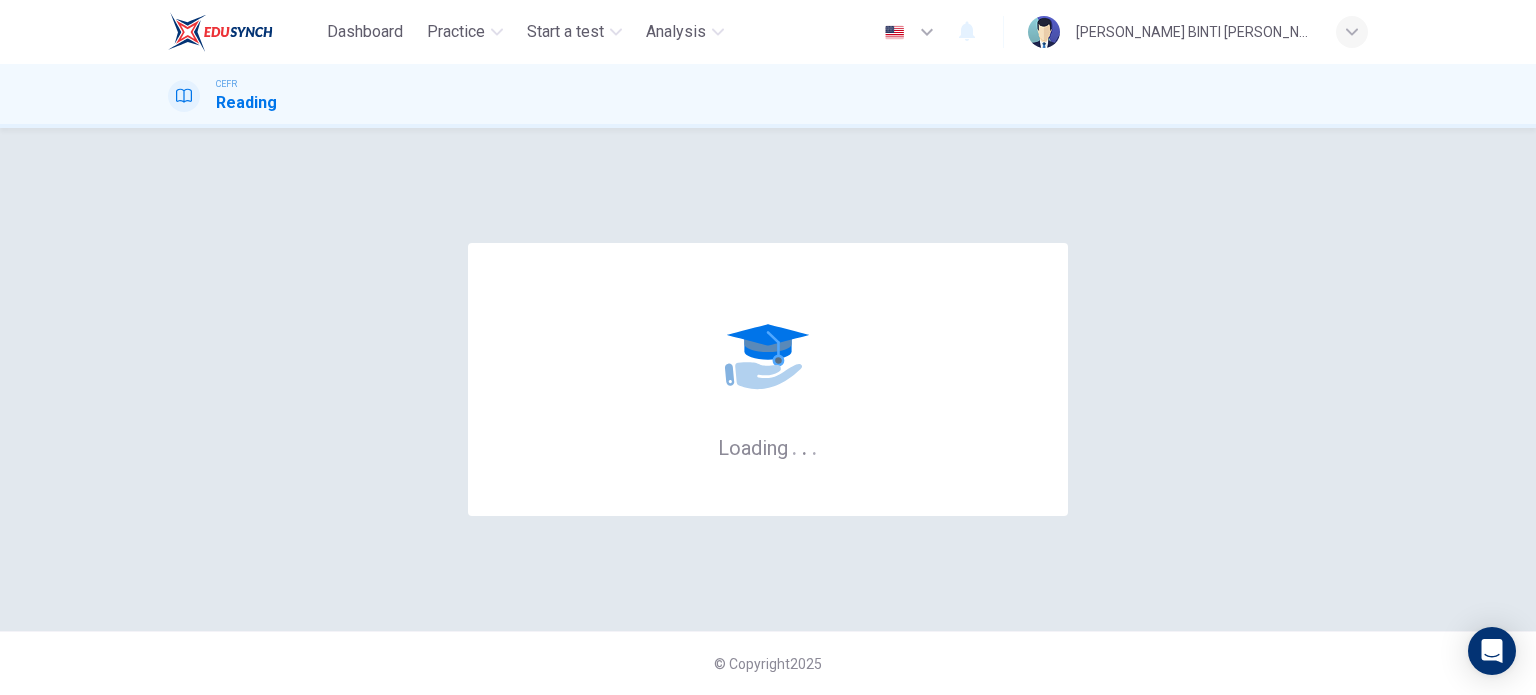 scroll, scrollTop: 0, scrollLeft: 0, axis: both 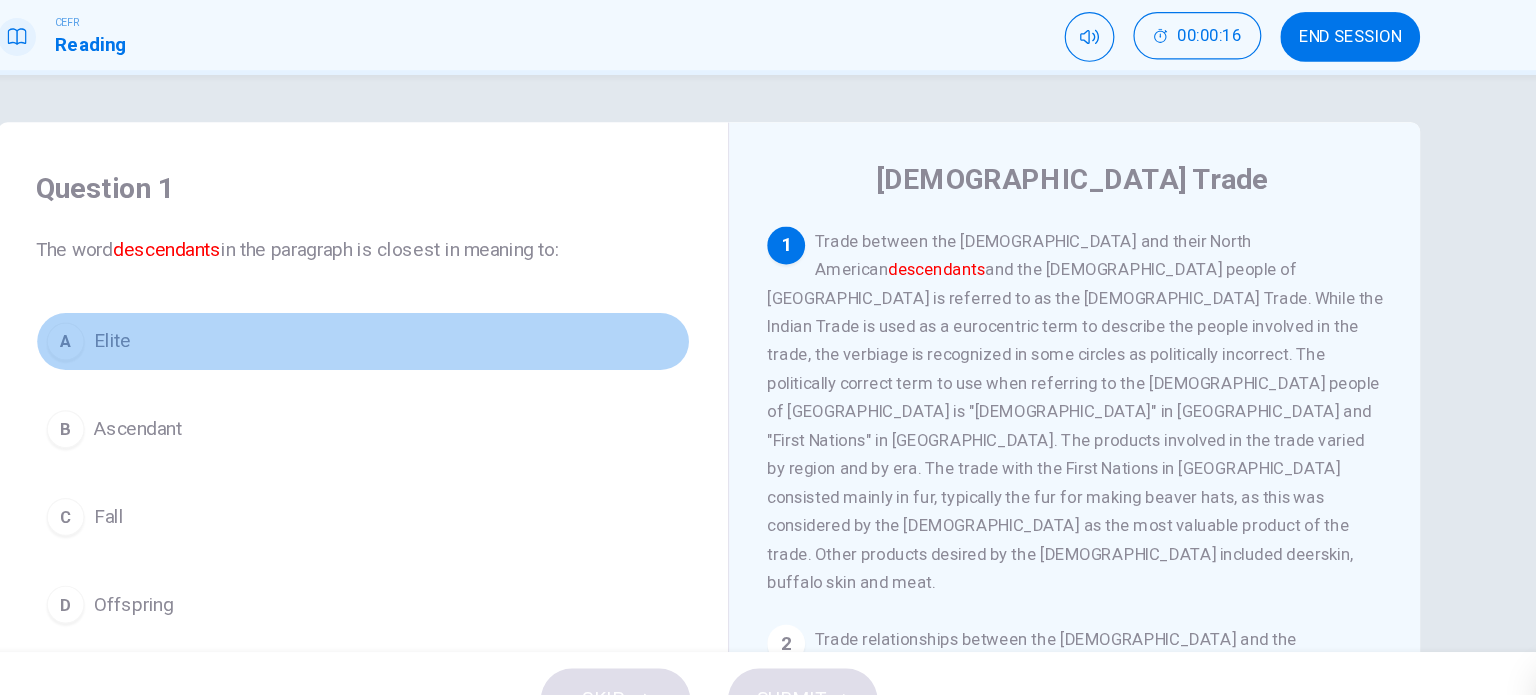 click on "A" at bounding box center [225, 353] 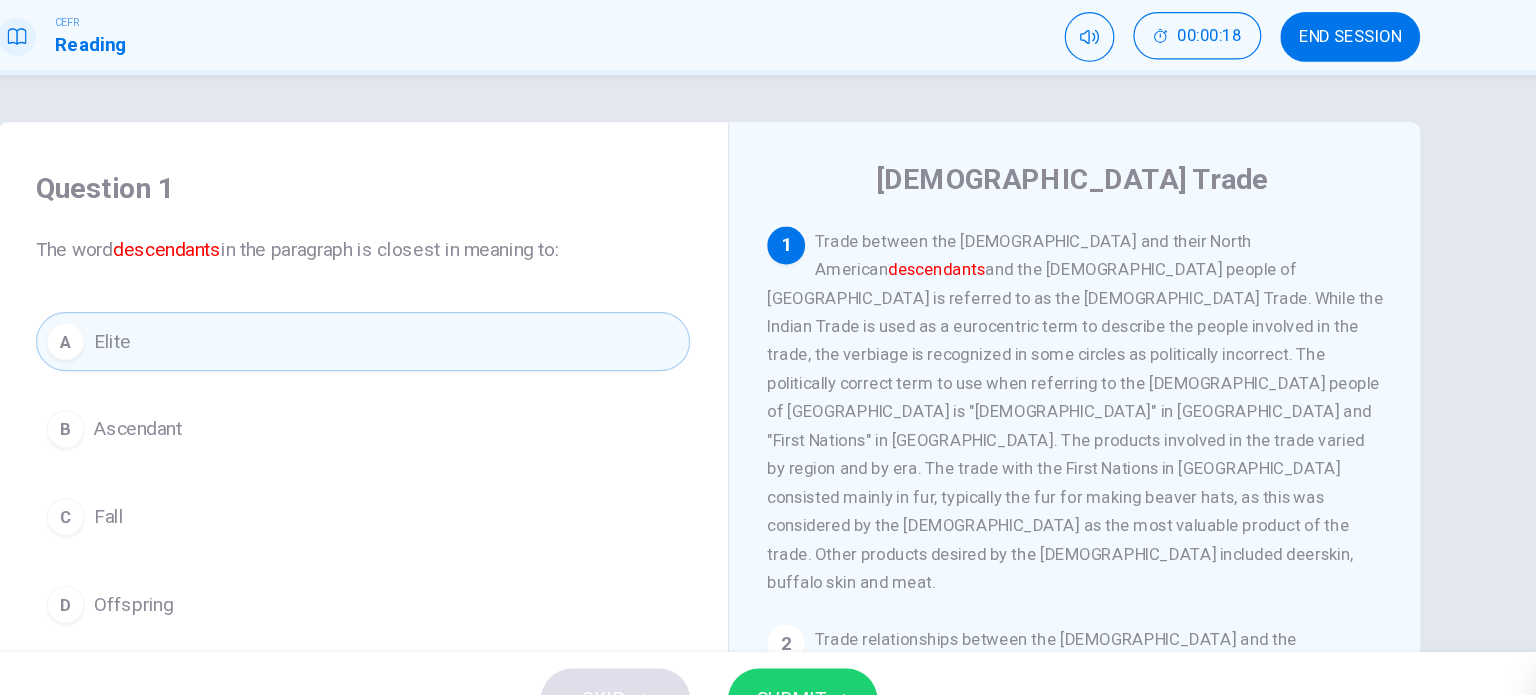 scroll, scrollTop: 83, scrollLeft: 0, axis: vertical 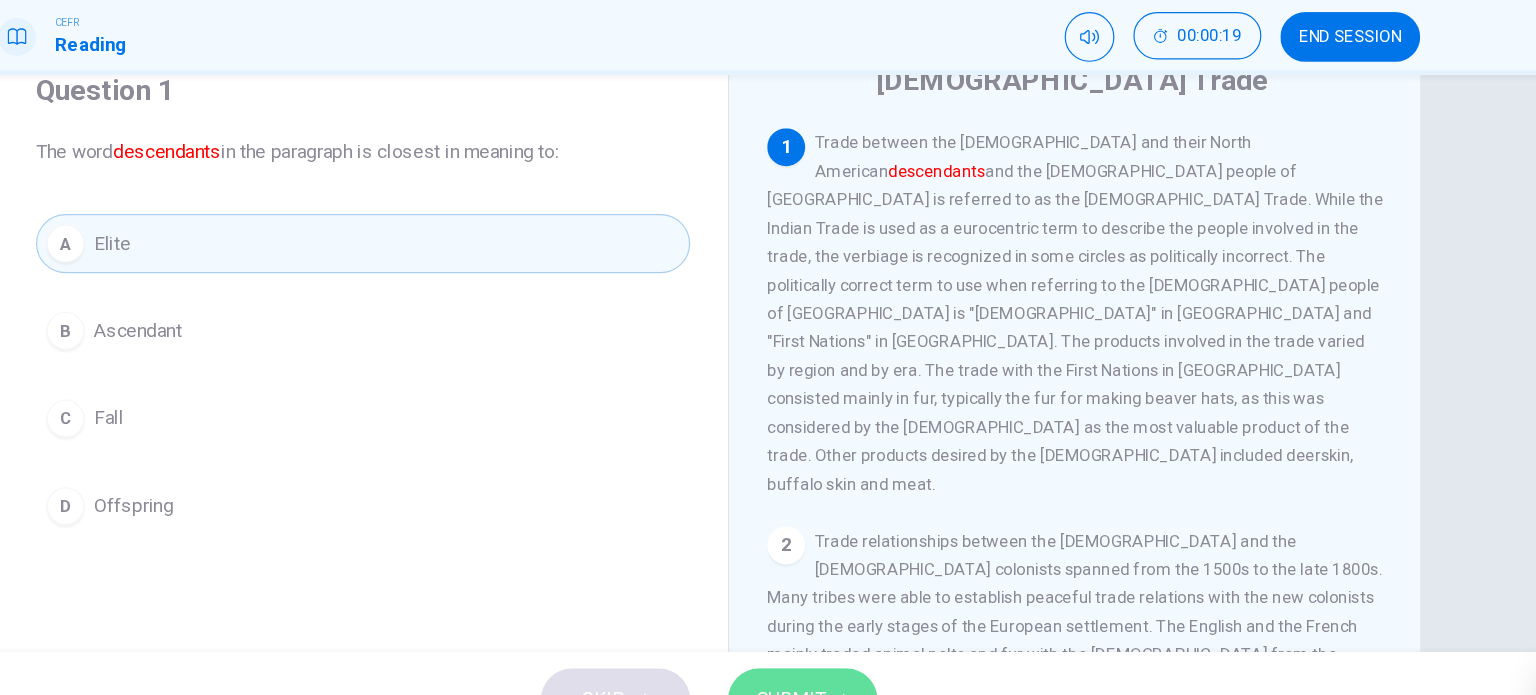click on "SUBMIT" at bounding box center (847, 655) 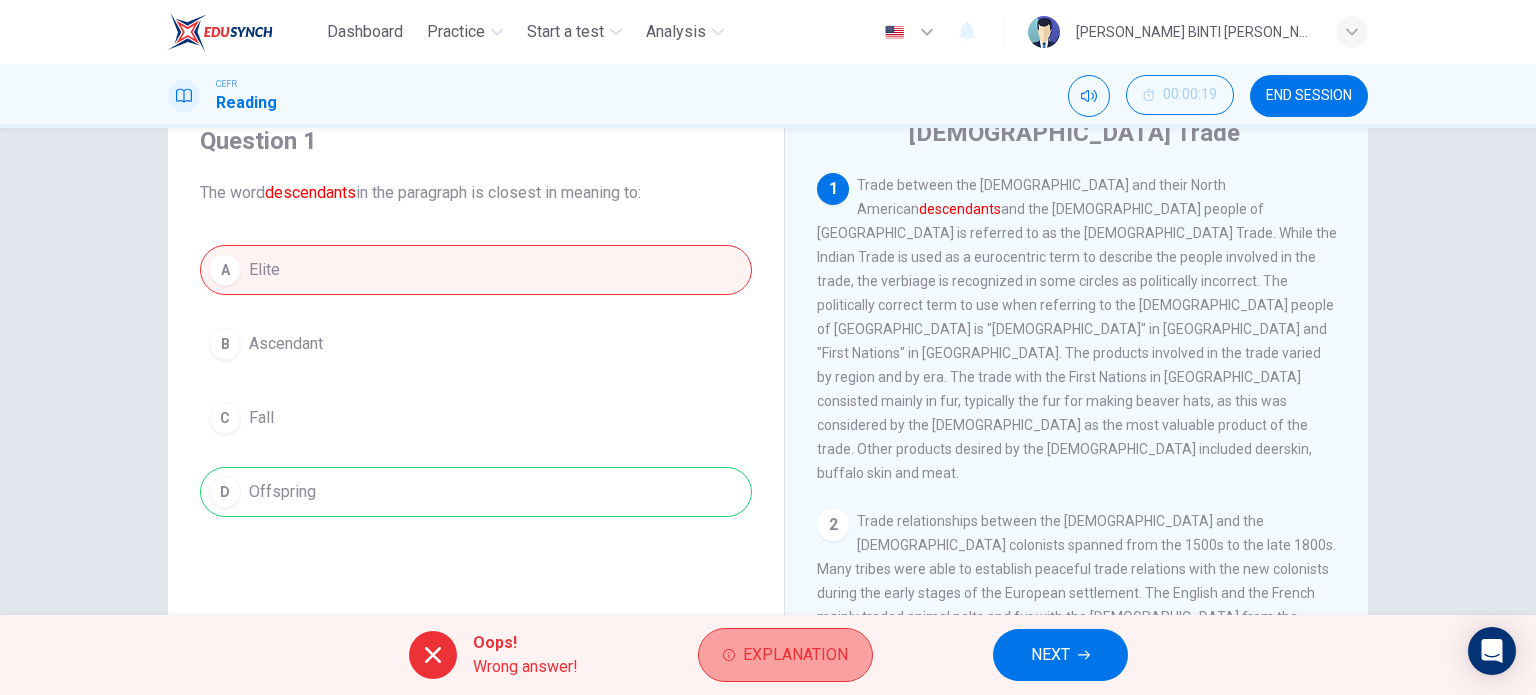 click on "Explanation" at bounding box center (785, 655) 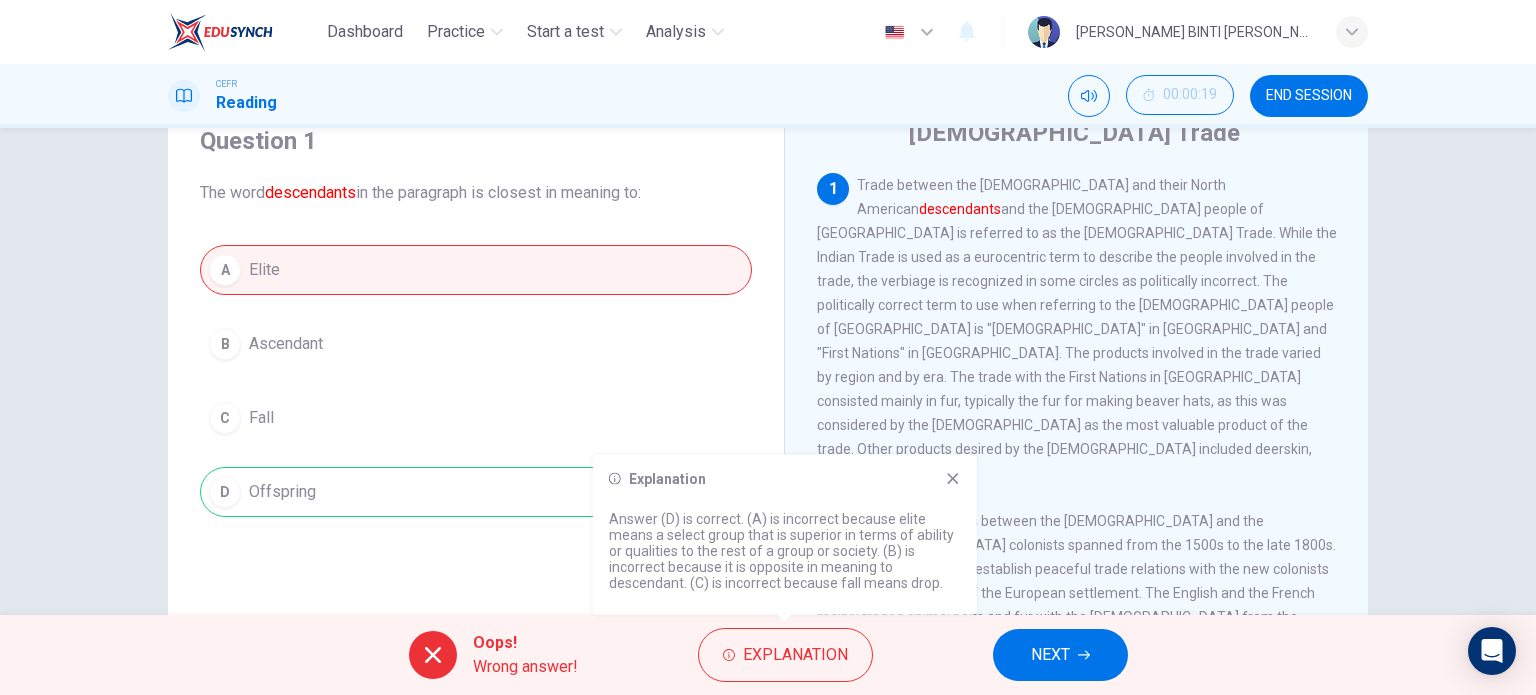drag, startPoint x: 909, startPoint y: 555, endPoint x: 955, endPoint y: 477, distance: 90.55385 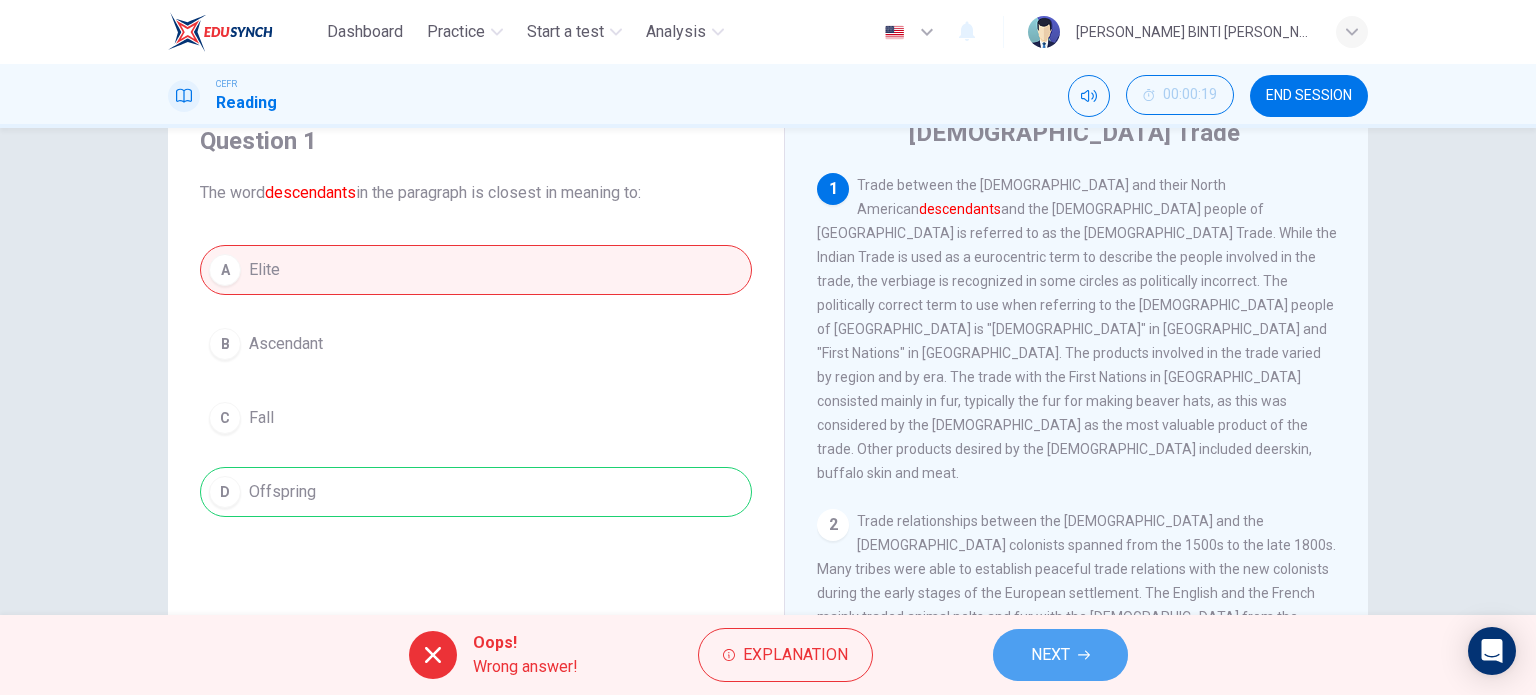 click on "NEXT" at bounding box center (1050, 655) 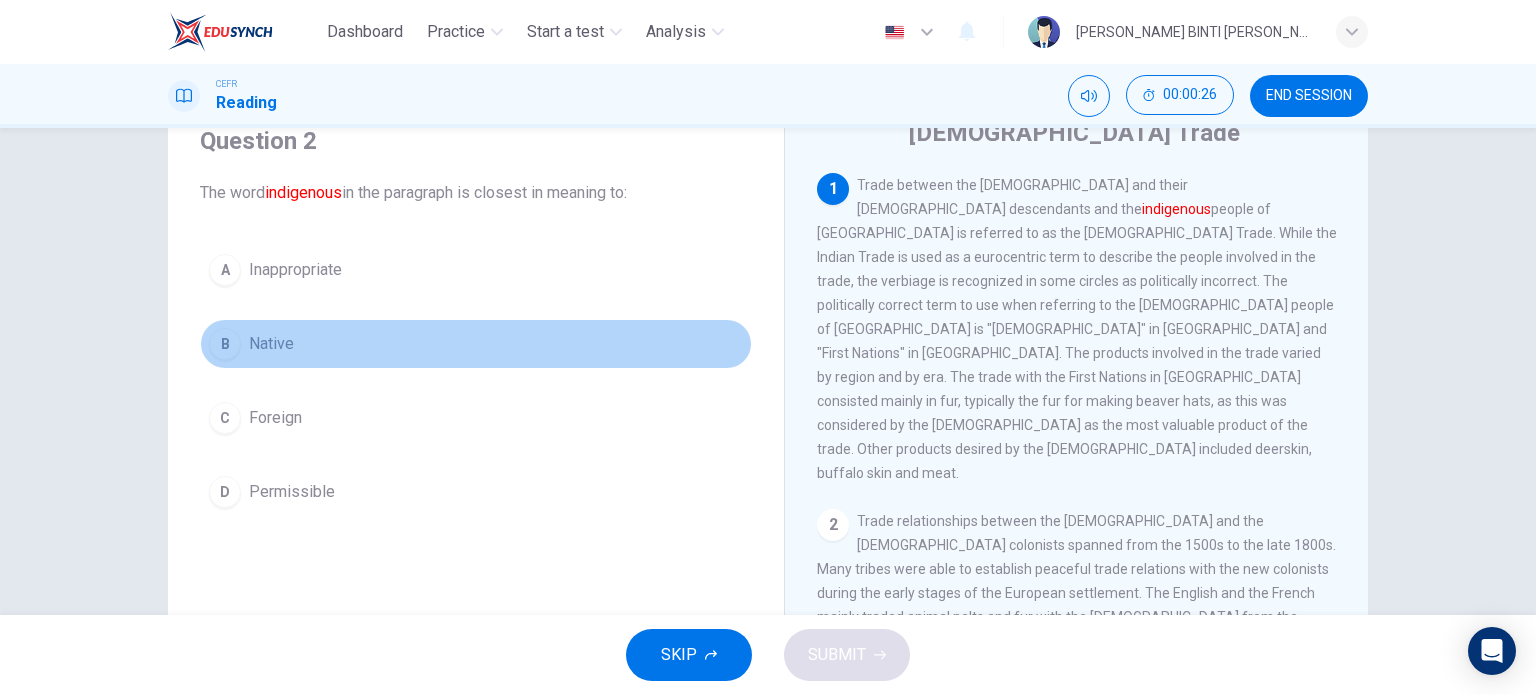 click on "B" at bounding box center (225, 344) 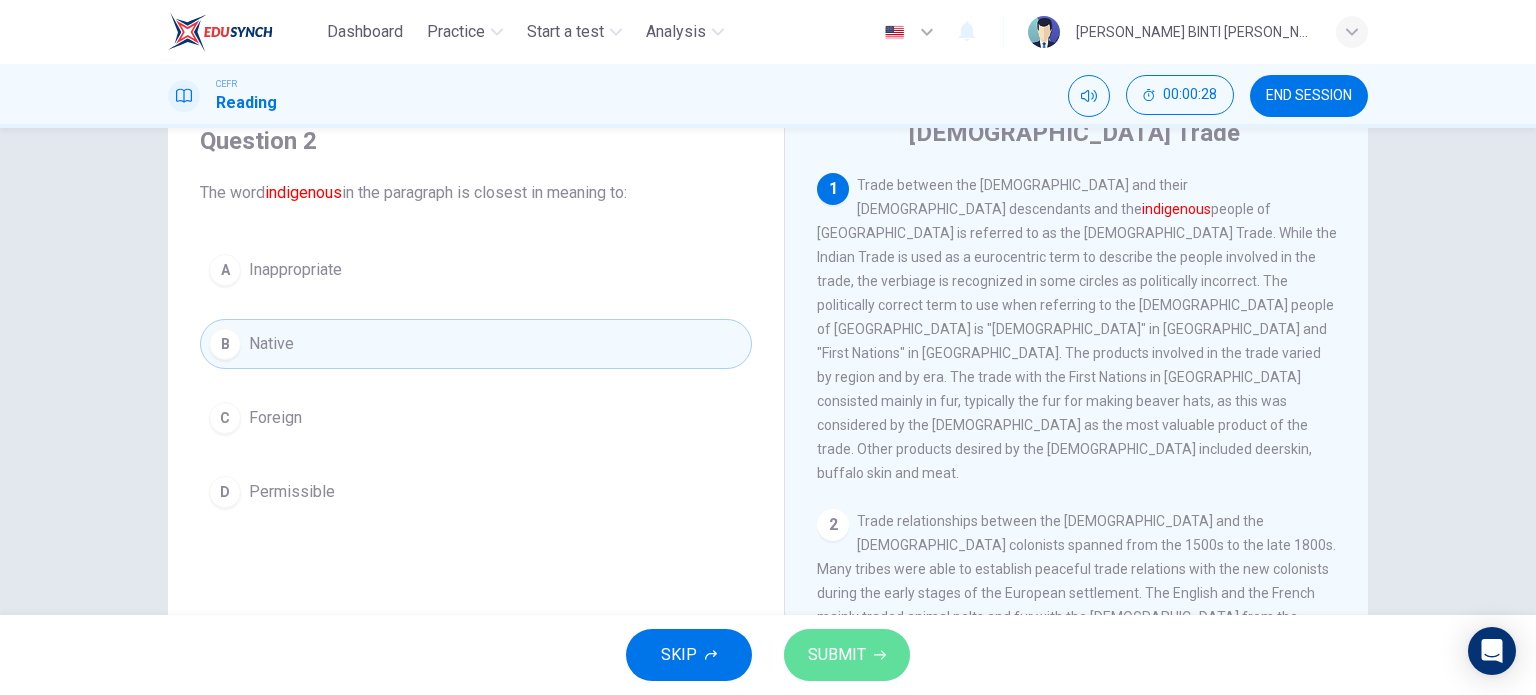 click on "SUBMIT" at bounding box center [847, 655] 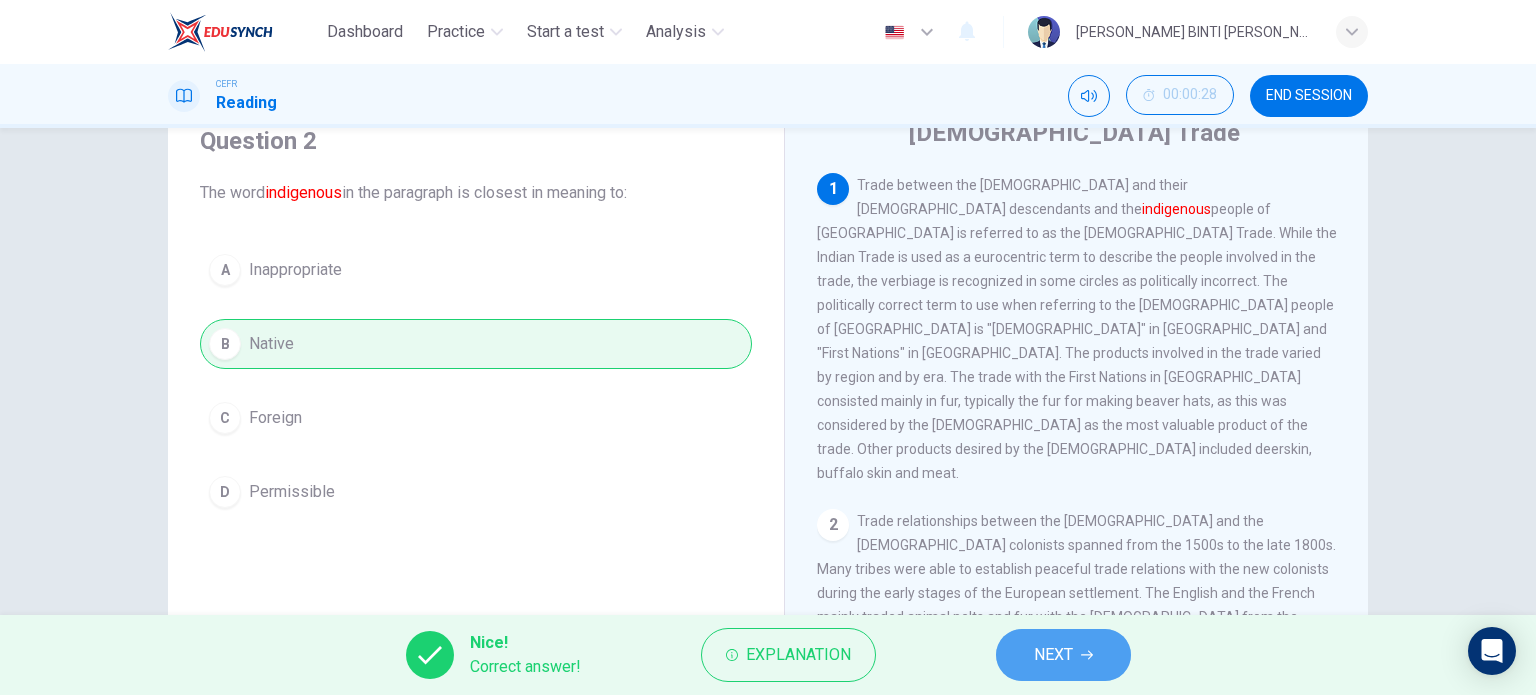 click on "NEXT" at bounding box center [1053, 655] 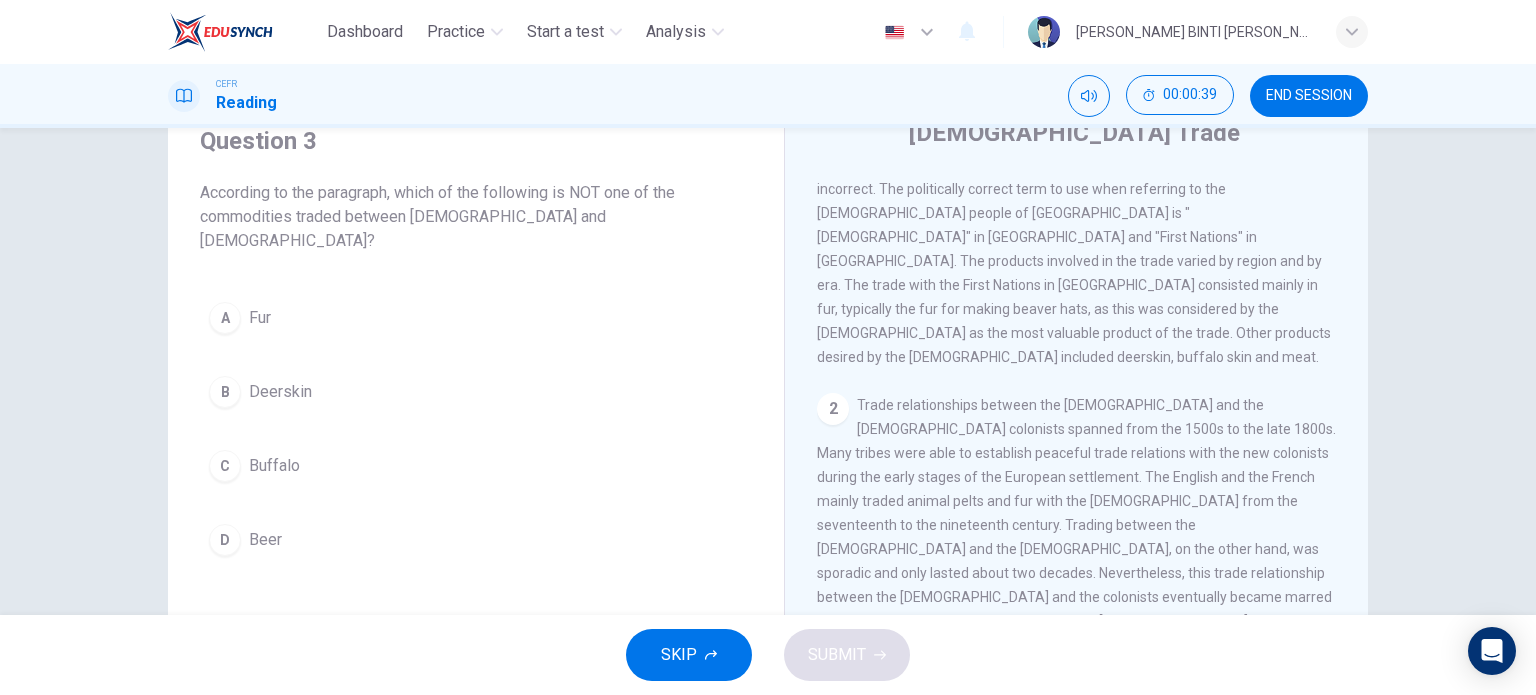 scroll, scrollTop: 0, scrollLeft: 0, axis: both 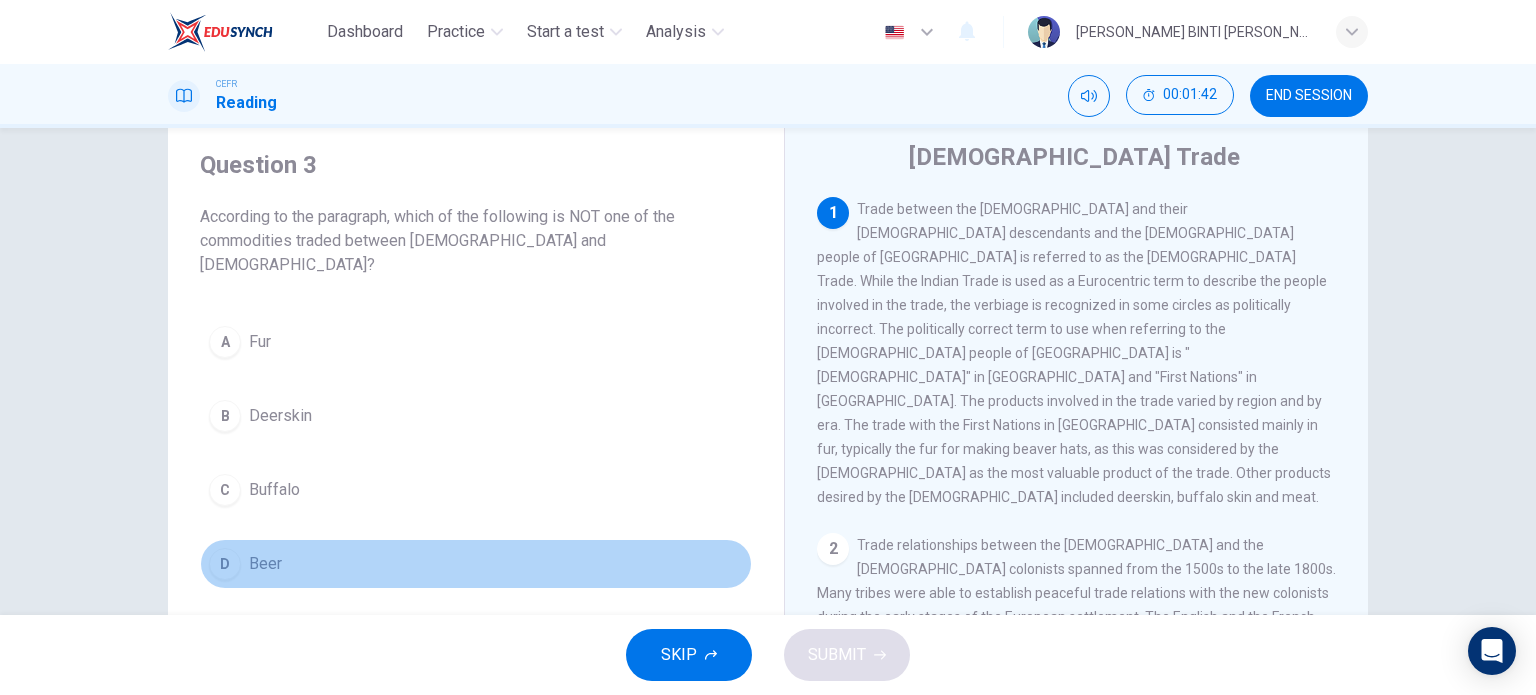 click on "D" at bounding box center (225, 564) 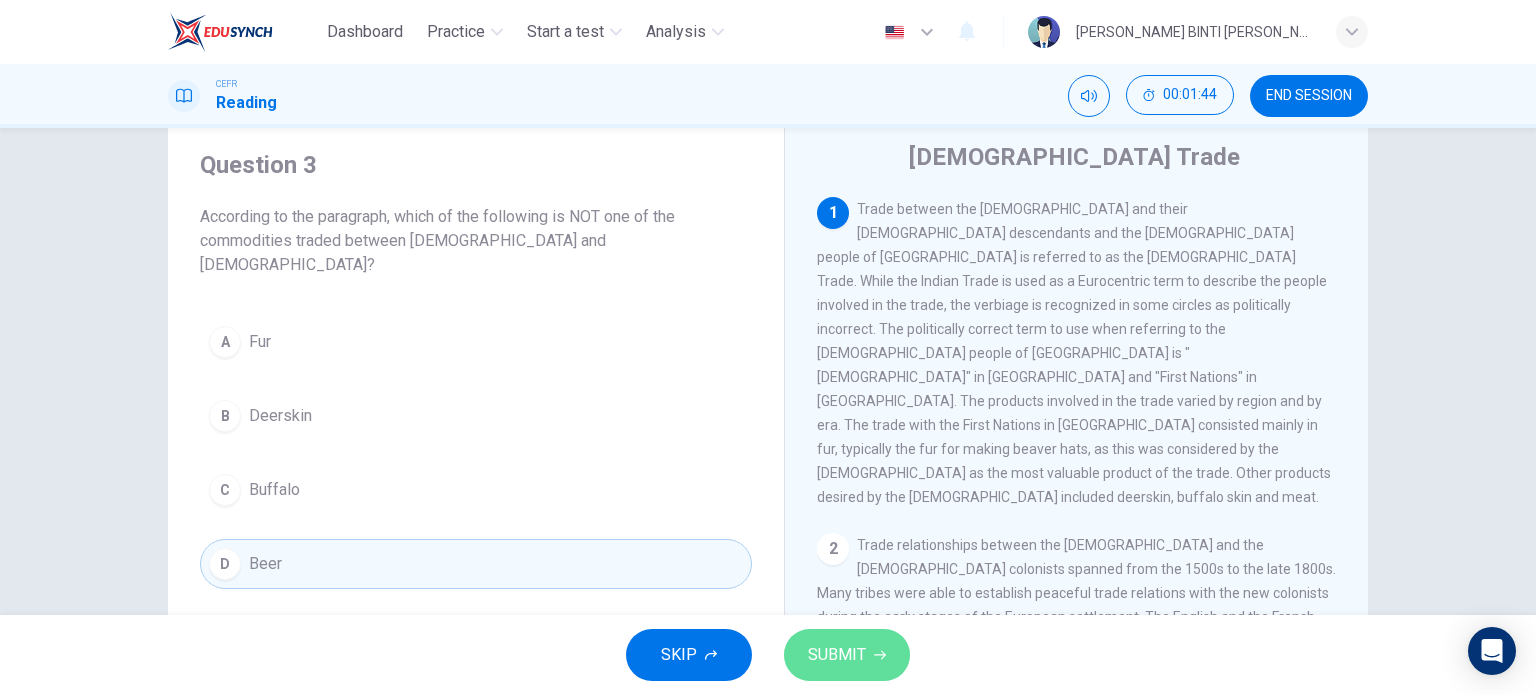 click on "SUBMIT" at bounding box center (847, 655) 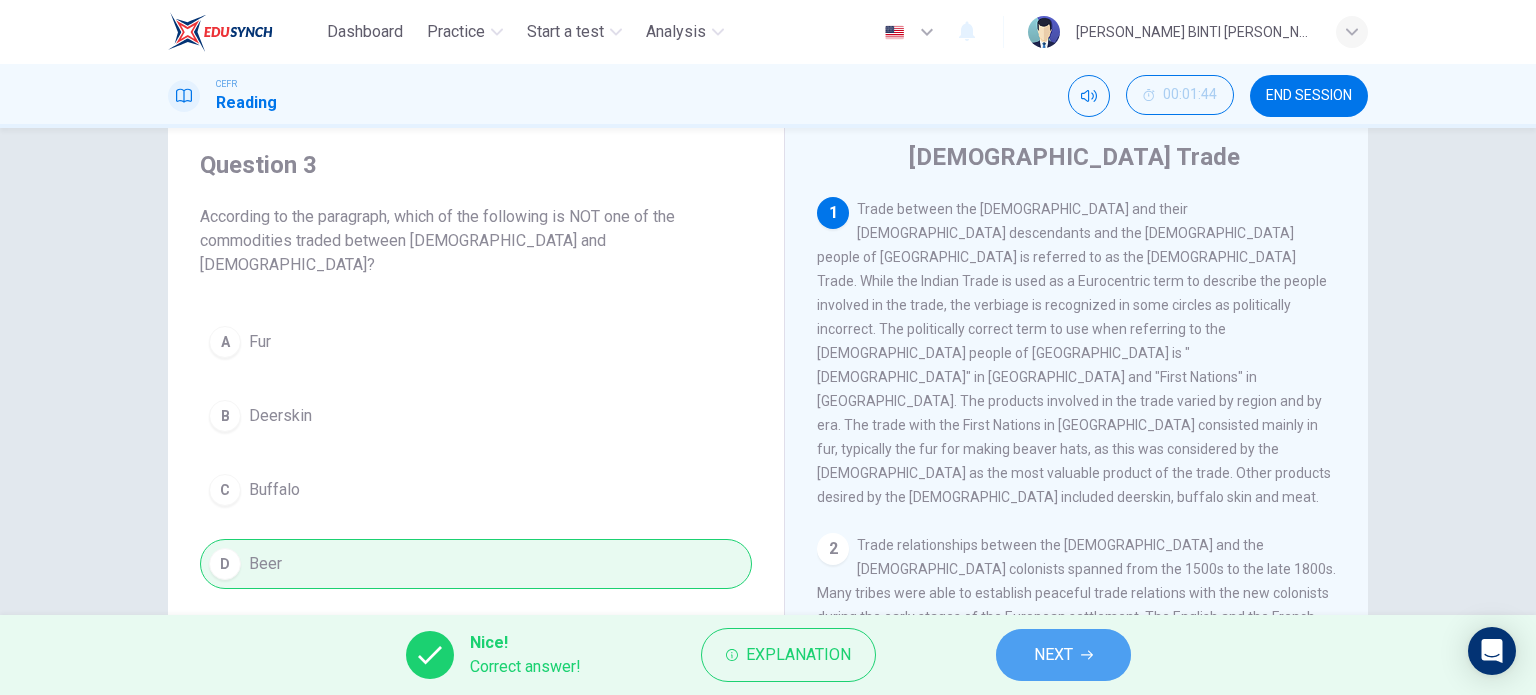 click on "NEXT" at bounding box center [1053, 655] 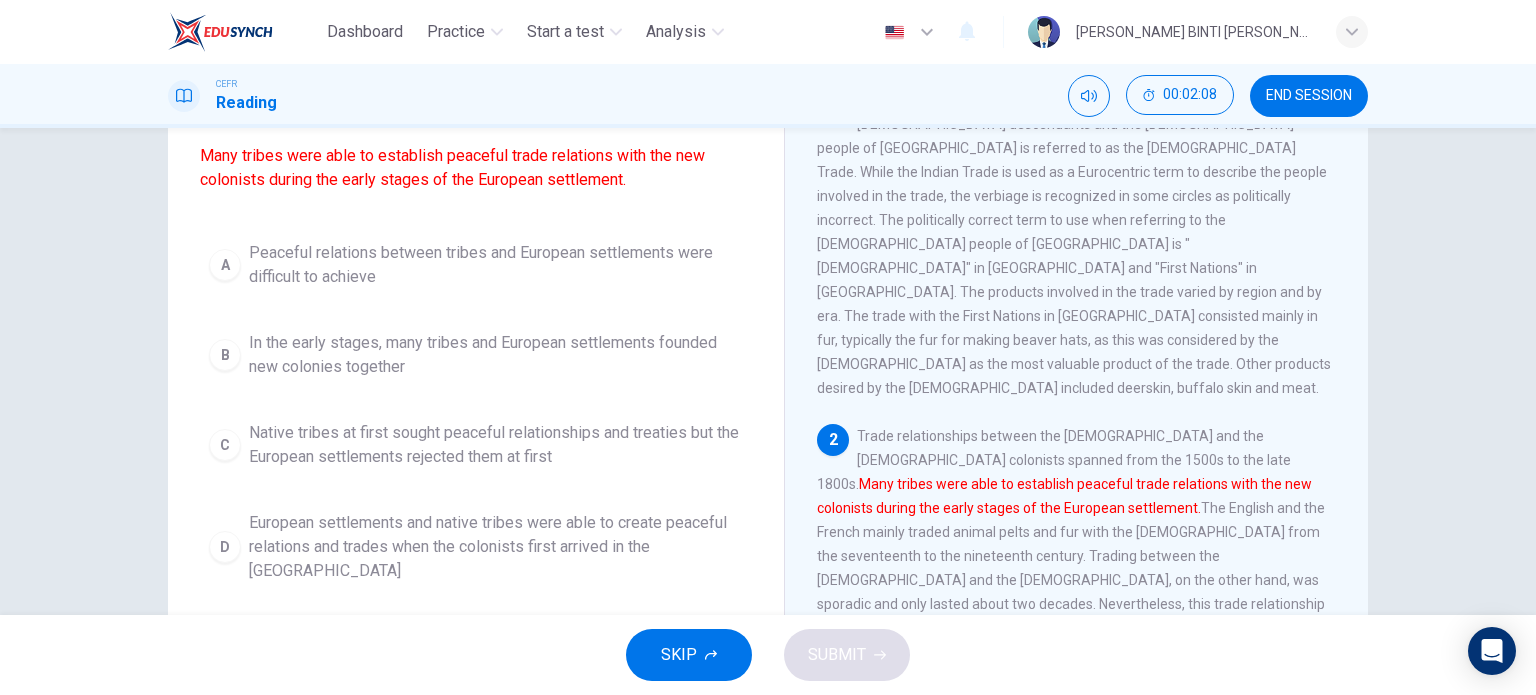 scroll, scrollTop: 175, scrollLeft: 0, axis: vertical 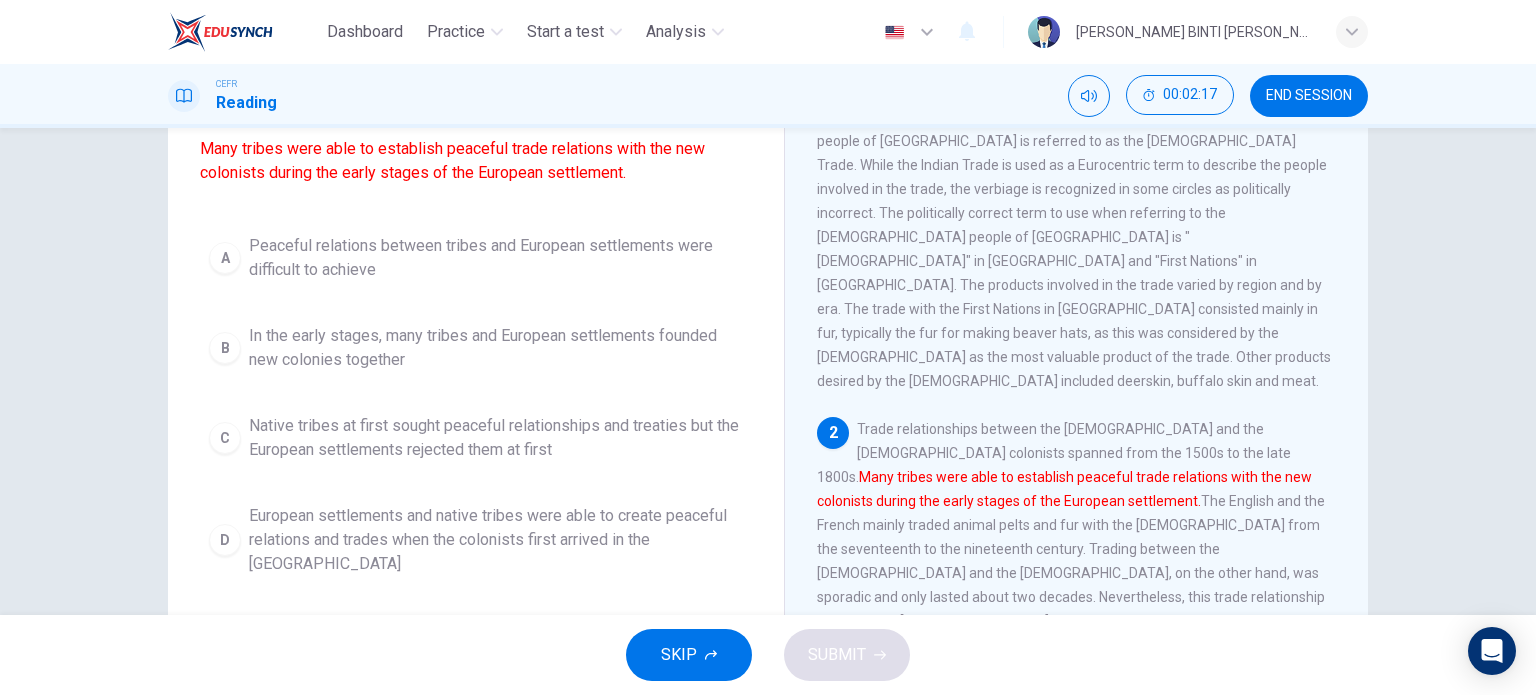 click on "D" at bounding box center [225, 540] 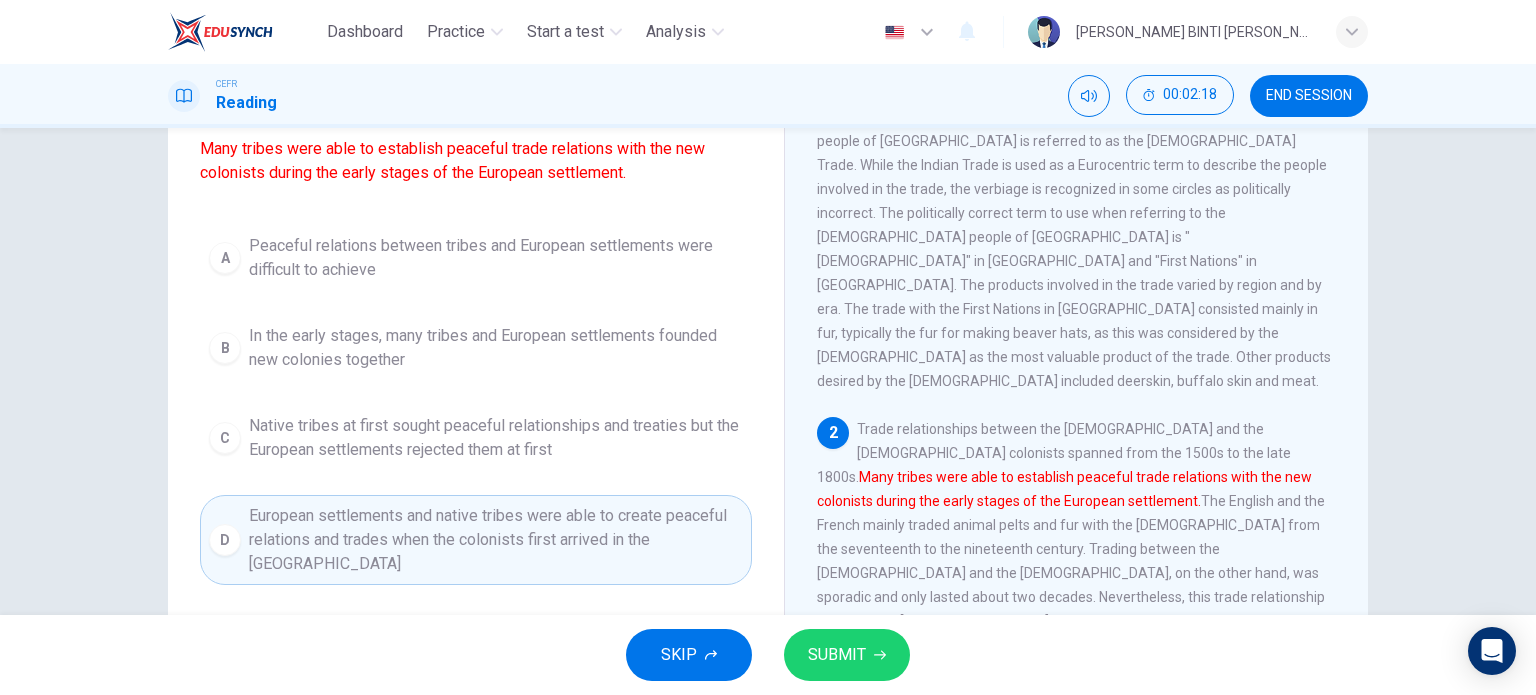 click on "SUBMIT" at bounding box center (837, 655) 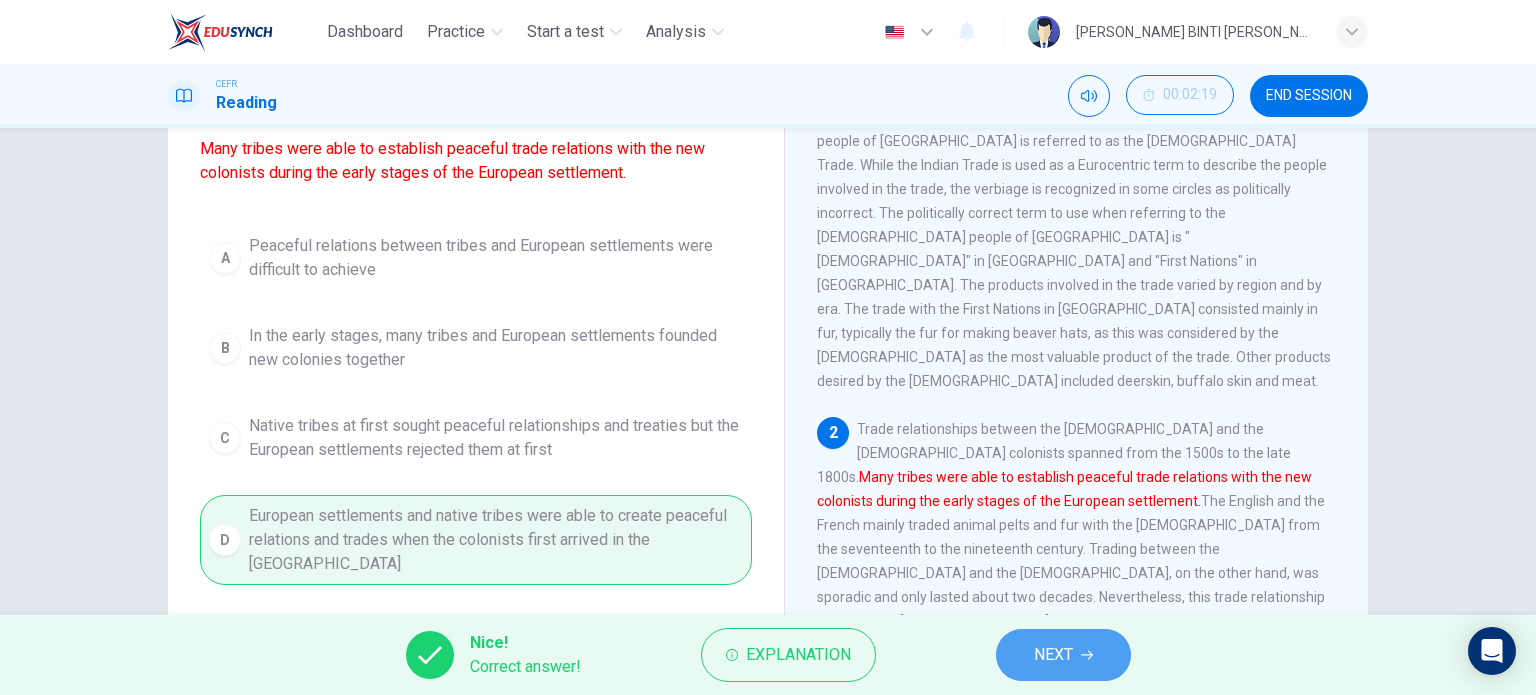 click on "NEXT" at bounding box center (1053, 655) 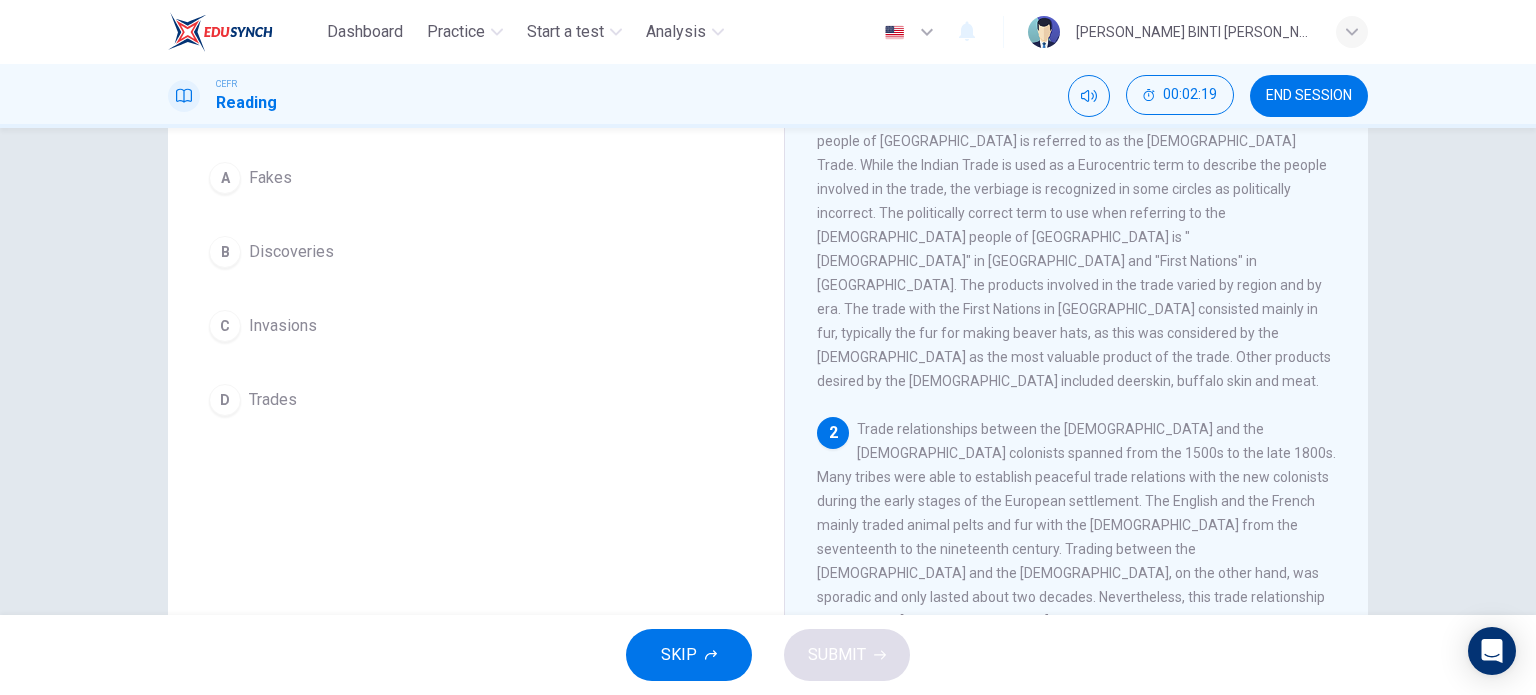 scroll, scrollTop: 0, scrollLeft: 0, axis: both 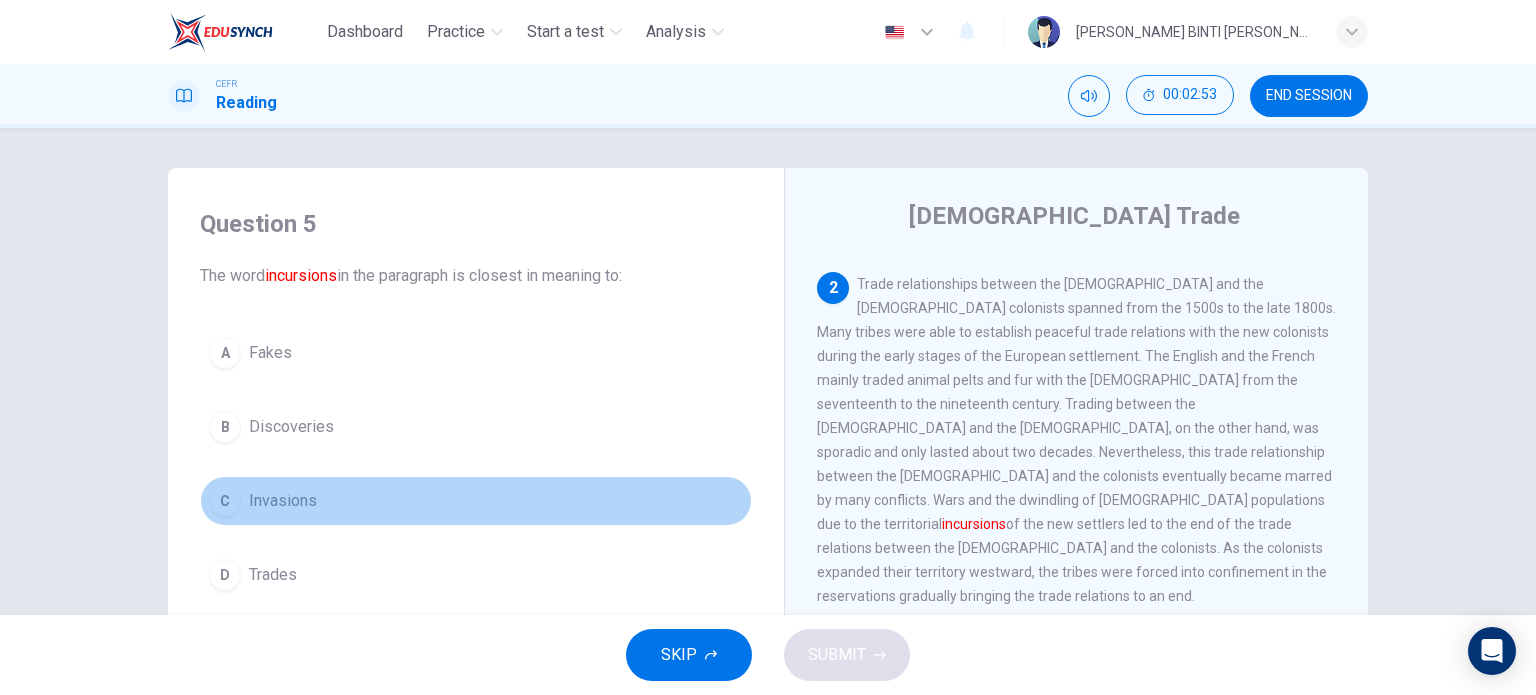 click on "C Invasions" at bounding box center [476, 501] 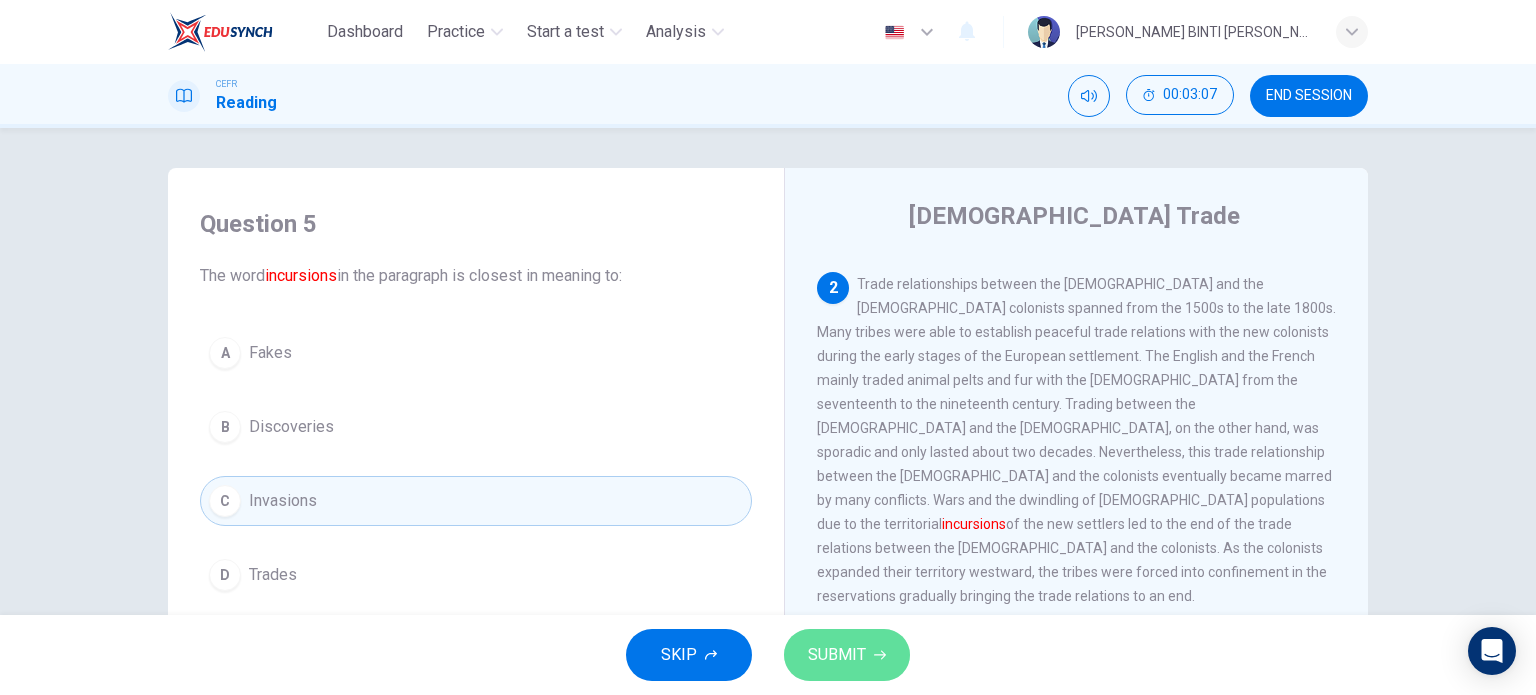 click on "SUBMIT" at bounding box center [847, 655] 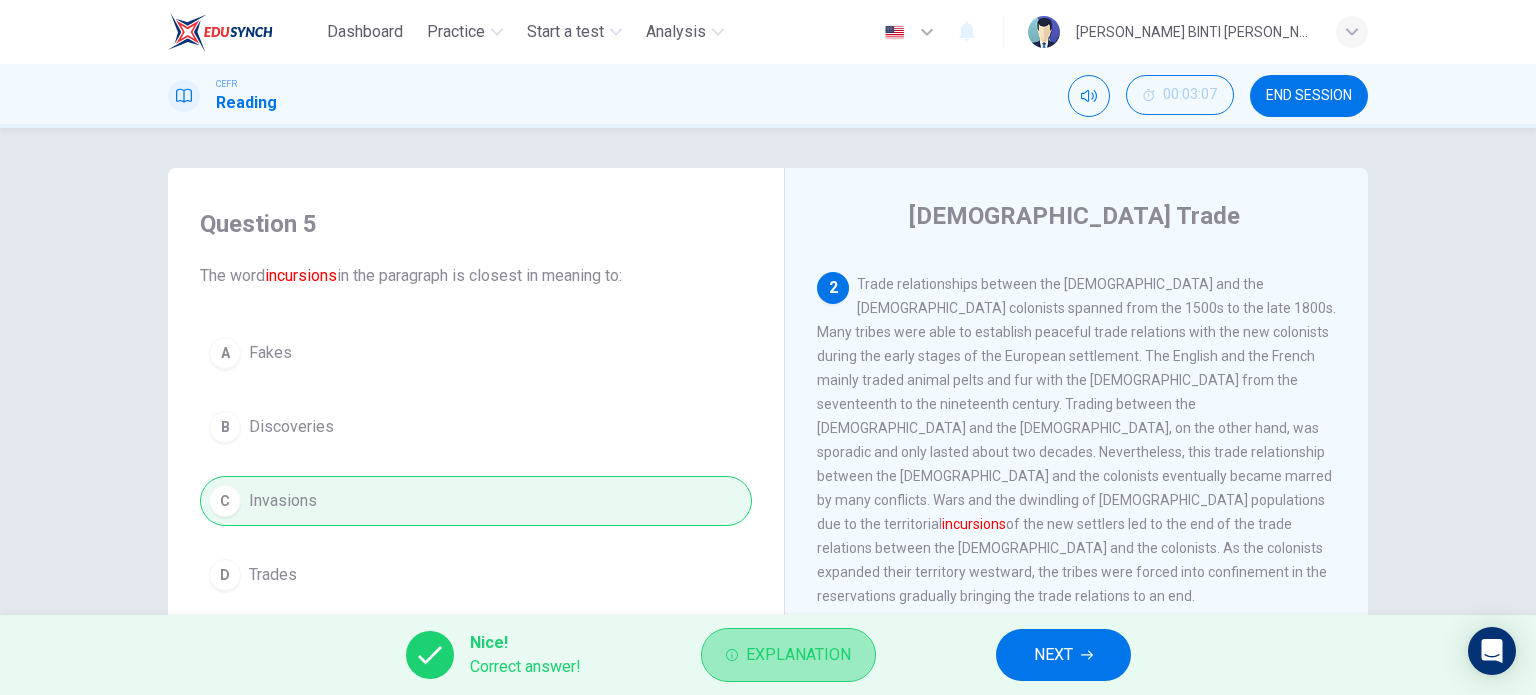 click on "Explanation" at bounding box center [798, 655] 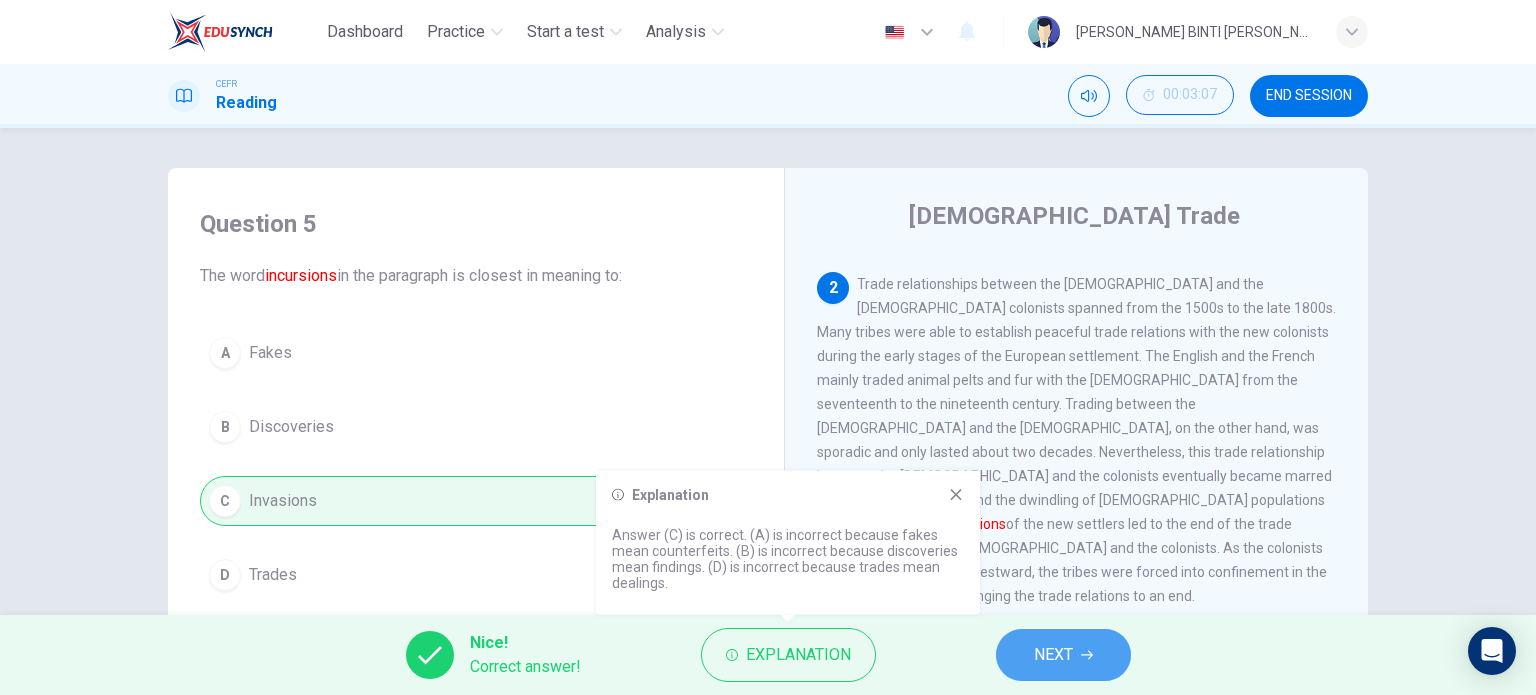 click on "NEXT" at bounding box center [1053, 655] 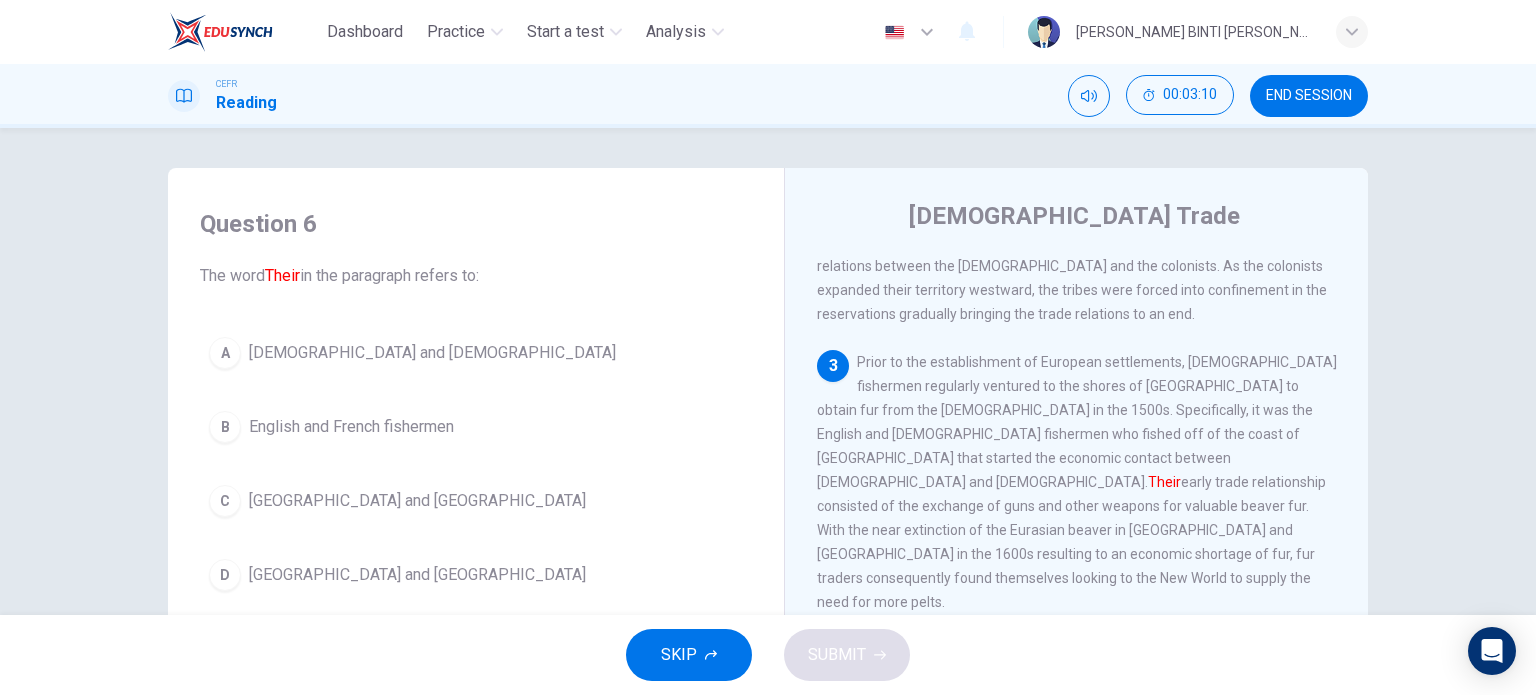 scroll, scrollTop: 603, scrollLeft: 0, axis: vertical 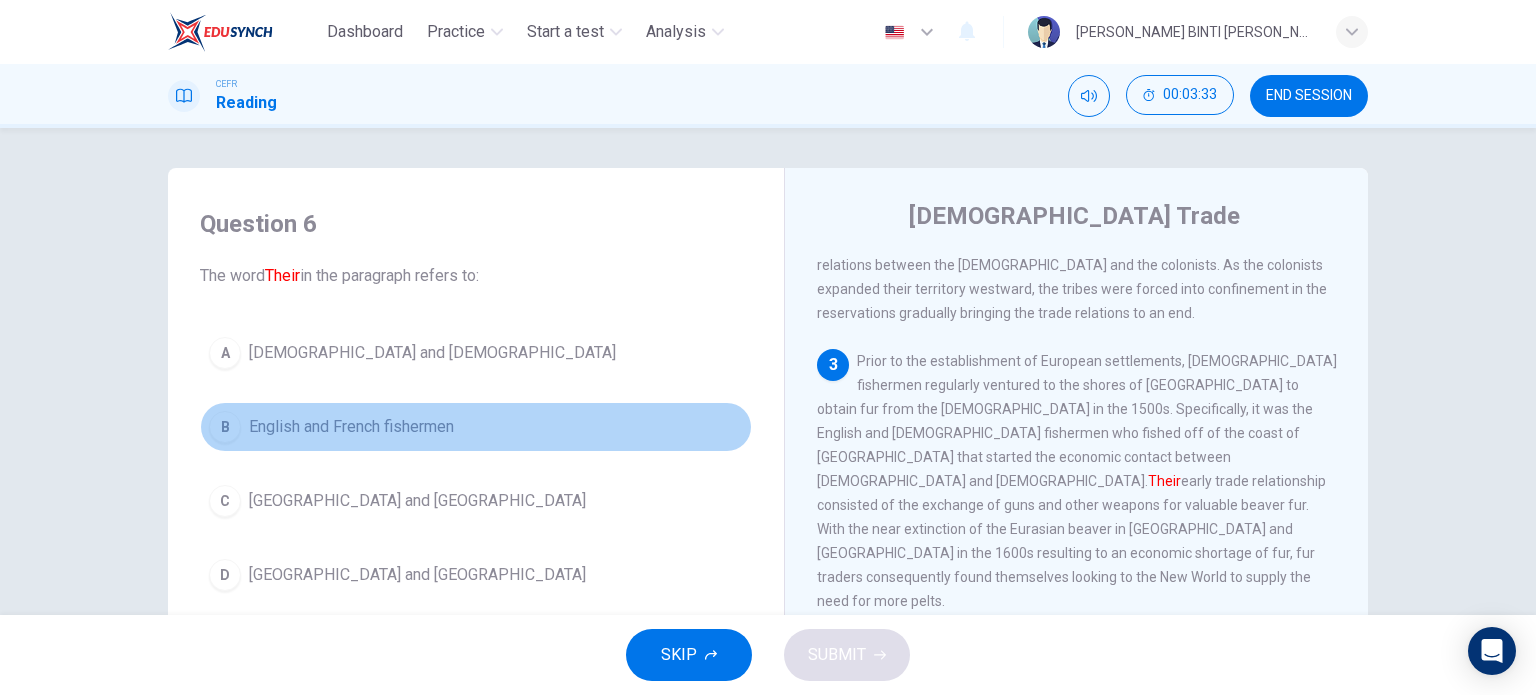 click on "B" at bounding box center [225, 427] 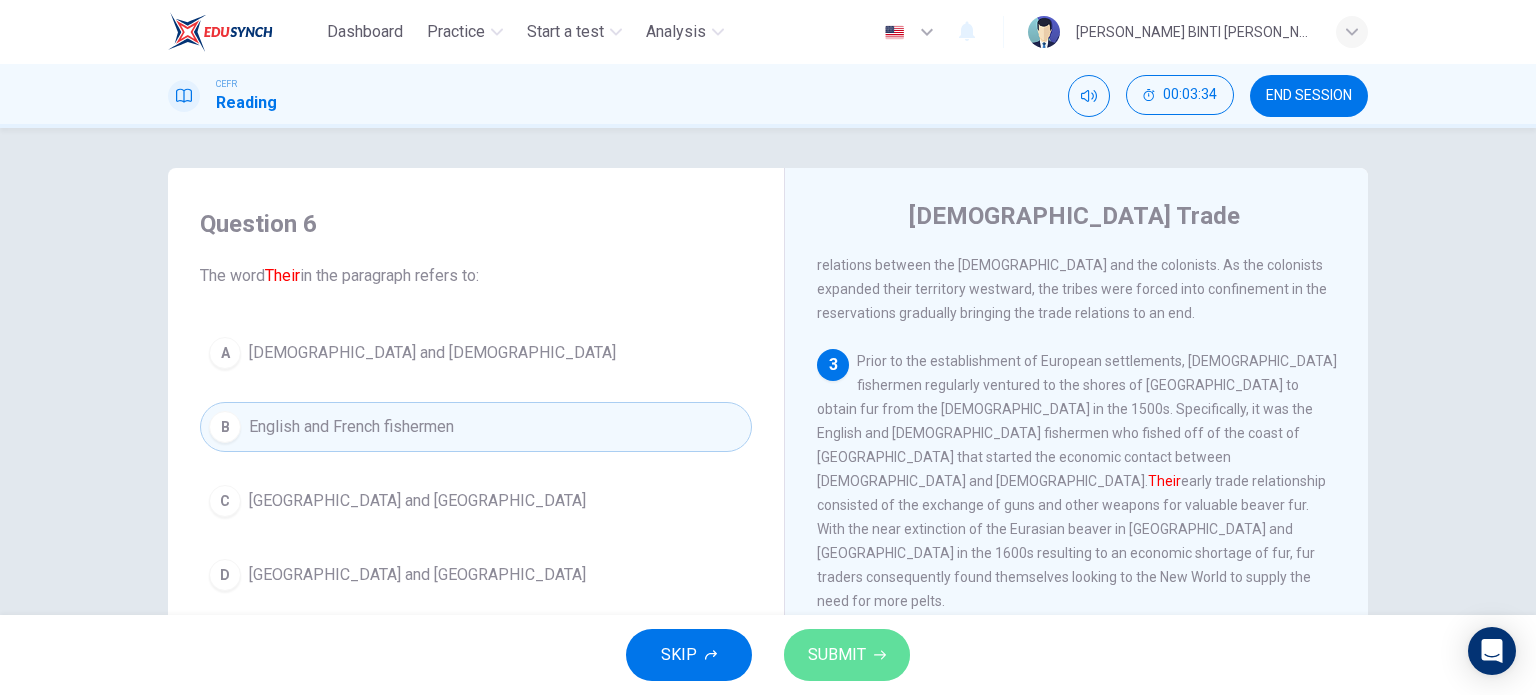 click on "SUBMIT" at bounding box center (837, 655) 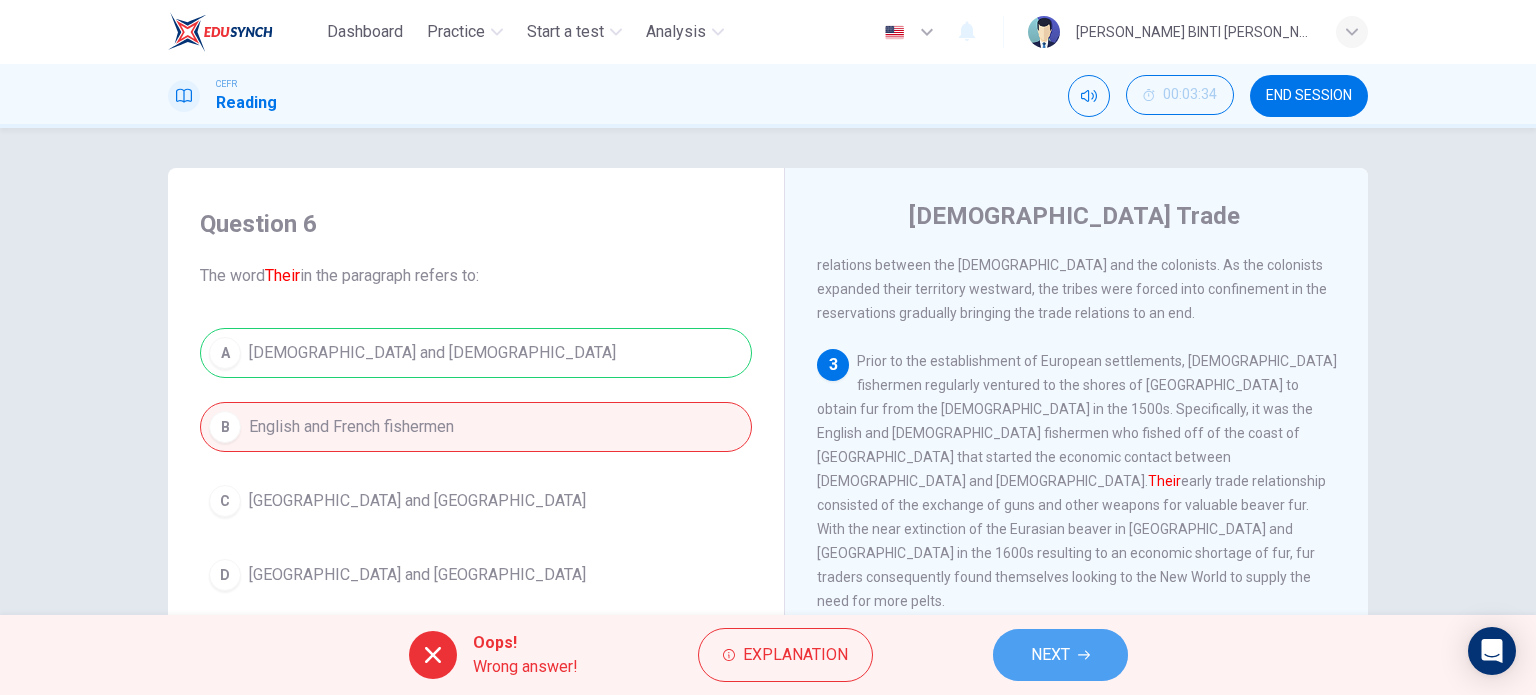 click on "NEXT" at bounding box center (1050, 655) 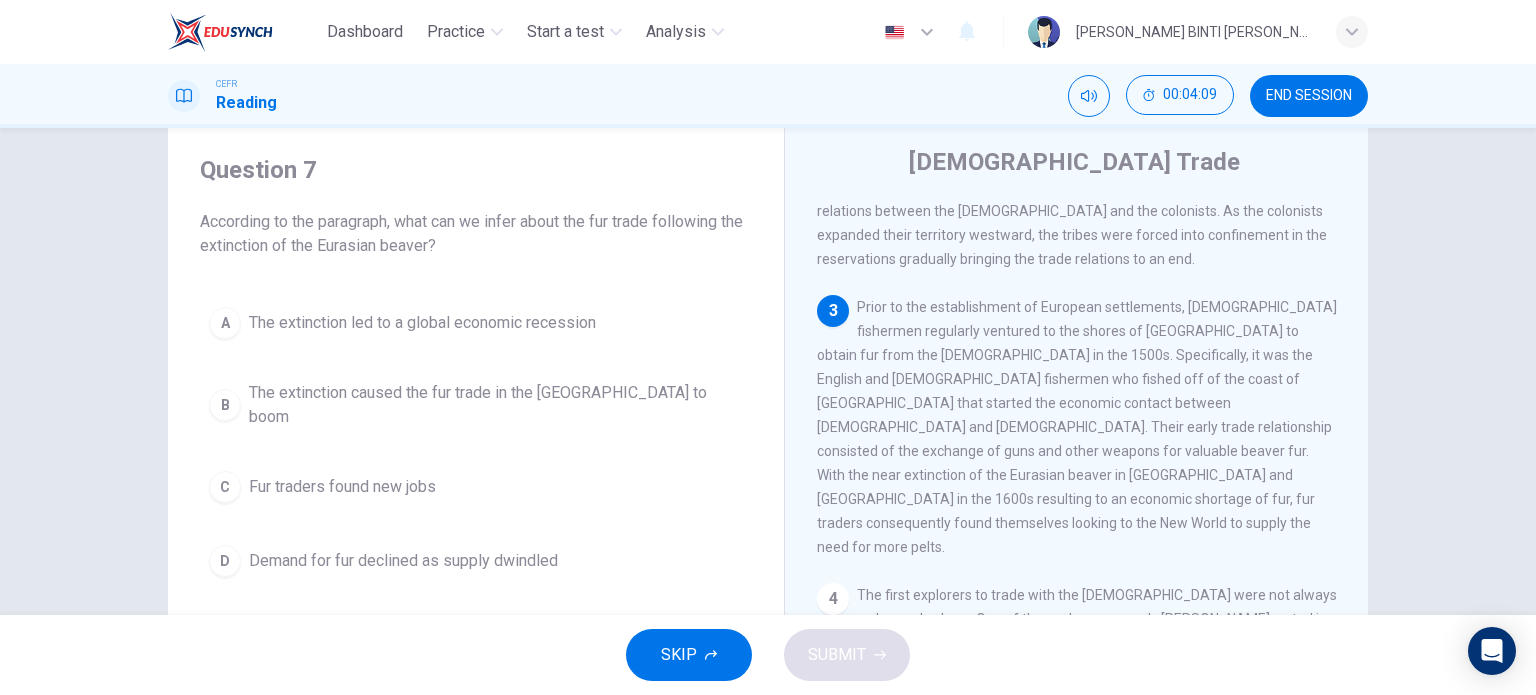 scroll, scrollTop: 56, scrollLeft: 0, axis: vertical 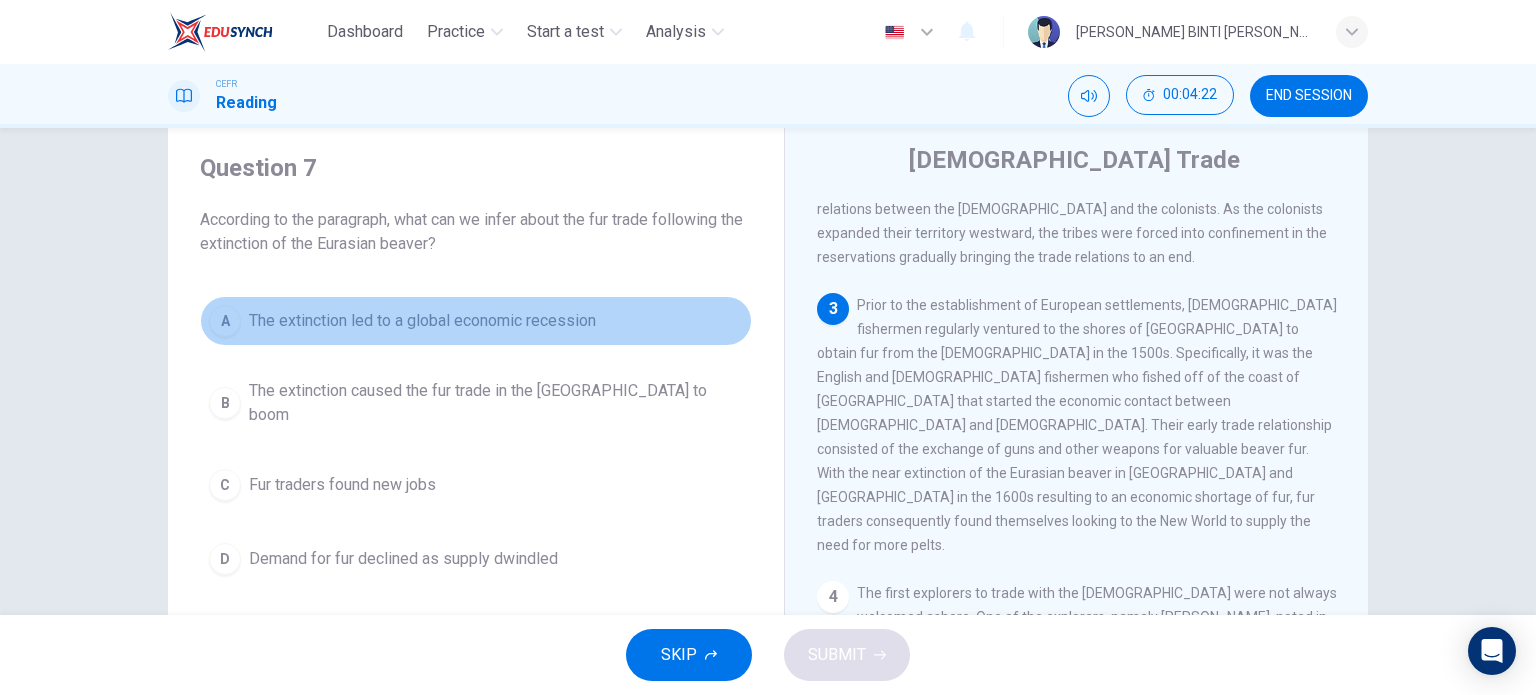 click on "A" at bounding box center (225, 321) 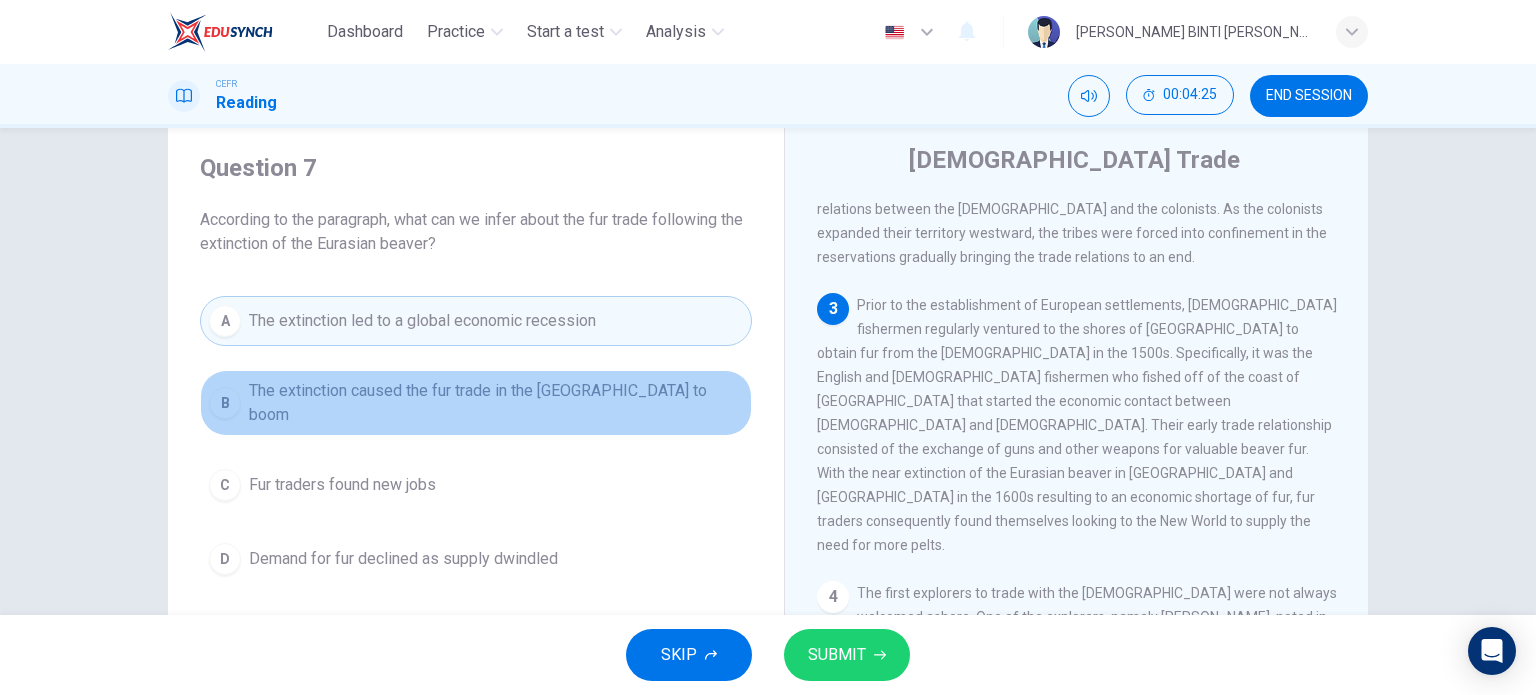 click on "B" at bounding box center [225, 403] 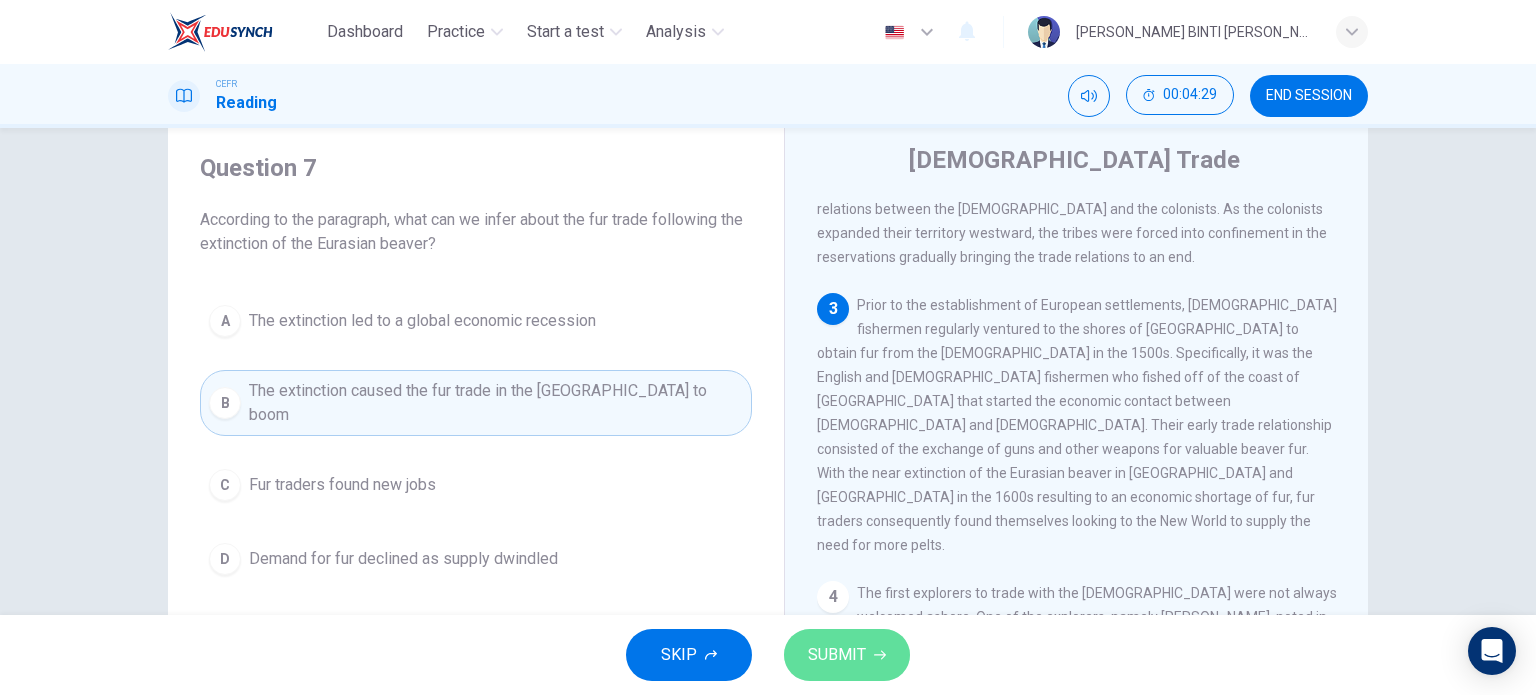click on "SUBMIT" at bounding box center (847, 655) 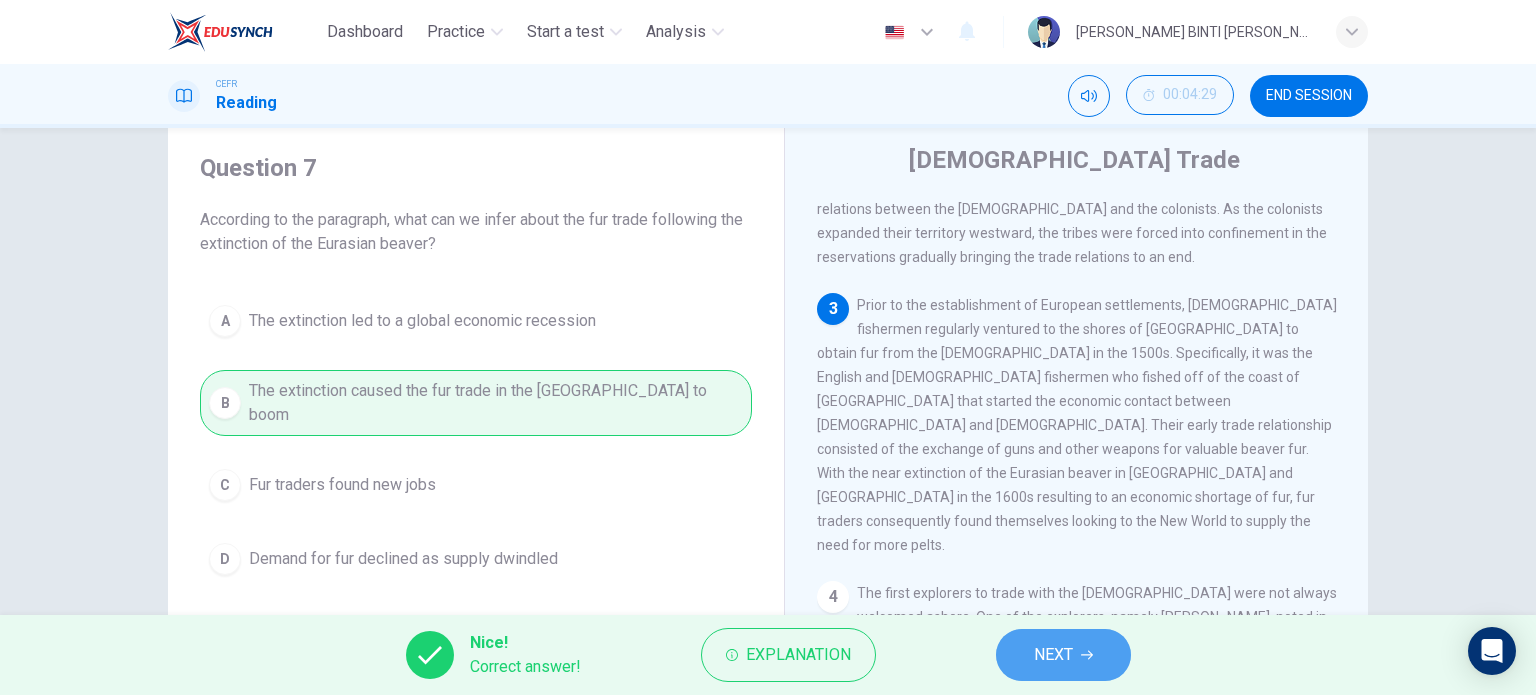 click on "NEXT" at bounding box center (1053, 655) 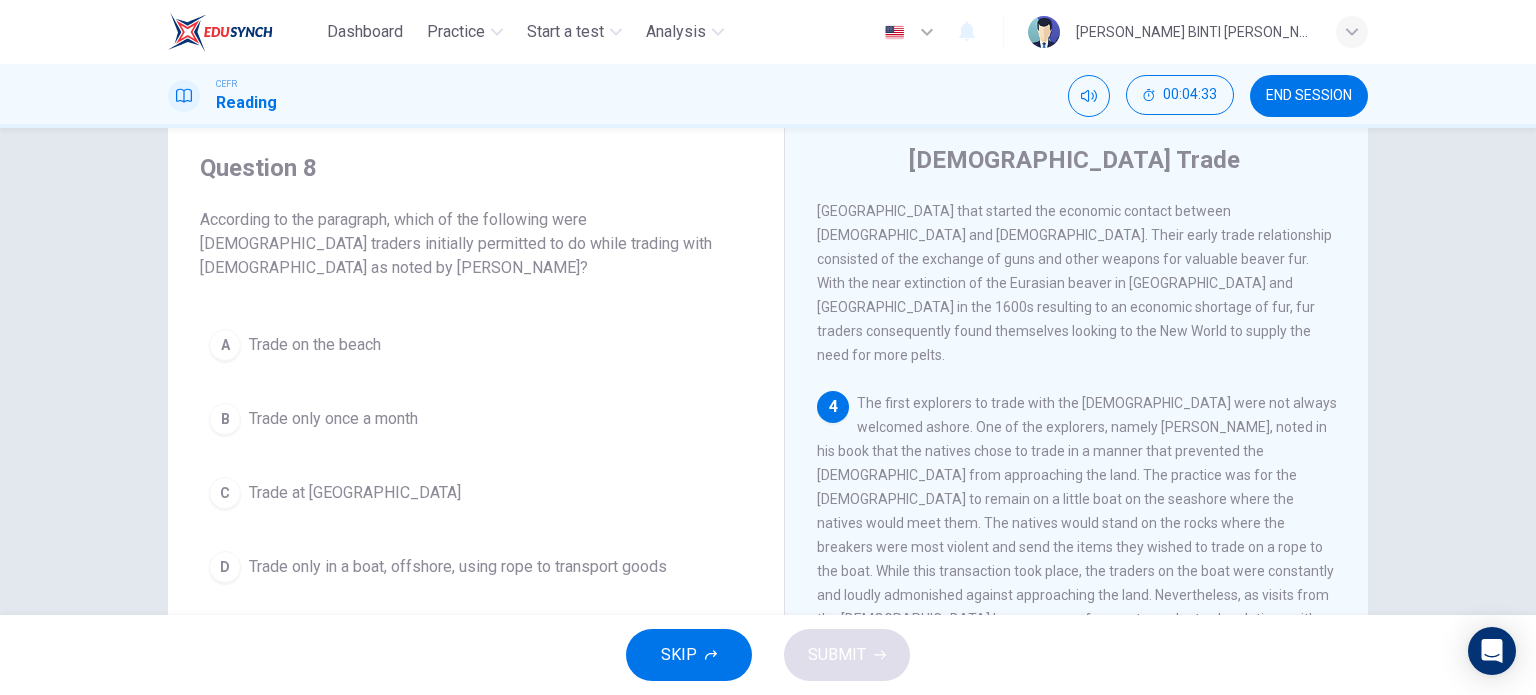 scroll, scrollTop: 794, scrollLeft: 0, axis: vertical 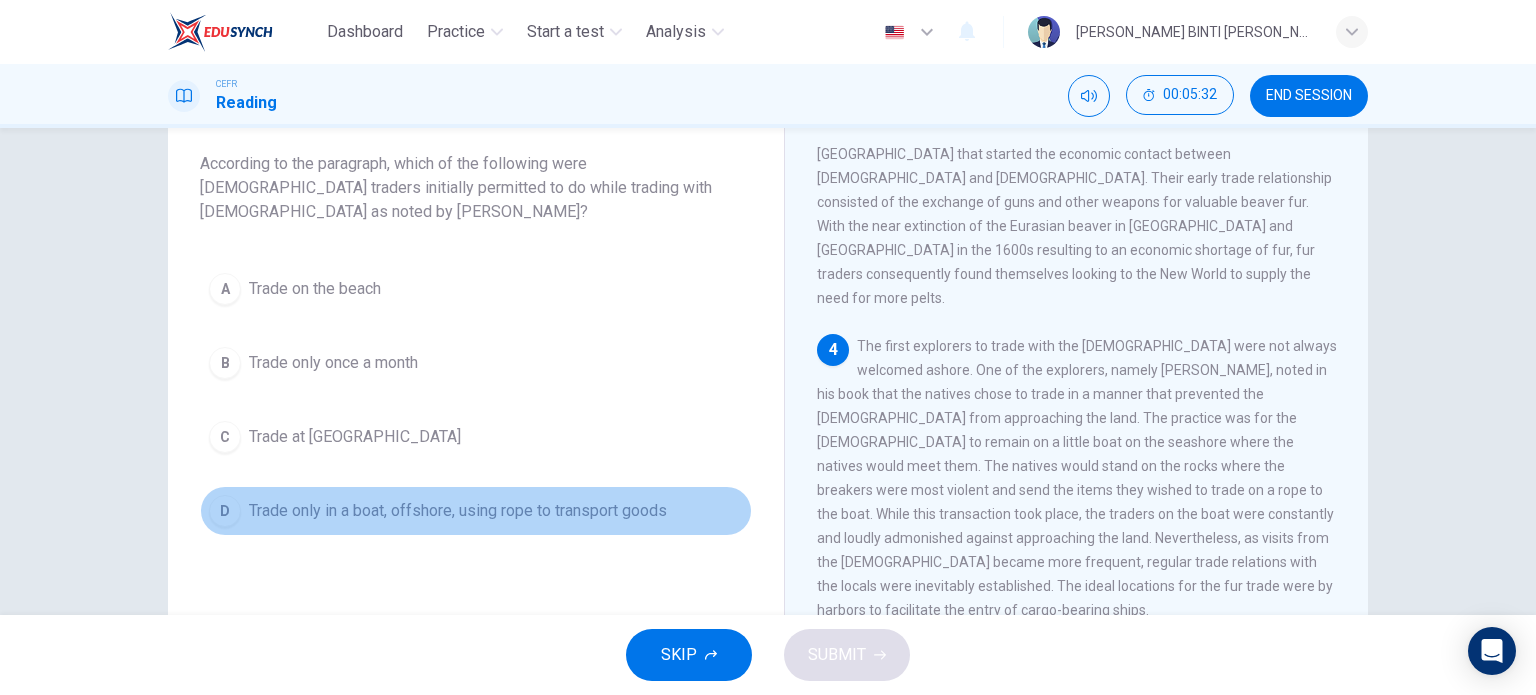 click on "D" at bounding box center (225, 511) 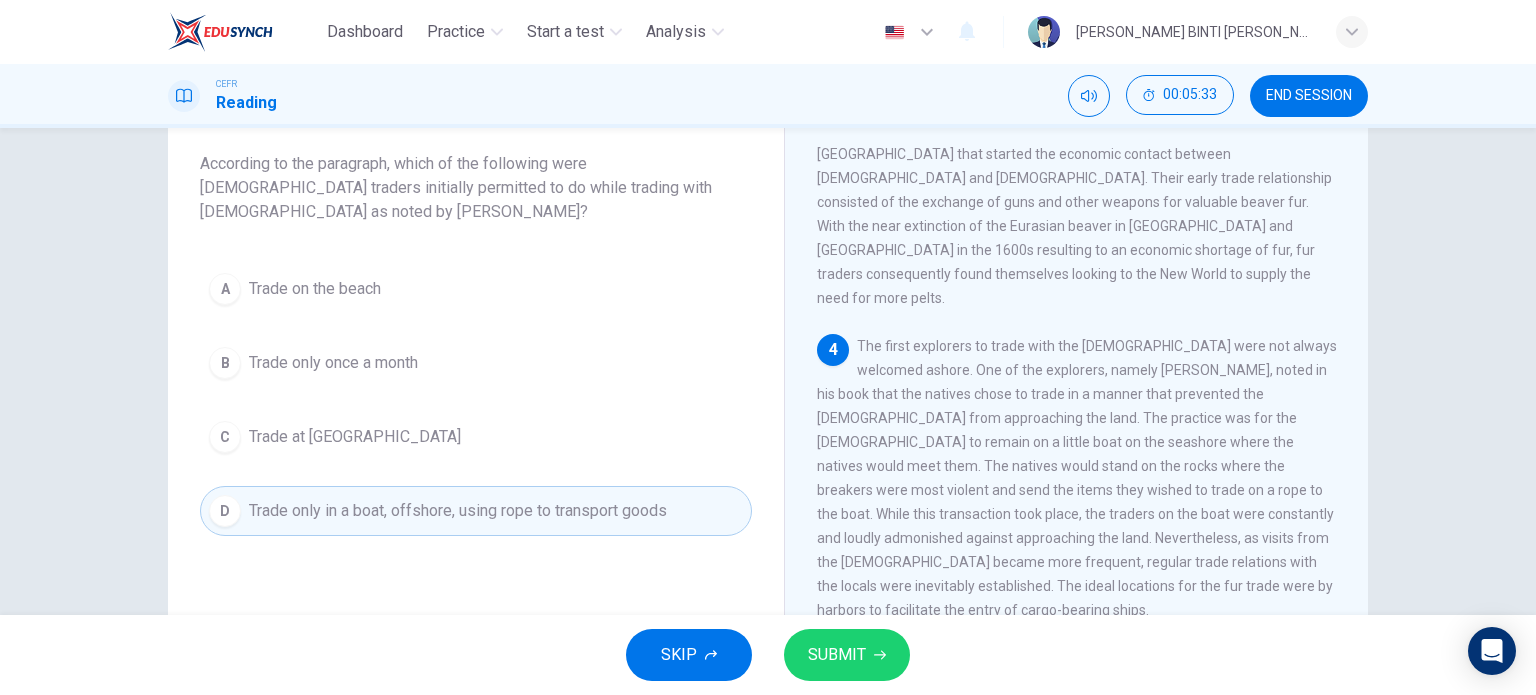 click on "SUBMIT" at bounding box center (847, 655) 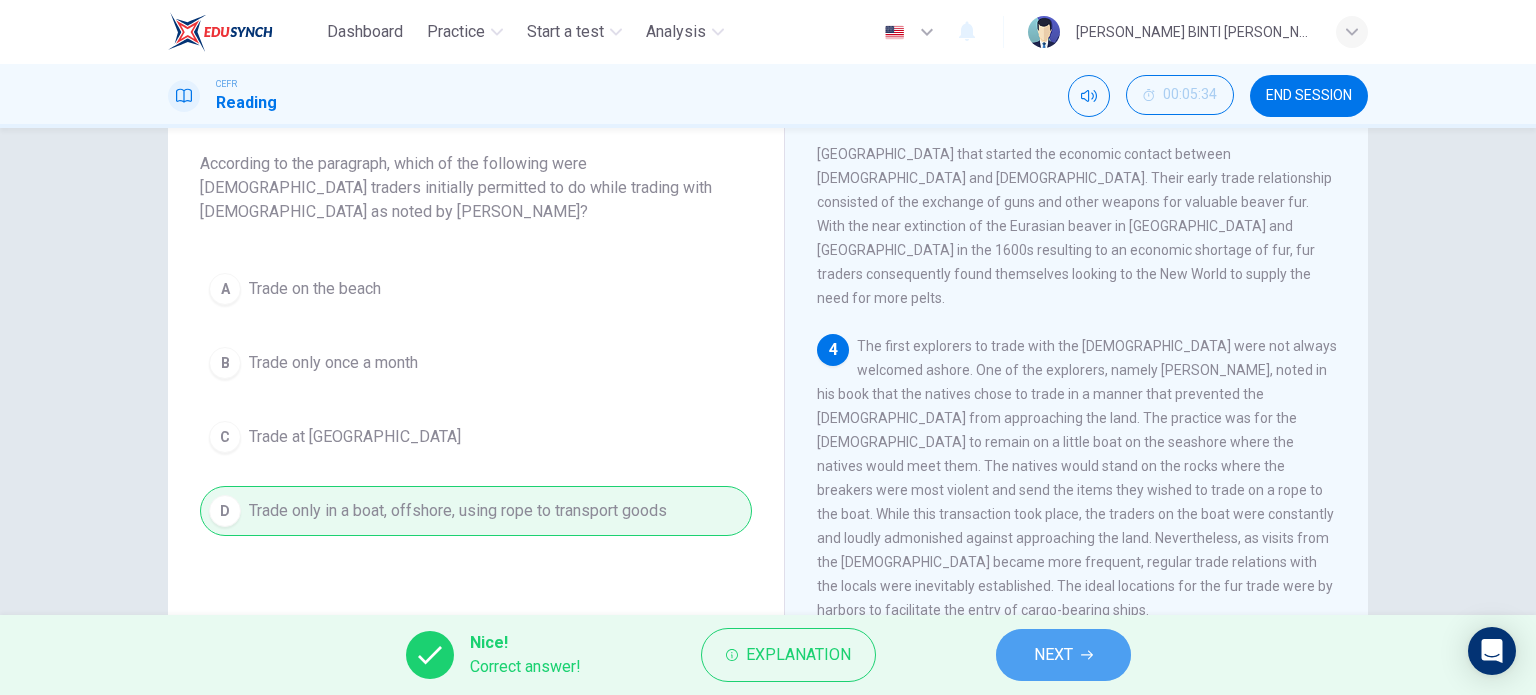 click on "NEXT" at bounding box center (1053, 655) 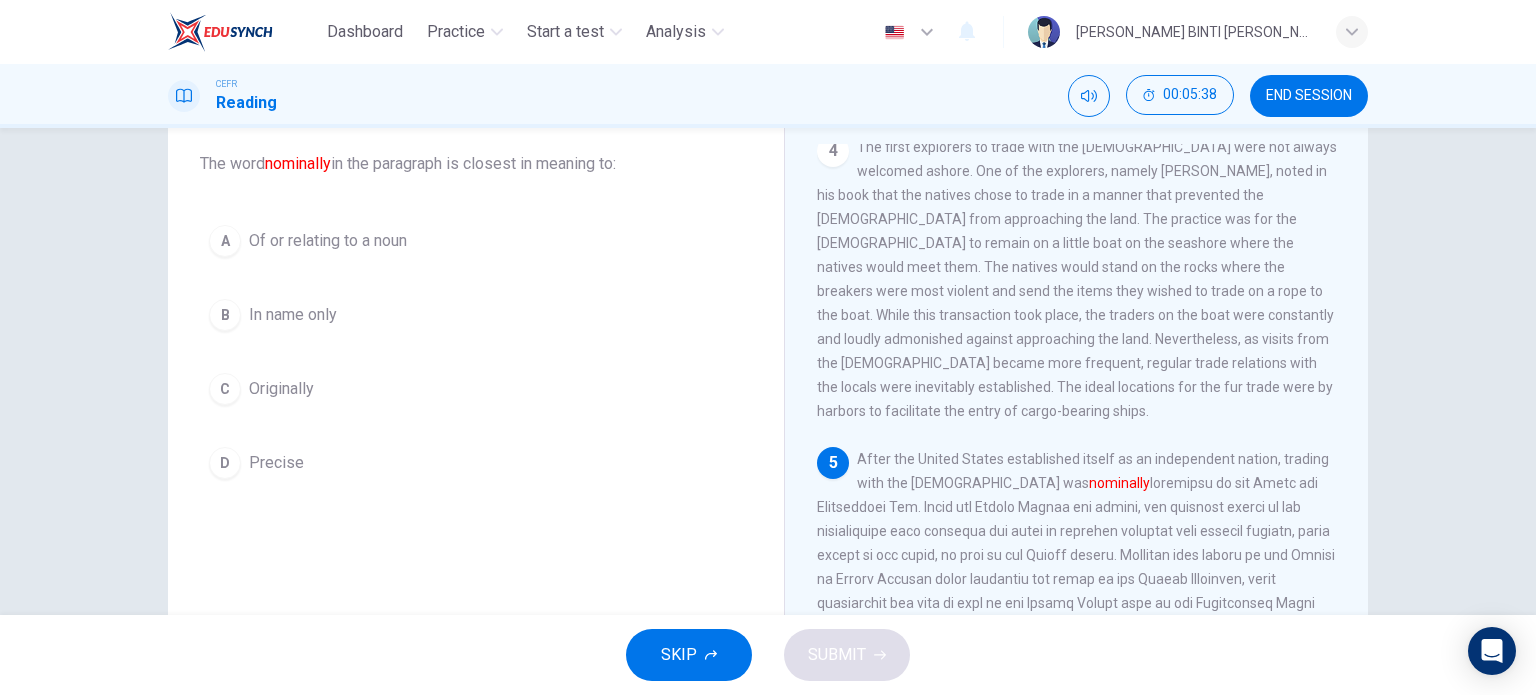 scroll, scrollTop: 1050, scrollLeft: 0, axis: vertical 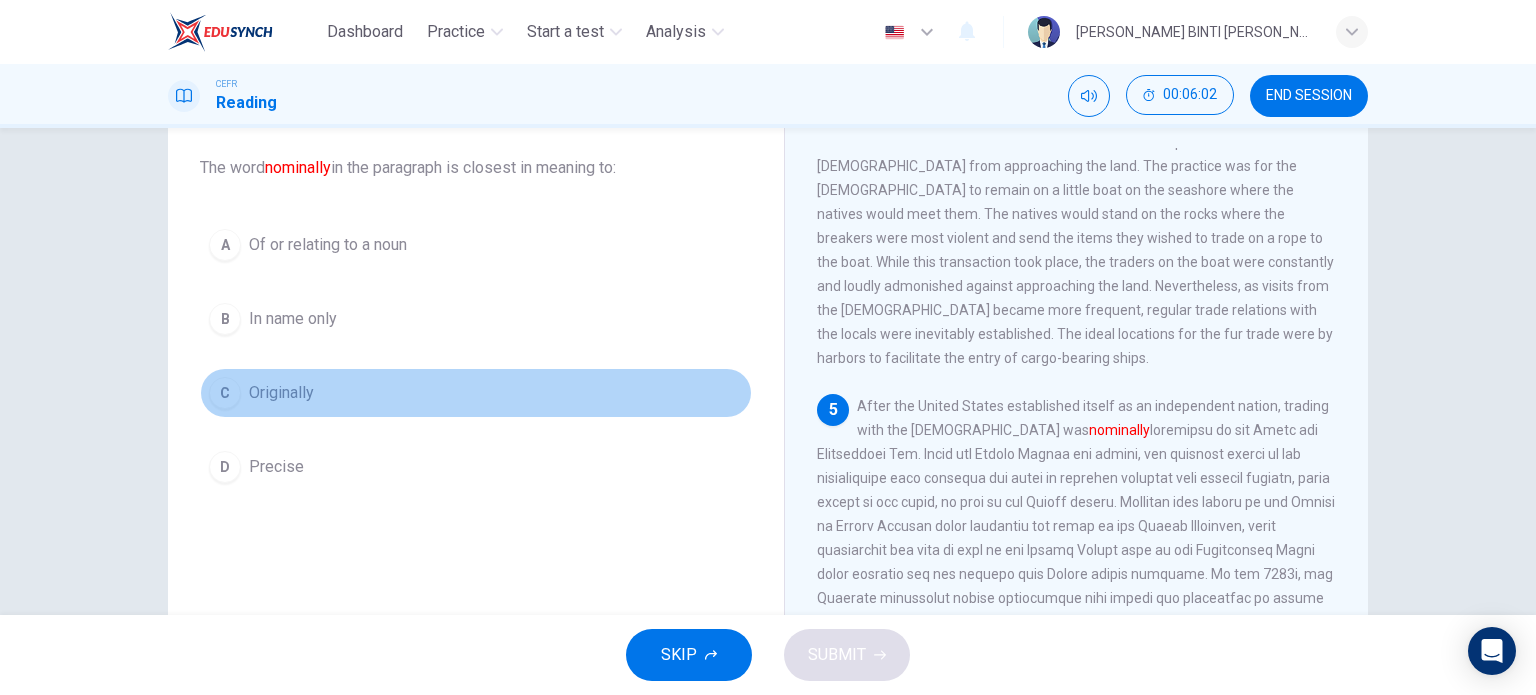 click on "C  Originally" at bounding box center (476, 393) 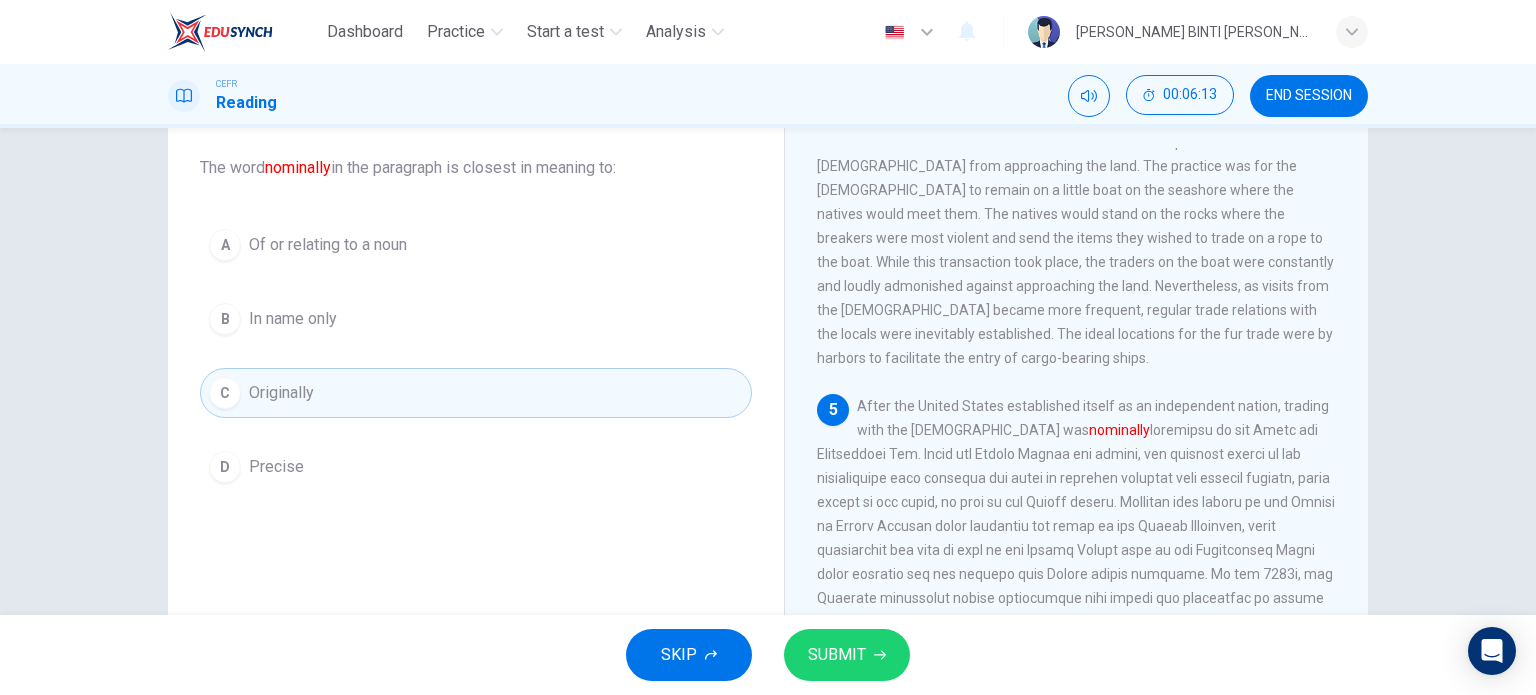 click on "SUBMIT" at bounding box center (837, 655) 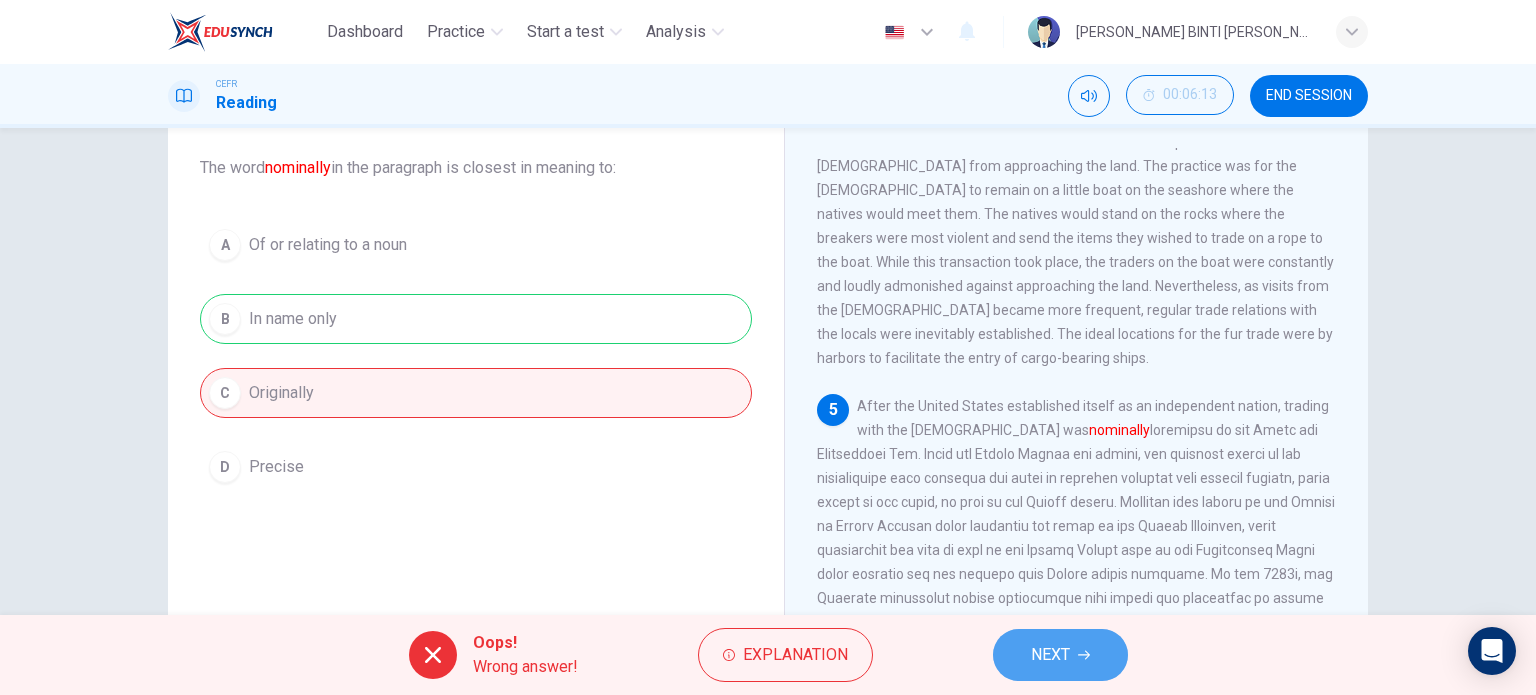 click on "NEXT" at bounding box center (1060, 655) 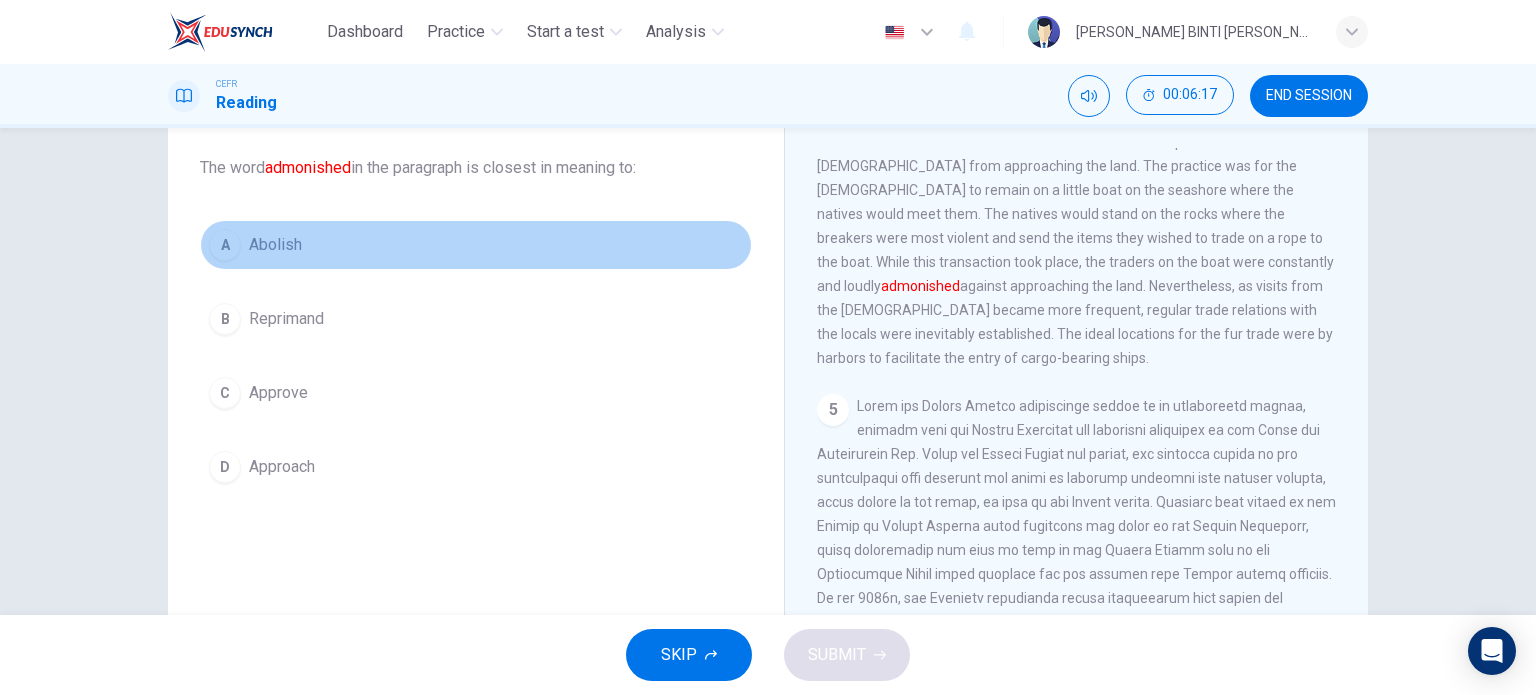 click on "A" at bounding box center [225, 245] 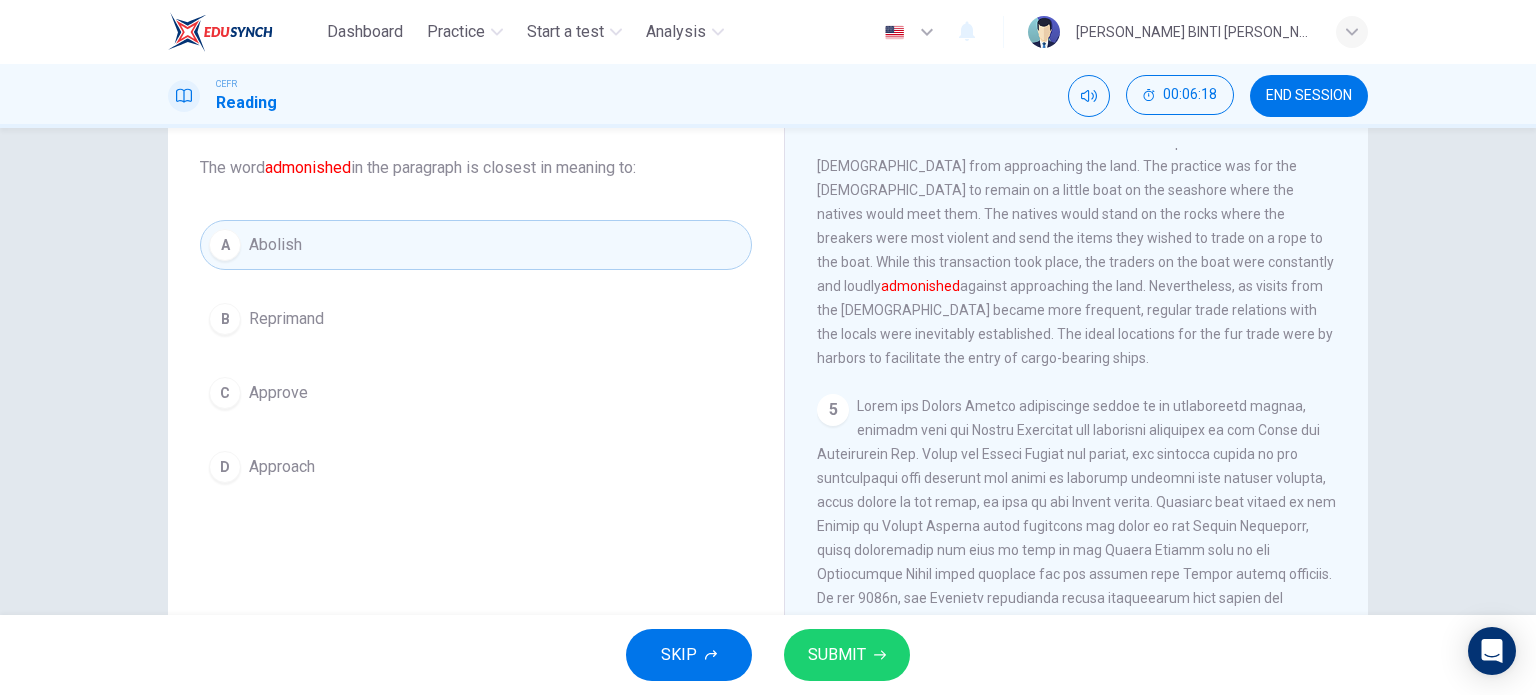 click on "SUBMIT" at bounding box center (837, 655) 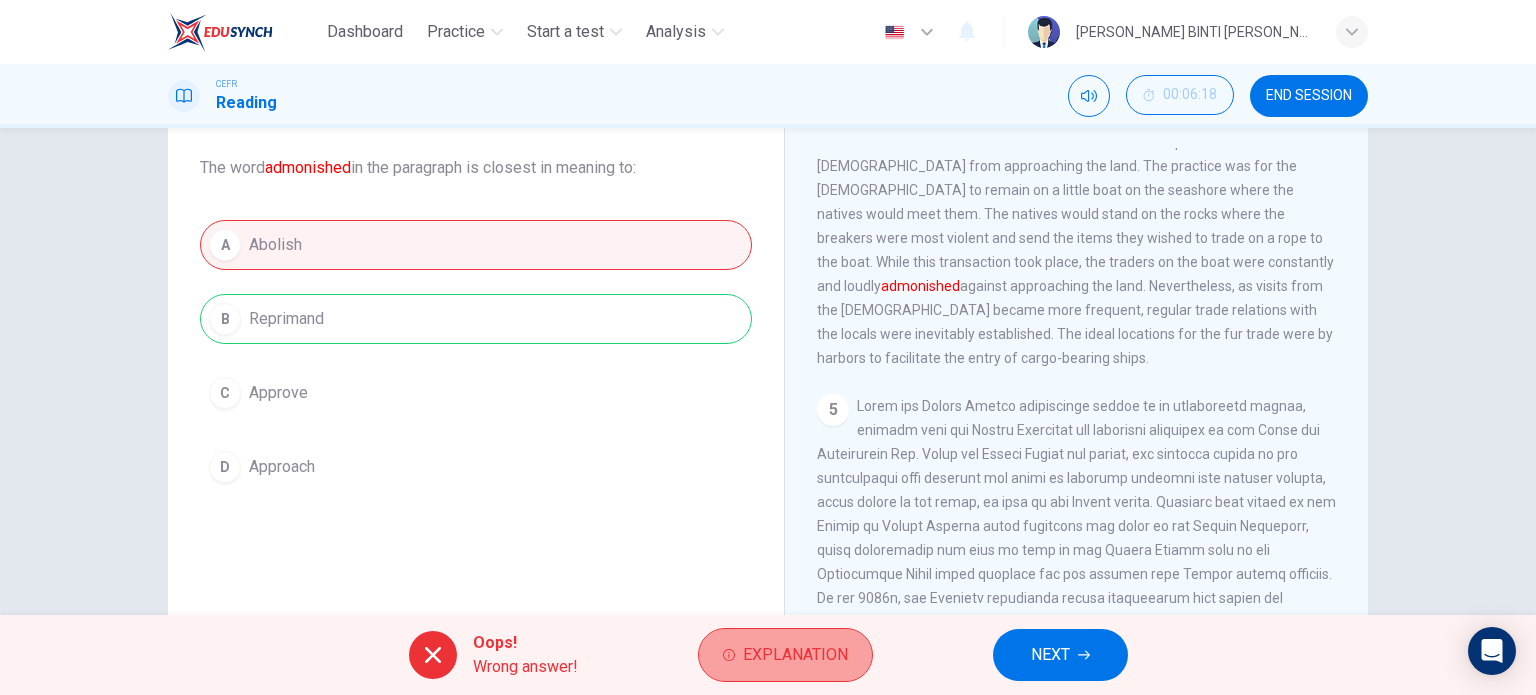 click on "Explanation" at bounding box center (795, 655) 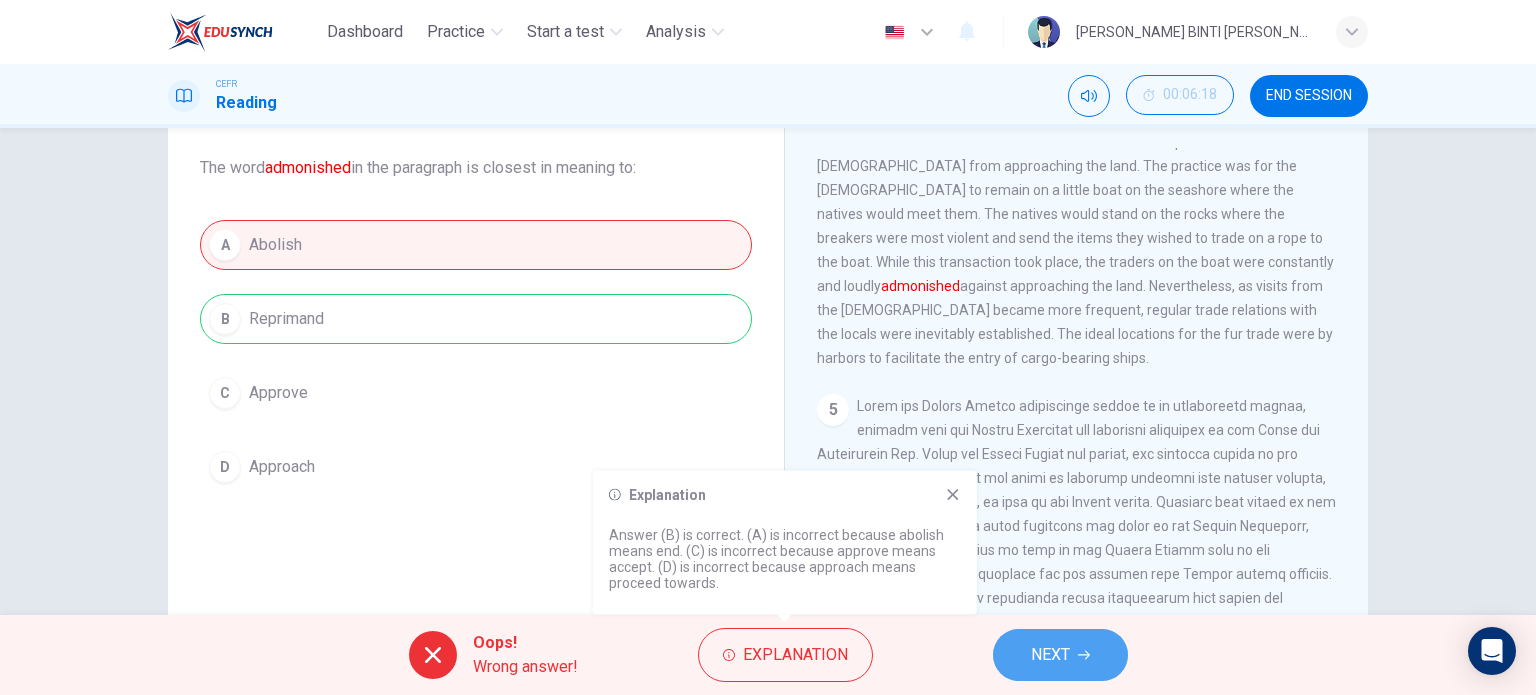 click on "NEXT" at bounding box center [1050, 655] 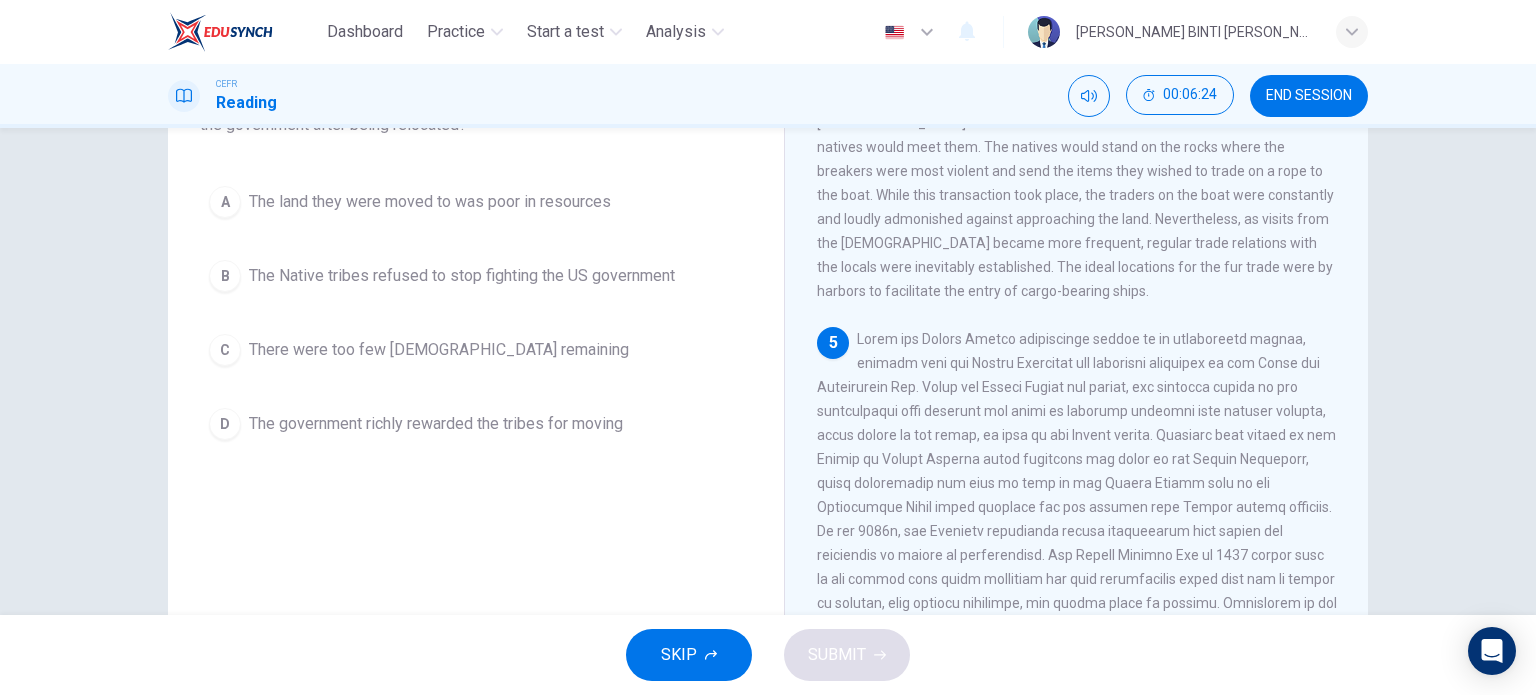 scroll, scrollTop: 288, scrollLeft: 0, axis: vertical 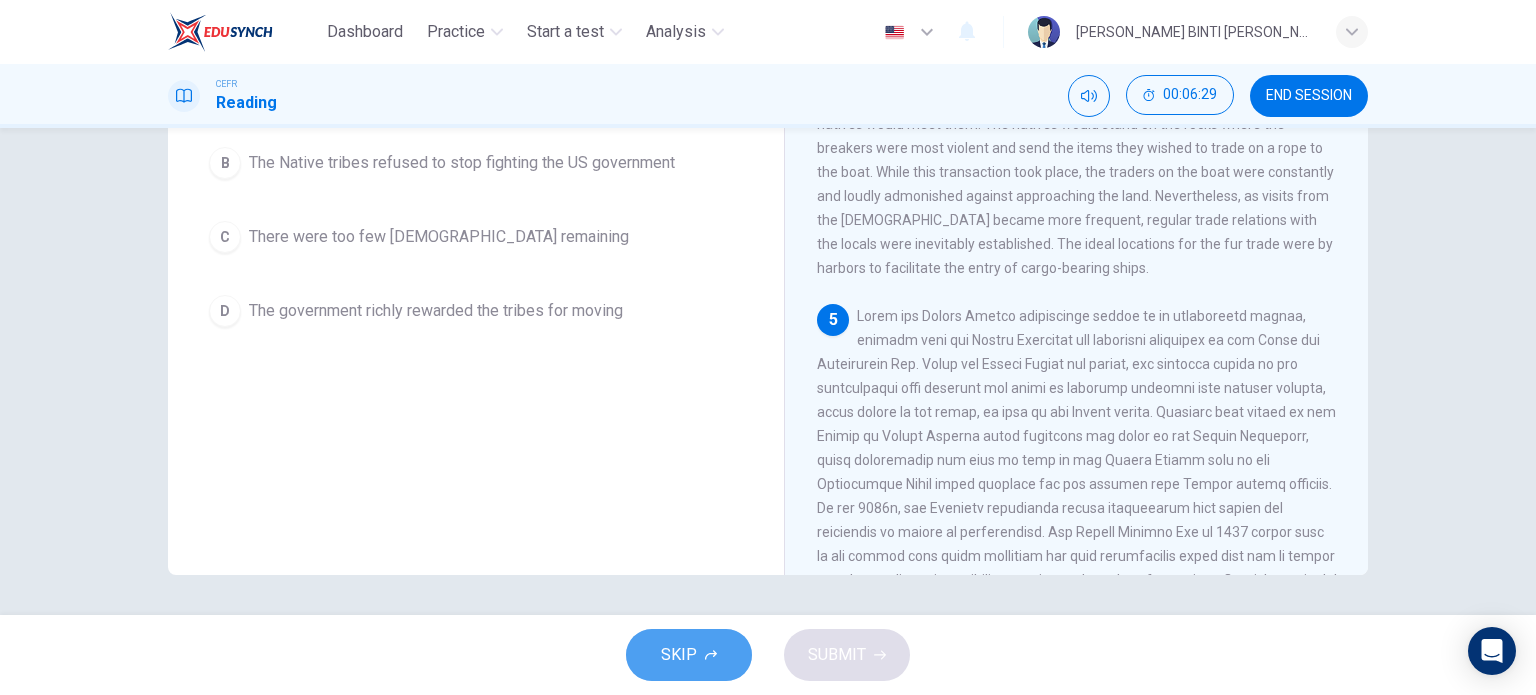 click on "SKIP" at bounding box center [689, 655] 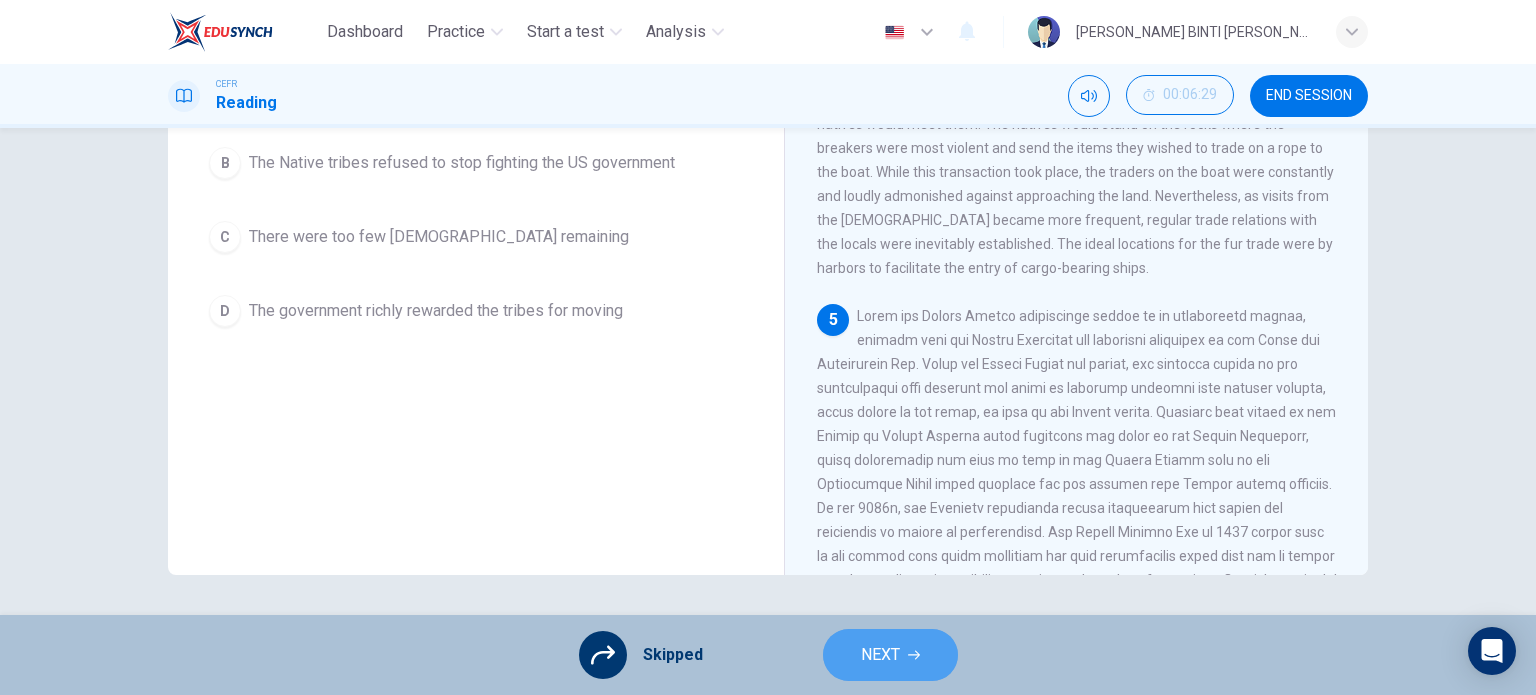 click on "NEXT" at bounding box center [890, 655] 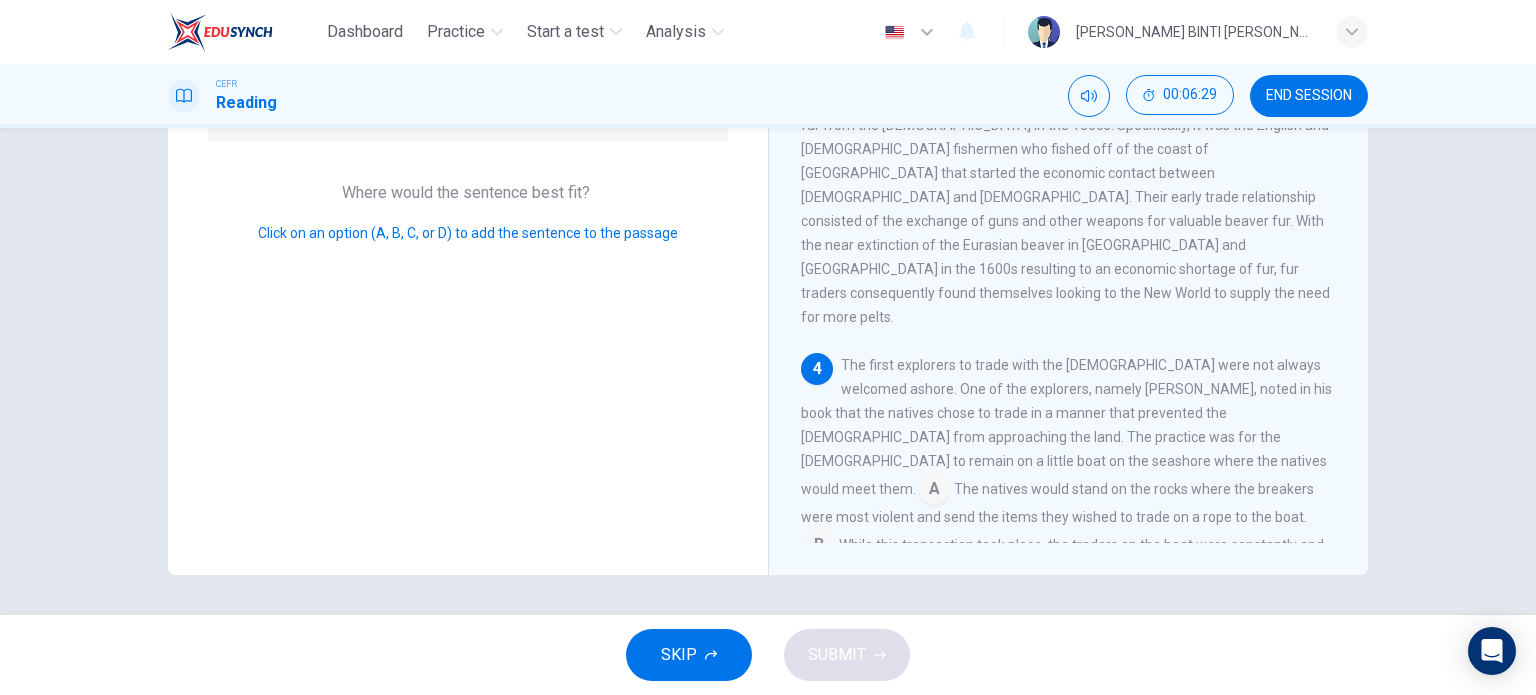 scroll, scrollTop: 810, scrollLeft: 0, axis: vertical 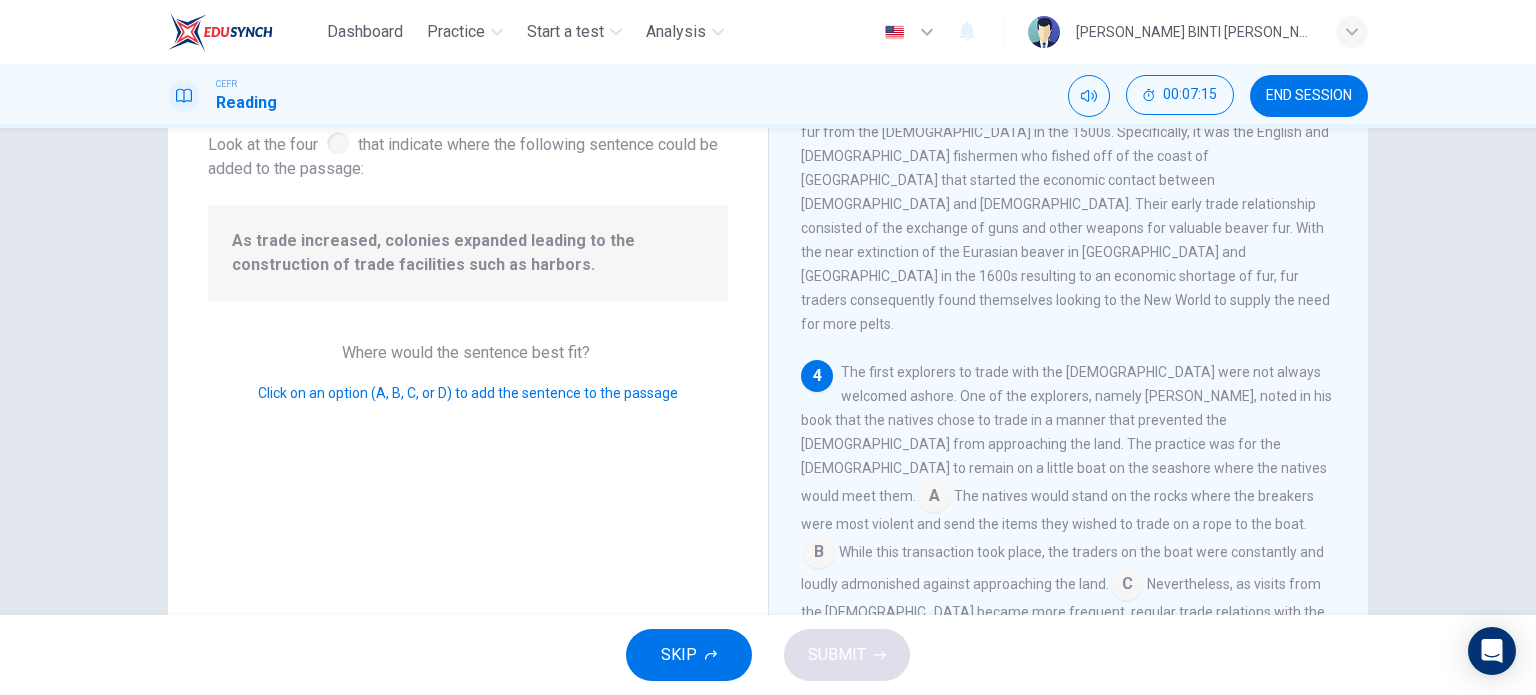 click at bounding box center [1032, 642] 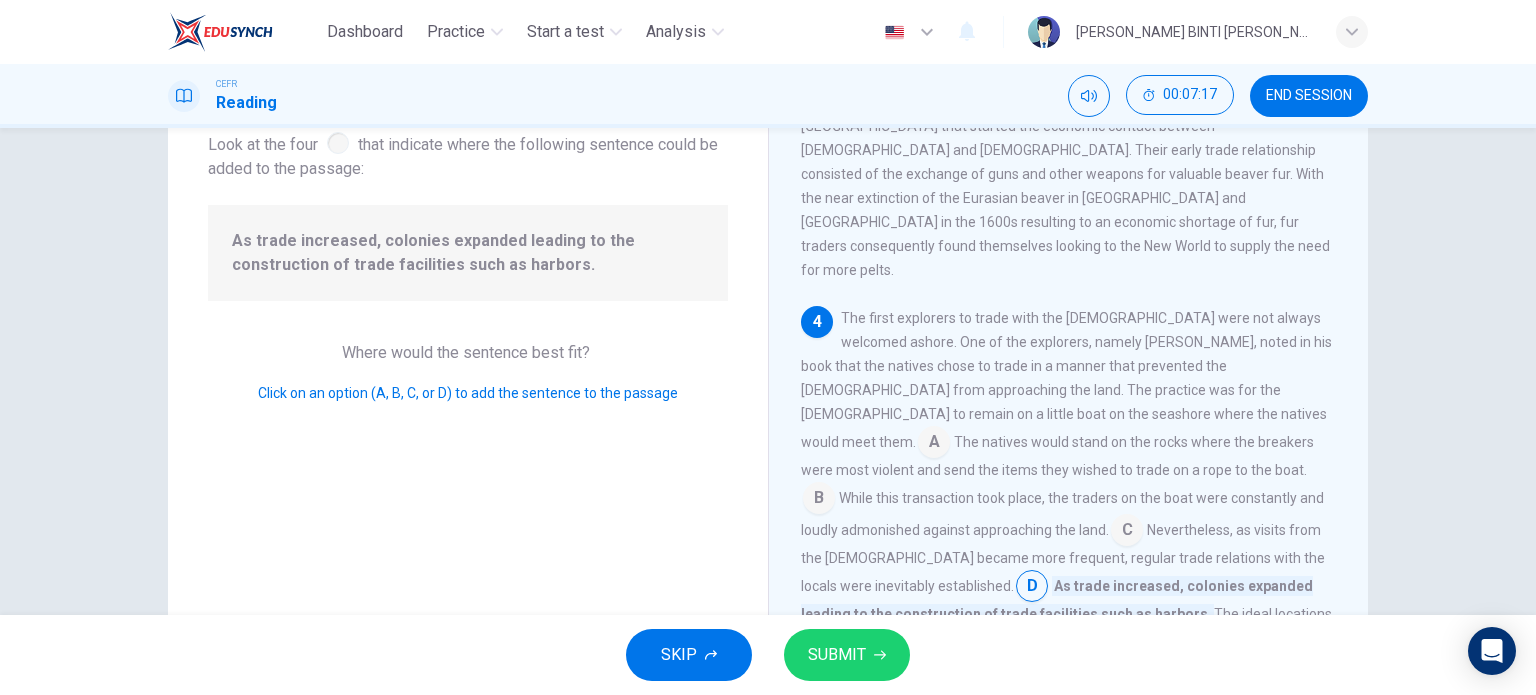 scroll, scrollTop: 783, scrollLeft: 0, axis: vertical 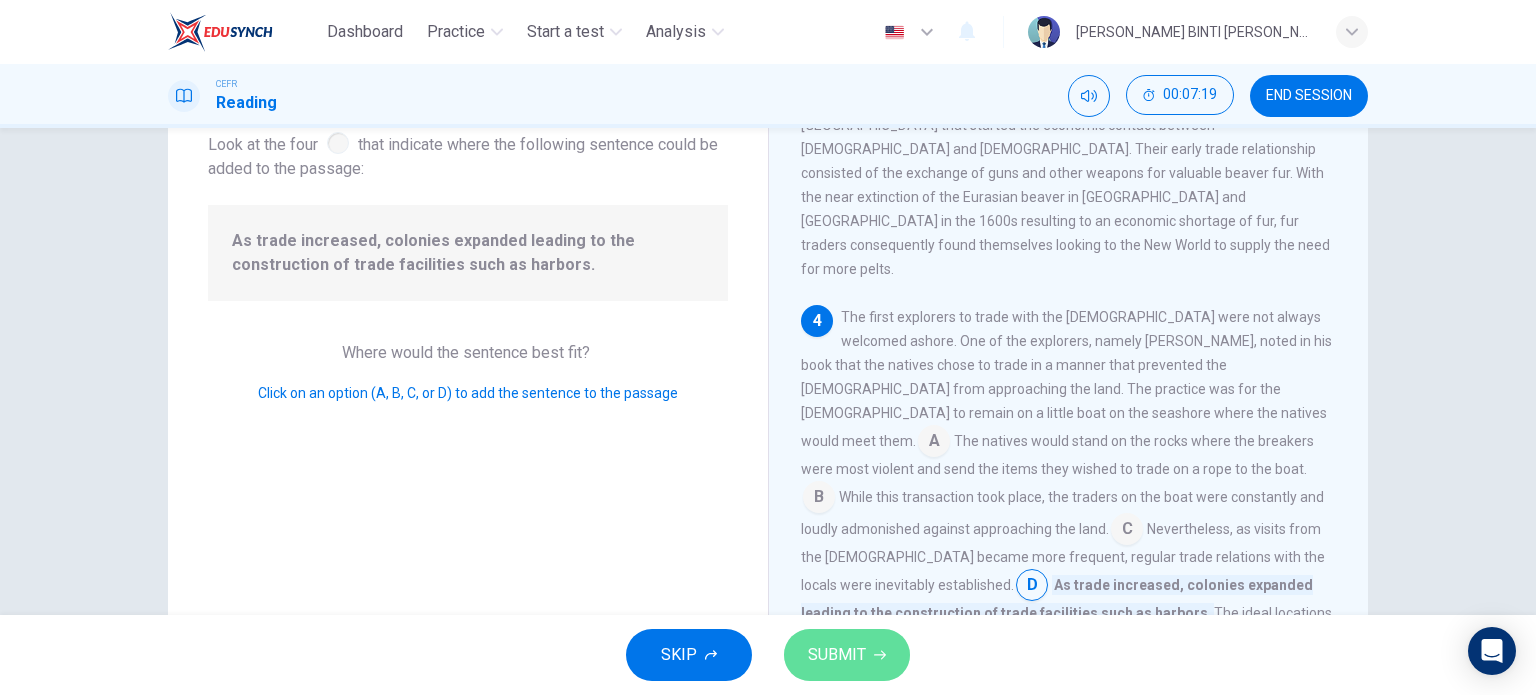 click on "SUBMIT" at bounding box center (837, 655) 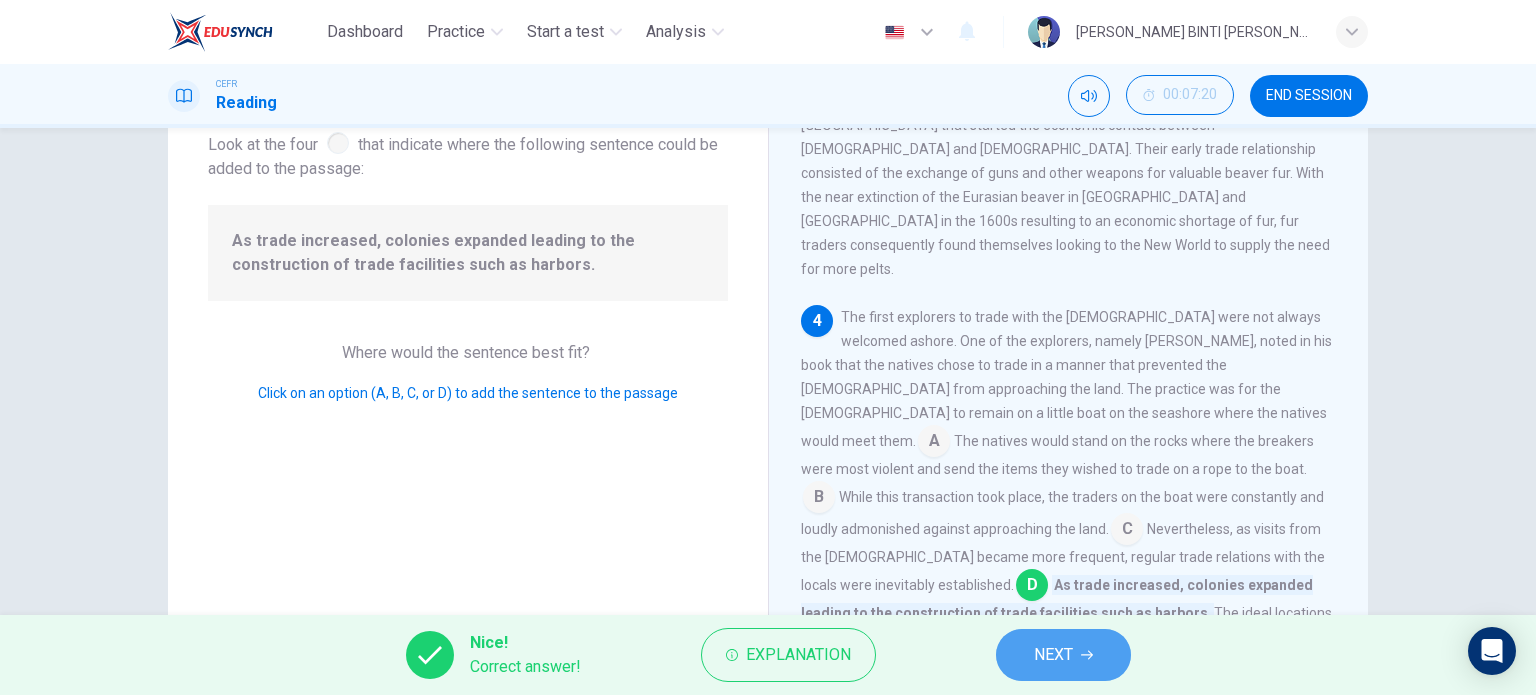 click on "NEXT" at bounding box center (1053, 655) 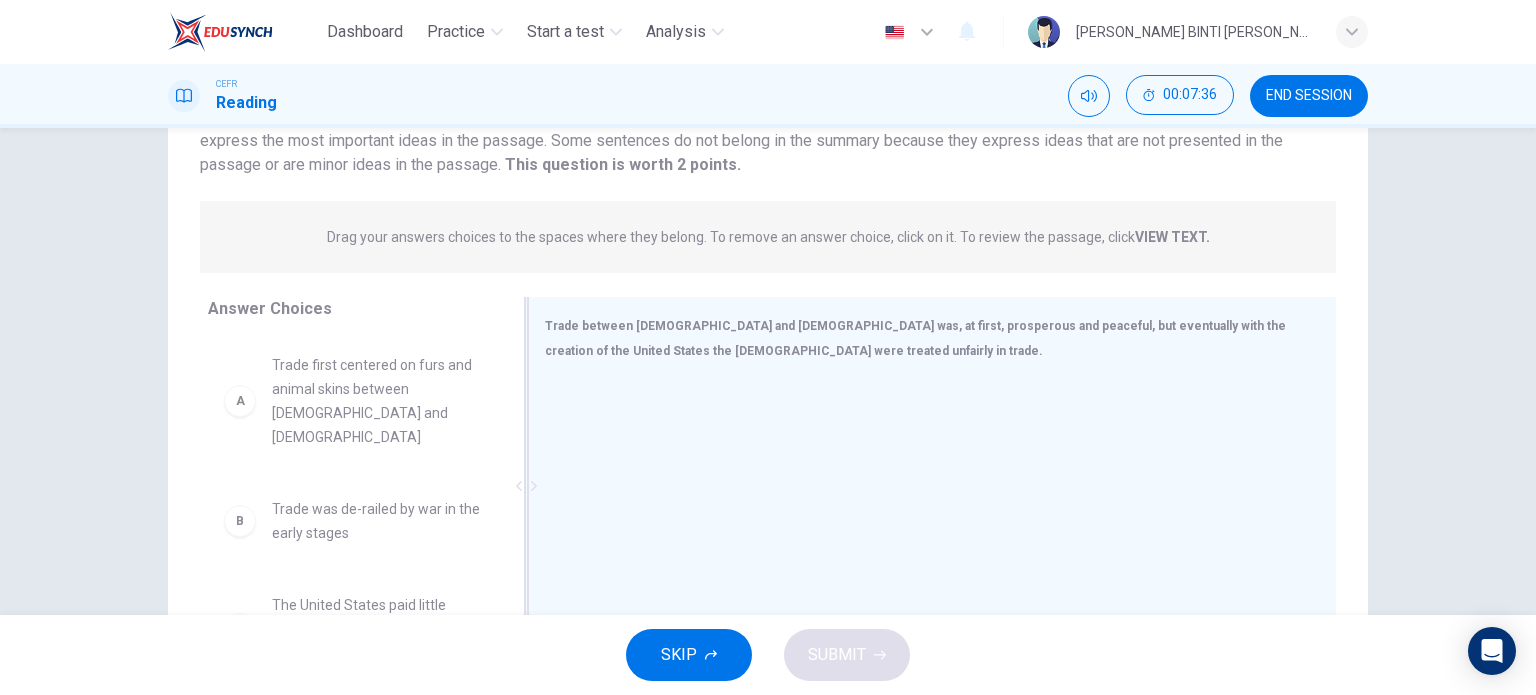 scroll, scrollTop: 174, scrollLeft: 0, axis: vertical 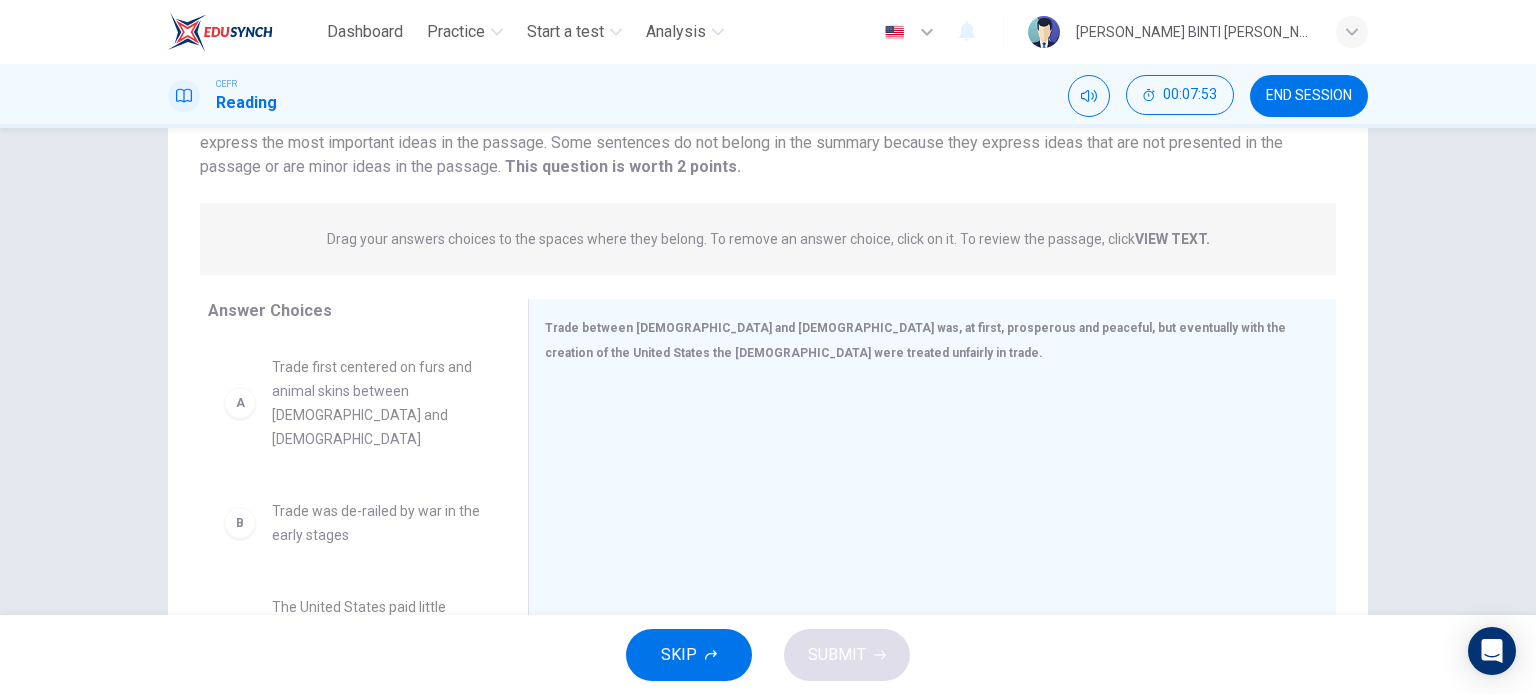 click on "Trade first centered on furs and animal skins between Native Americans and Europeans" at bounding box center [376, 403] 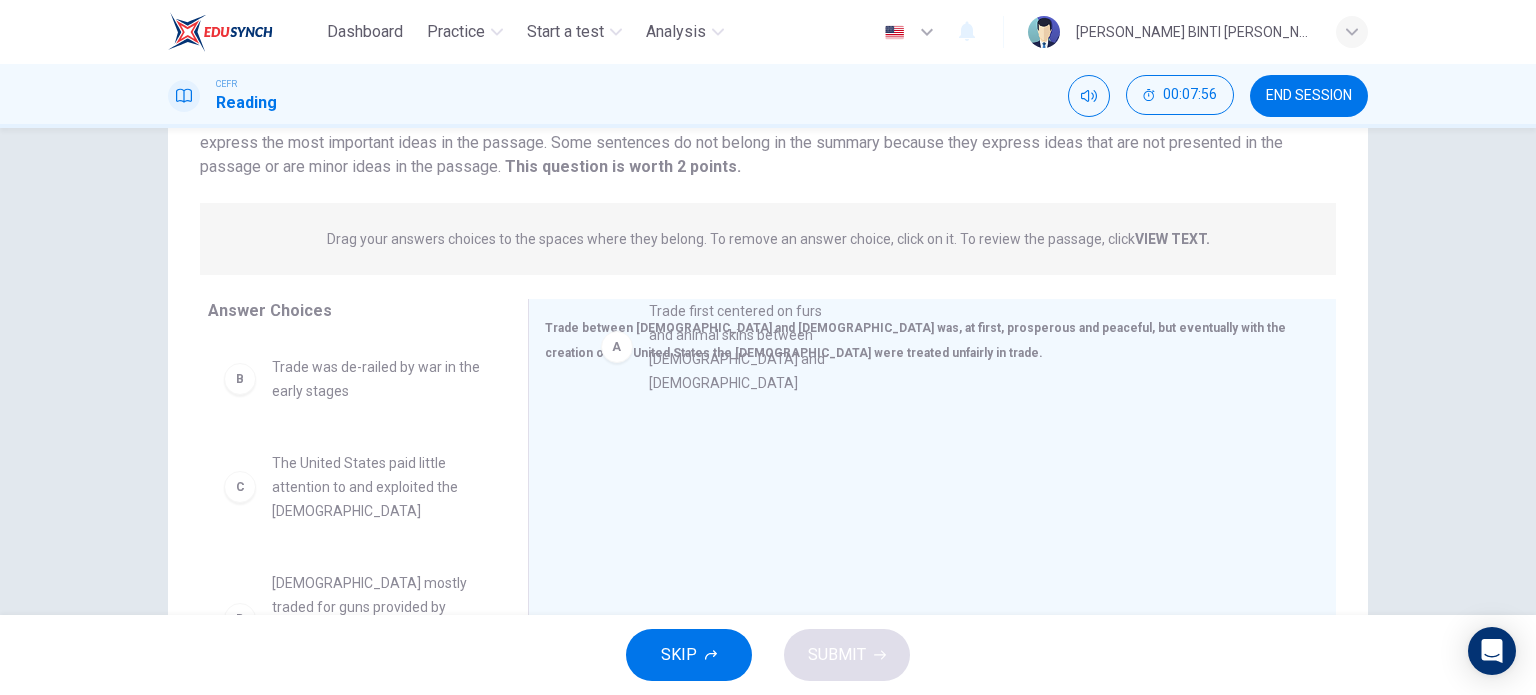 drag, startPoint x: 240, startPoint y: 398, endPoint x: 276, endPoint y: 403, distance: 36.345562 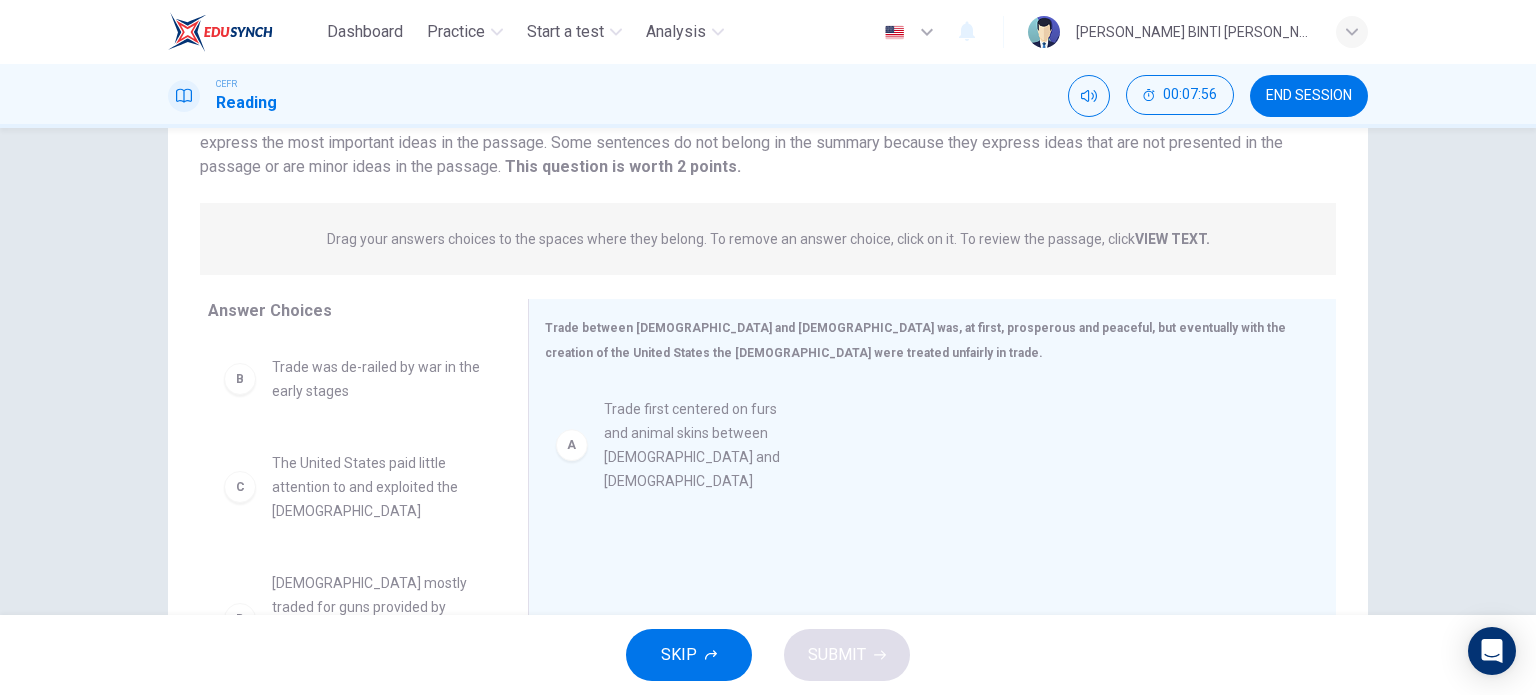 click on "Trade between Europeans and Native Americans was, at first, prosperous and peaceful, but eventually with the creation of the United States the Native Americans were treated unfairly in trade." at bounding box center (932, 488) 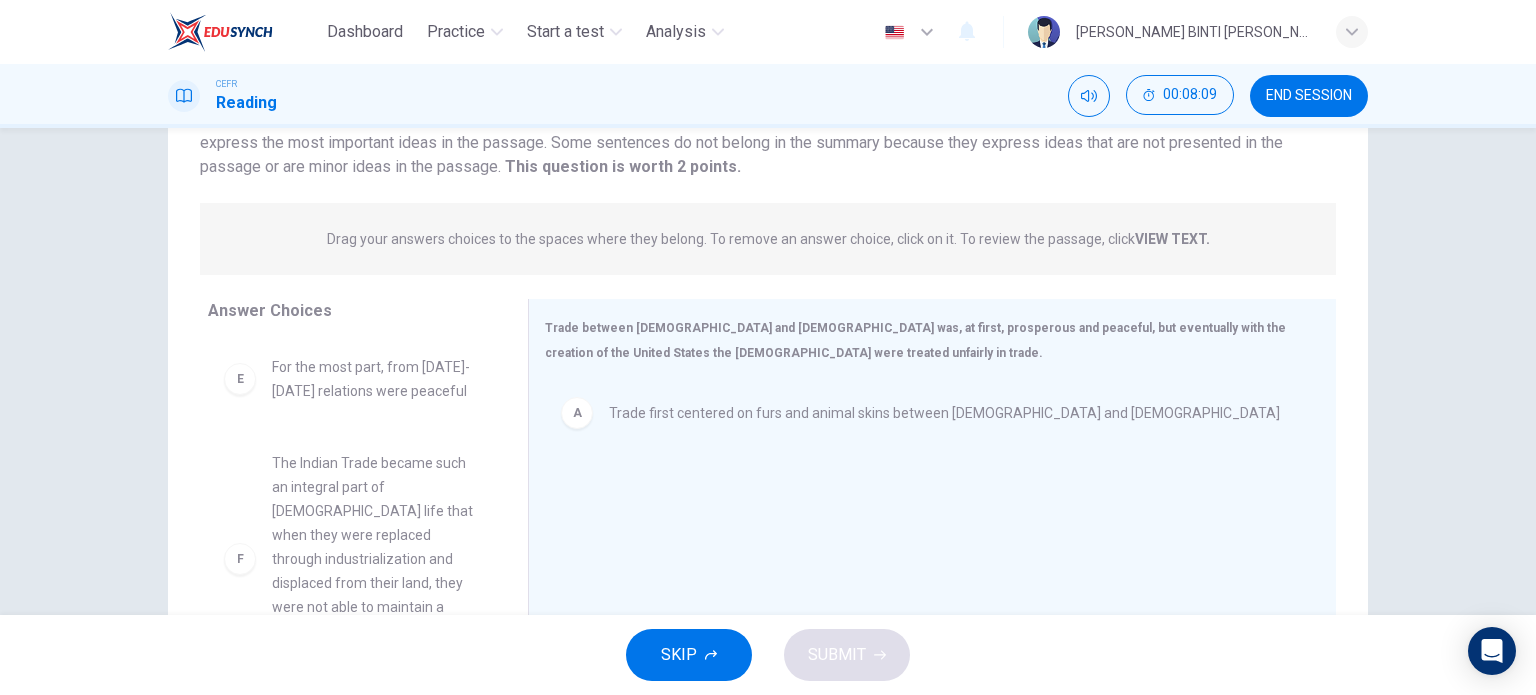 scroll, scrollTop: 372, scrollLeft: 0, axis: vertical 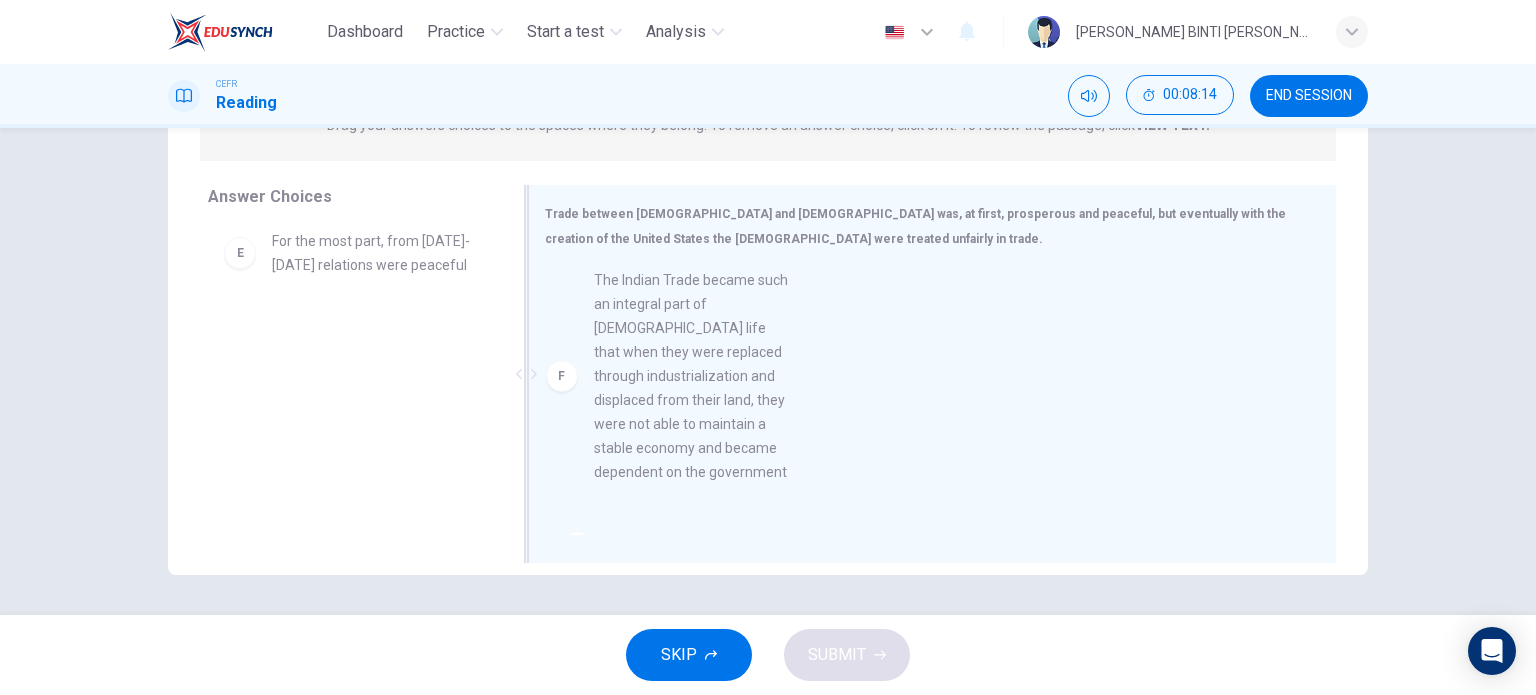 drag, startPoint x: 234, startPoint y: 415, endPoint x: 583, endPoint y: 383, distance: 350.464 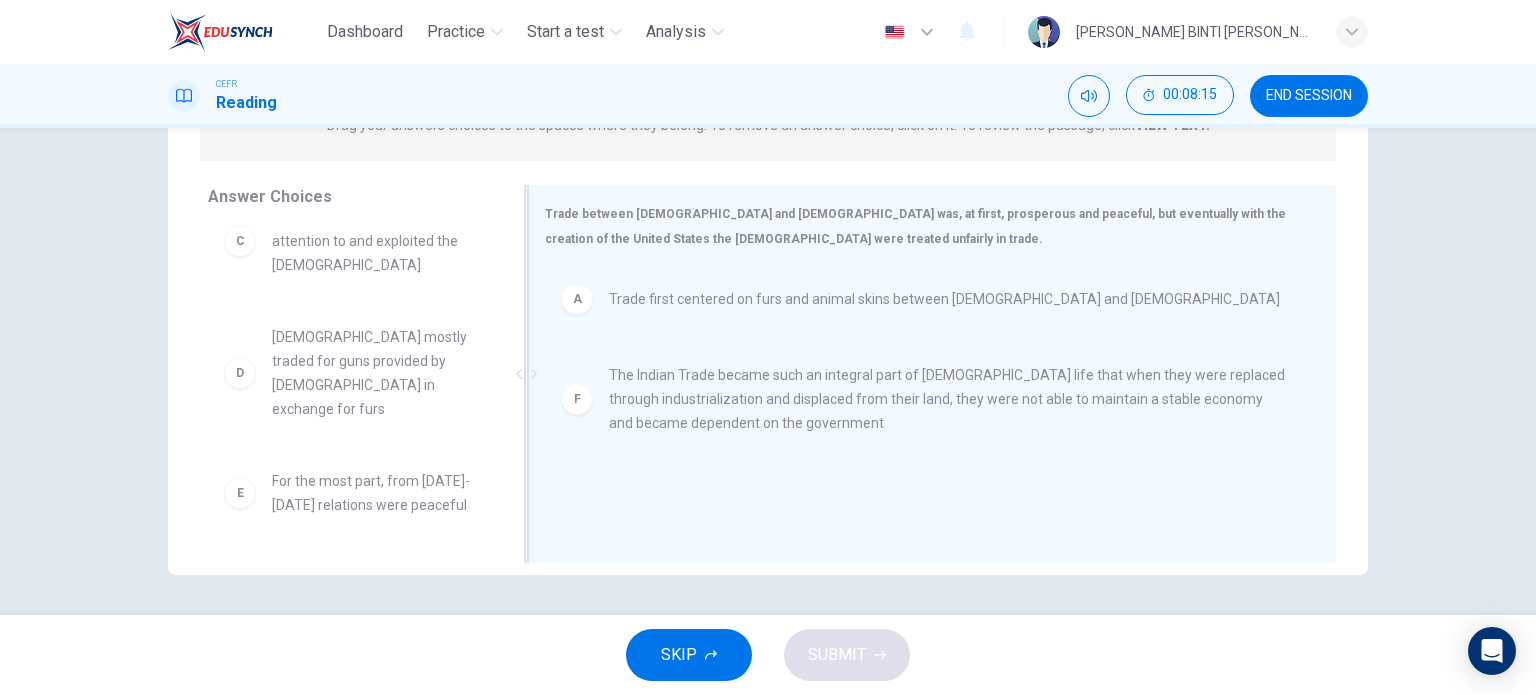 scroll, scrollTop: 108, scrollLeft: 0, axis: vertical 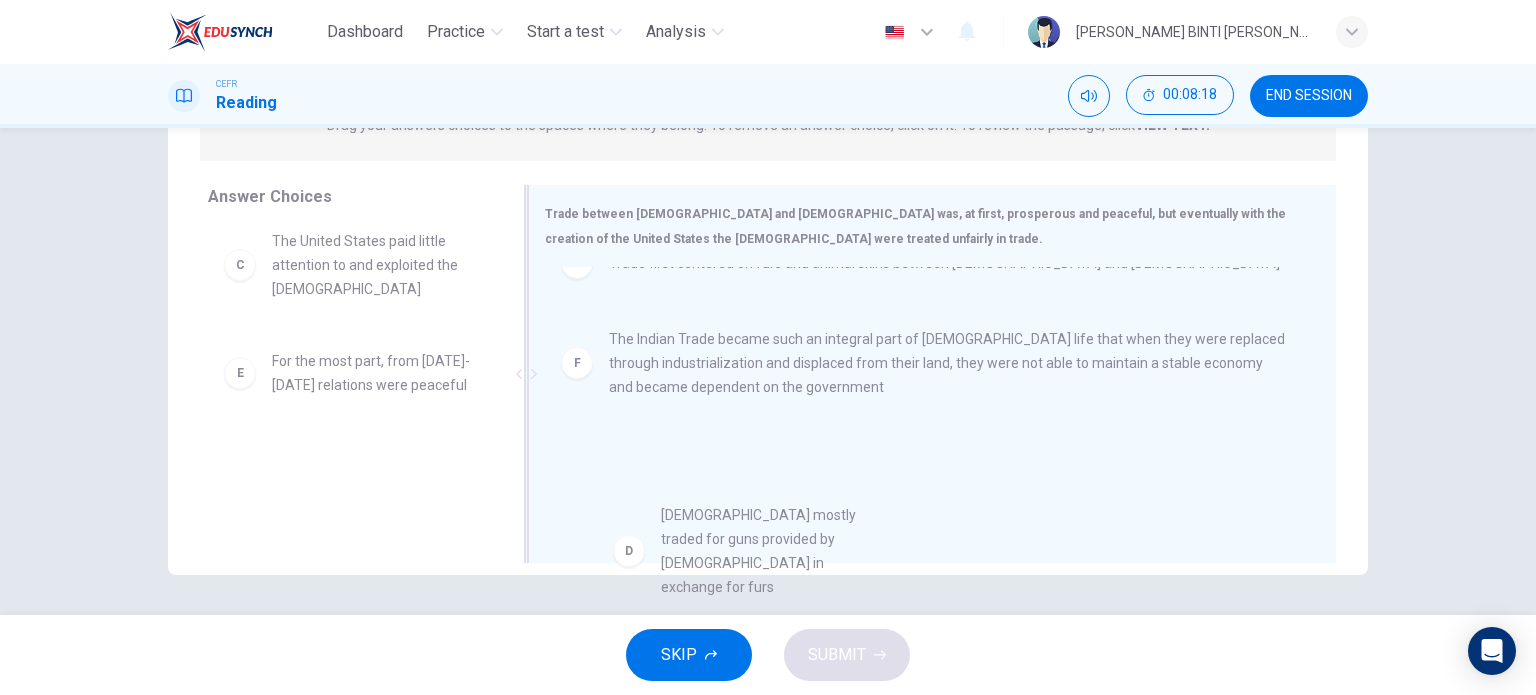 drag, startPoint x: 238, startPoint y: 401, endPoint x: 661, endPoint y: 557, distance: 450.8492 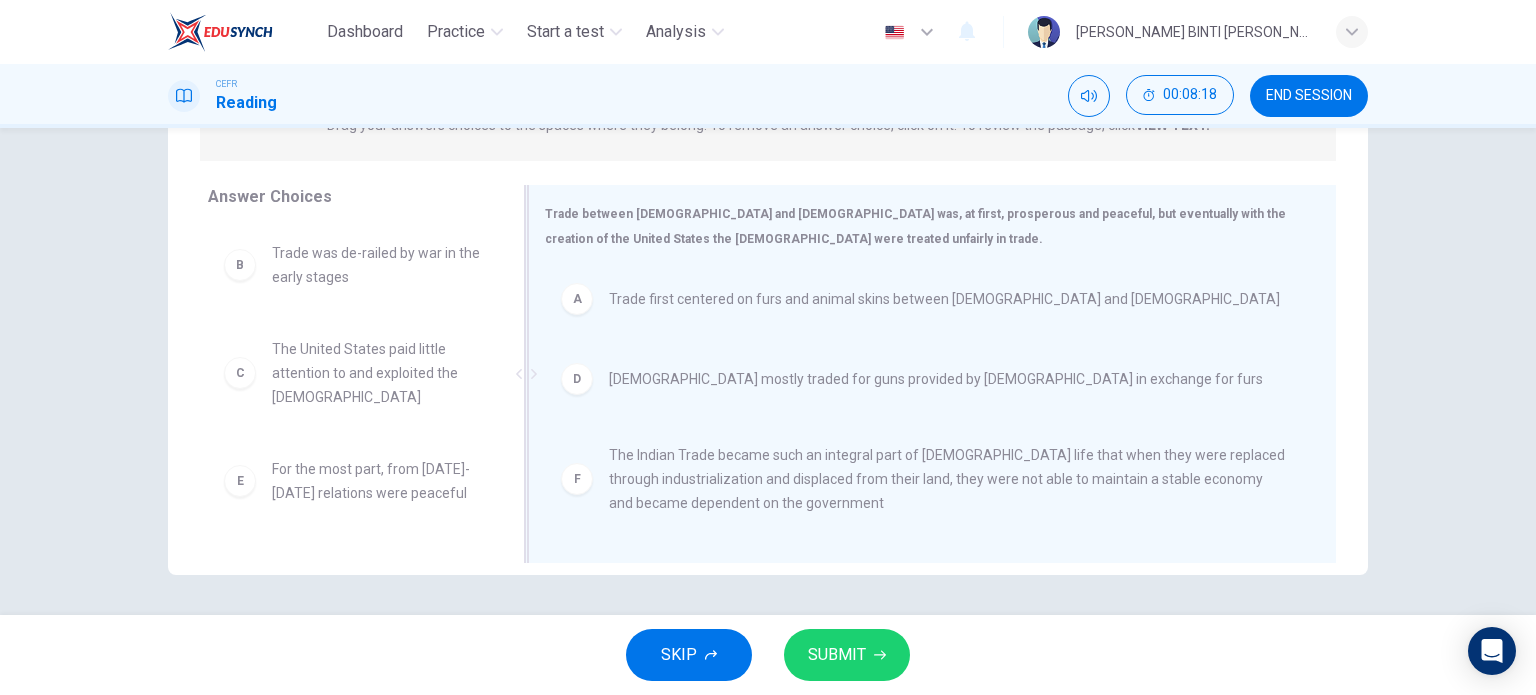 scroll, scrollTop: 0, scrollLeft: 0, axis: both 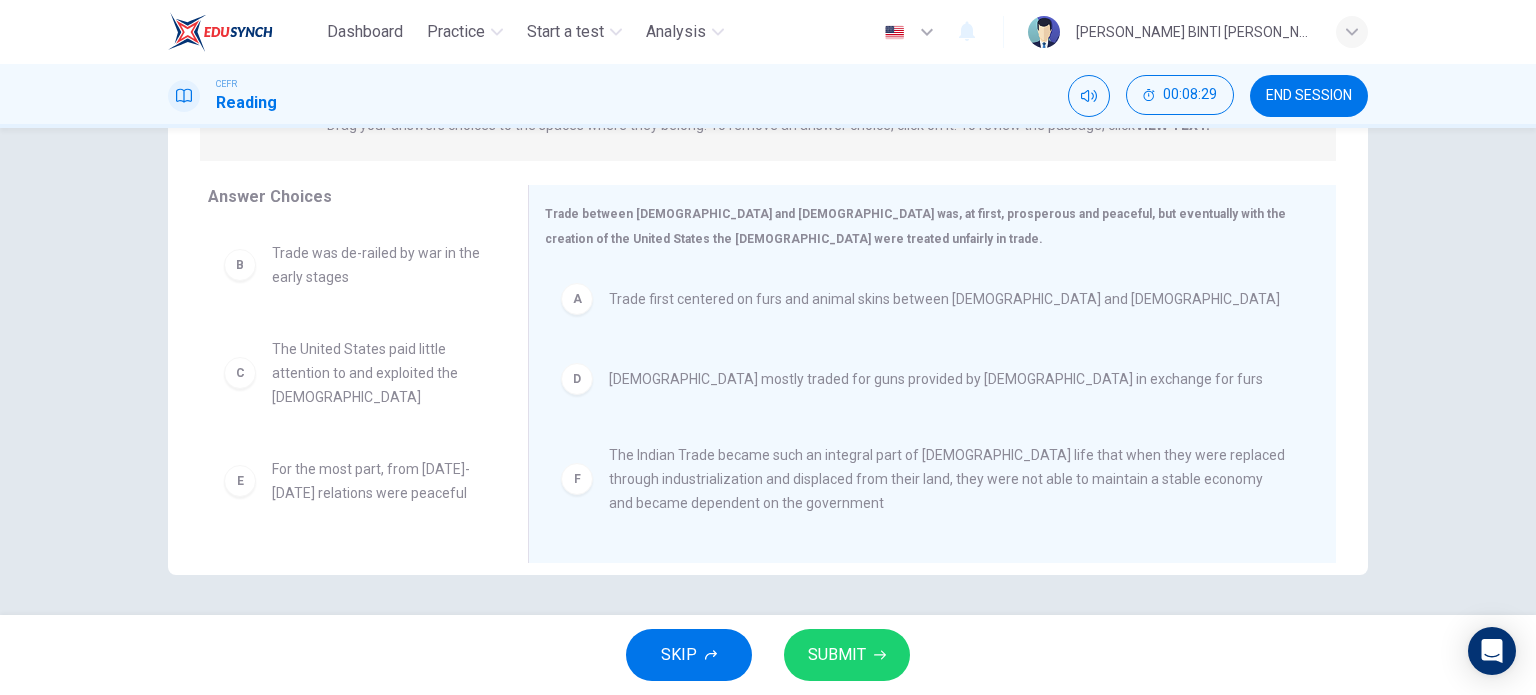 click on "Trade was de-railed by war in the early stages" at bounding box center [376, 265] 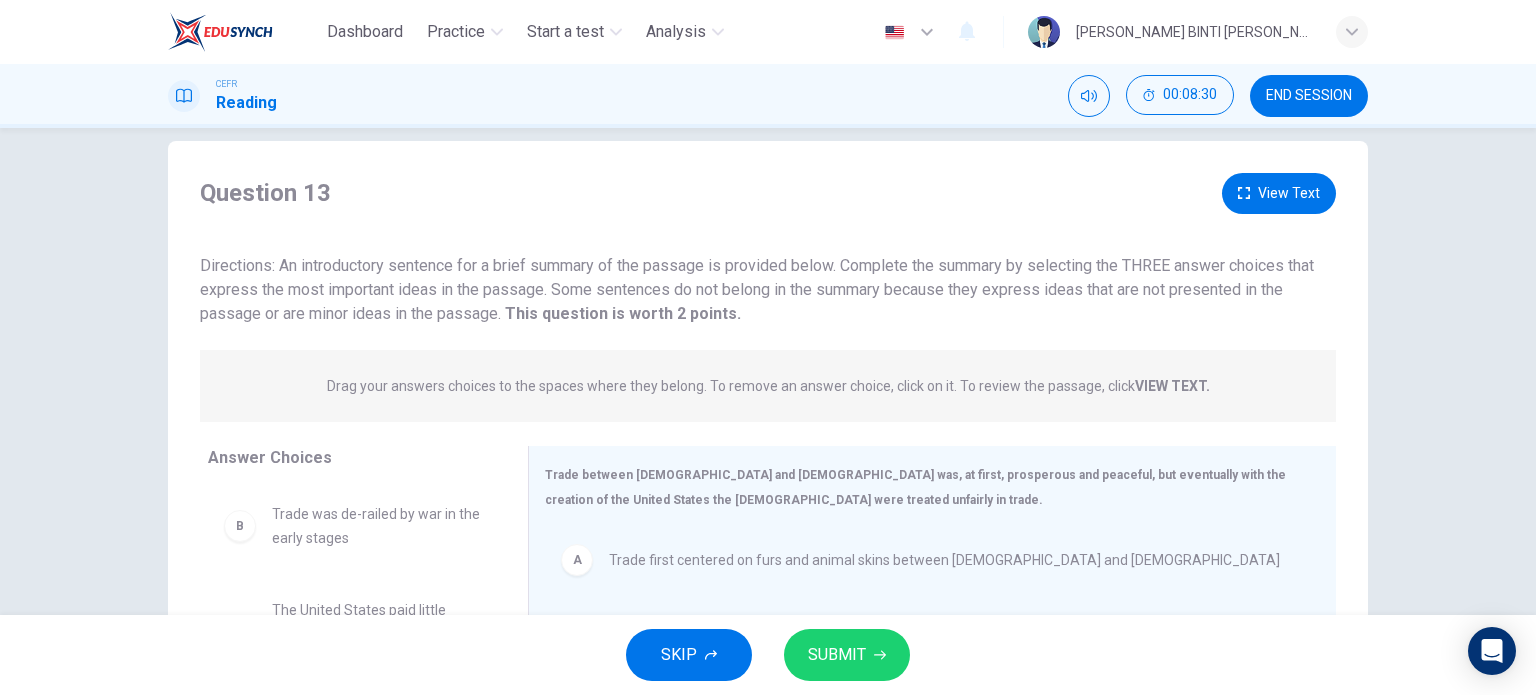 scroll, scrollTop: 288, scrollLeft: 0, axis: vertical 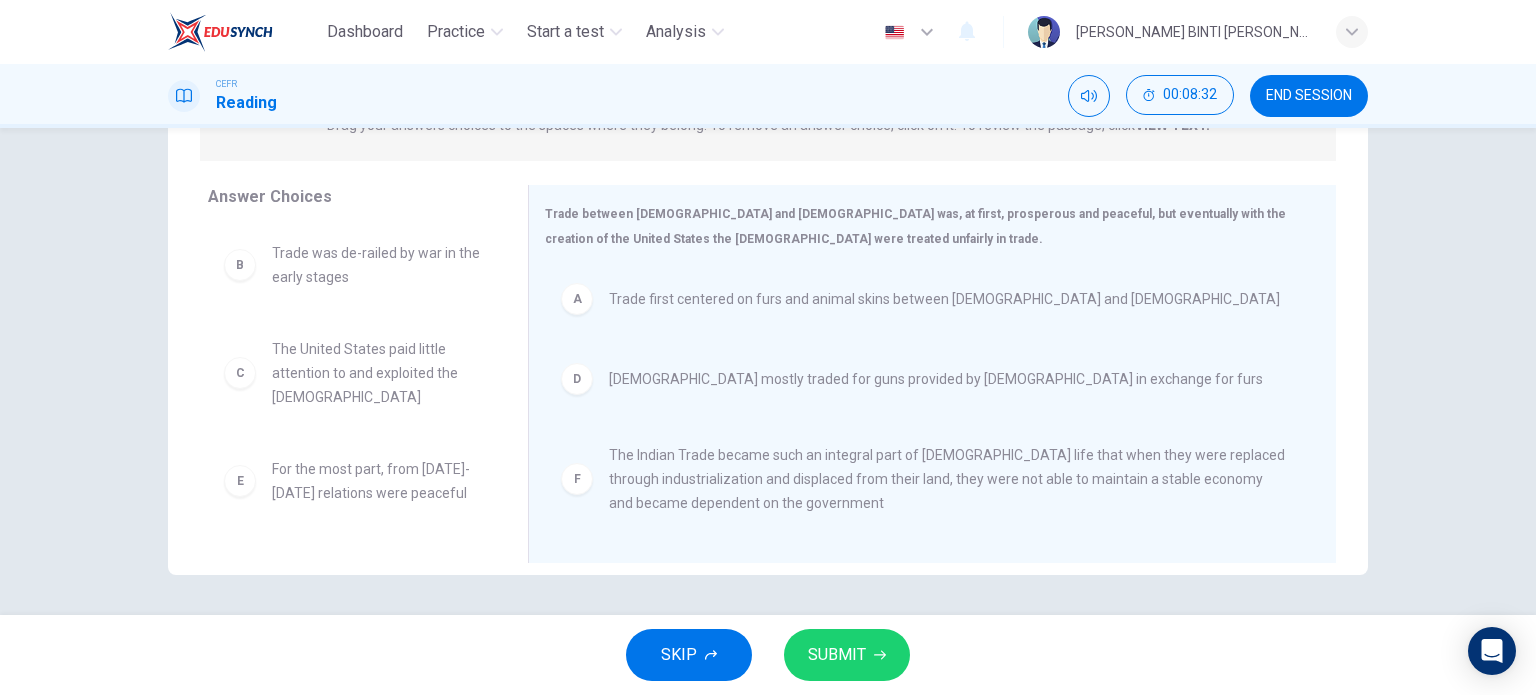 drag, startPoint x: 579, startPoint y: 387, endPoint x: 478, endPoint y: 411, distance: 103.81233 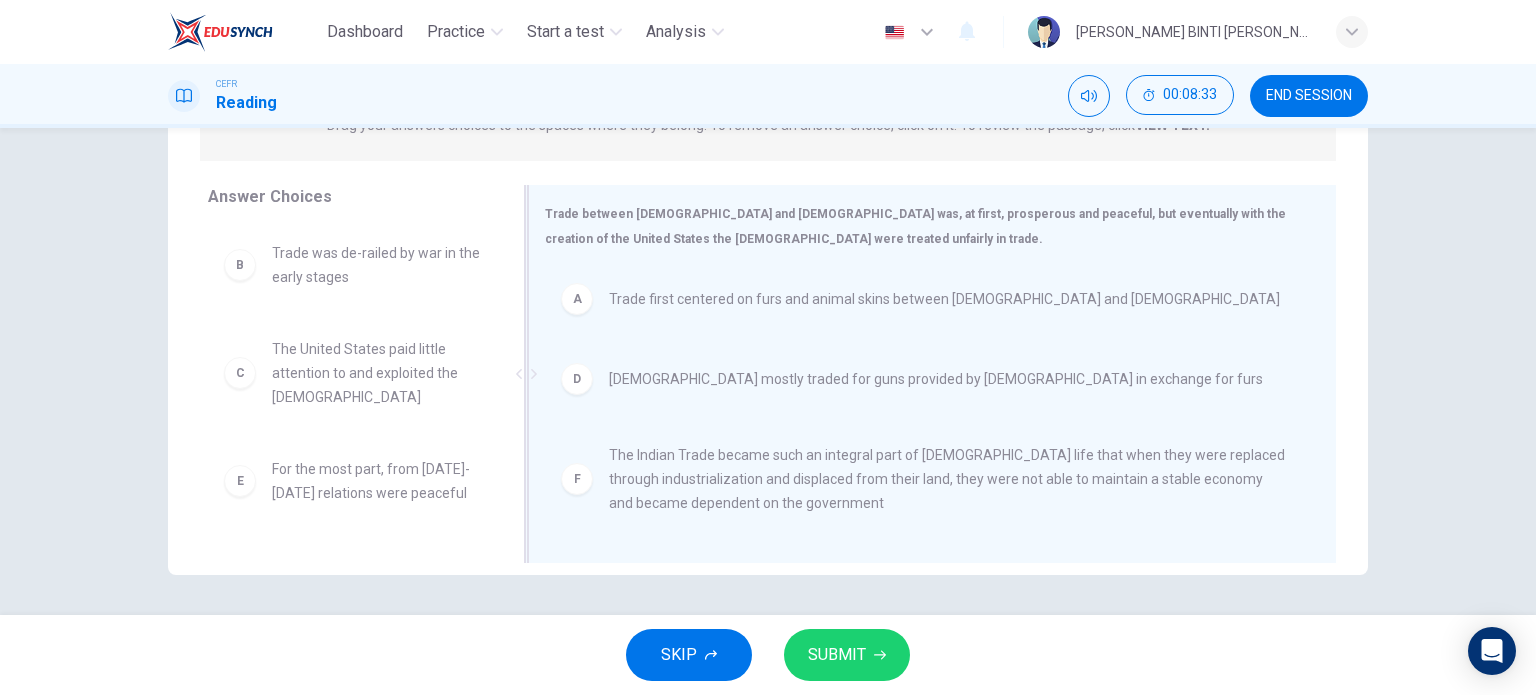 click on "D" at bounding box center (577, 379) 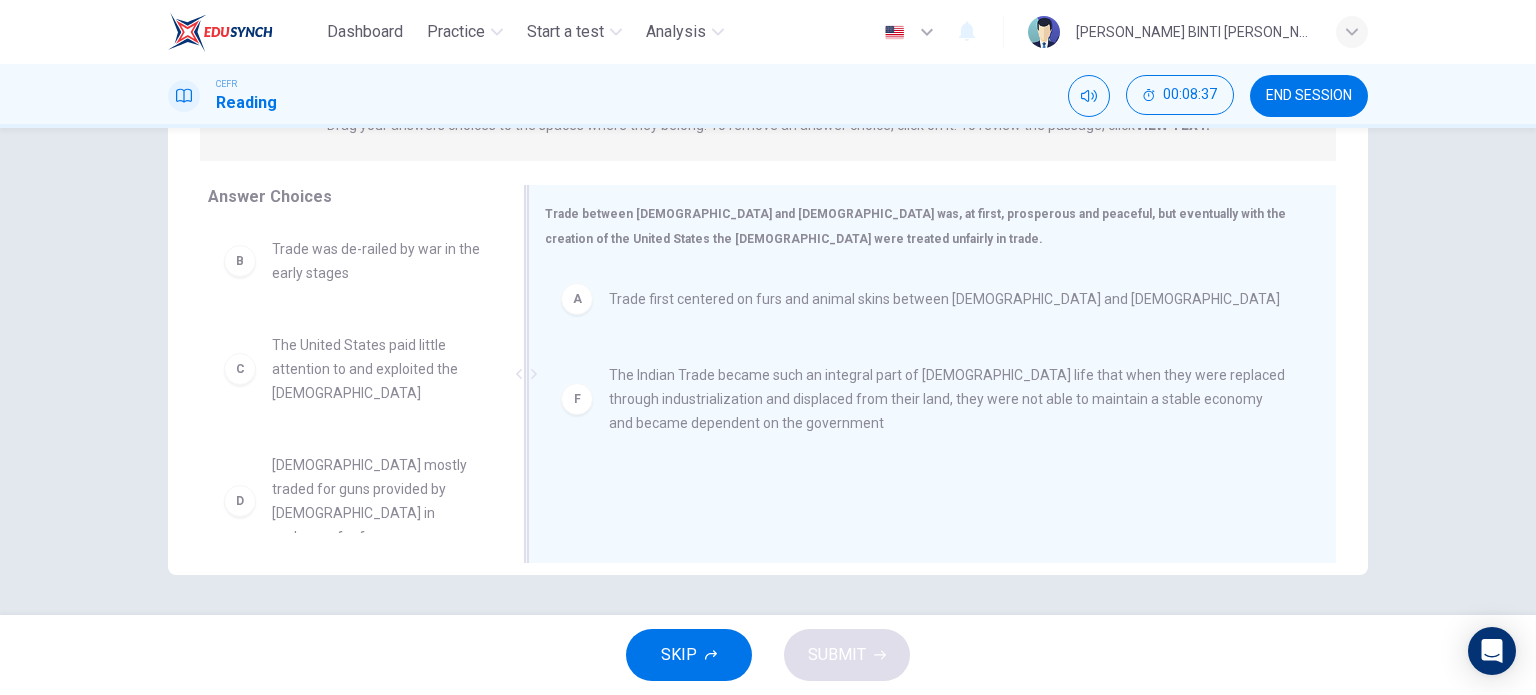 scroll, scrollTop: 0, scrollLeft: 0, axis: both 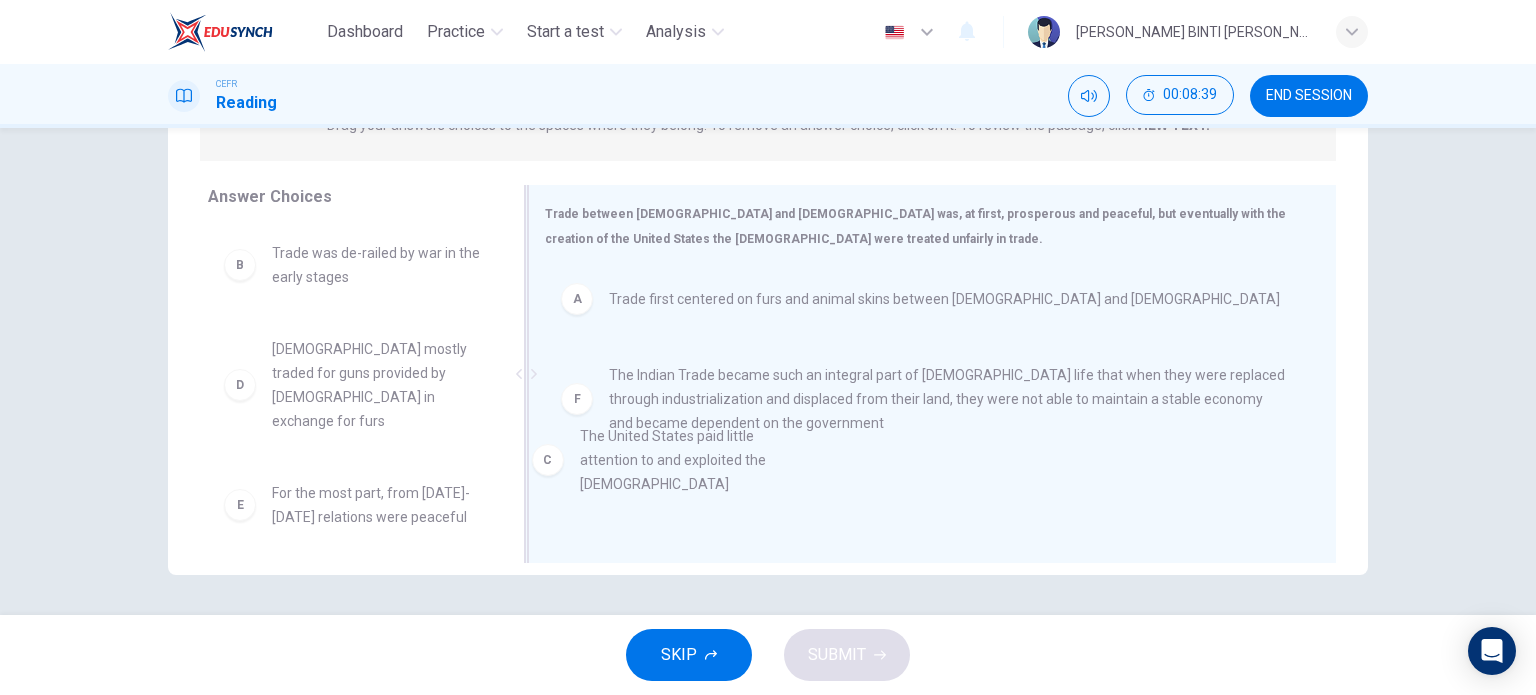 drag, startPoint x: 237, startPoint y: 383, endPoint x: 561, endPoint y: 475, distance: 336.80856 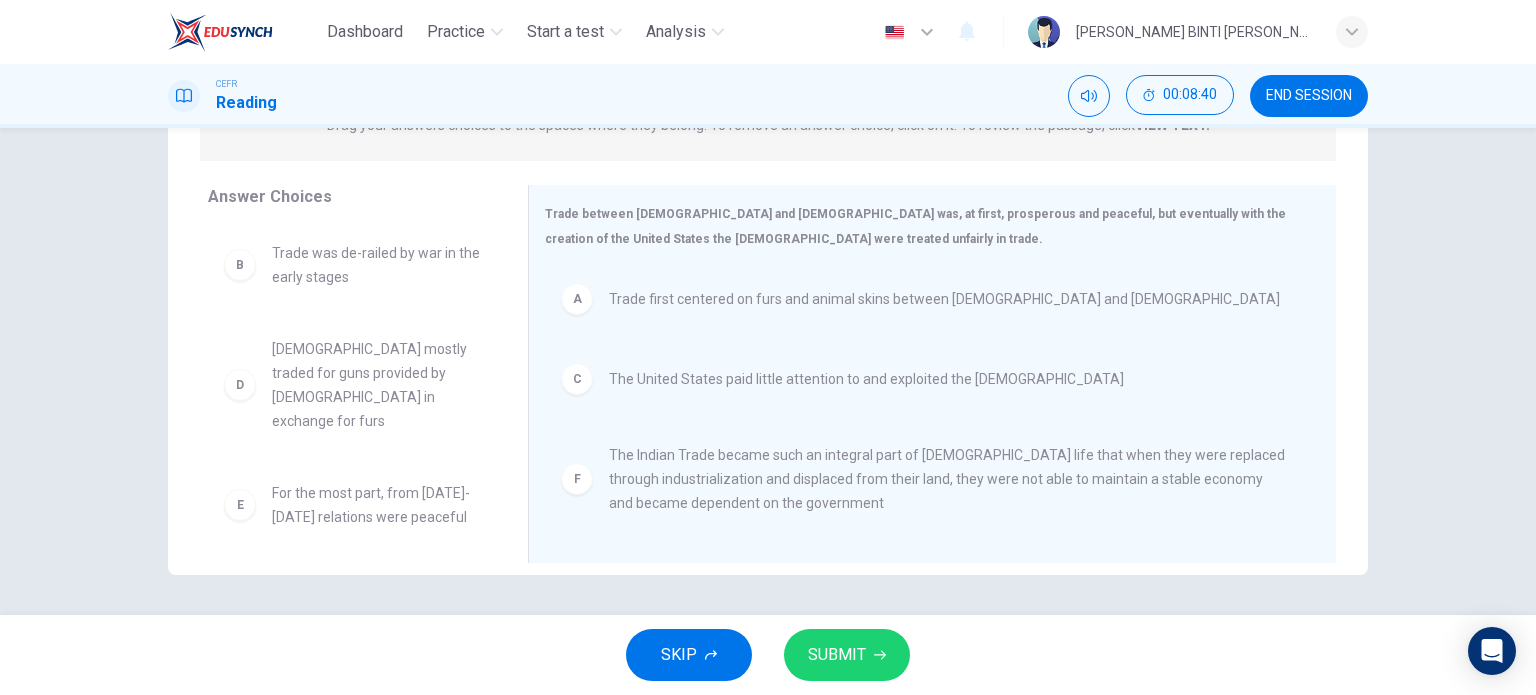 click on "SUBMIT" at bounding box center (837, 655) 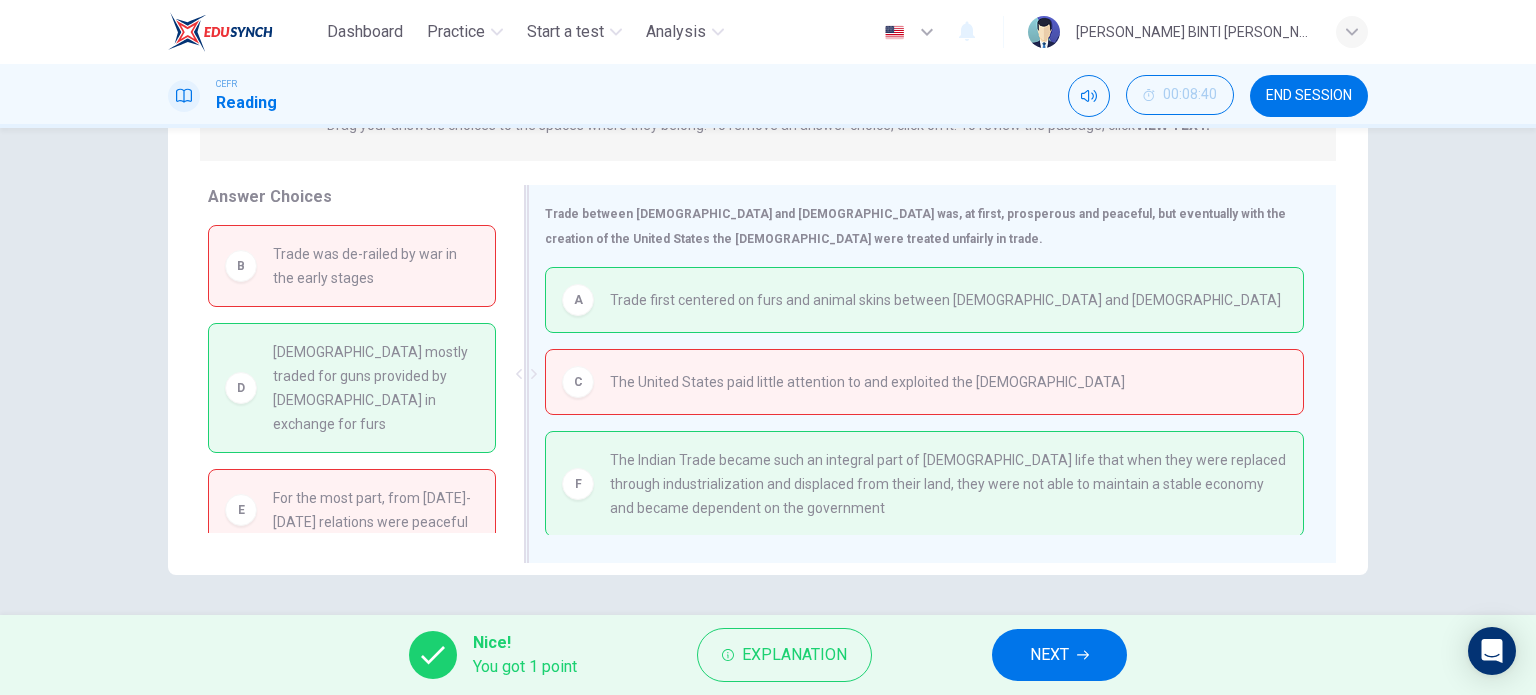 scroll, scrollTop: 0, scrollLeft: 0, axis: both 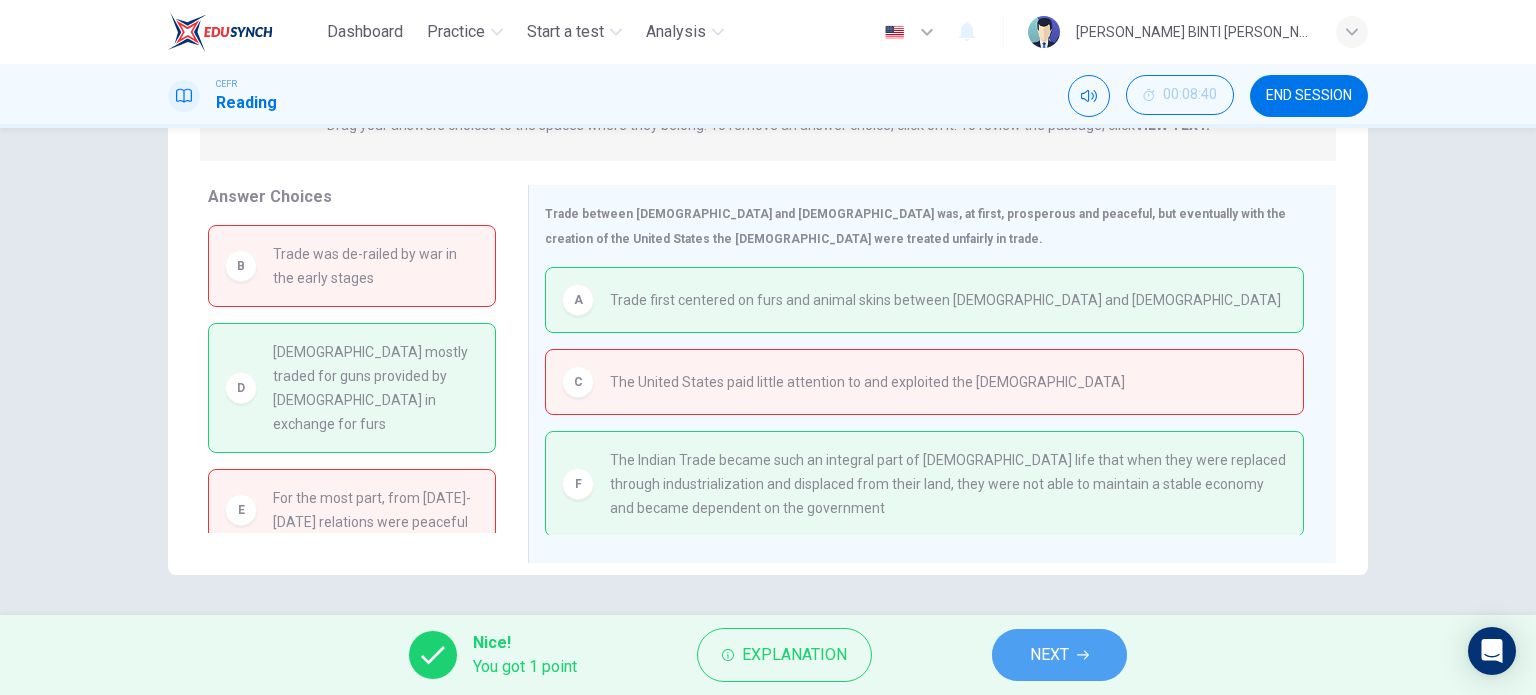 click on "NEXT" at bounding box center [1049, 655] 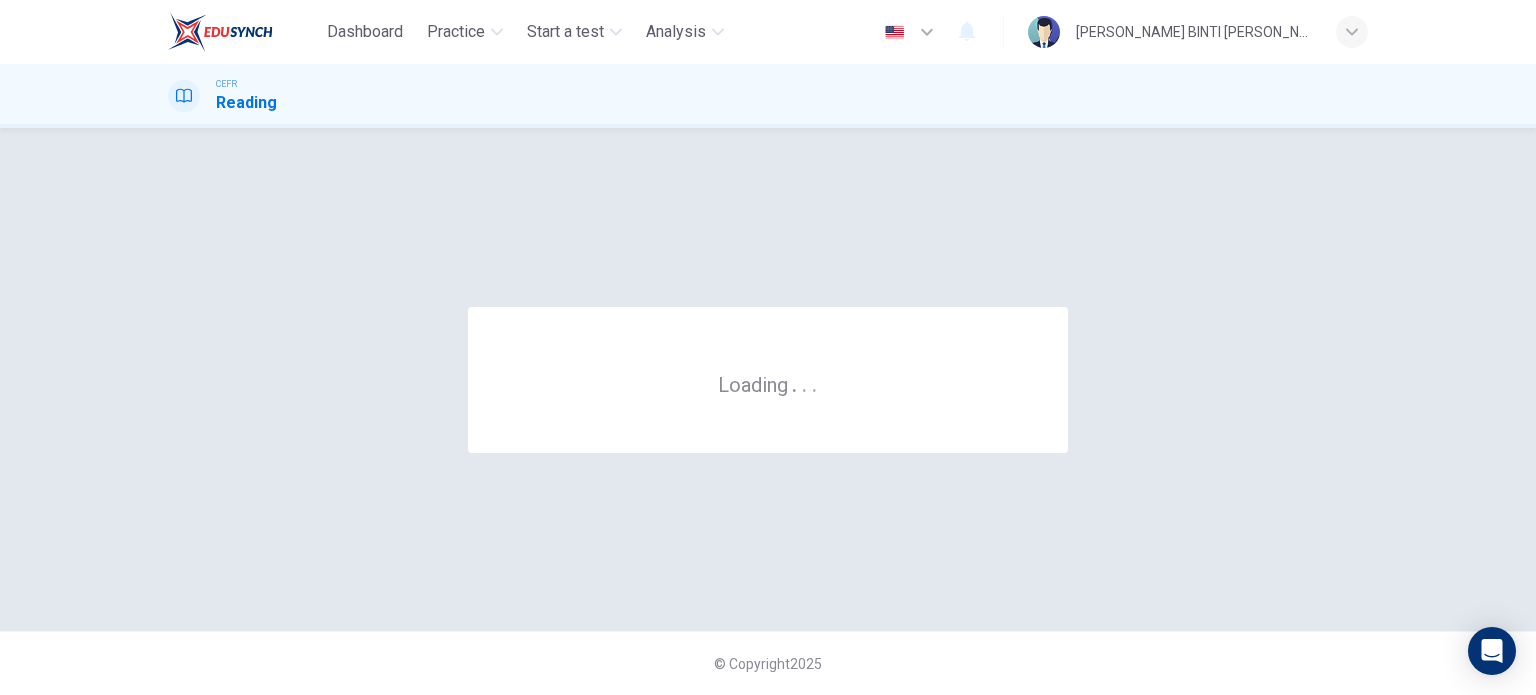 scroll, scrollTop: 0, scrollLeft: 0, axis: both 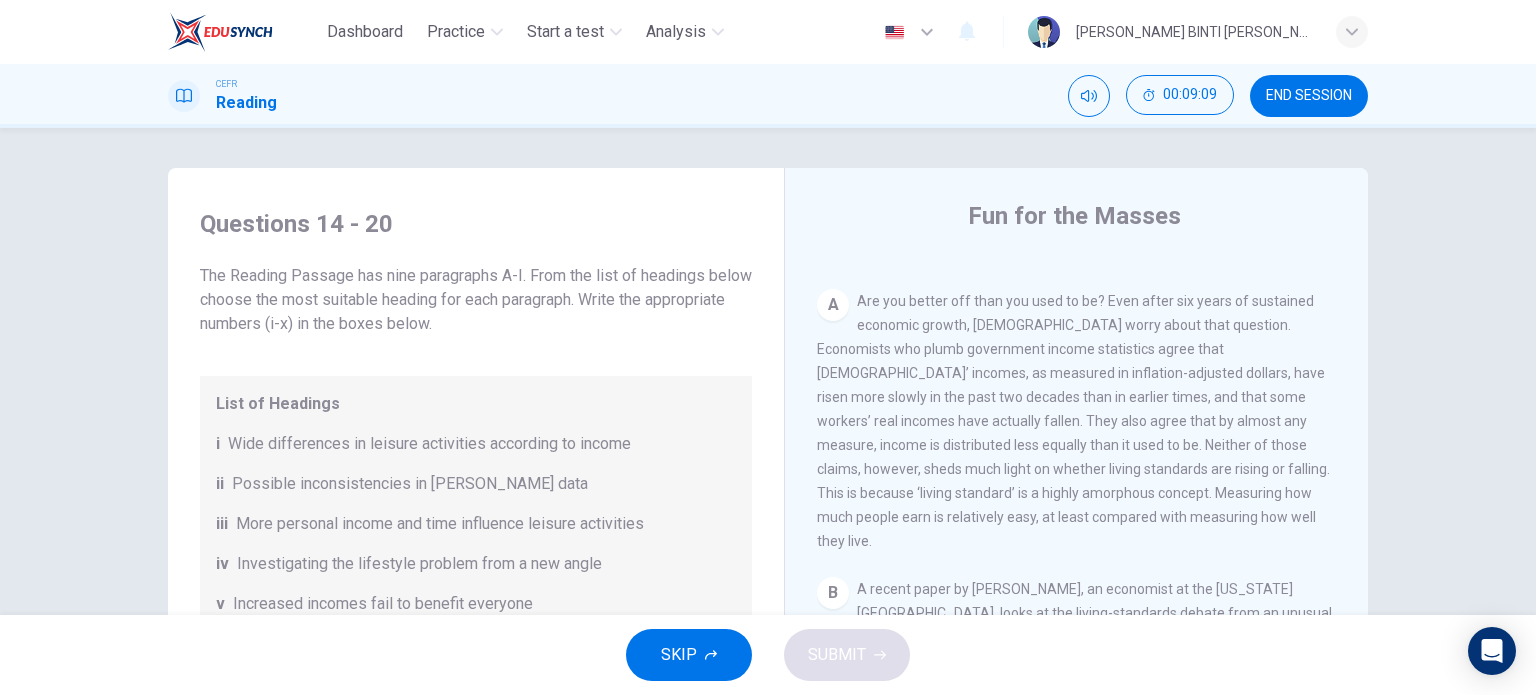 click on "END SESSION" at bounding box center [1309, 96] 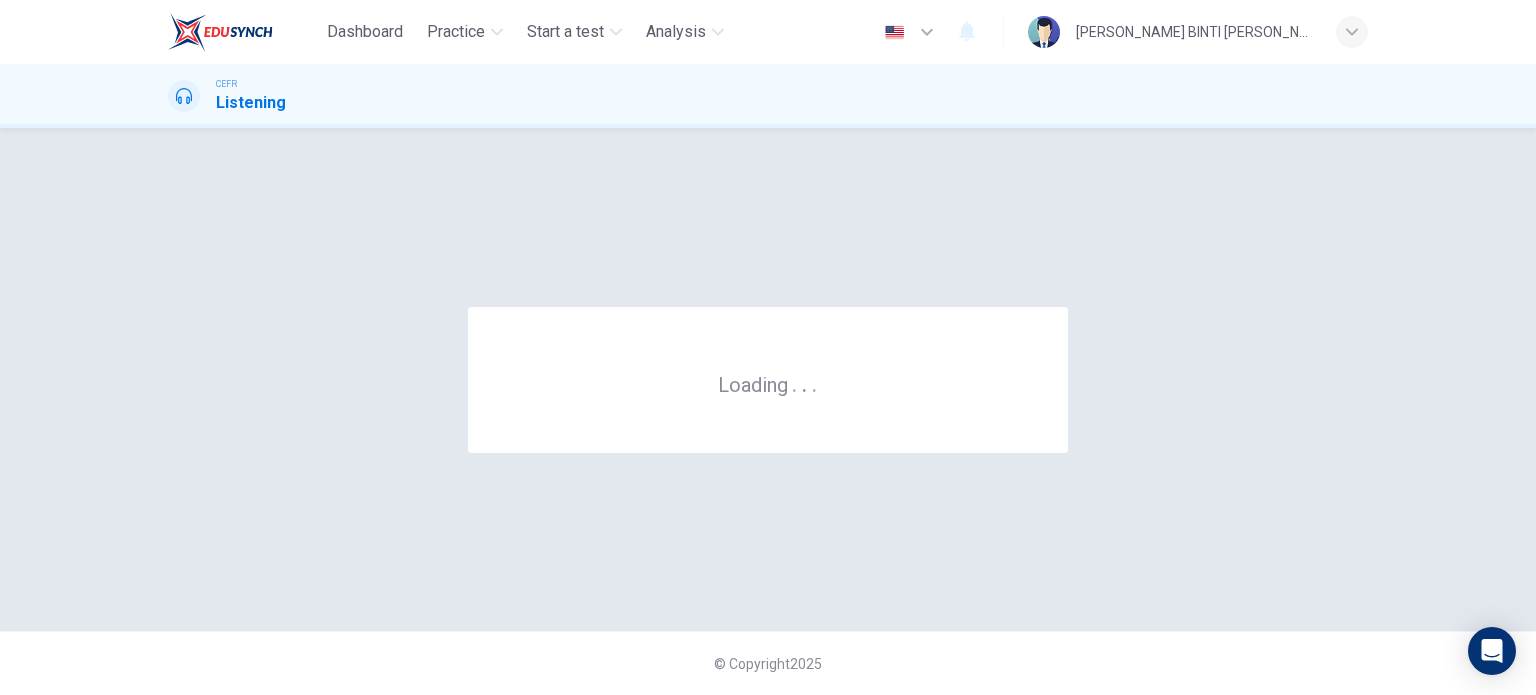 scroll, scrollTop: 0, scrollLeft: 0, axis: both 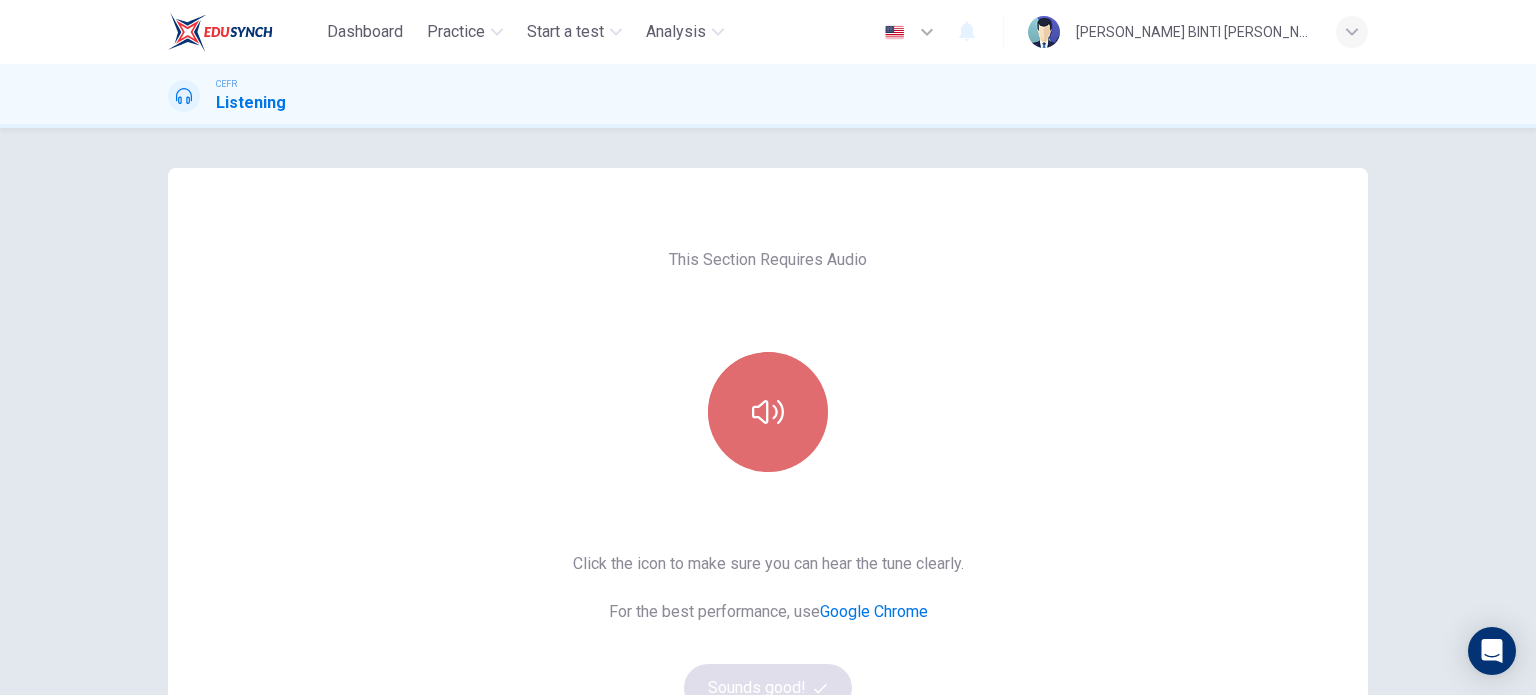 click at bounding box center [768, 412] 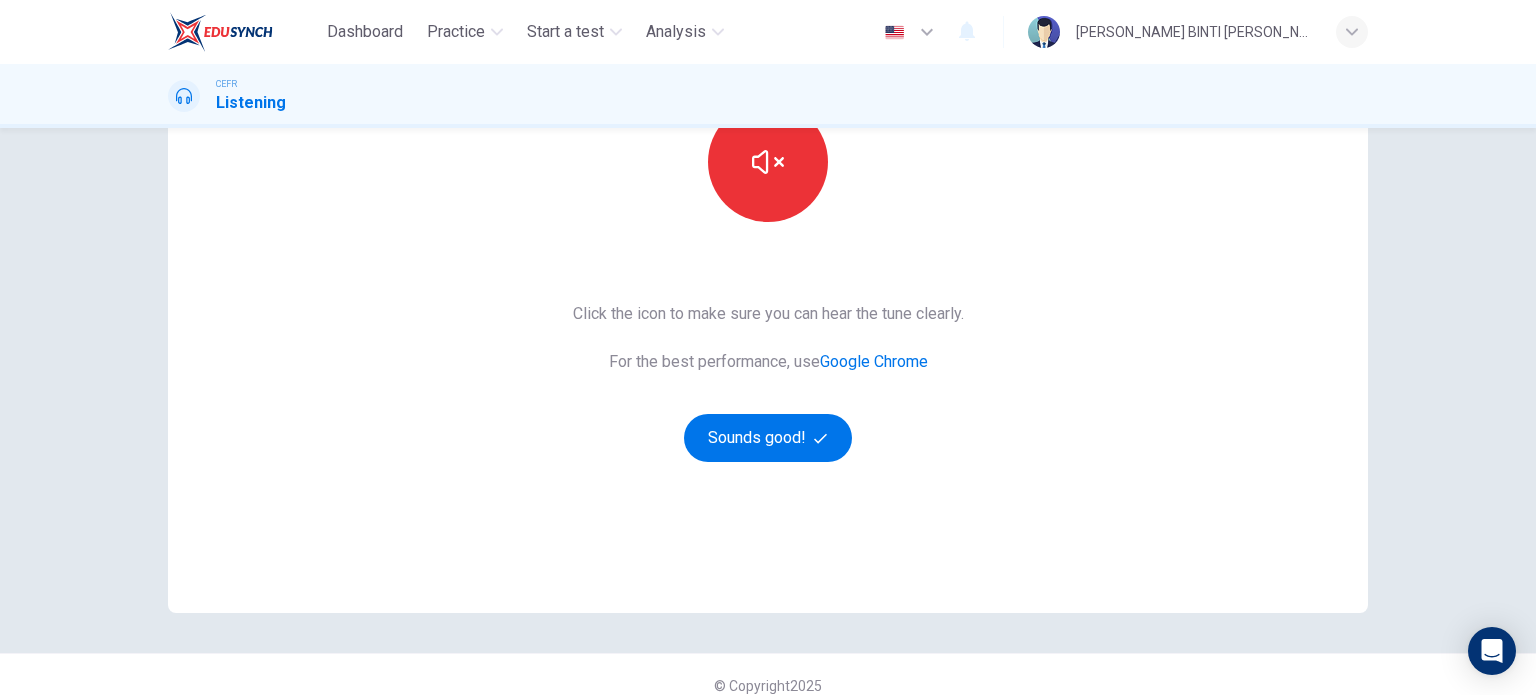 scroll, scrollTop: 259, scrollLeft: 0, axis: vertical 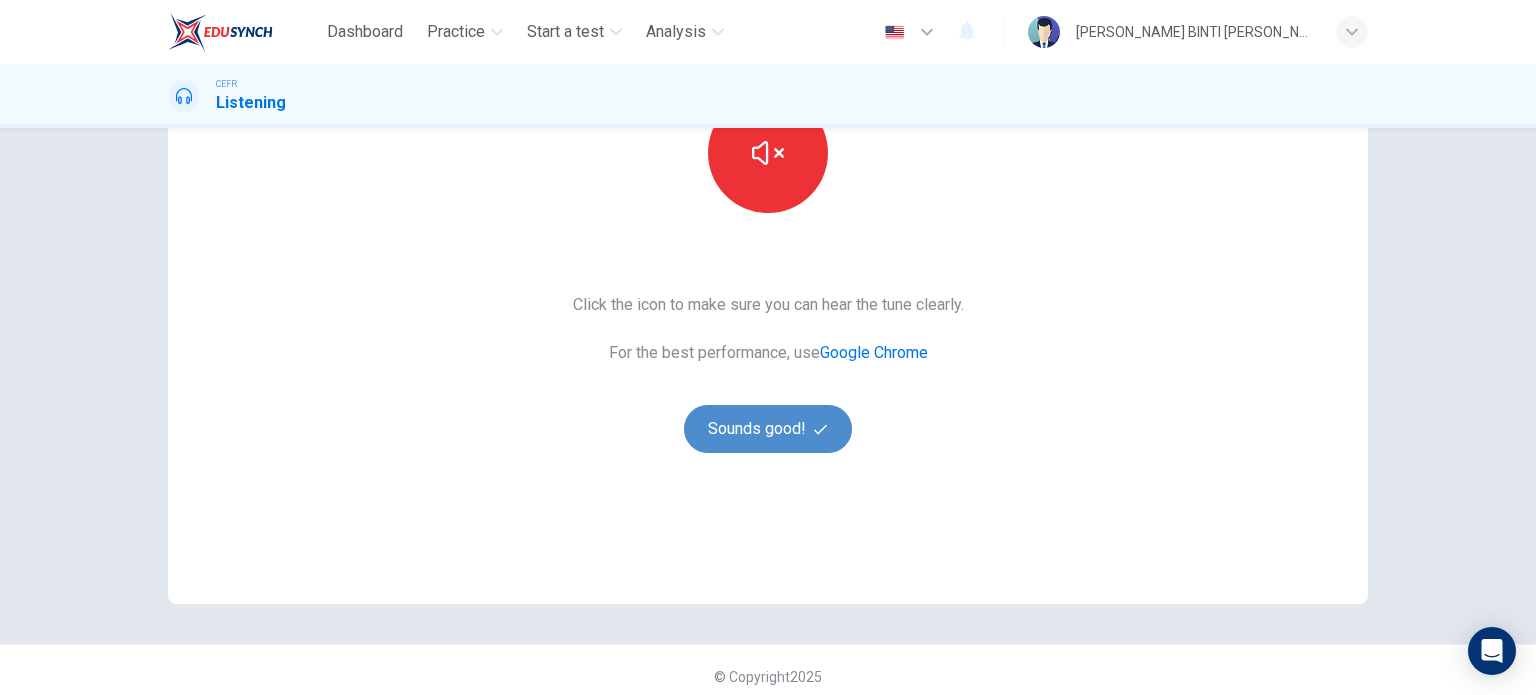 click 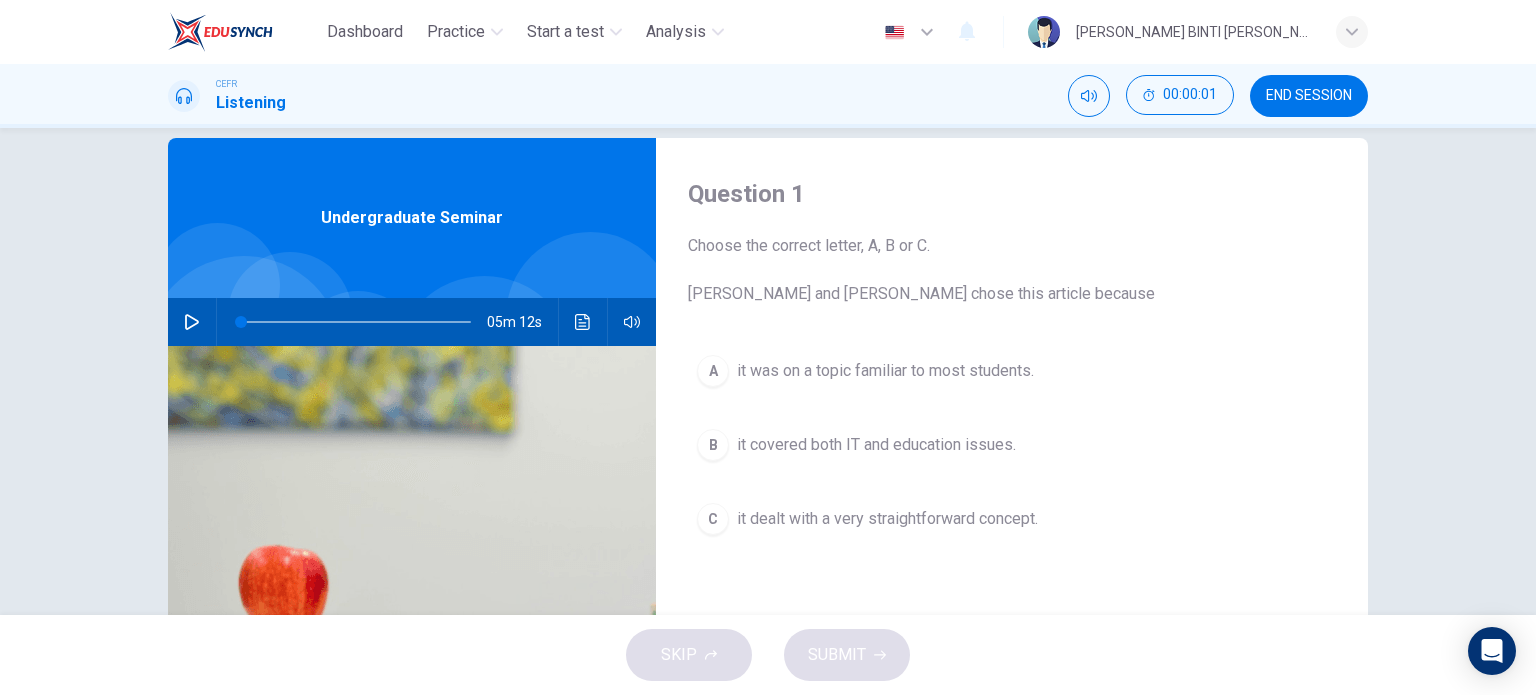 scroll, scrollTop: 0, scrollLeft: 0, axis: both 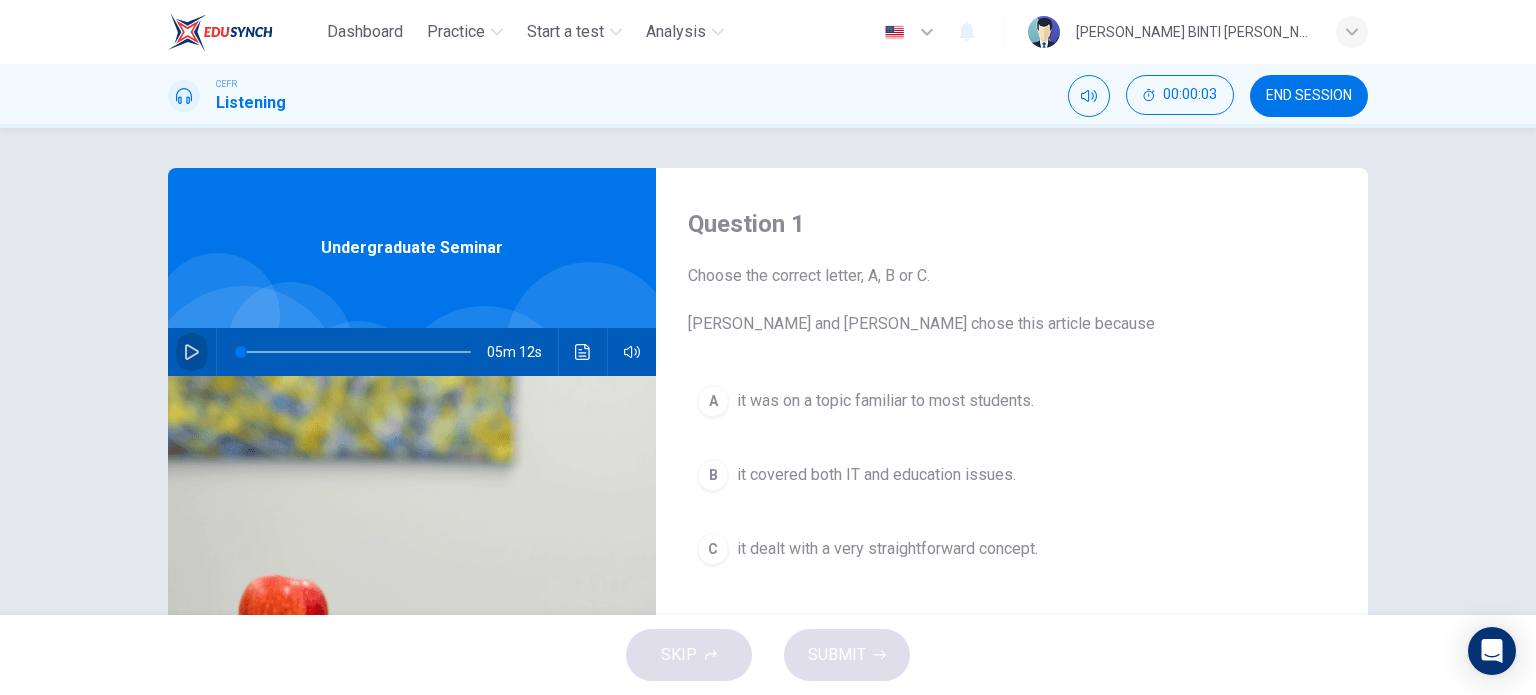 click at bounding box center [192, 352] 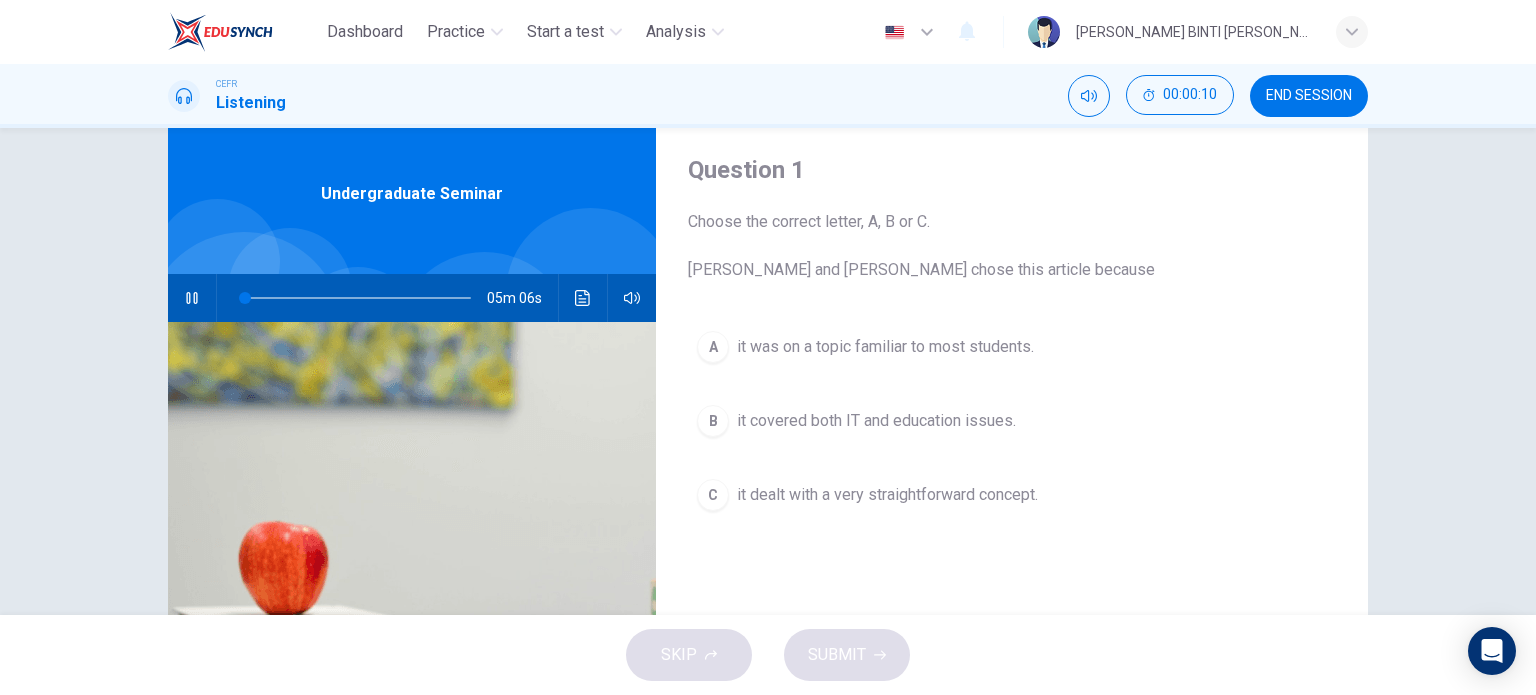 scroll, scrollTop: 48, scrollLeft: 0, axis: vertical 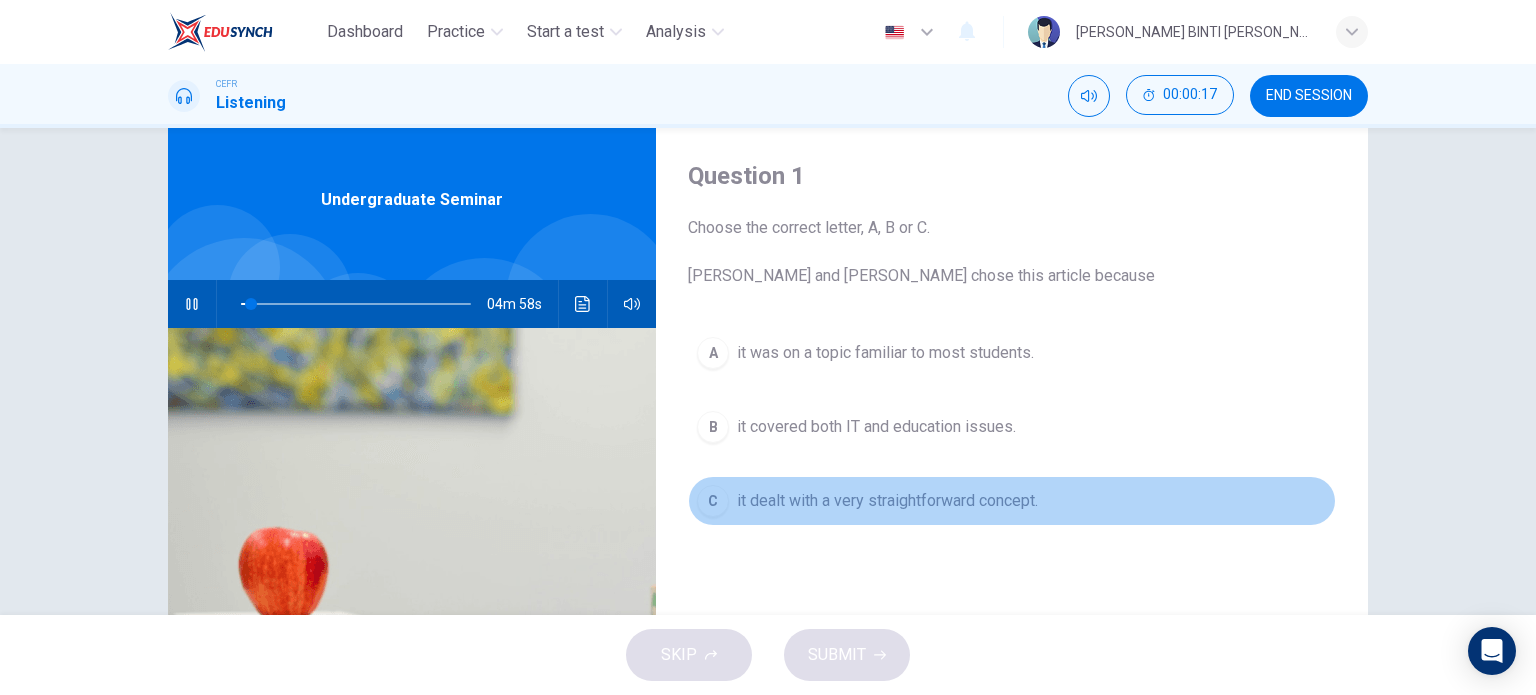 click on "C" at bounding box center (713, 501) 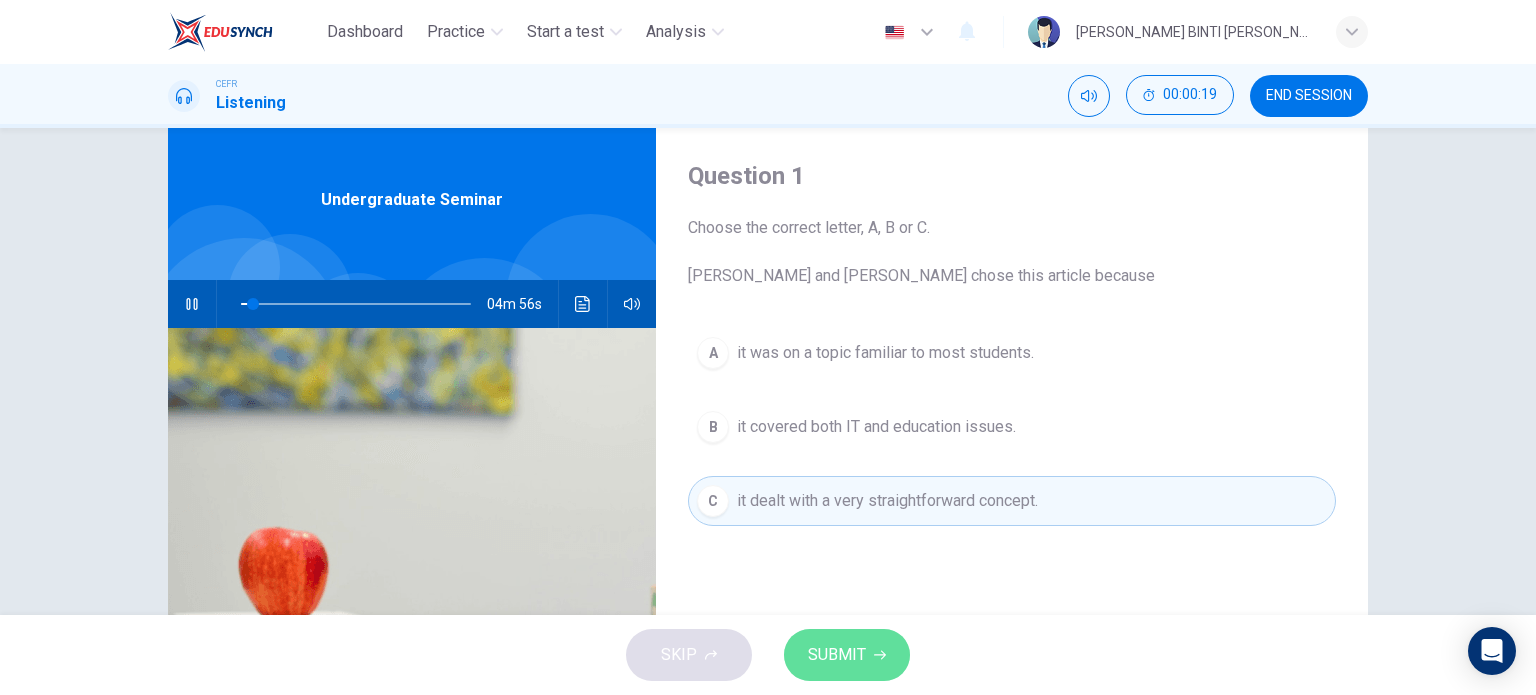 click on "SUBMIT" at bounding box center [837, 655] 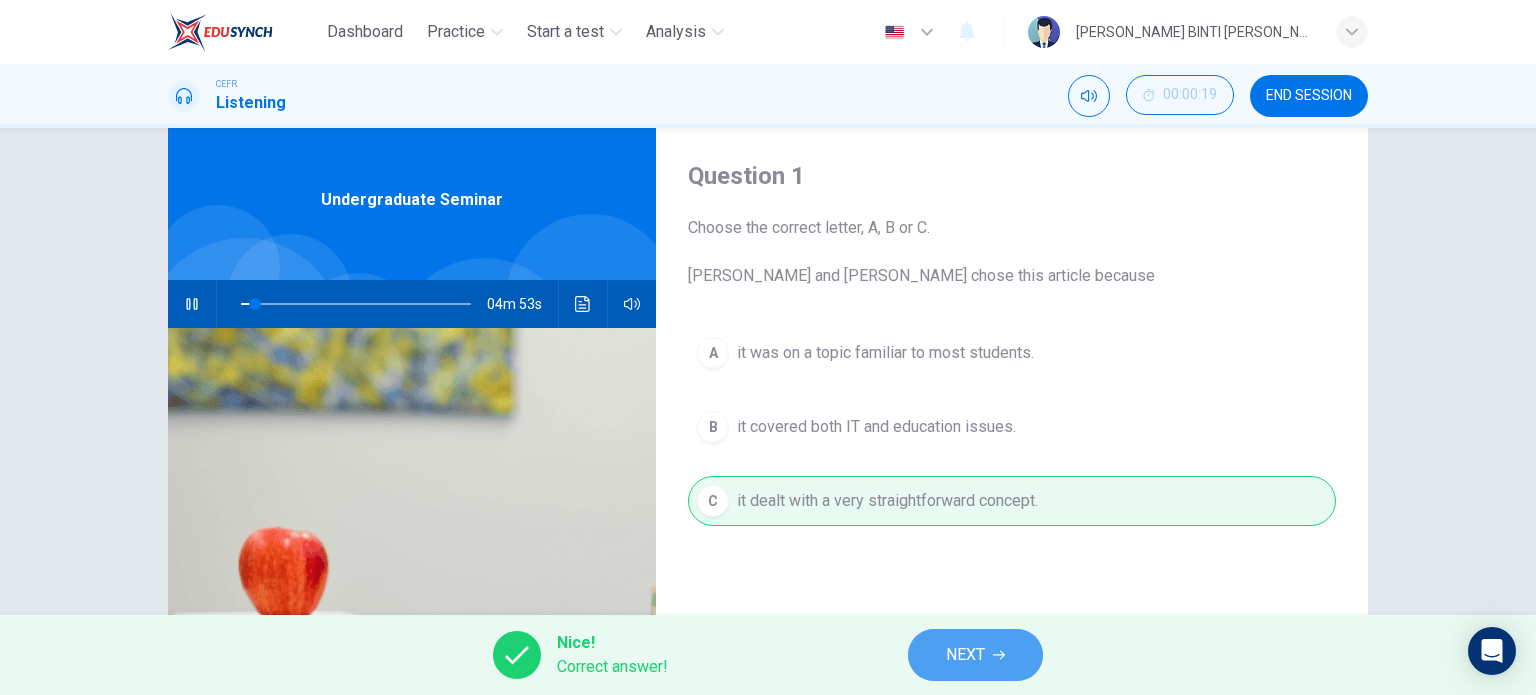 click on "NEXT" at bounding box center (965, 655) 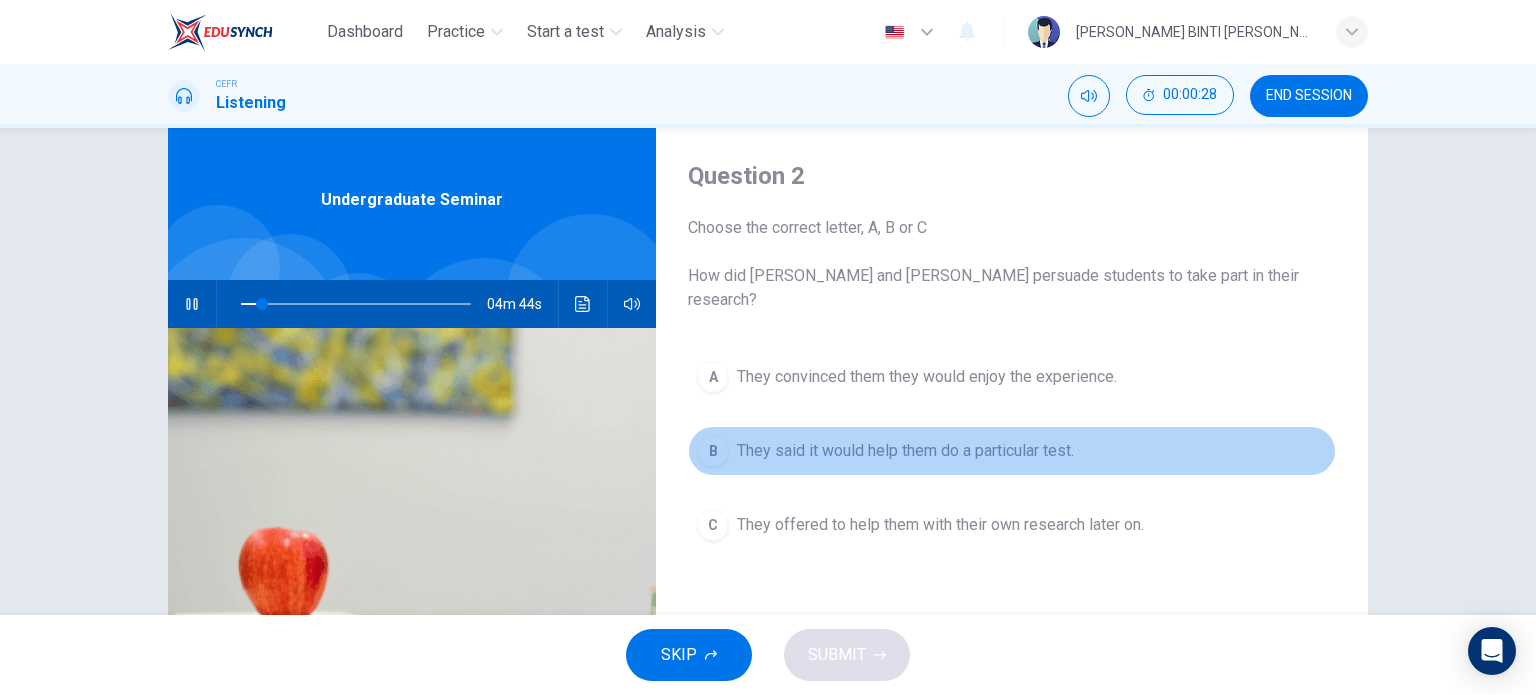 click on "B" at bounding box center (713, 451) 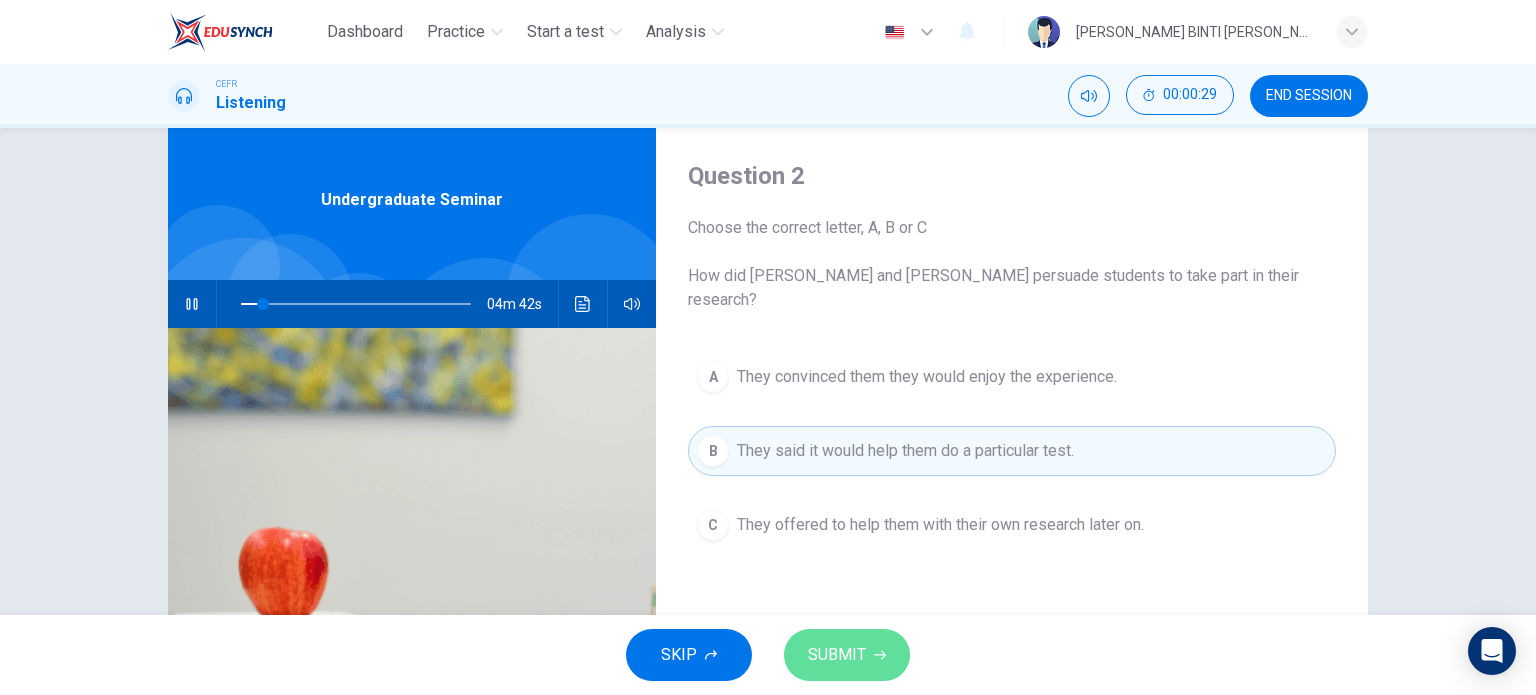 click on "SUBMIT" at bounding box center [847, 655] 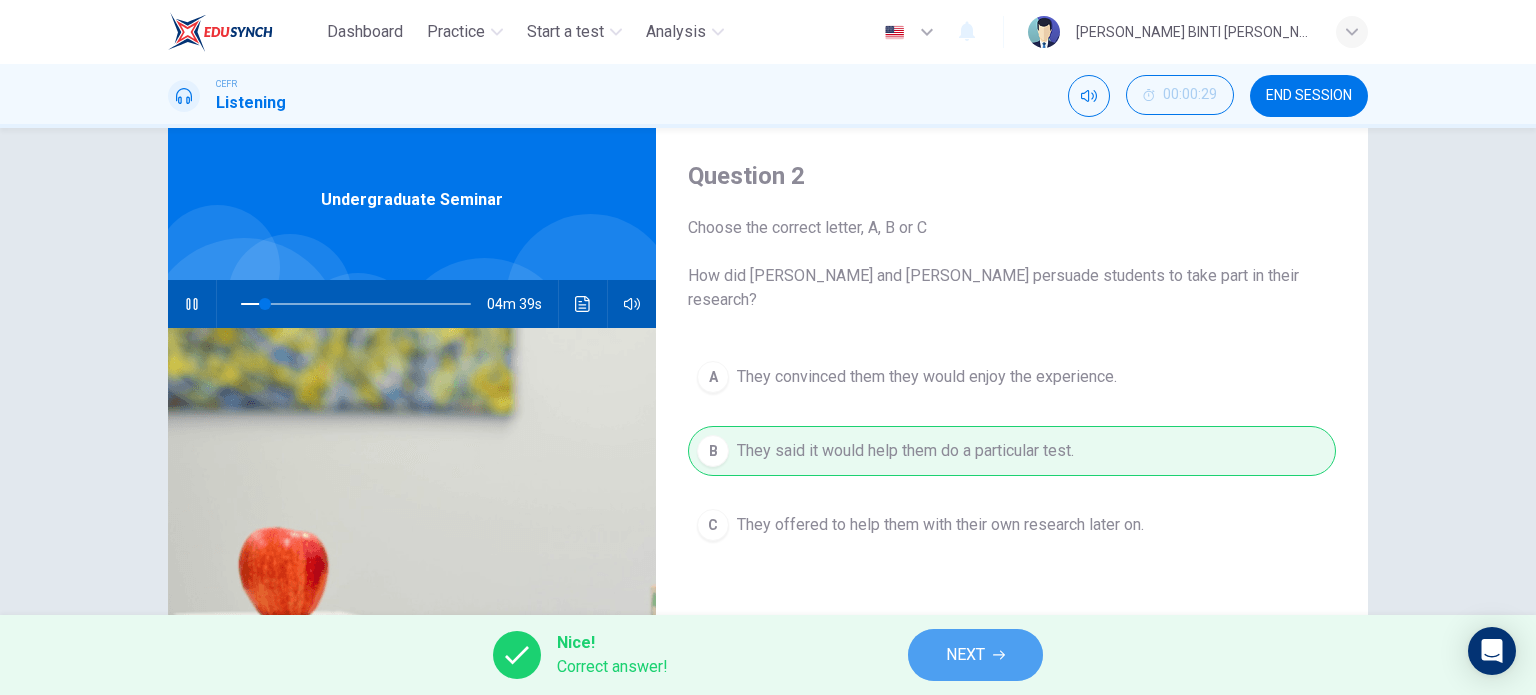 click on "NEXT" at bounding box center (975, 655) 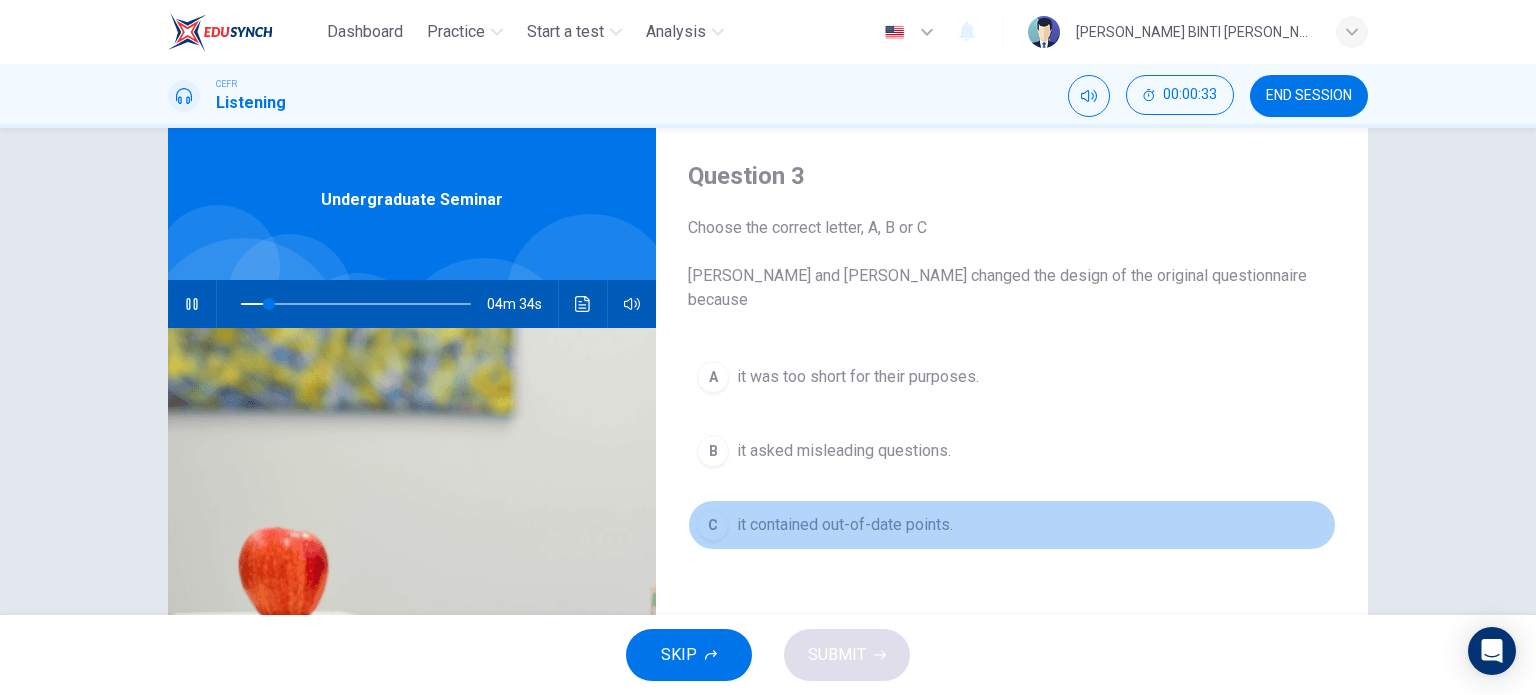 click on "it contained out-of-date points." at bounding box center (845, 525) 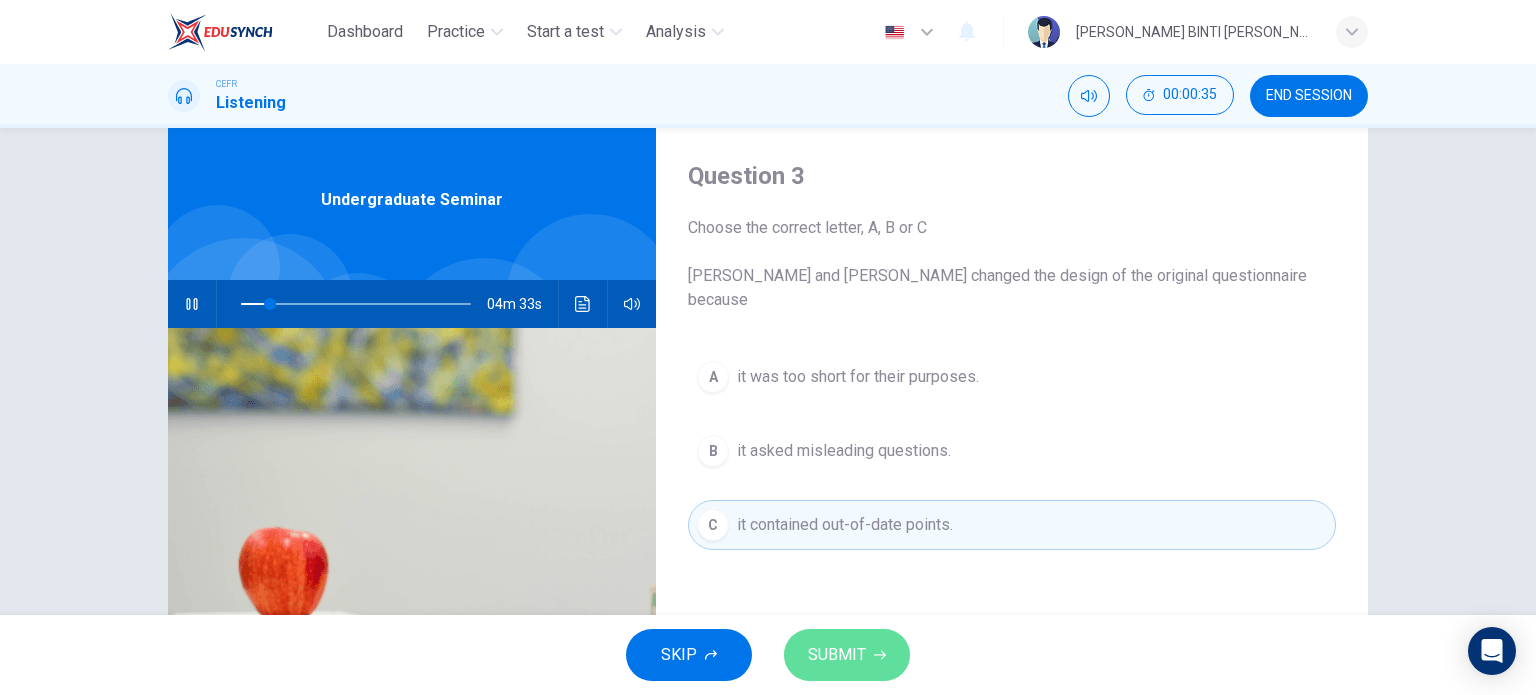 click on "SUBMIT" at bounding box center [837, 655] 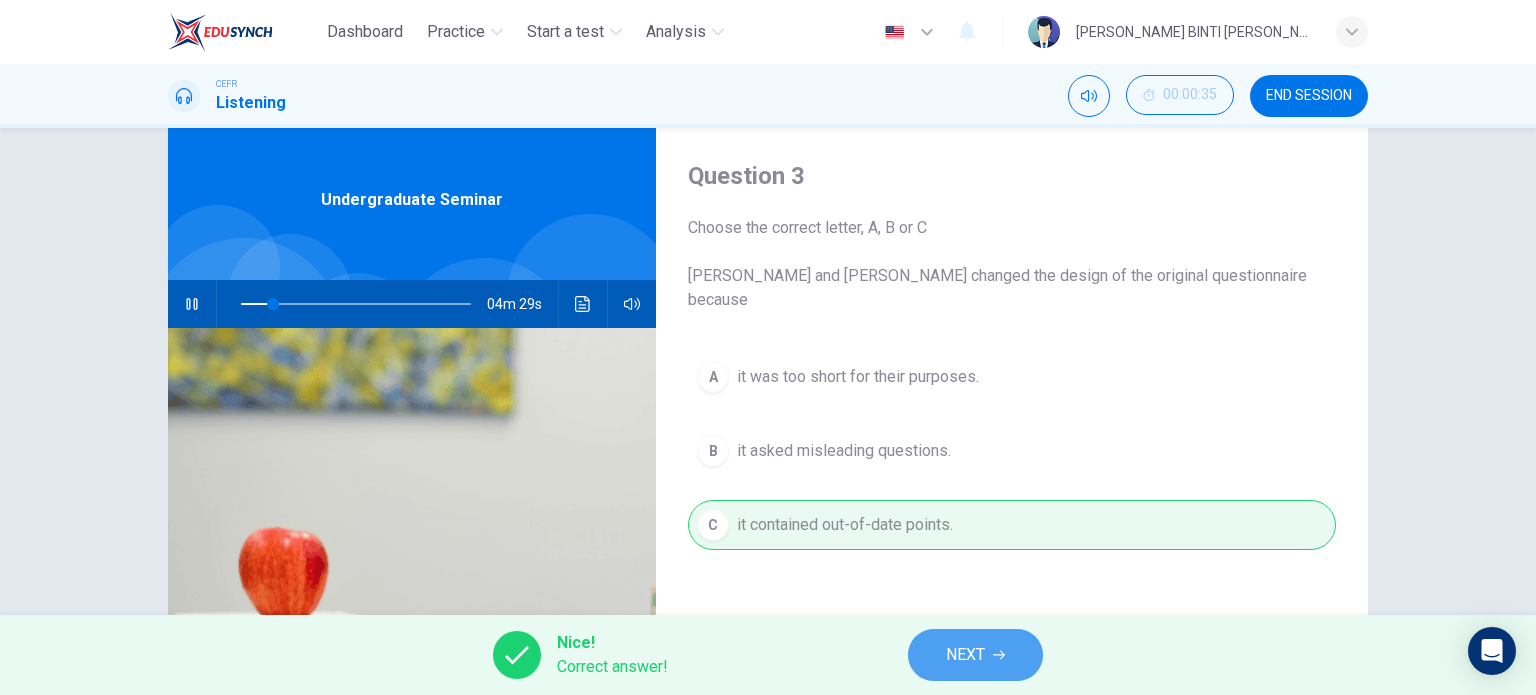click on "NEXT" at bounding box center [965, 655] 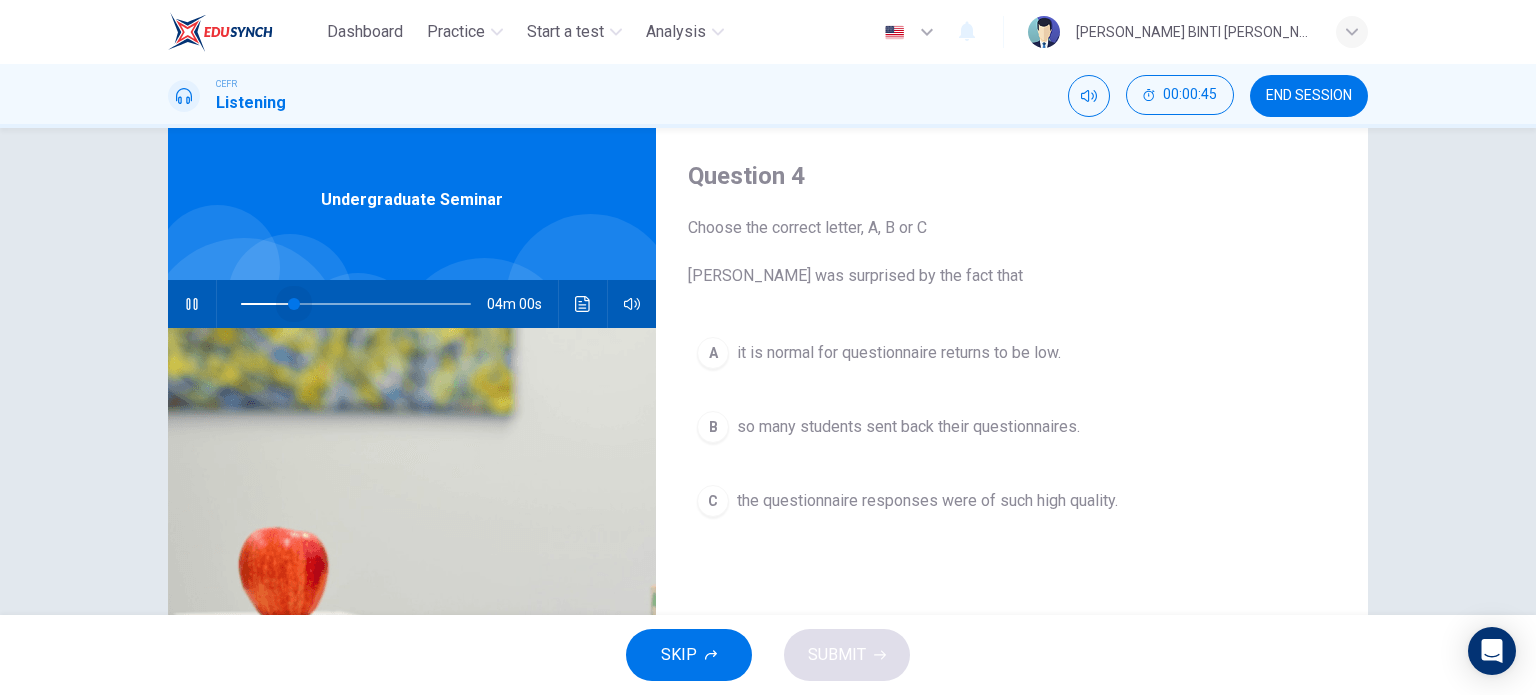 click at bounding box center (294, 304) 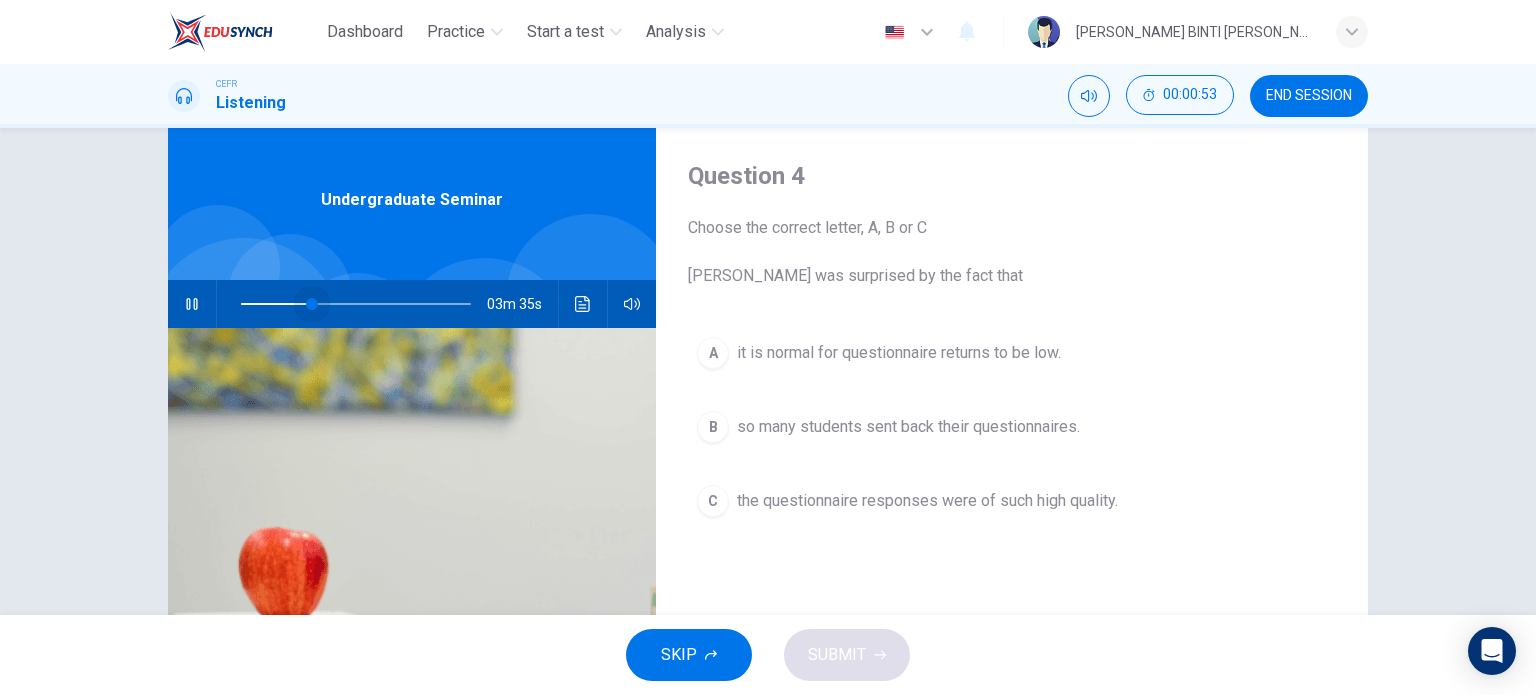 click at bounding box center (312, 304) 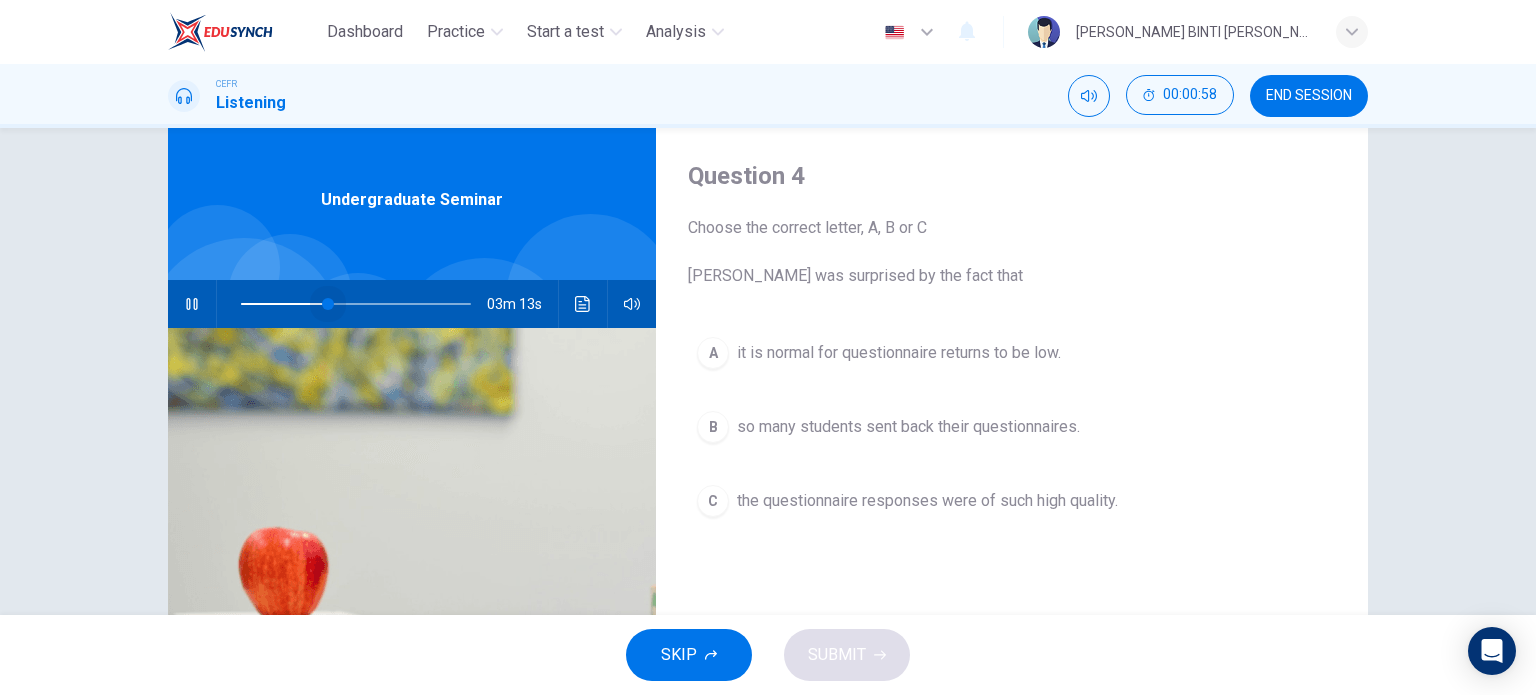 click at bounding box center (328, 304) 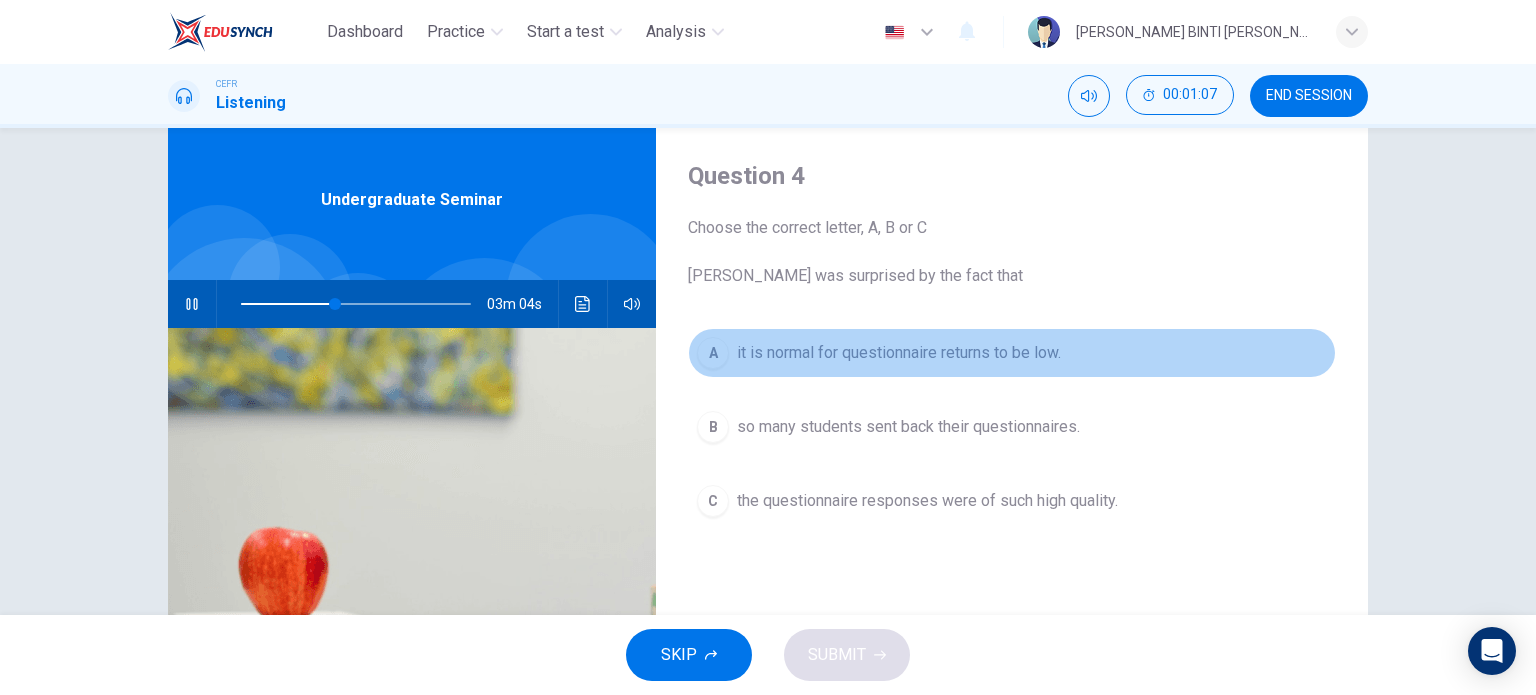 click on "A" at bounding box center (713, 353) 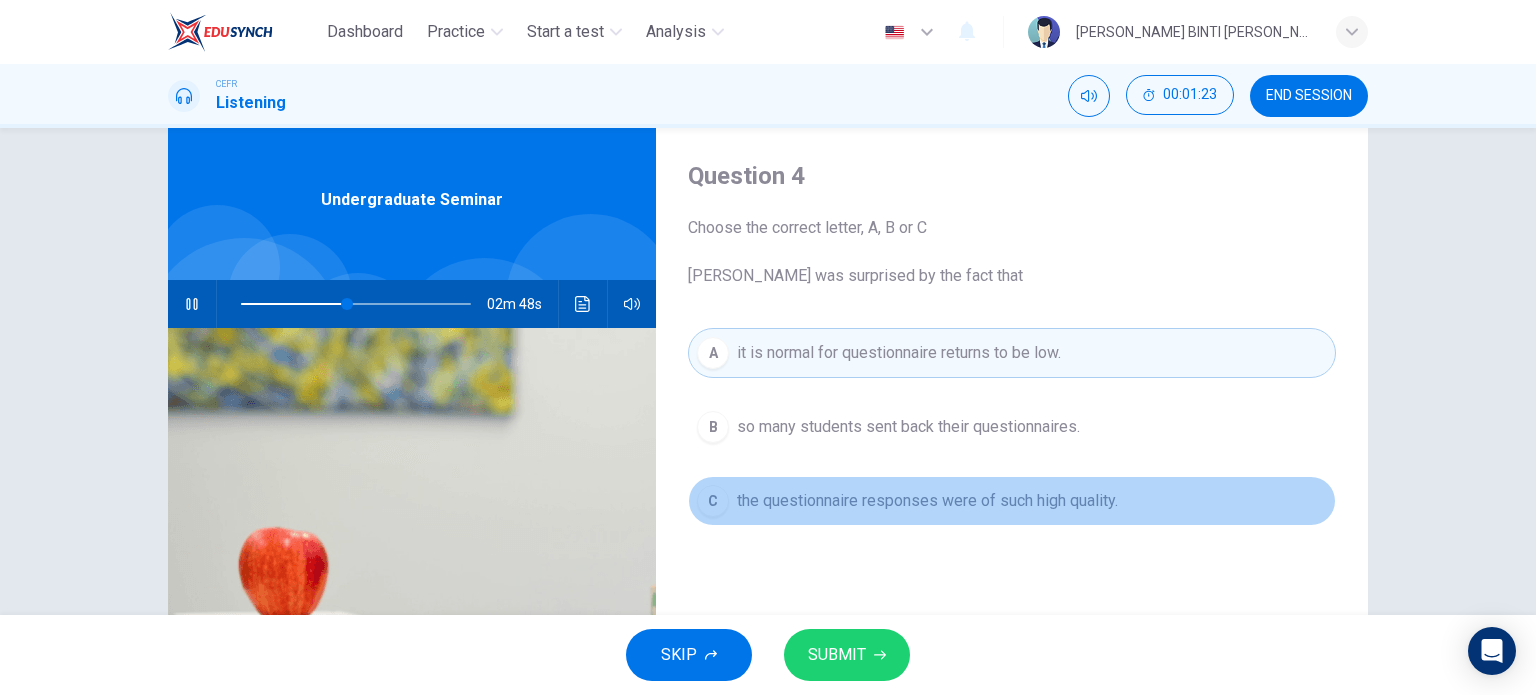 click on "the questionnaire responses were of such high quality." at bounding box center [927, 501] 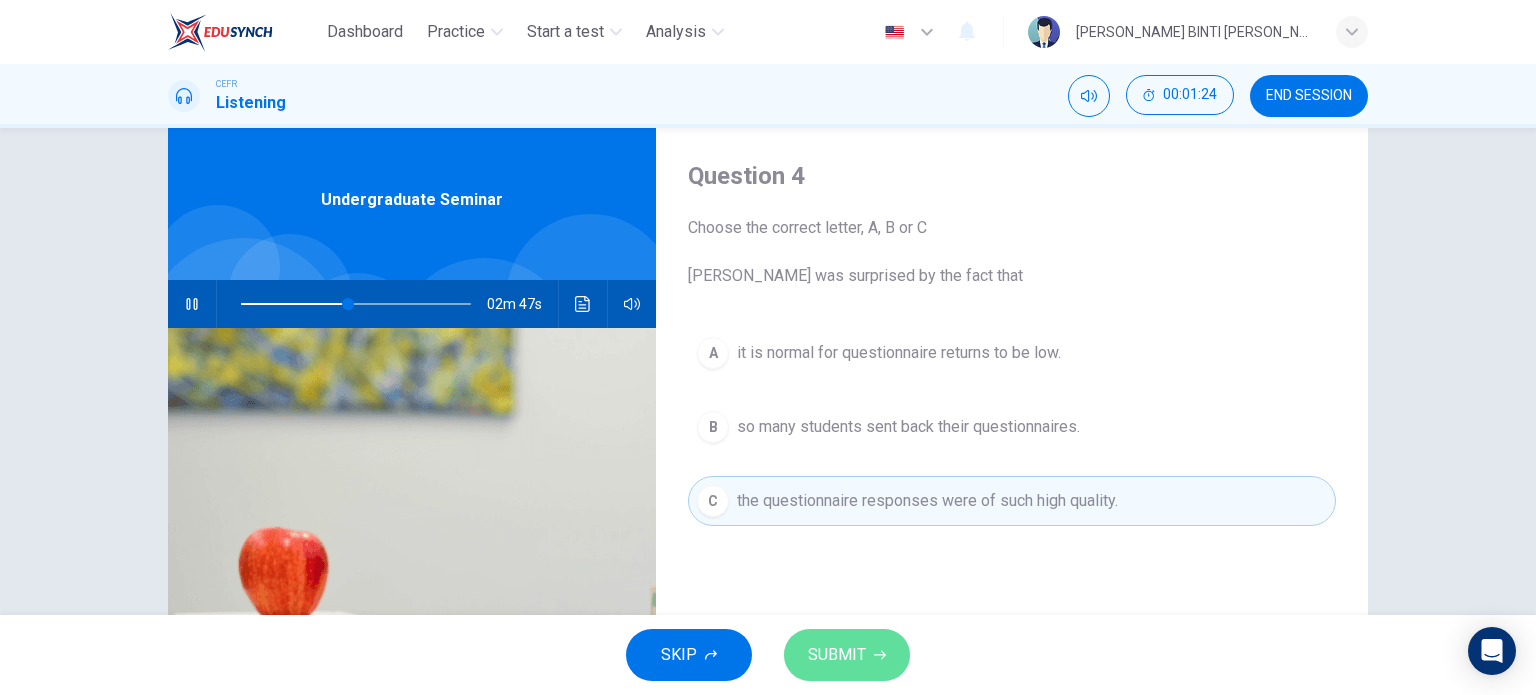 click on "SUBMIT" at bounding box center (847, 655) 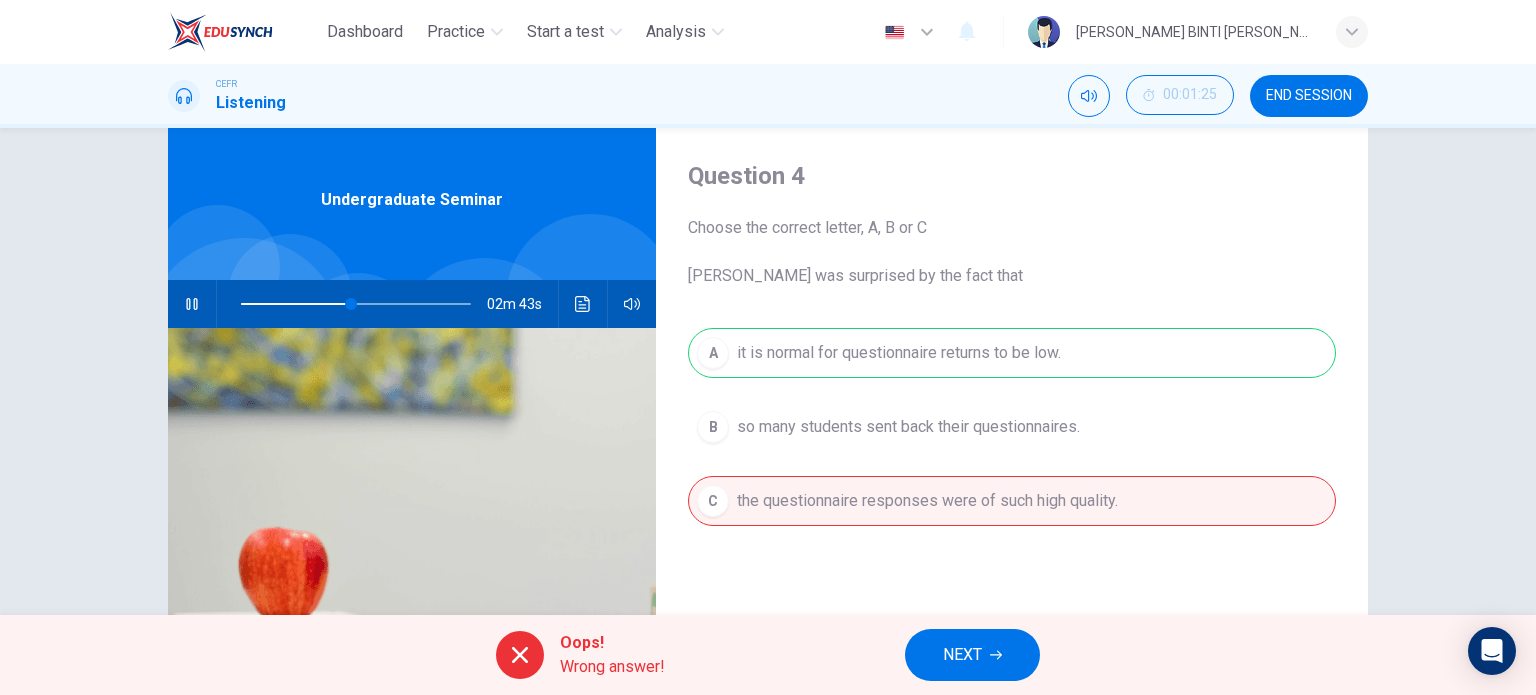 click on "NEXT" at bounding box center (962, 655) 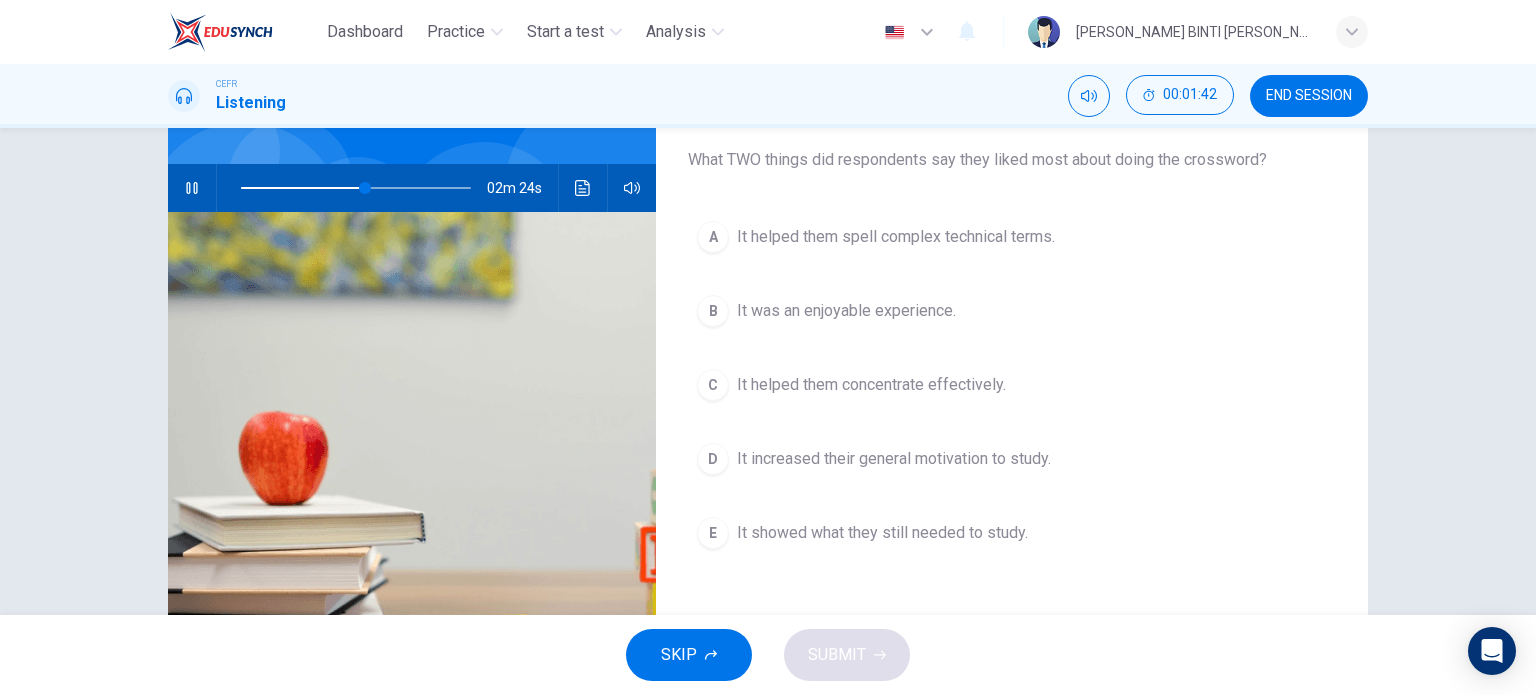 scroll, scrollTop: 164, scrollLeft: 0, axis: vertical 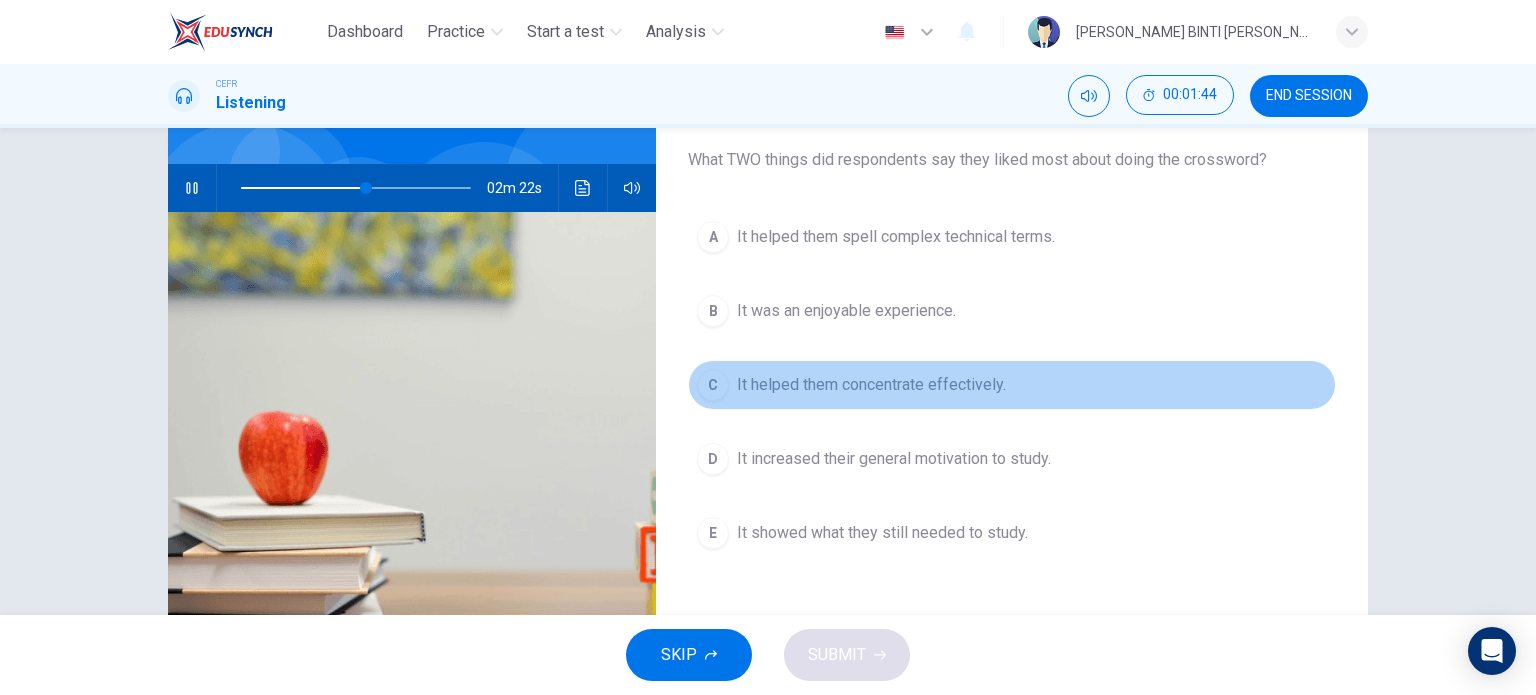 click on "C" at bounding box center (713, 385) 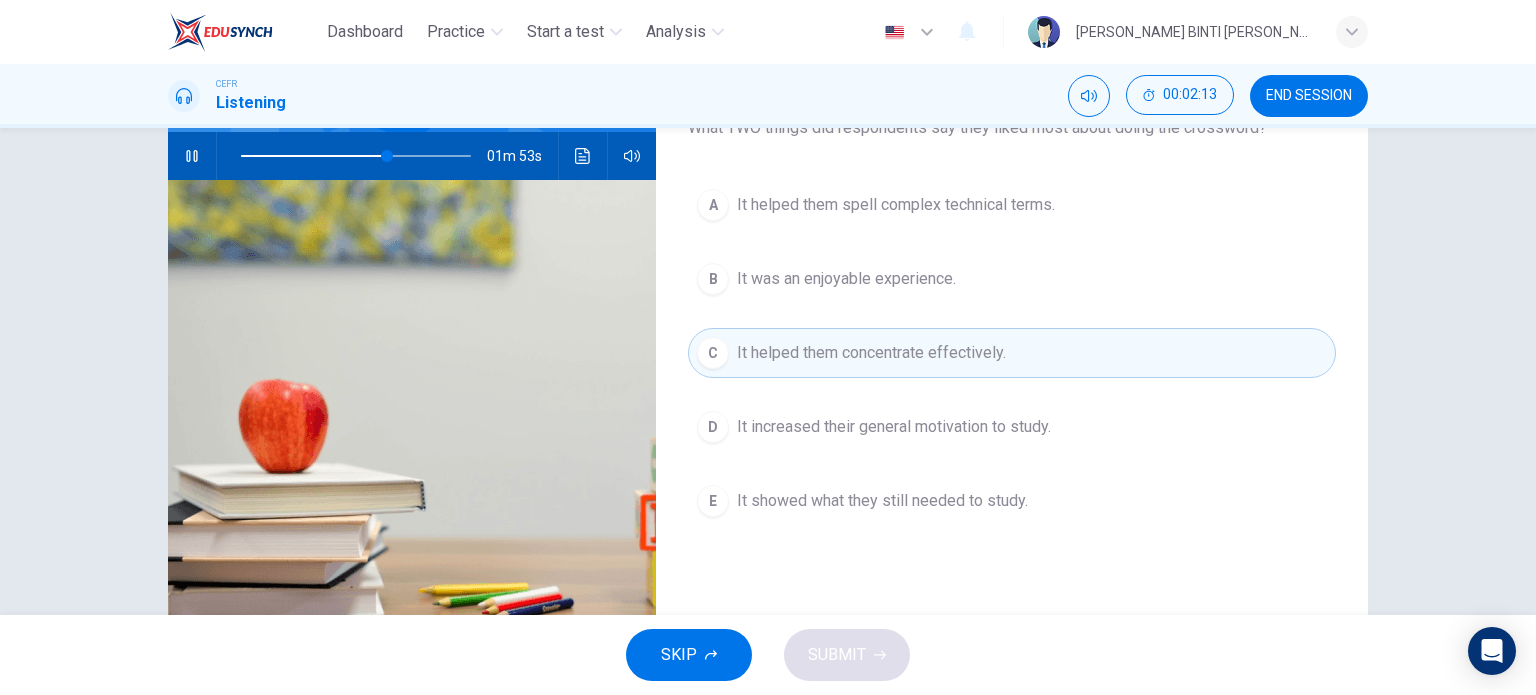 scroll, scrollTop: 199, scrollLeft: 0, axis: vertical 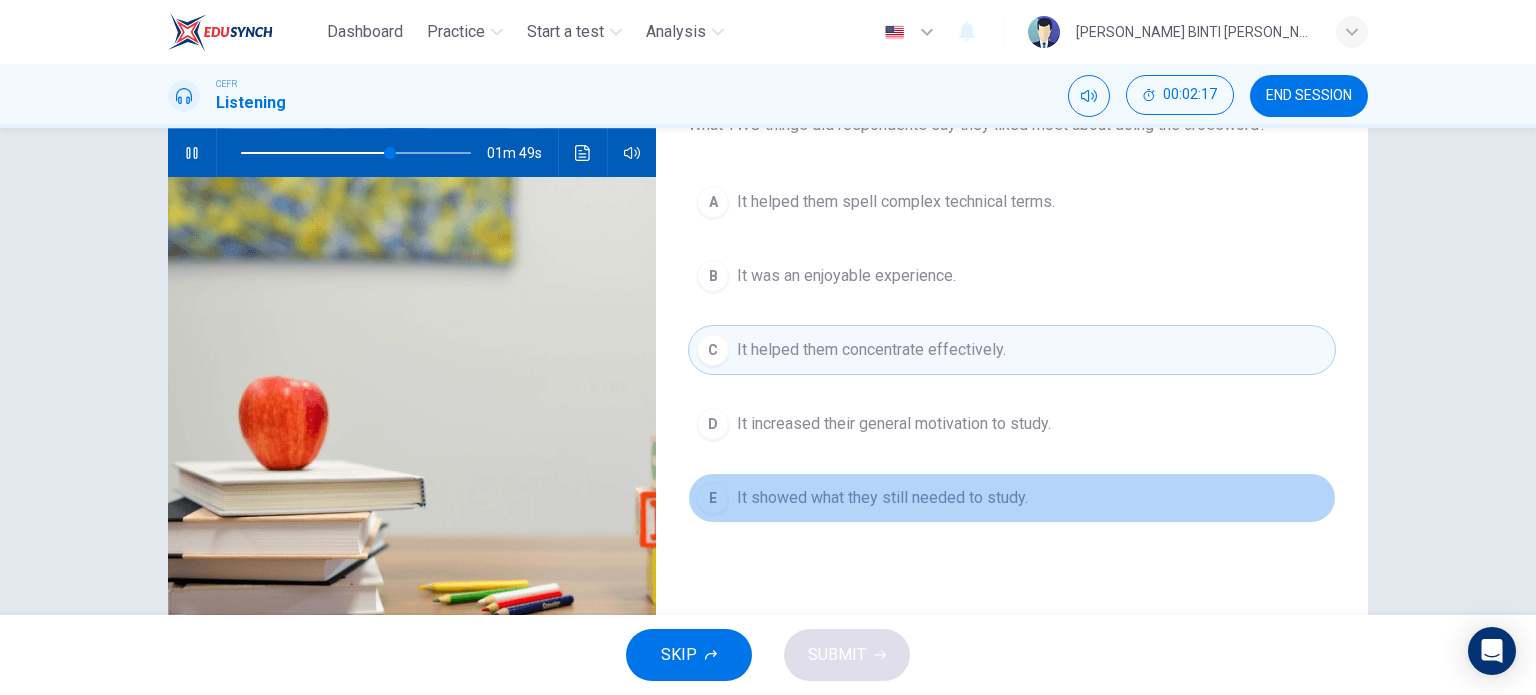 click on "It showed what they still needed to study." at bounding box center [882, 498] 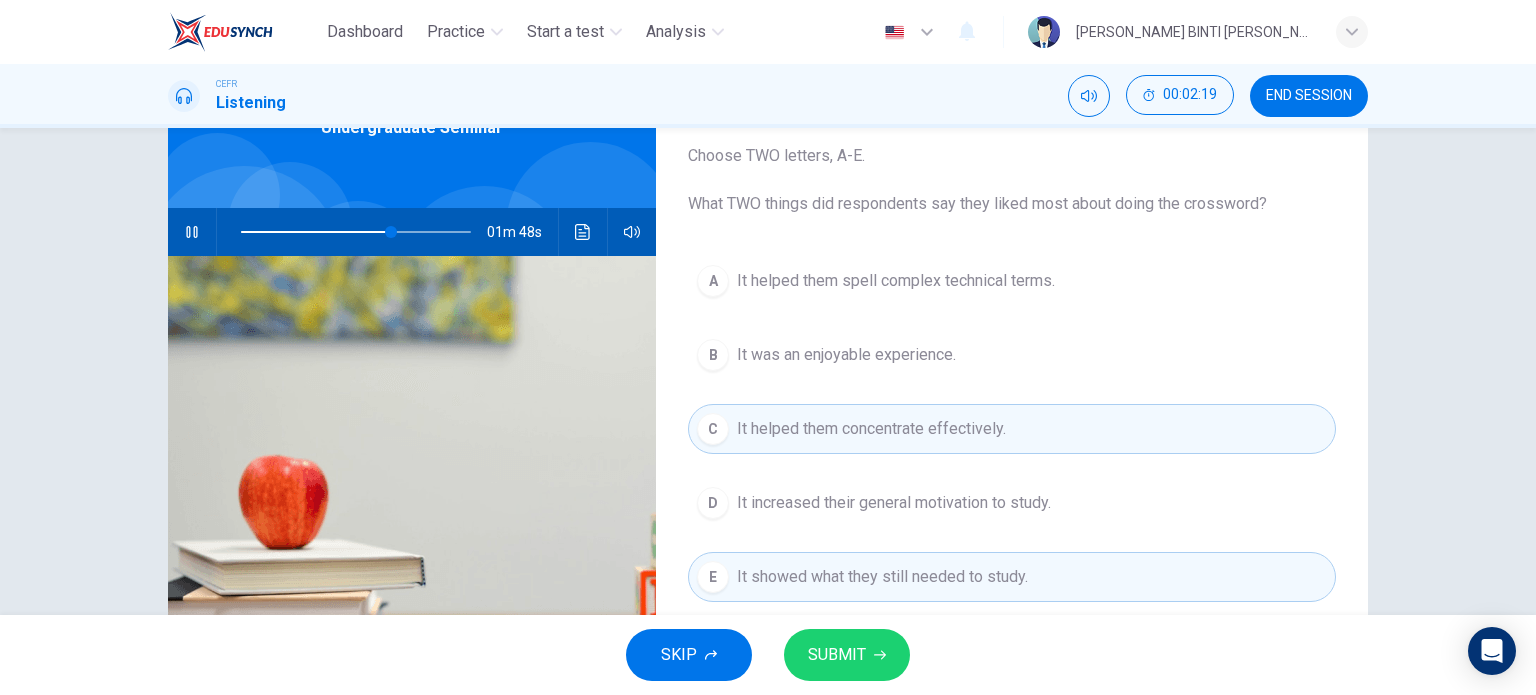 scroll, scrollTop: 119, scrollLeft: 0, axis: vertical 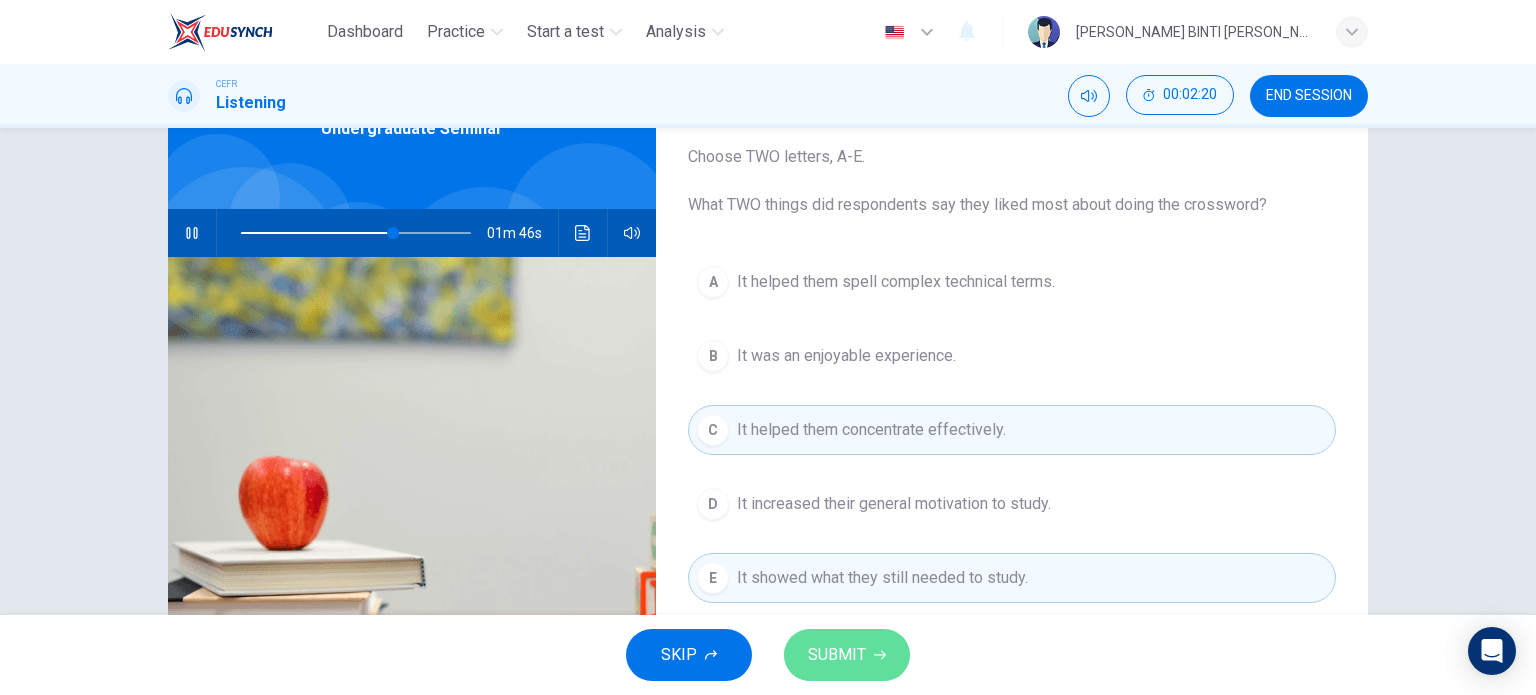 click on "SUBMIT" at bounding box center [837, 655] 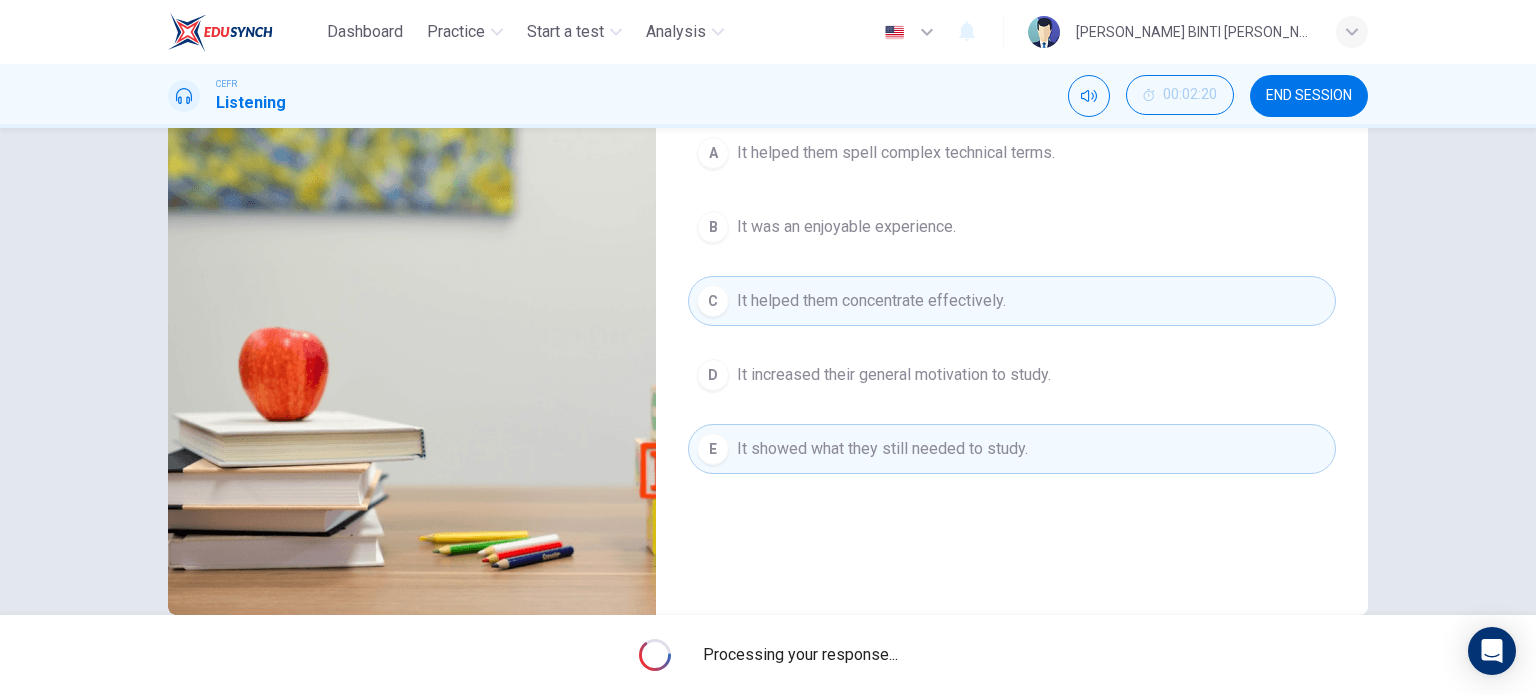 scroll, scrollTop: 288, scrollLeft: 0, axis: vertical 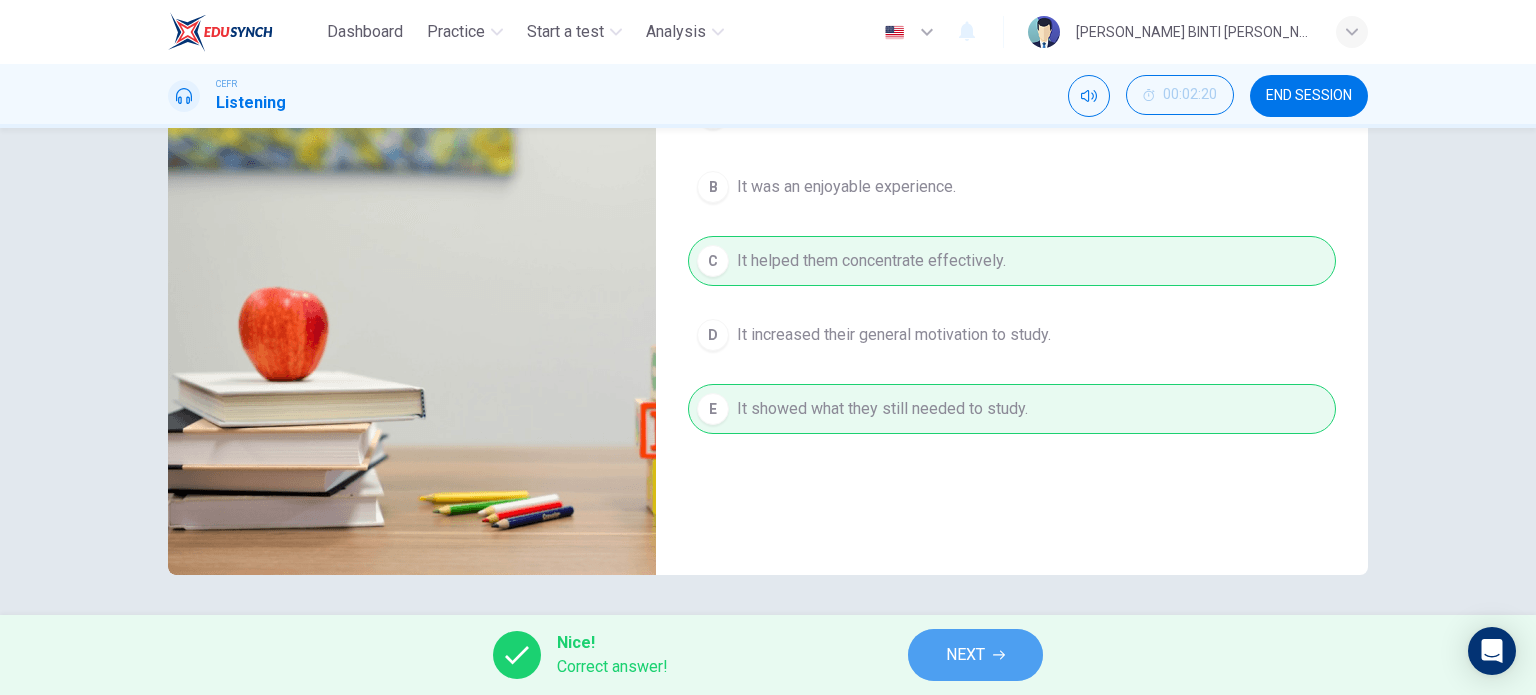 click on "NEXT" at bounding box center [975, 655] 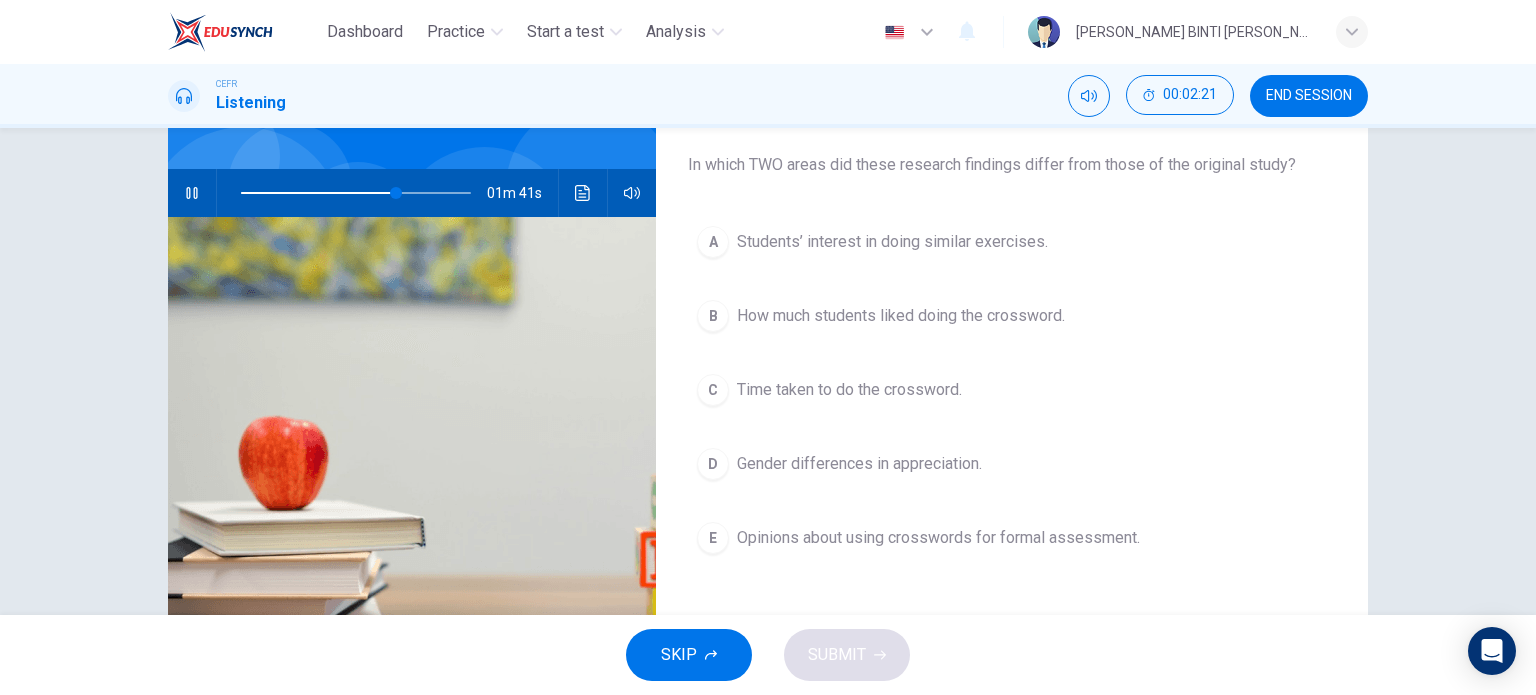 scroll, scrollTop: 158, scrollLeft: 0, axis: vertical 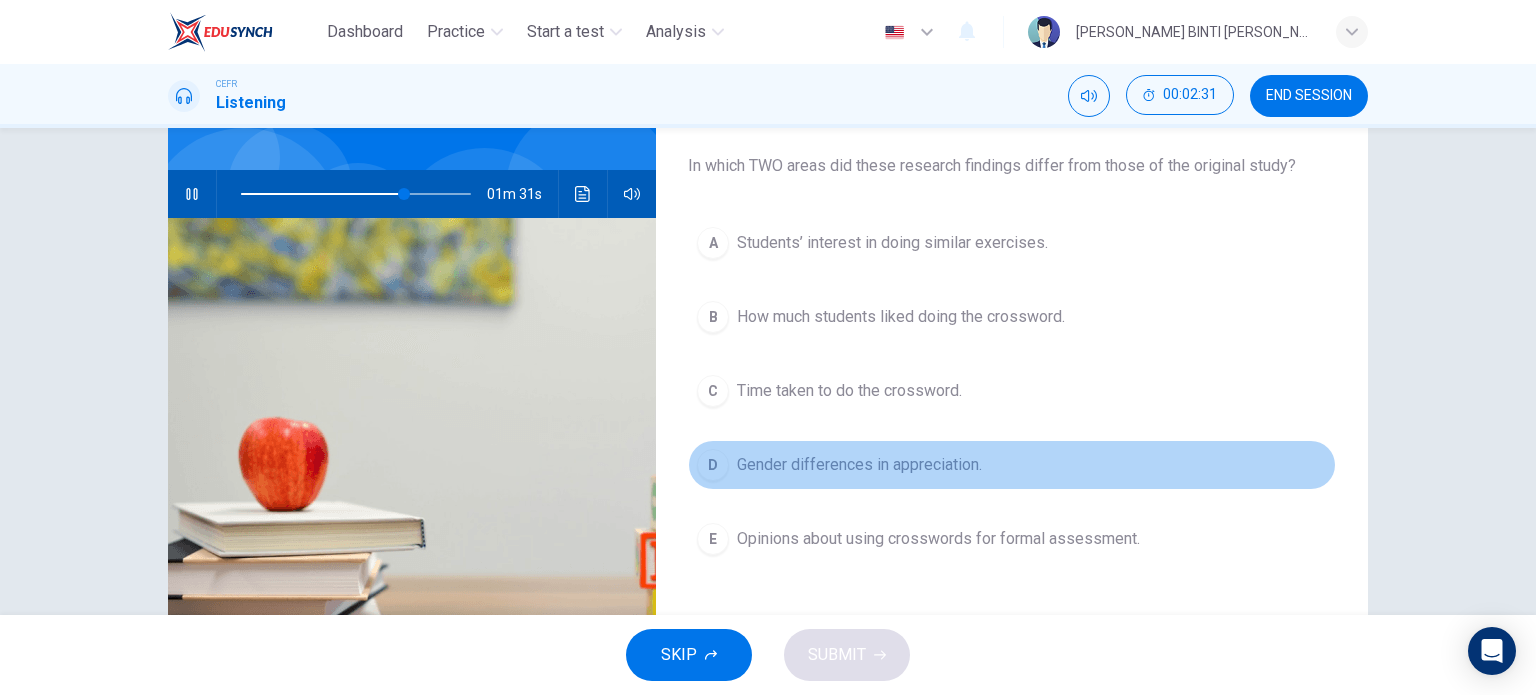 click on "D Gender differences in appreciation." at bounding box center [1012, 465] 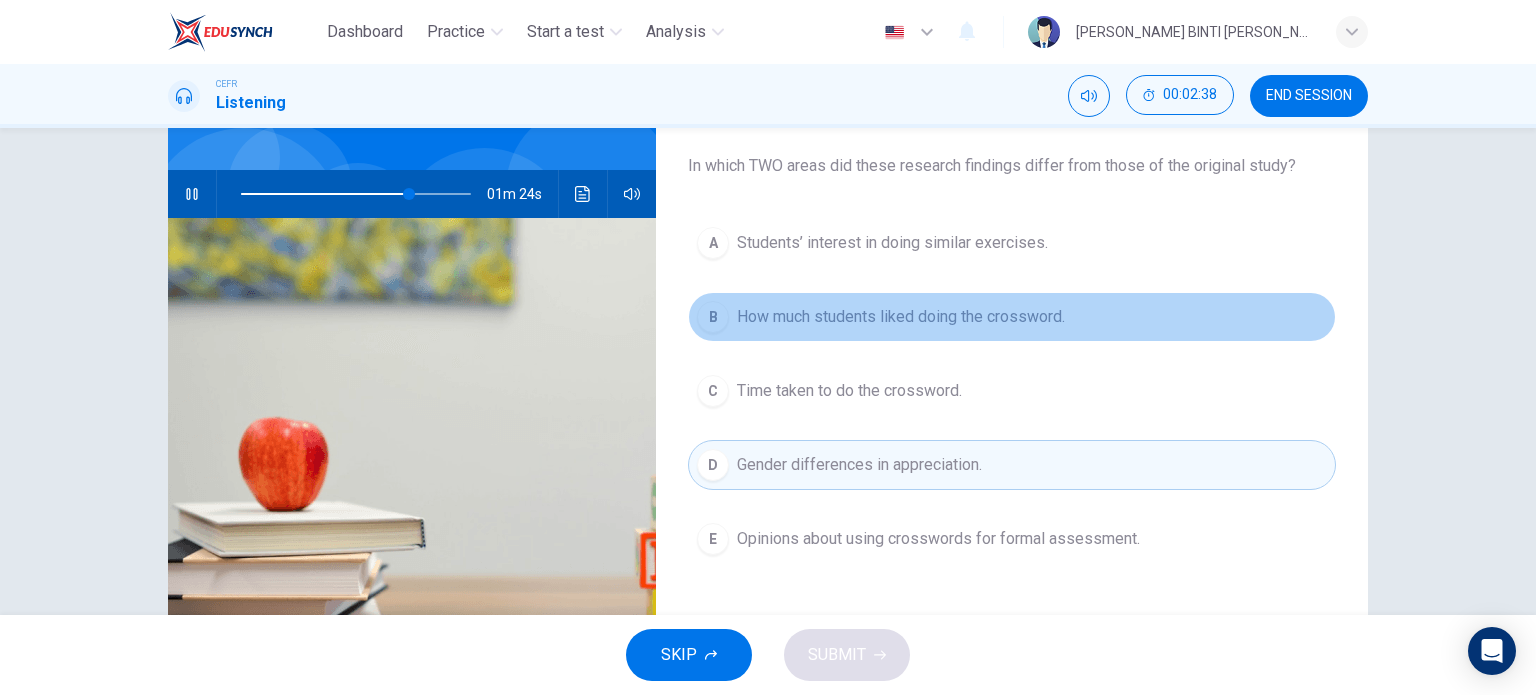 click on "How much students liked doing the crossword." at bounding box center [901, 317] 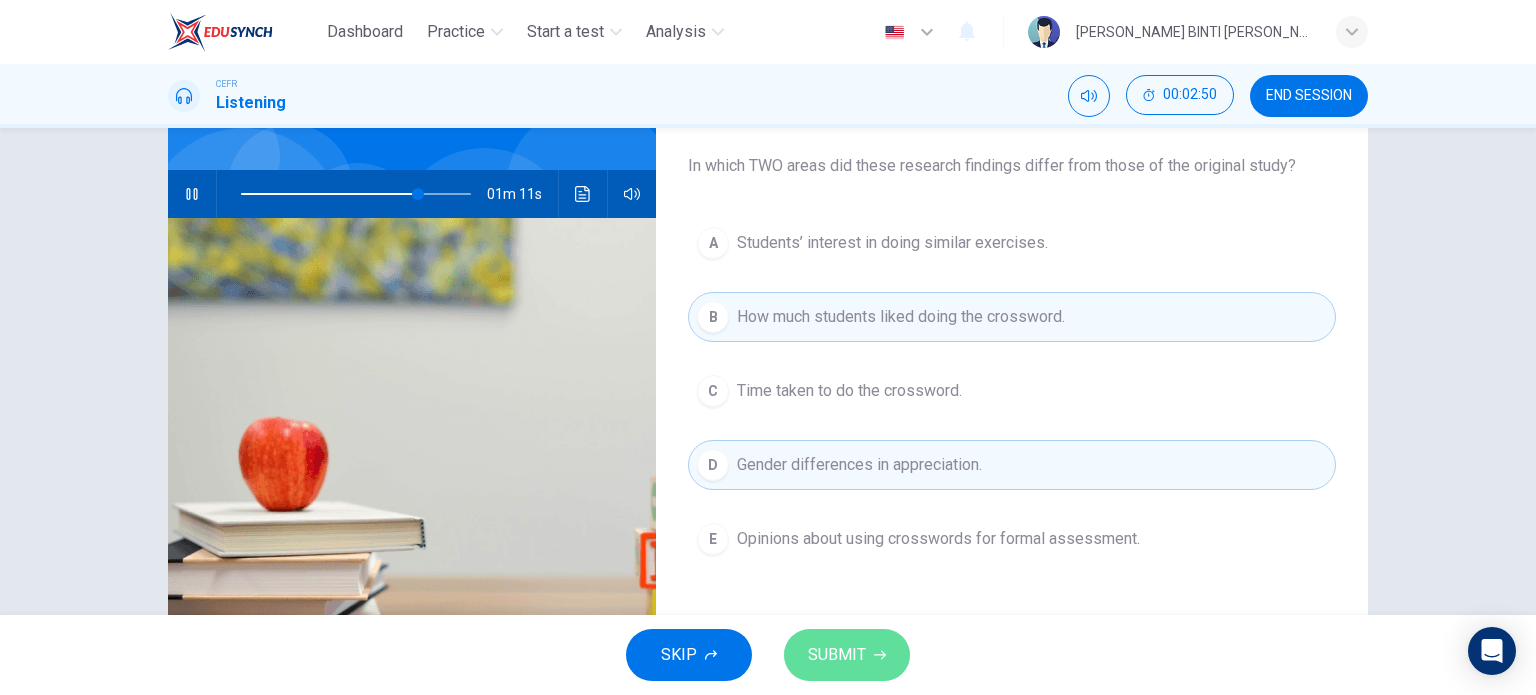 click on "SUBMIT" at bounding box center [847, 655] 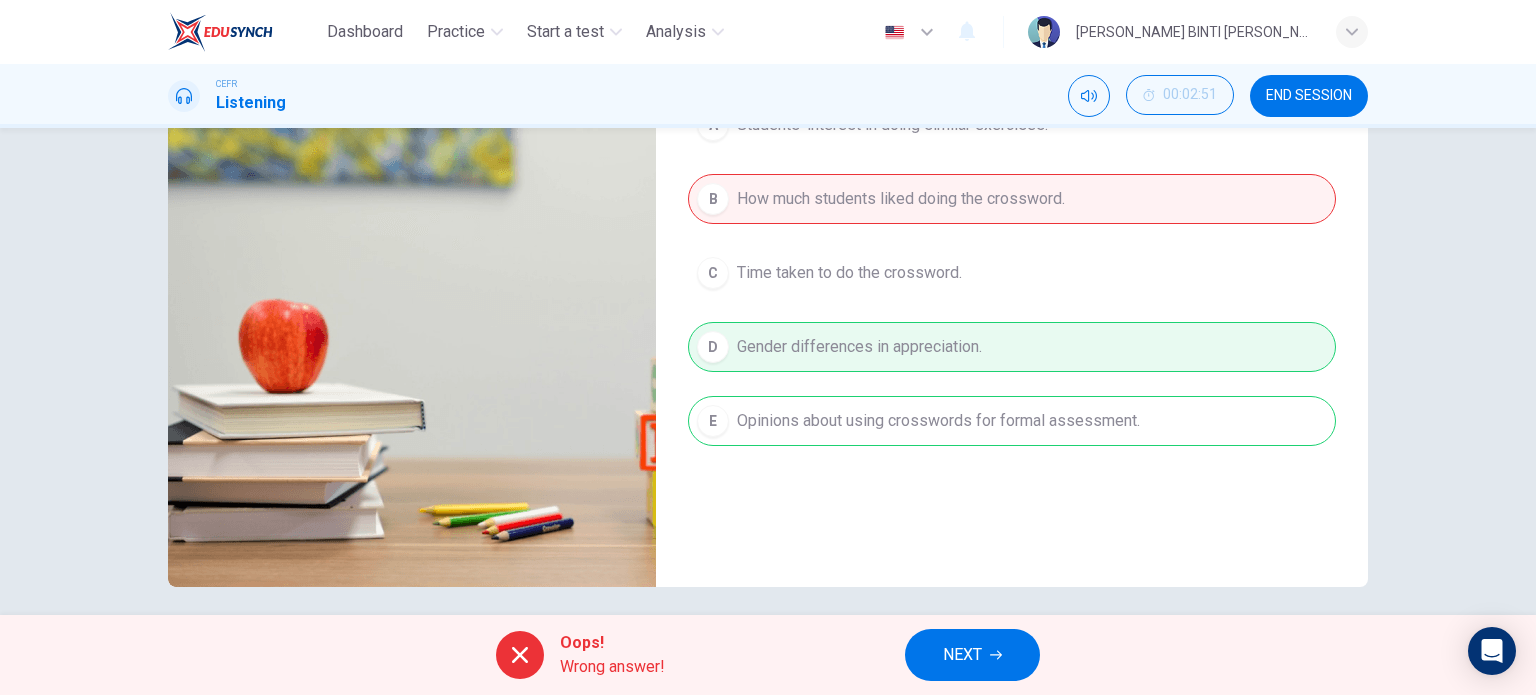 scroll, scrollTop: 278, scrollLeft: 0, axis: vertical 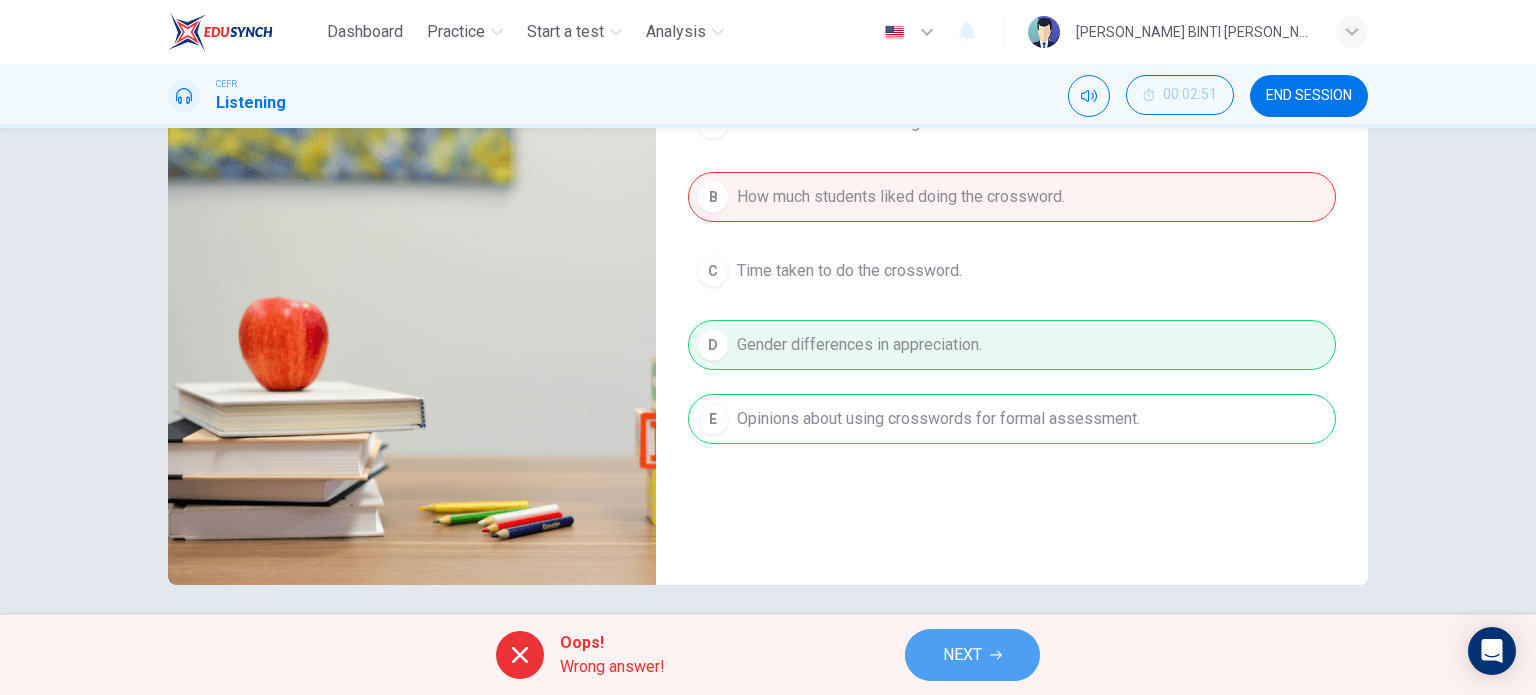 click on "NEXT" at bounding box center [972, 655] 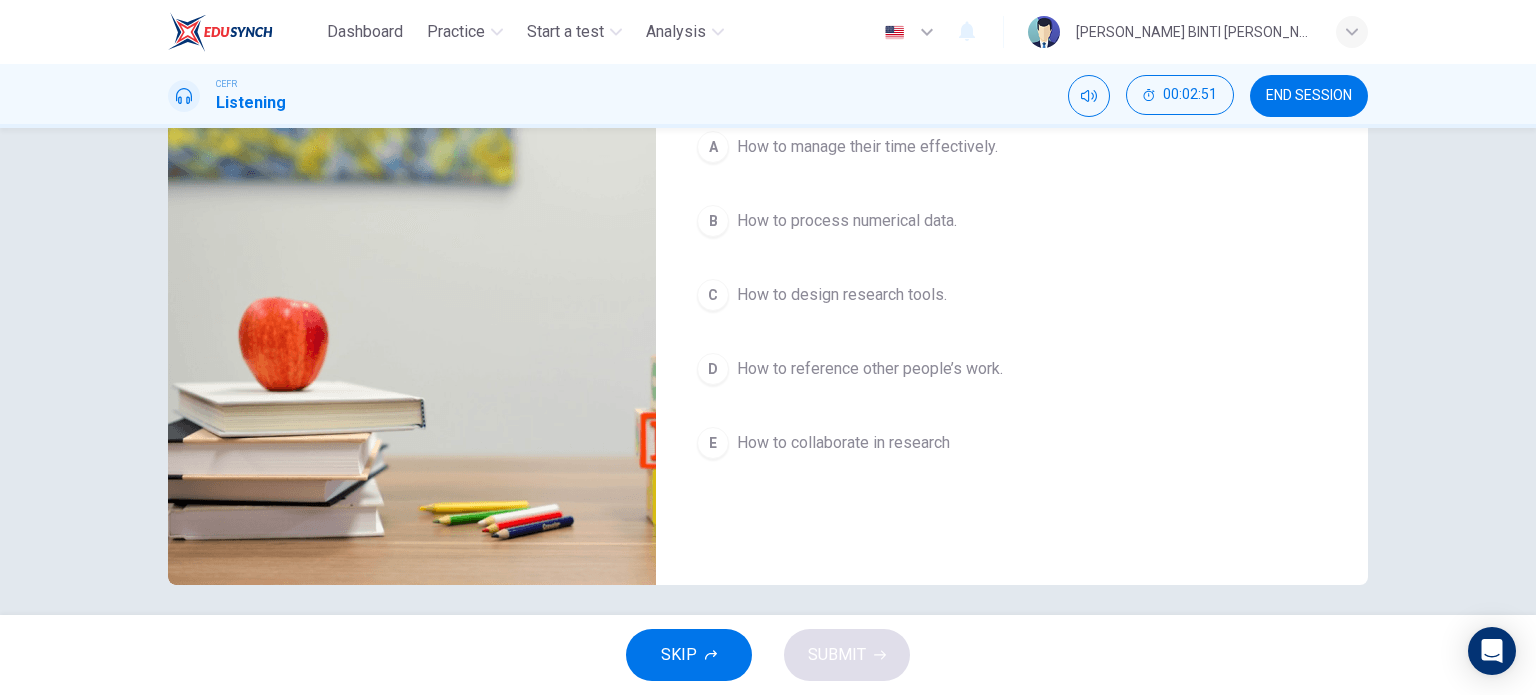 scroll, scrollTop: 162, scrollLeft: 0, axis: vertical 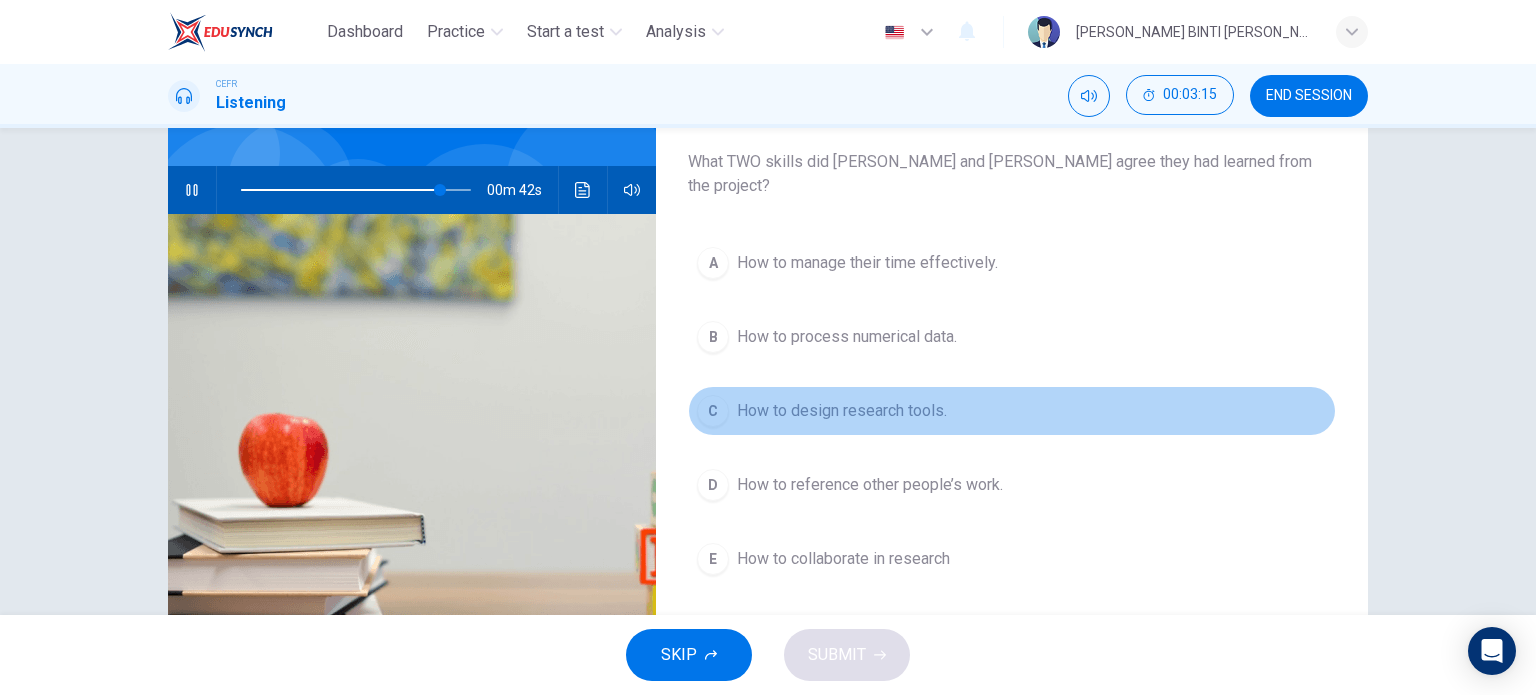 click on "How to design research tools." at bounding box center [842, 411] 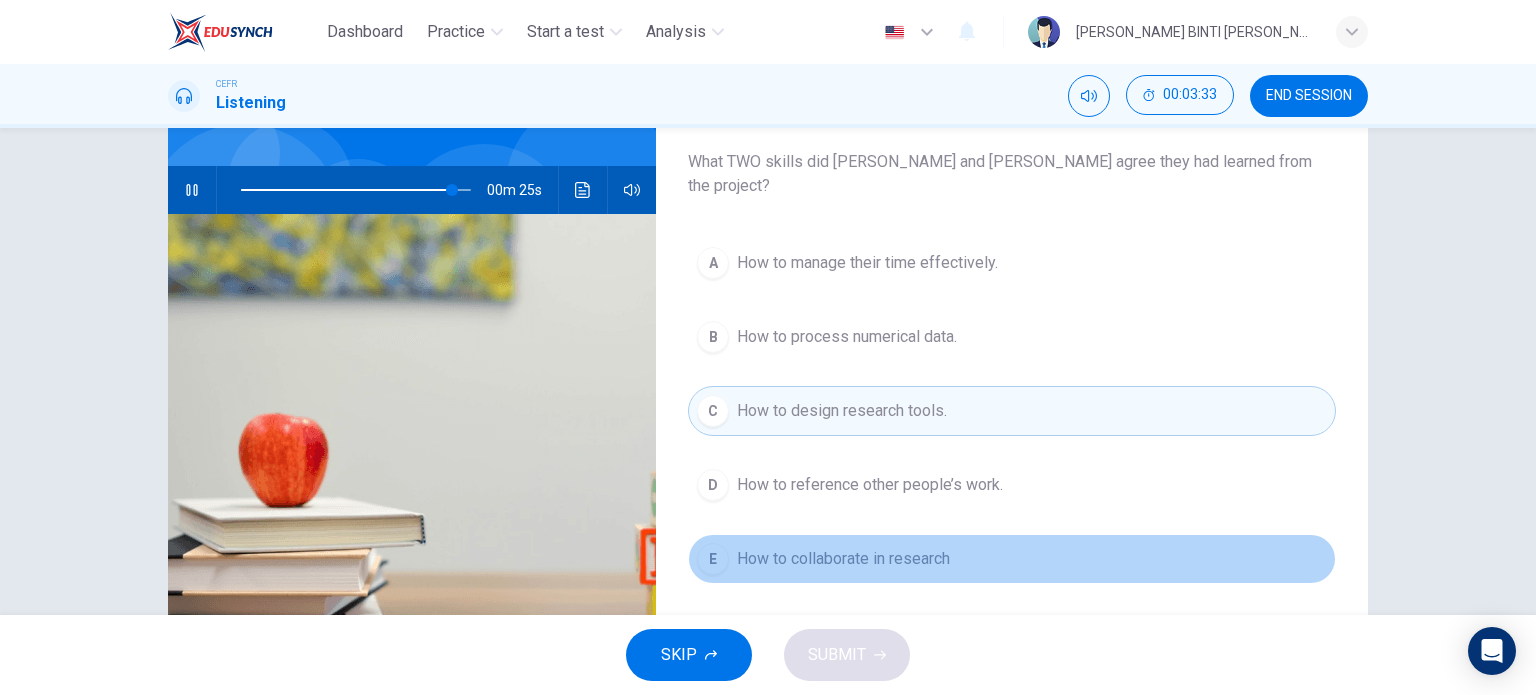 click on "How to collaborate in research" at bounding box center (843, 559) 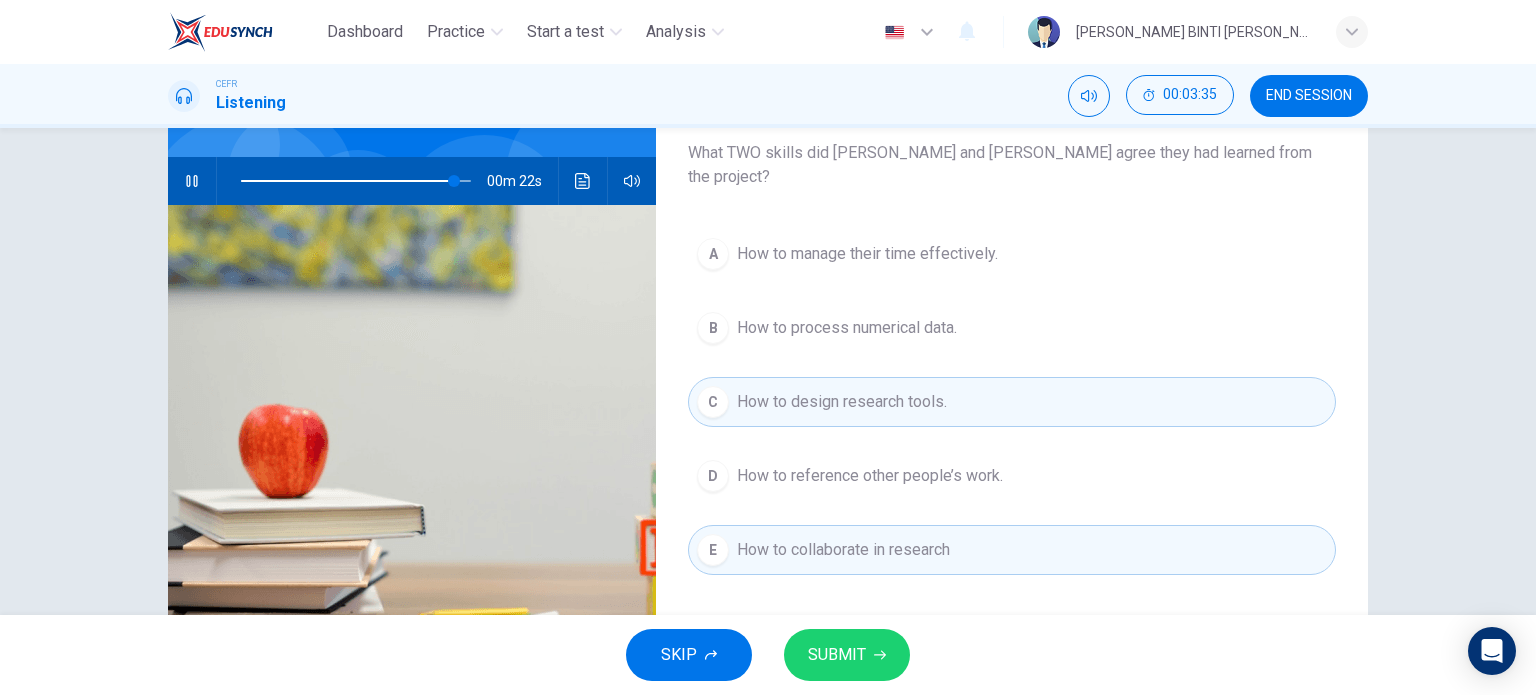 scroll, scrollTop: 172, scrollLeft: 0, axis: vertical 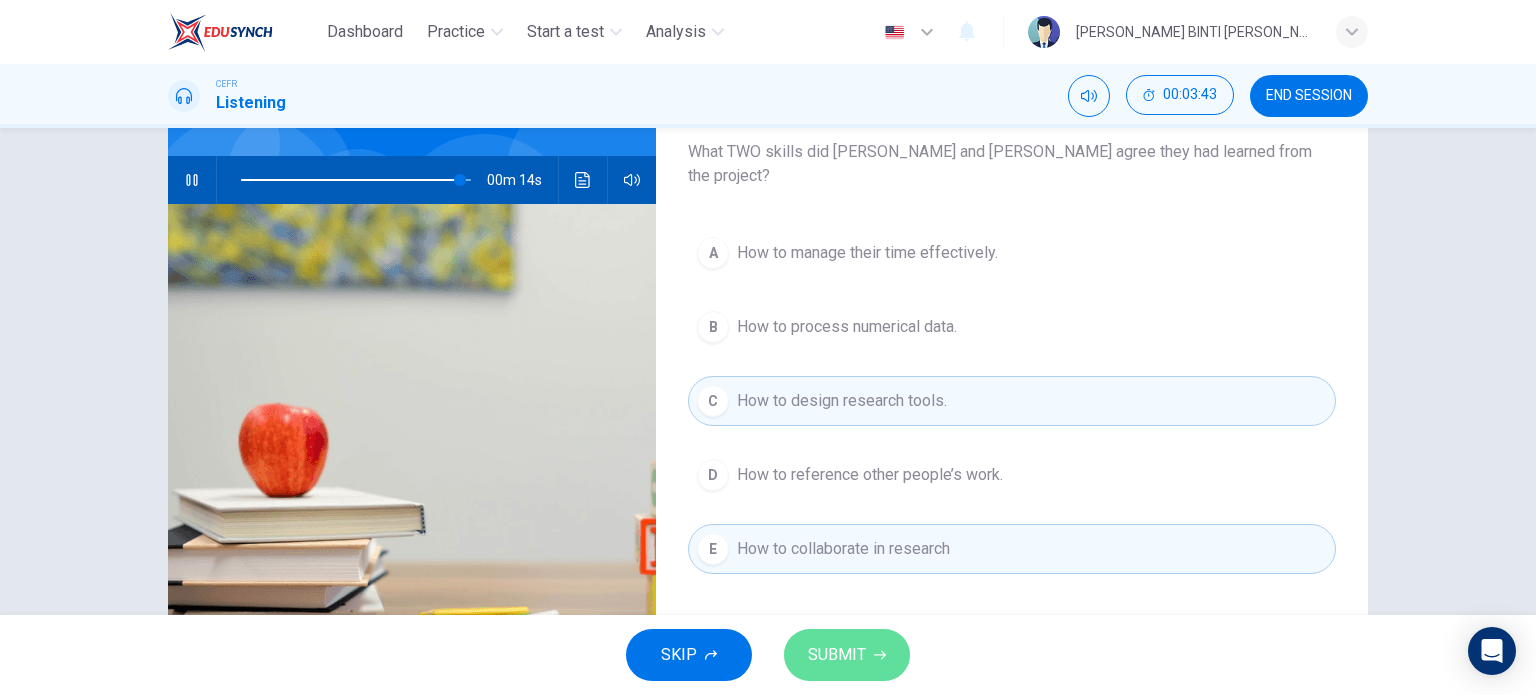 click on "SUBMIT" at bounding box center (847, 655) 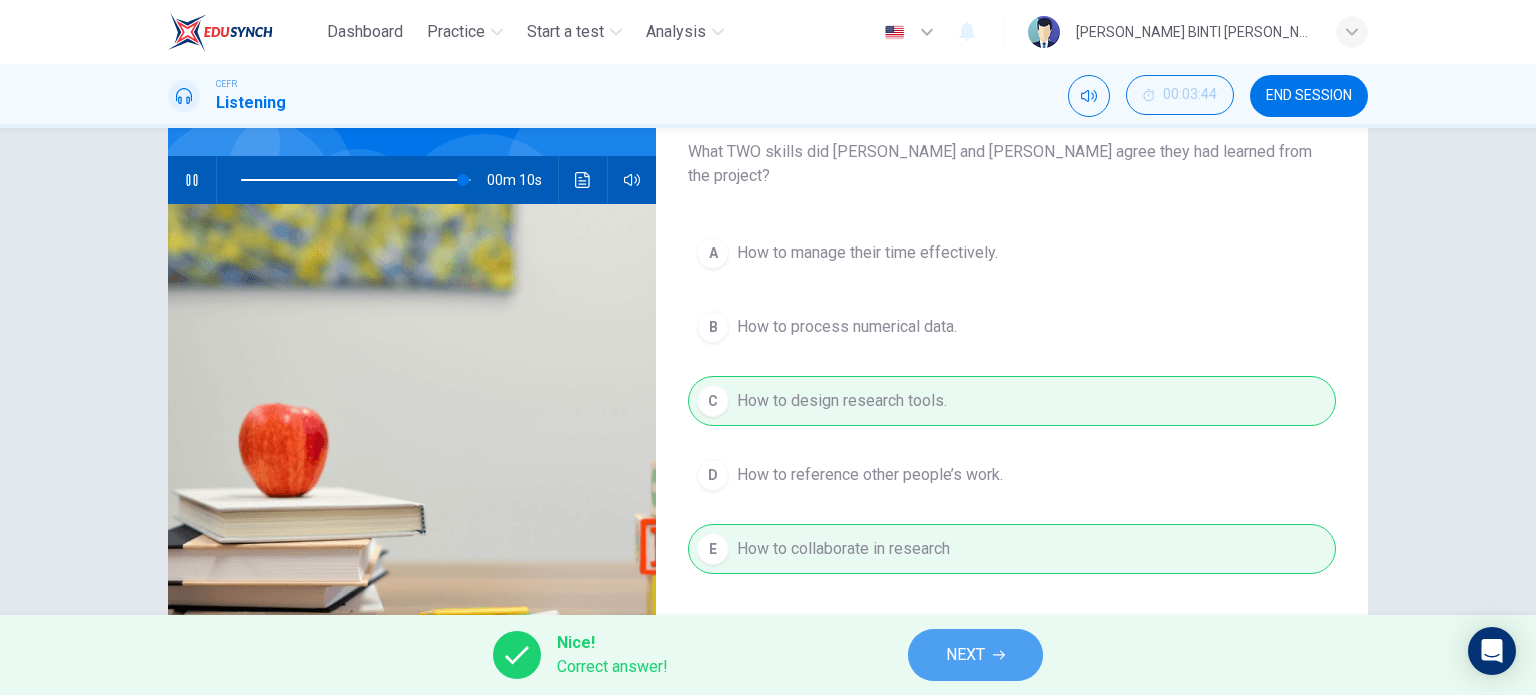 type on "97" 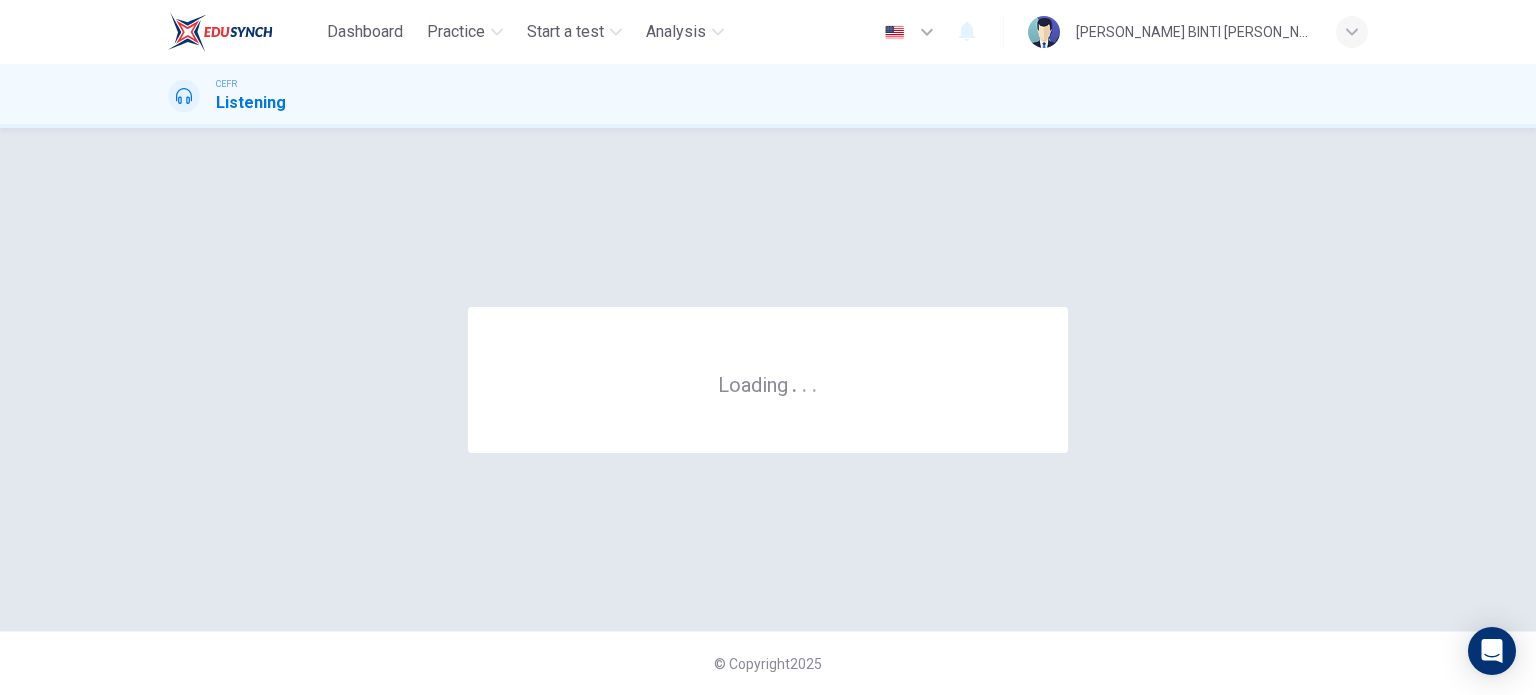 scroll, scrollTop: 0, scrollLeft: 0, axis: both 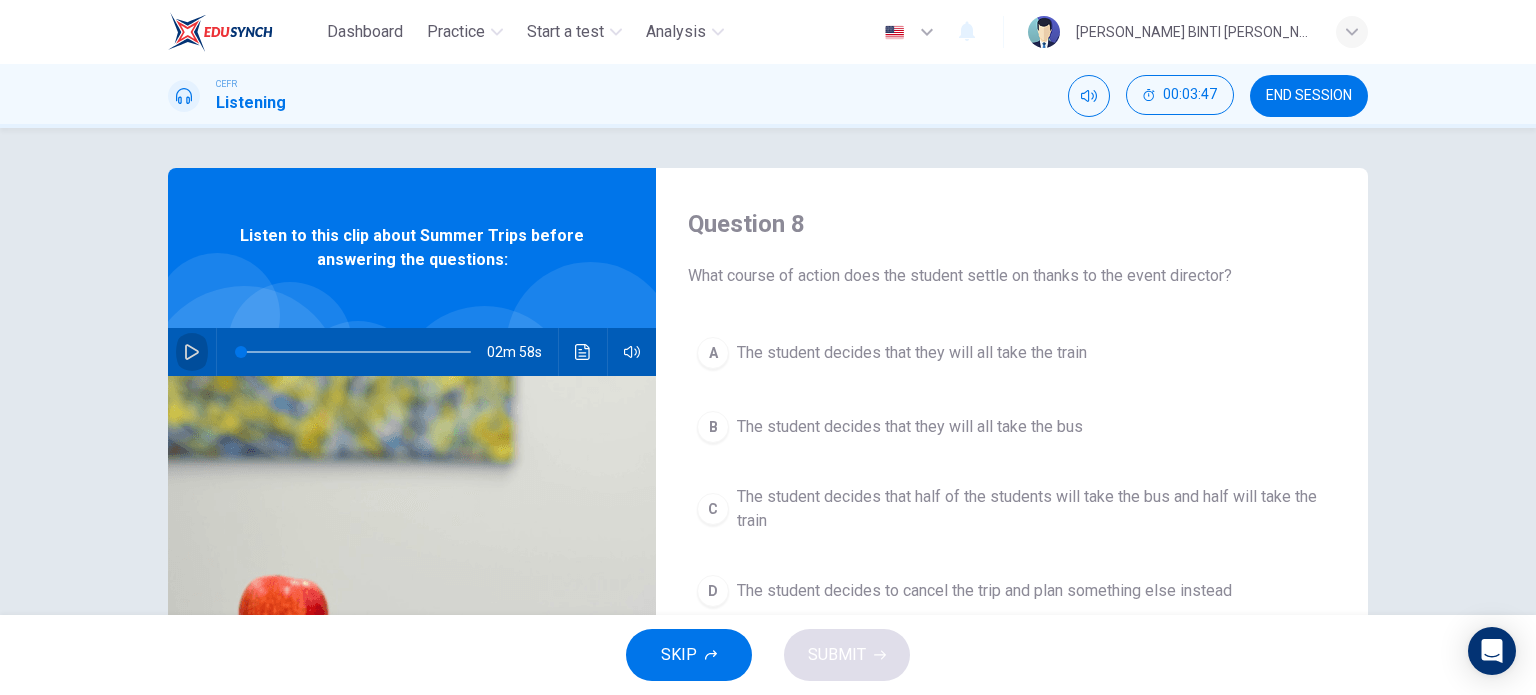 click 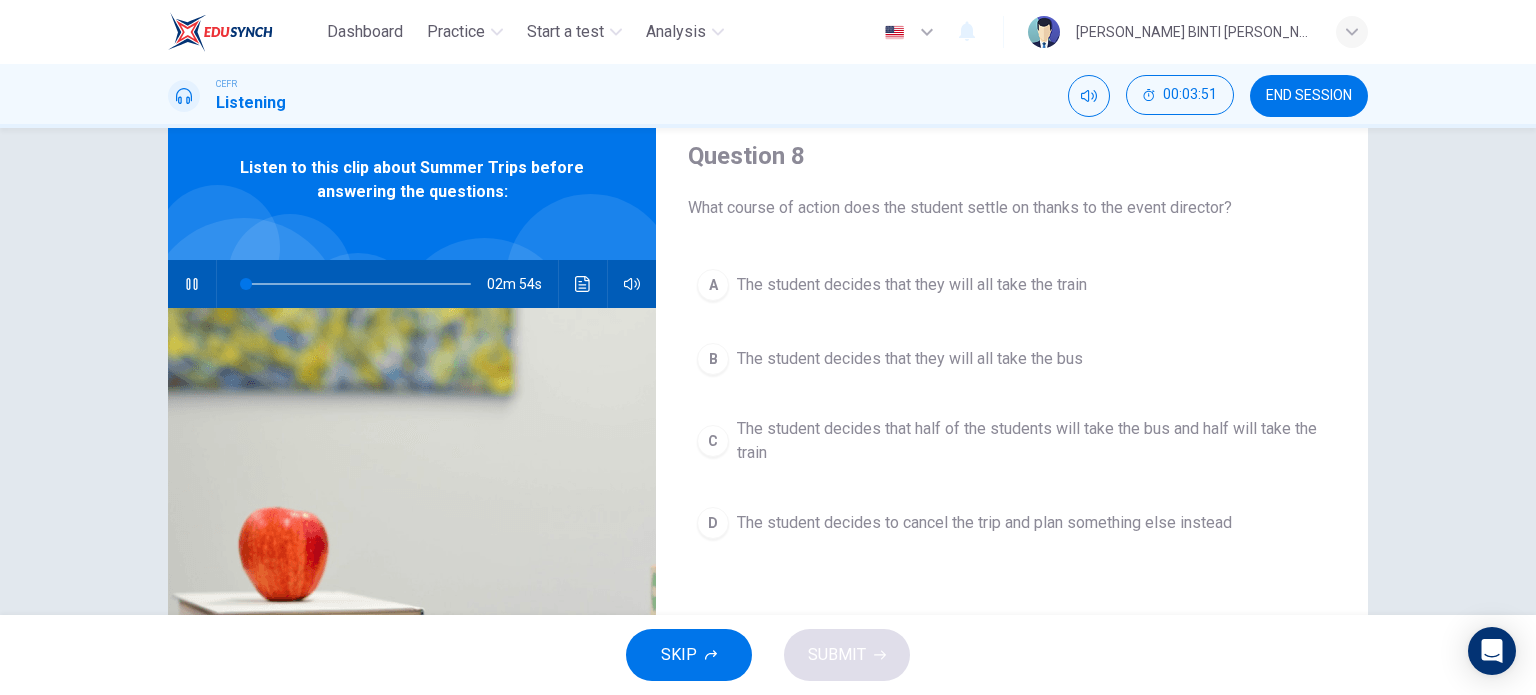 scroll, scrollTop: 71, scrollLeft: 0, axis: vertical 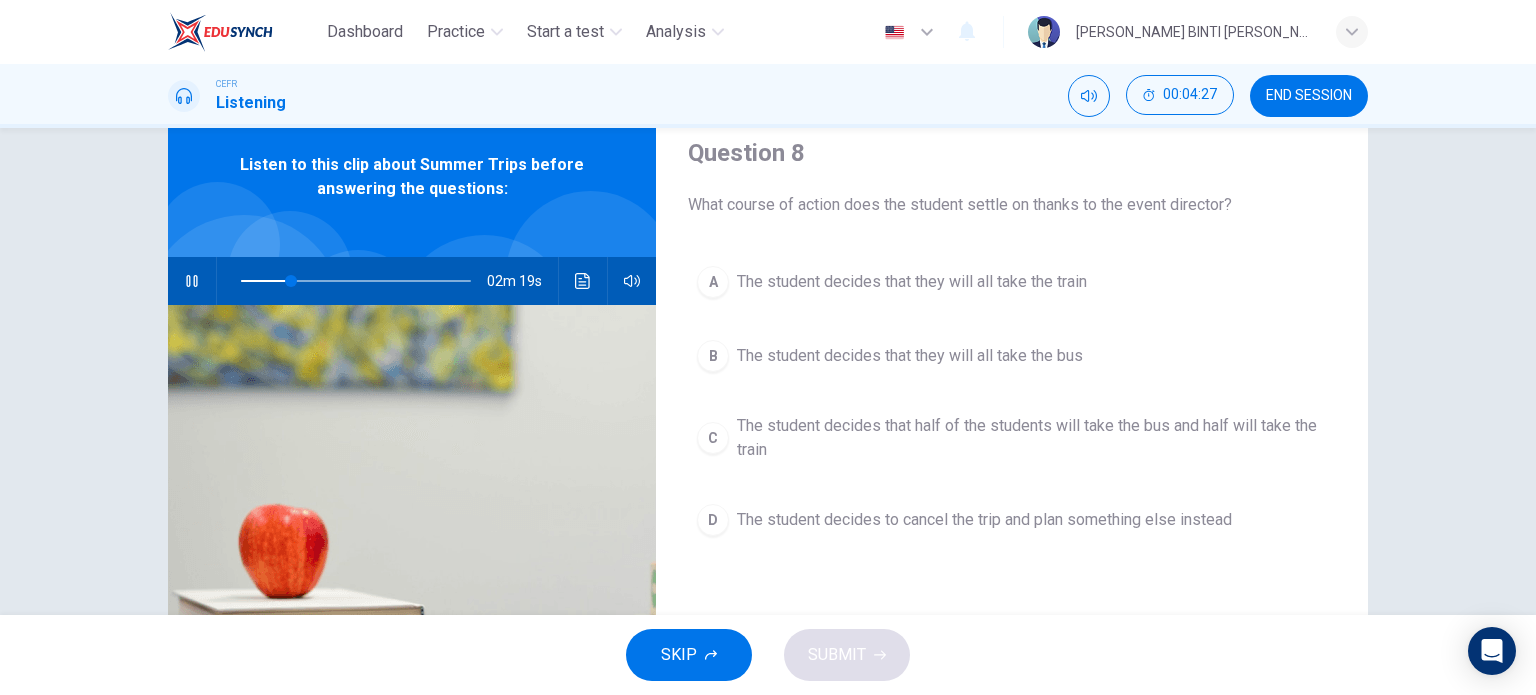 type on "22" 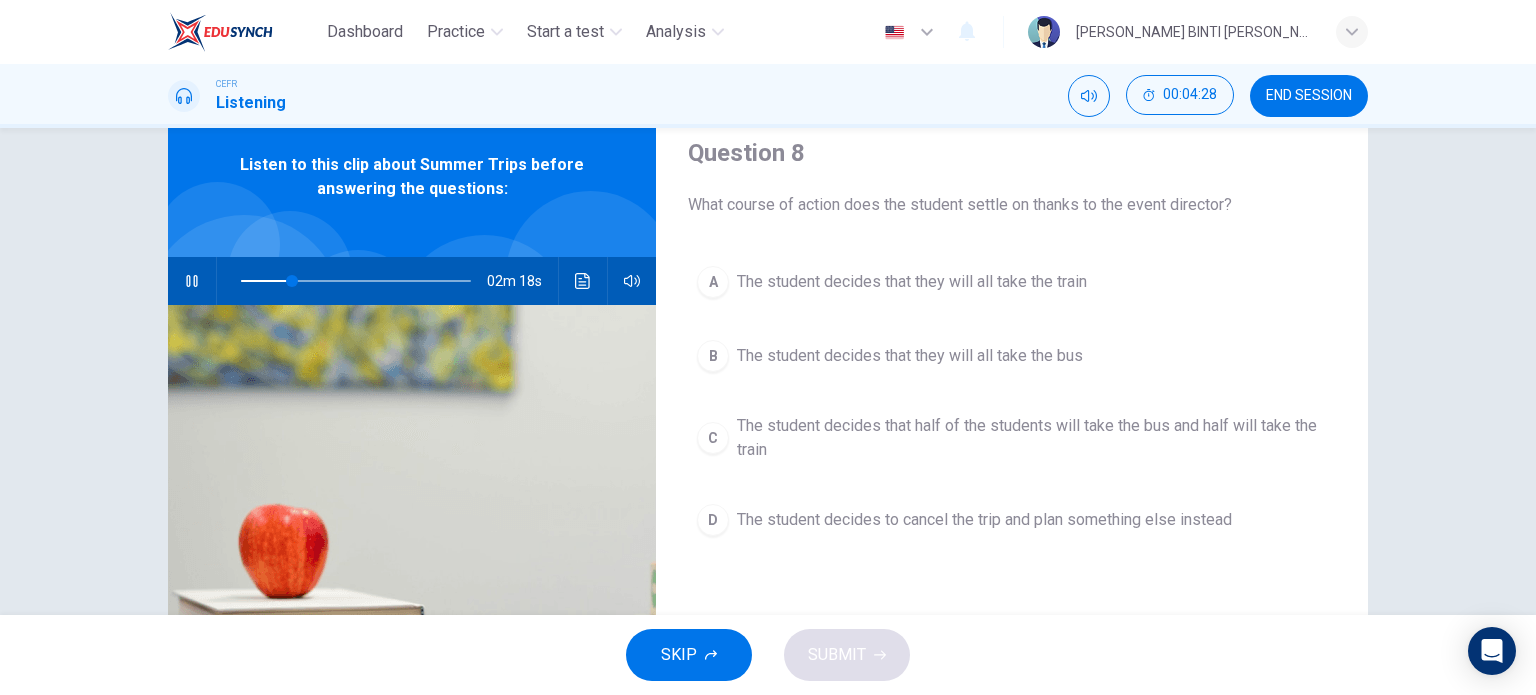 type 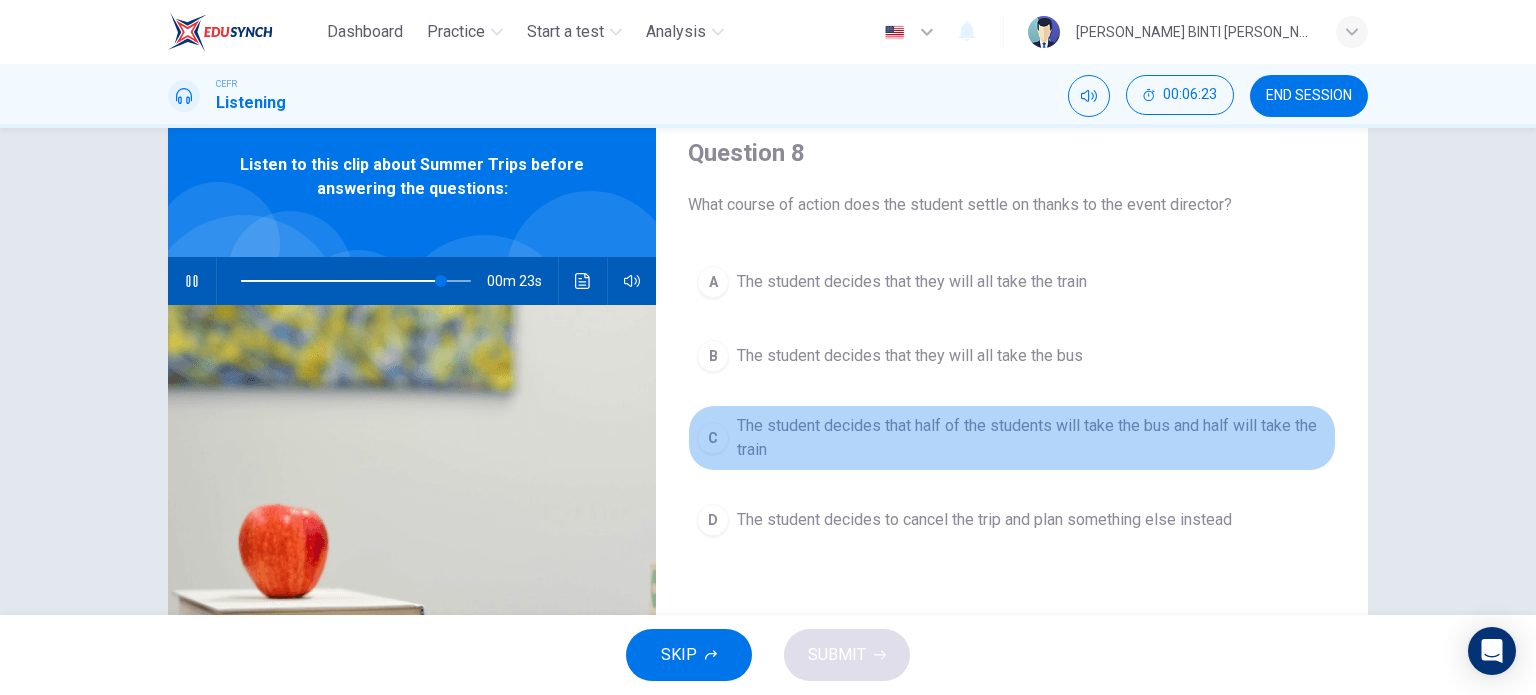 click on "C" at bounding box center [713, 438] 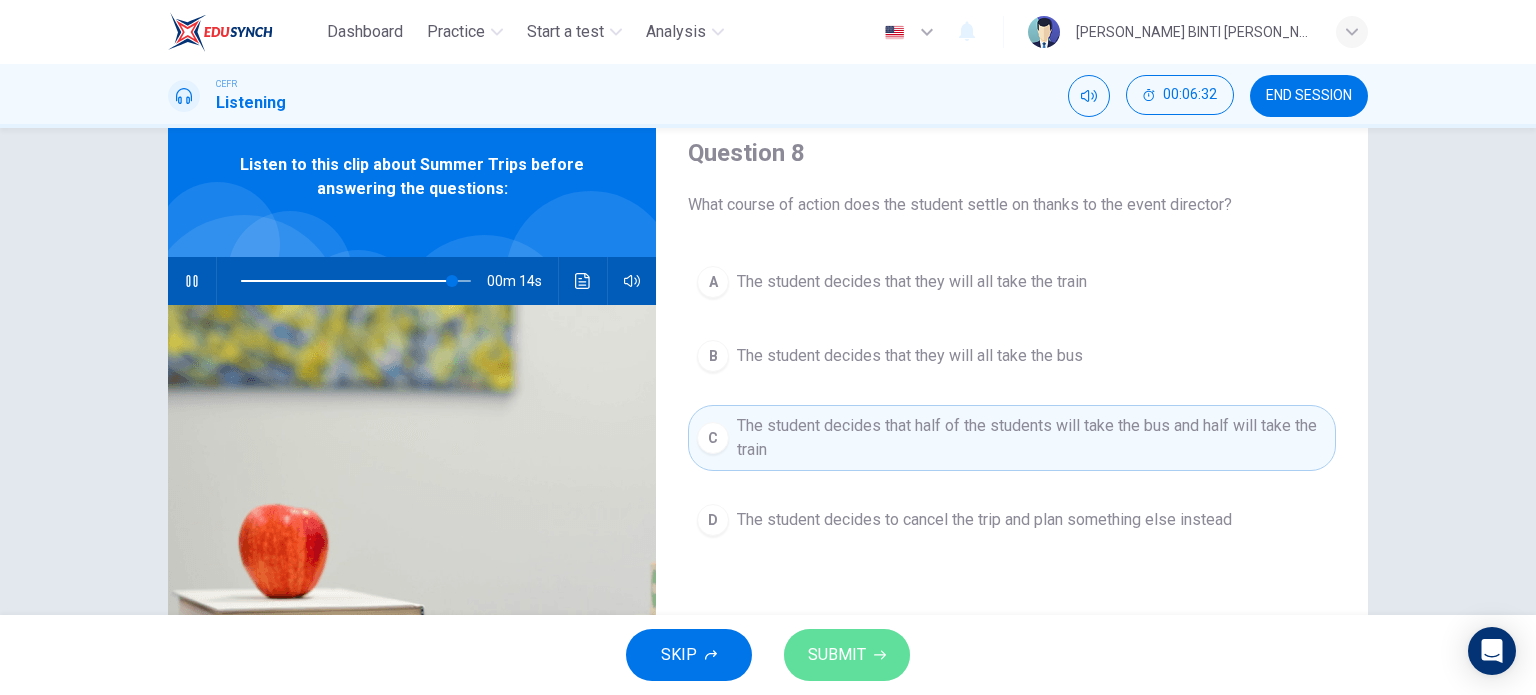 click on "SUBMIT" at bounding box center (837, 655) 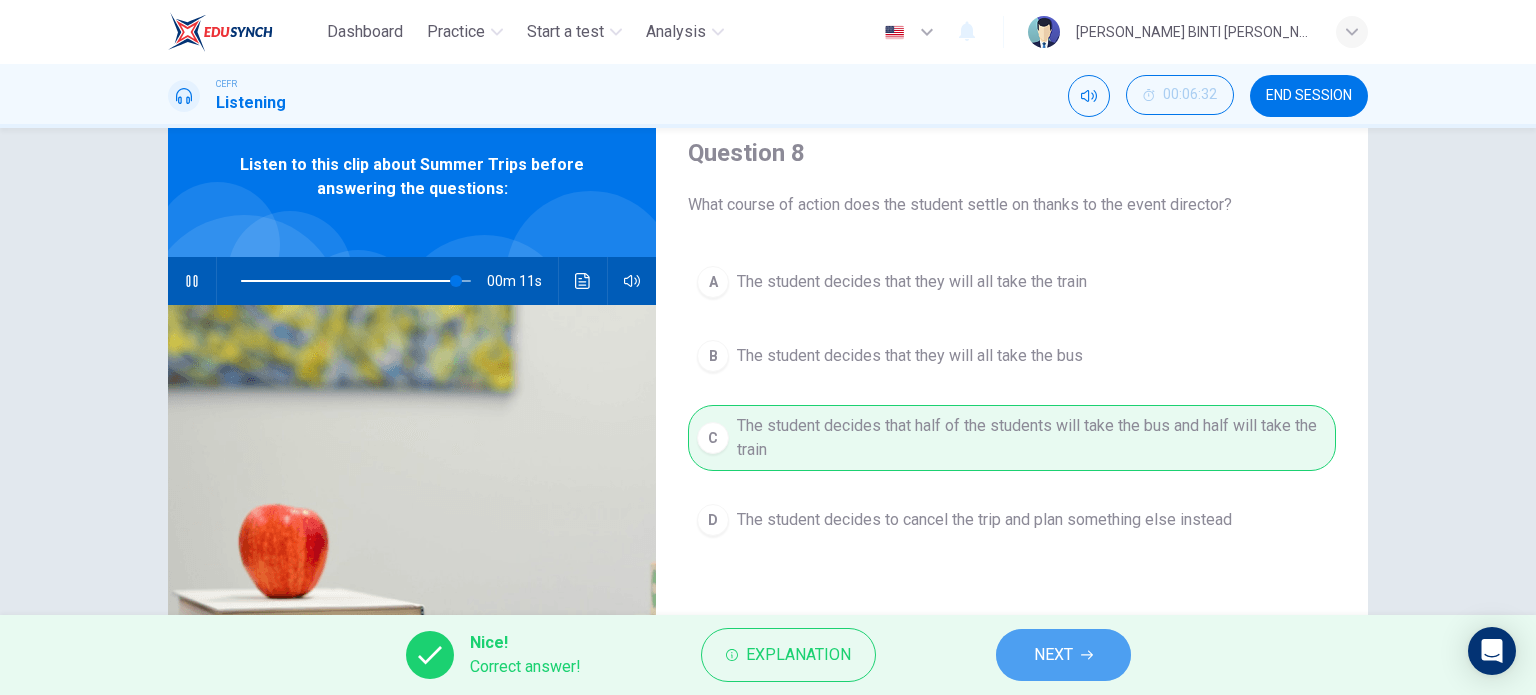 click on "NEXT" at bounding box center [1053, 655] 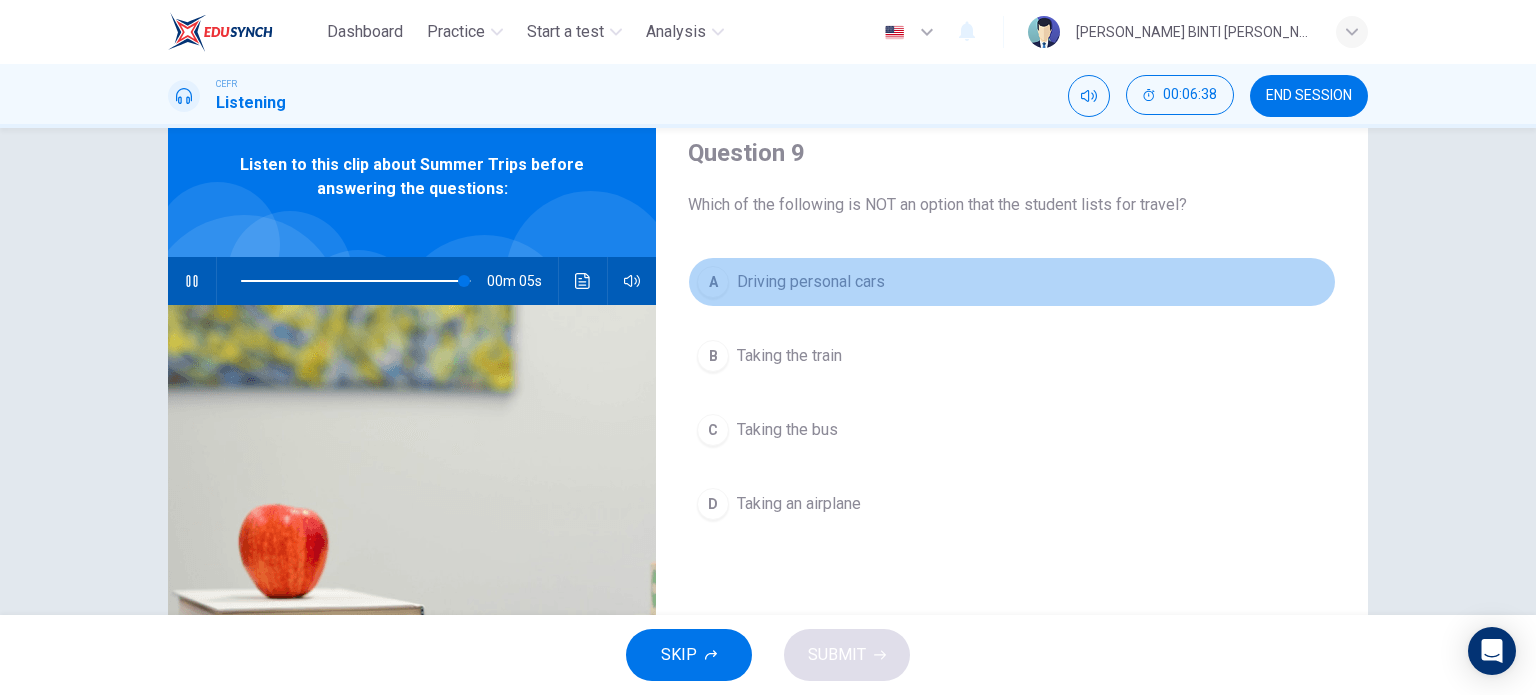 click on "A Driving personal cars" at bounding box center (1012, 282) 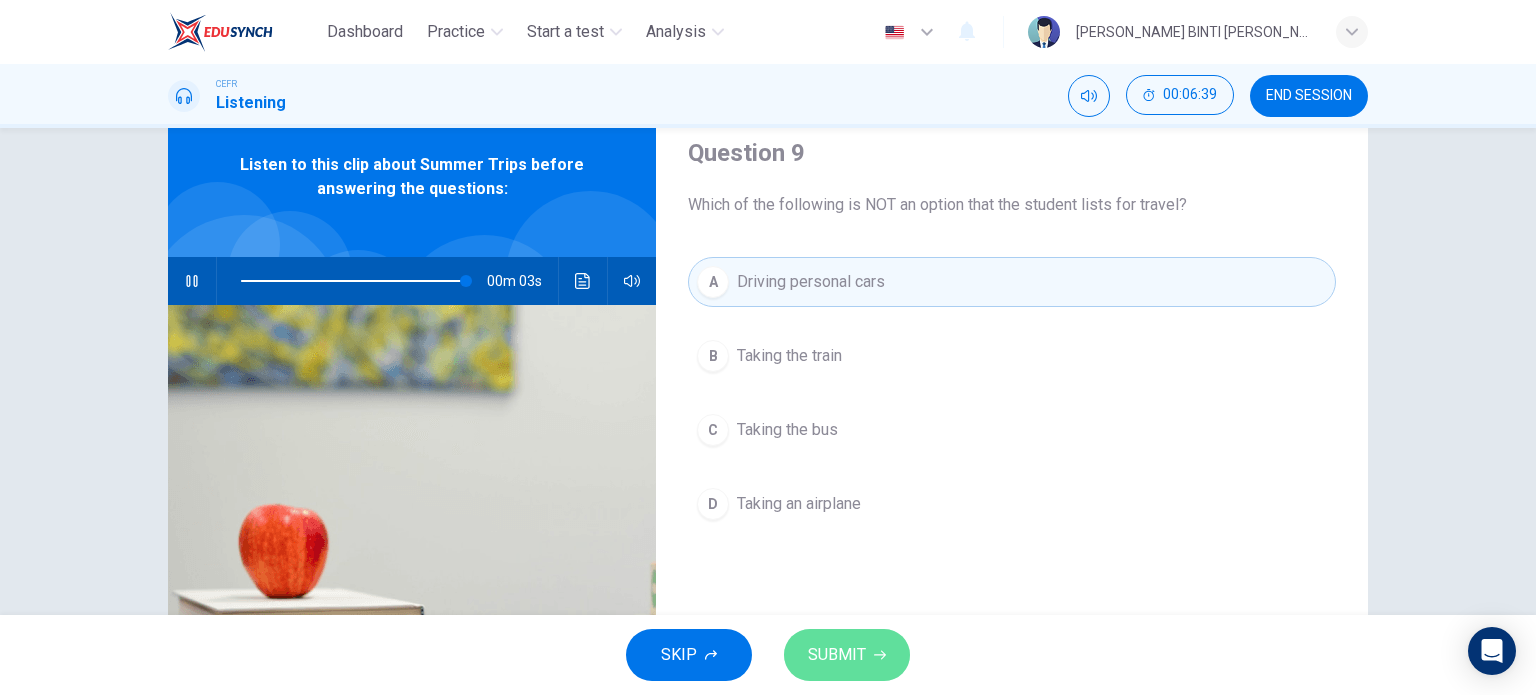 click on "SUBMIT" at bounding box center [837, 655] 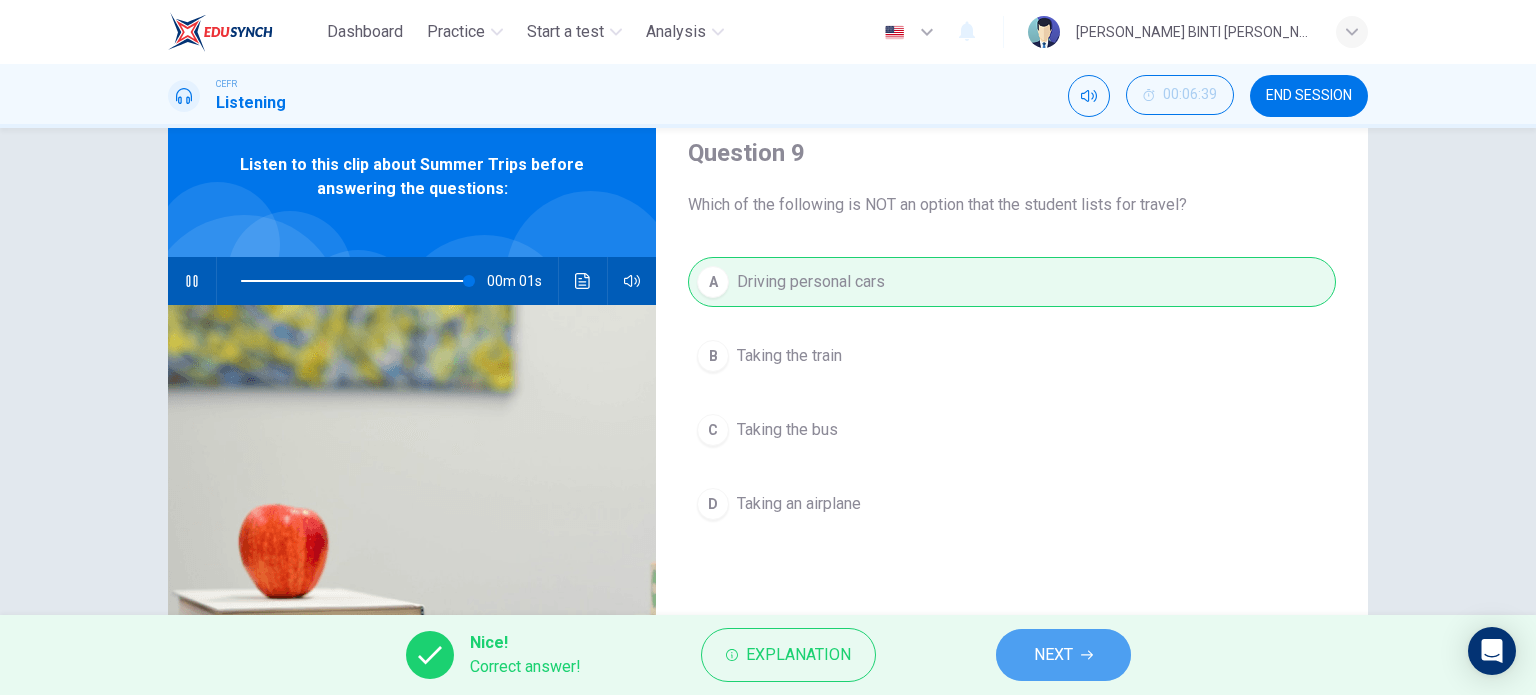 click on "NEXT" at bounding box center (1063, 655) 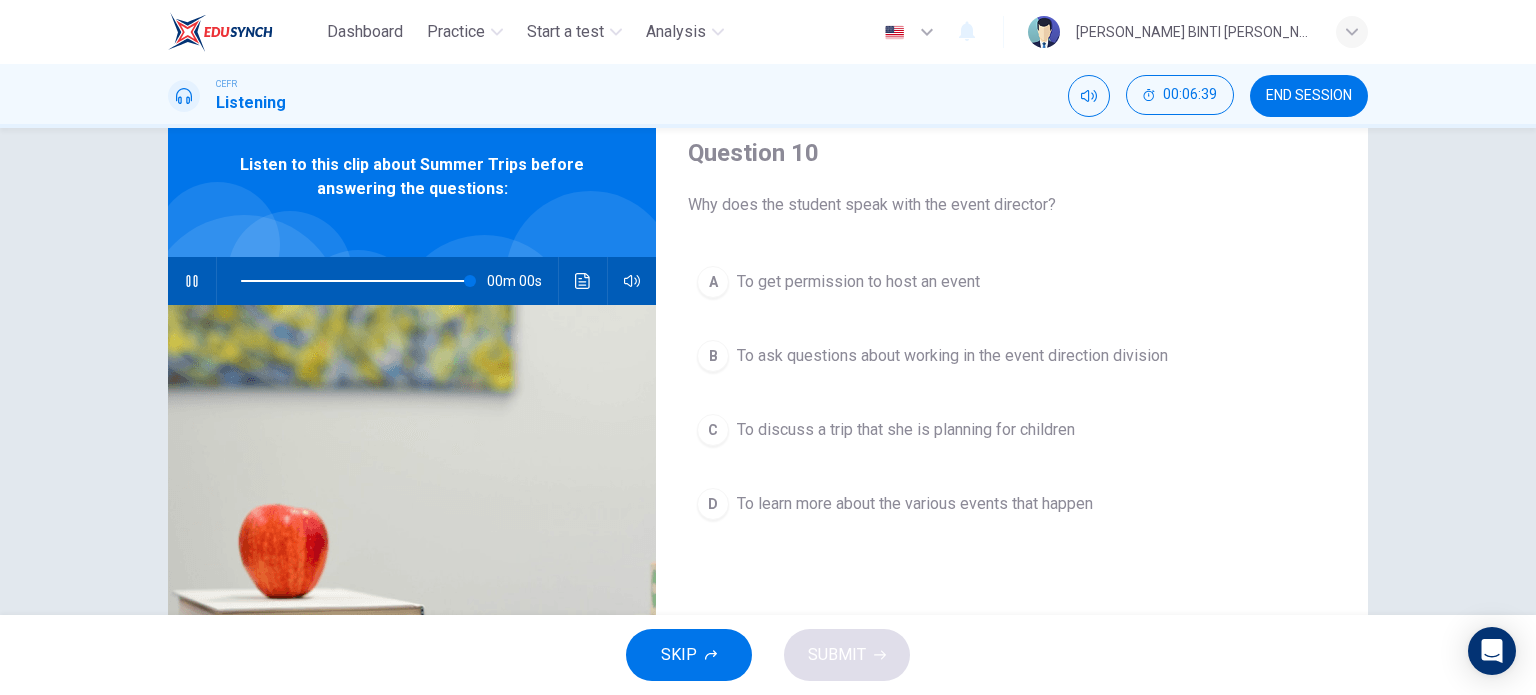 type on "0" 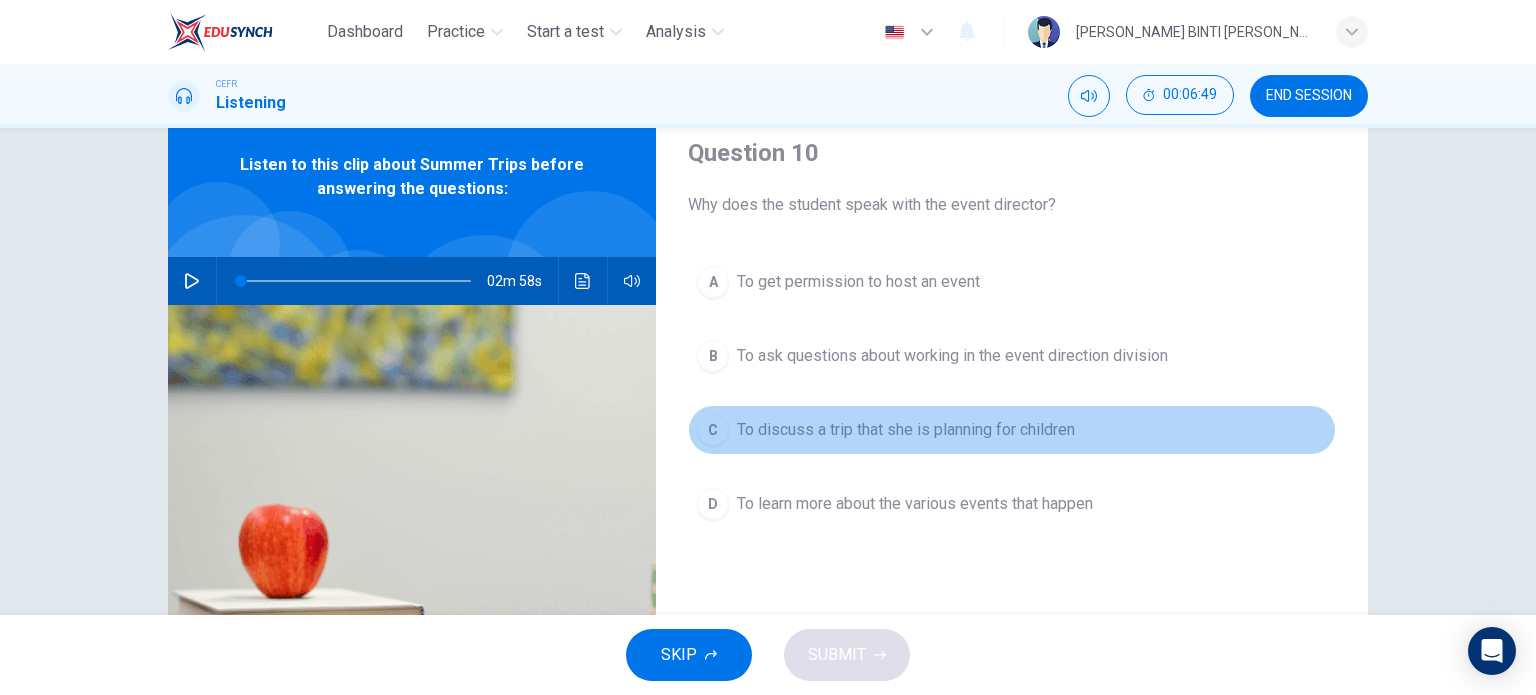 click on "To discuss a trip that she is planning for children" at bounding box center (906, 430) 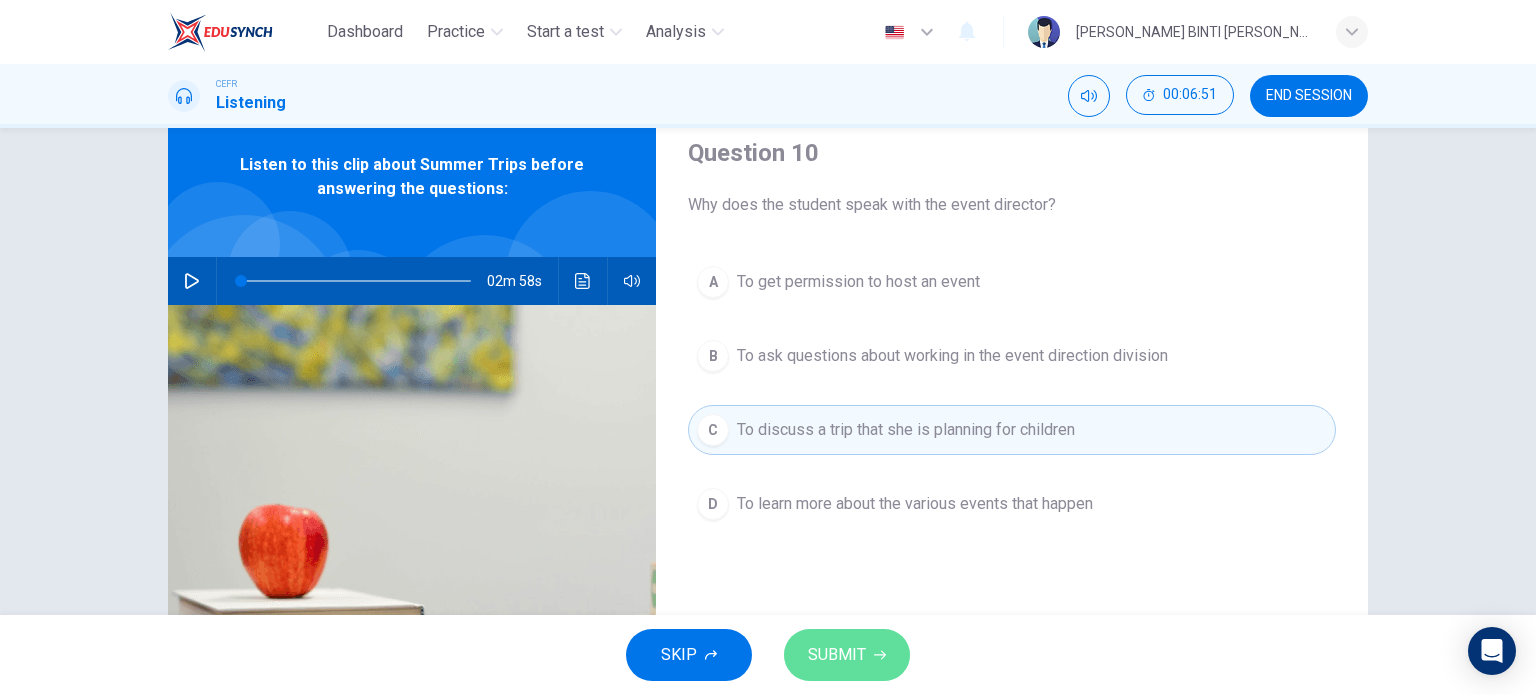 click on "SUBMIT" at bounding box center [847, 655] 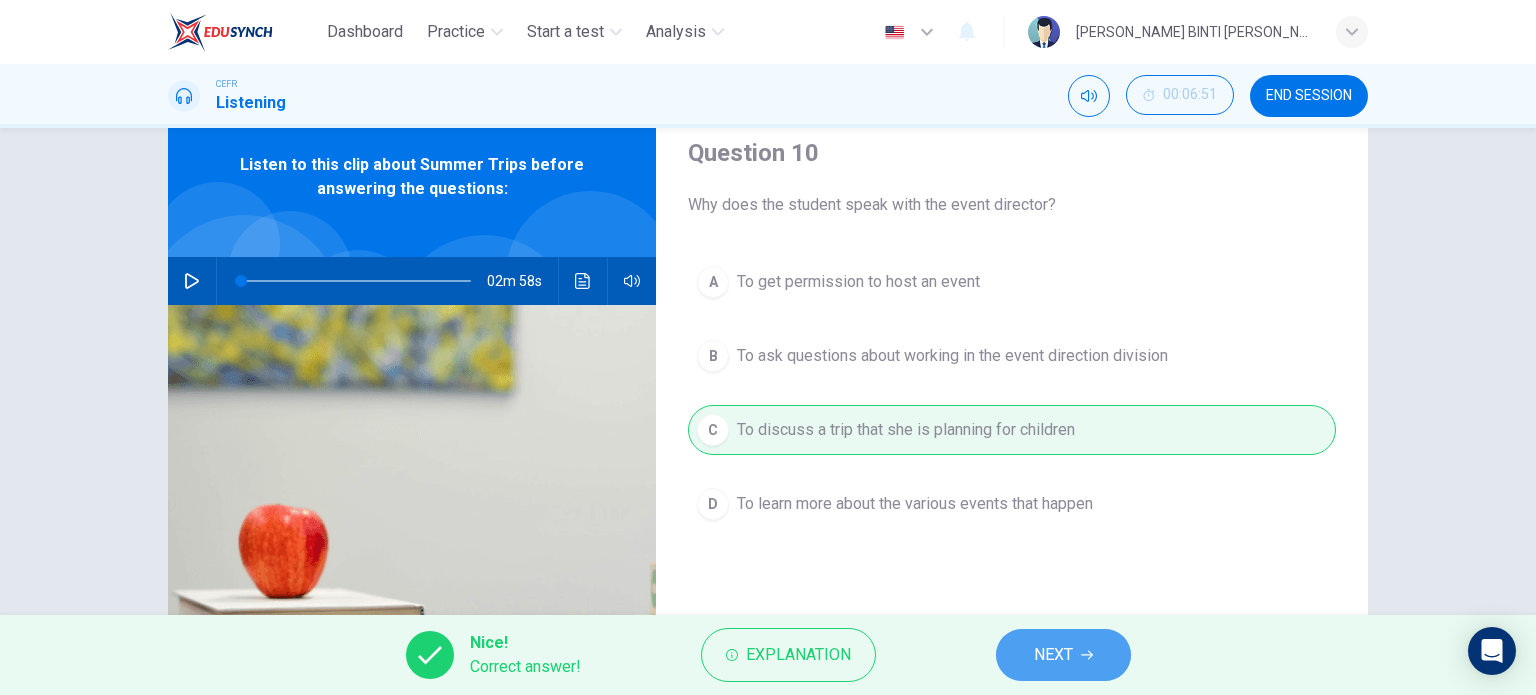 click on "NEXT" at bounding box center (1053, 655) 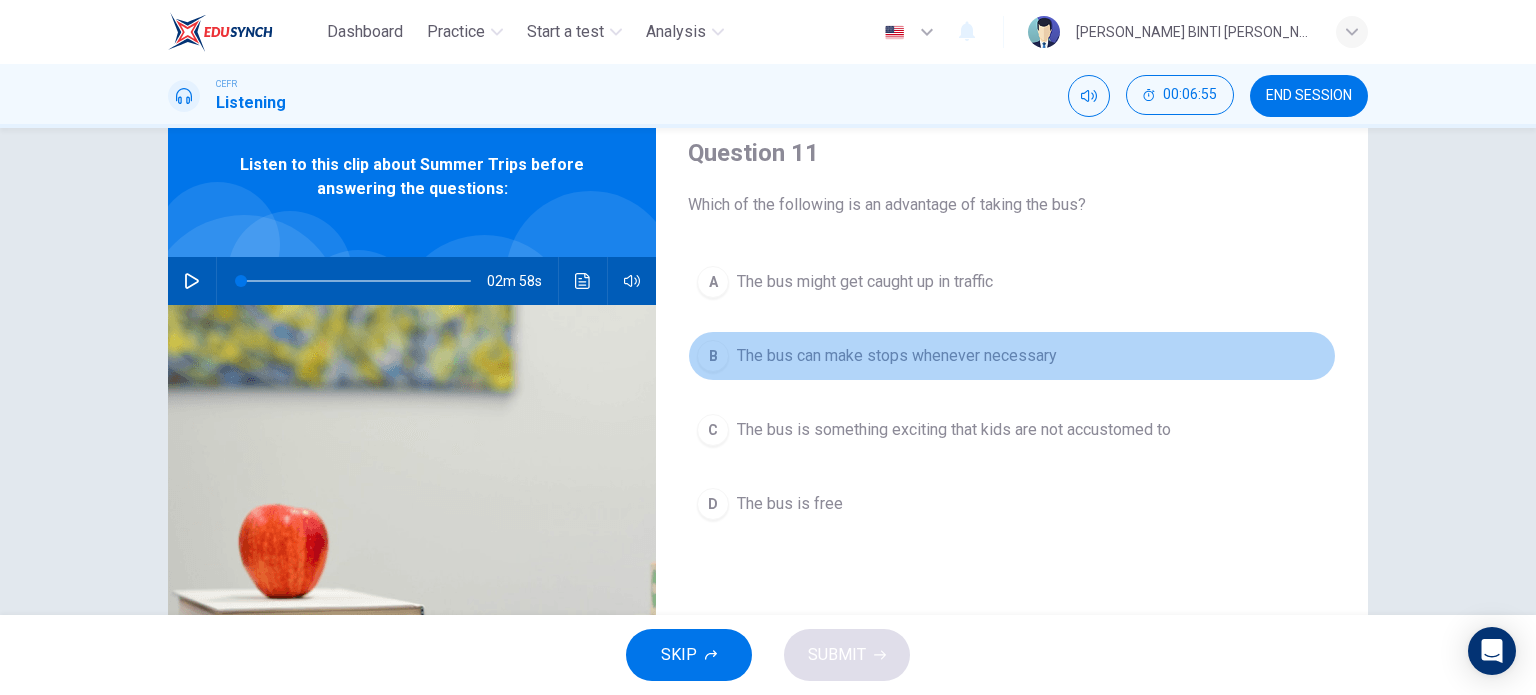 click on "The bus can make stops whenever necessary" at bounding box center [897, 356] 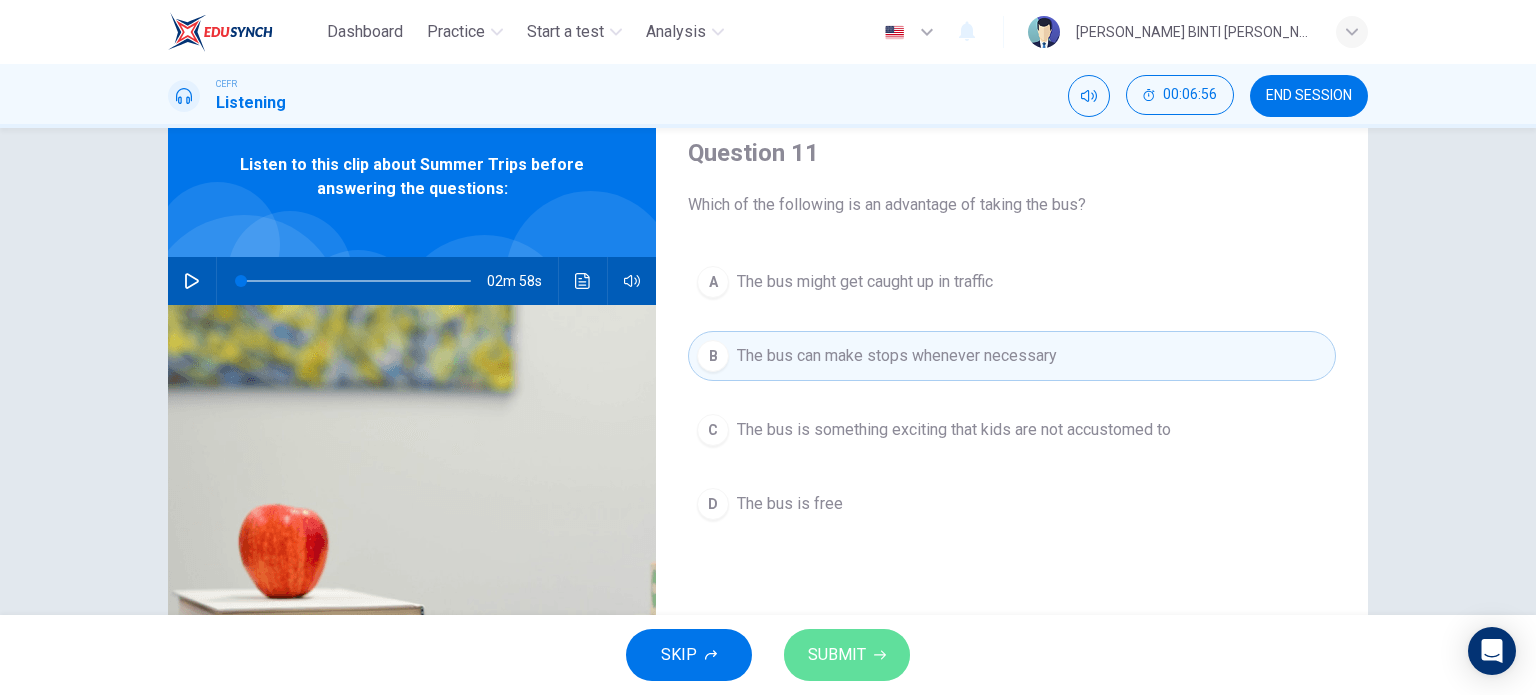 click on "SUBMIT" at bounding box center (837, 655) 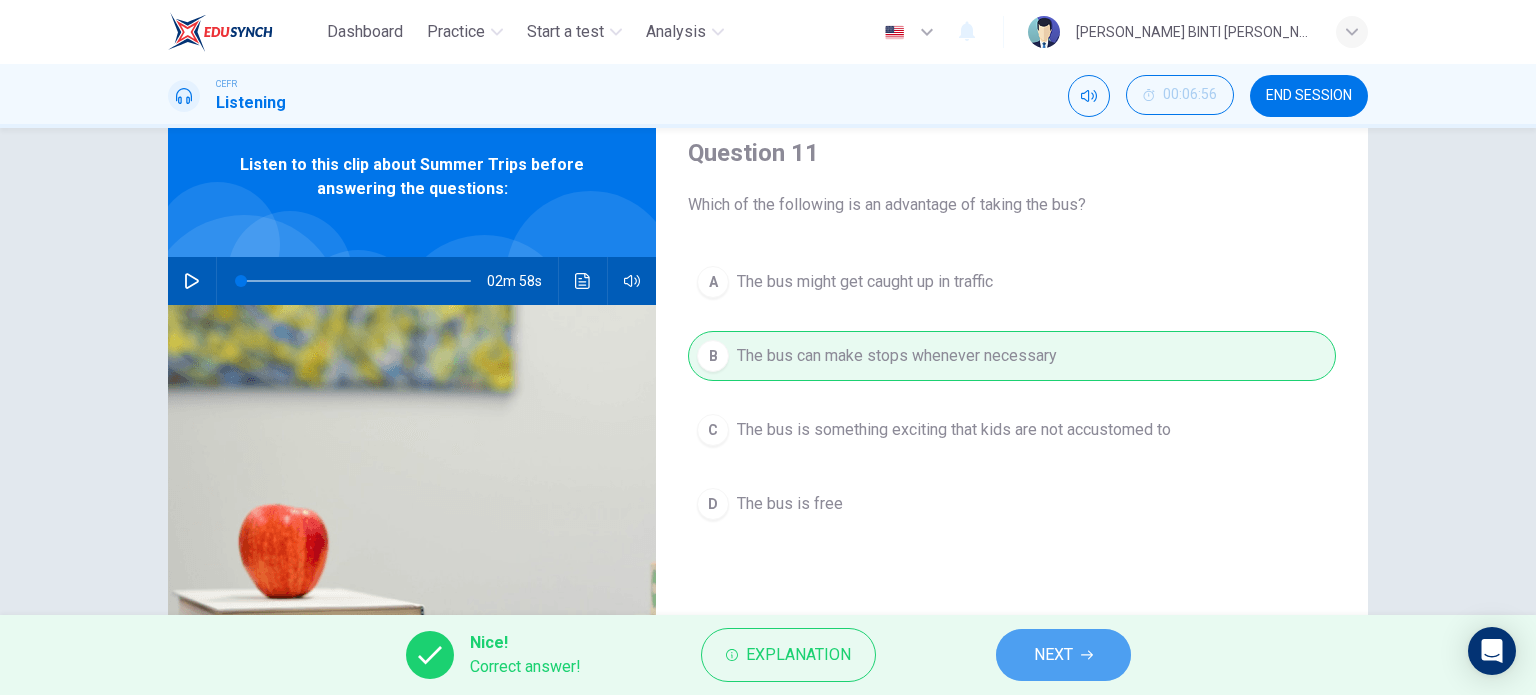 click on "NEXT" at bounding box center (1063, 655) 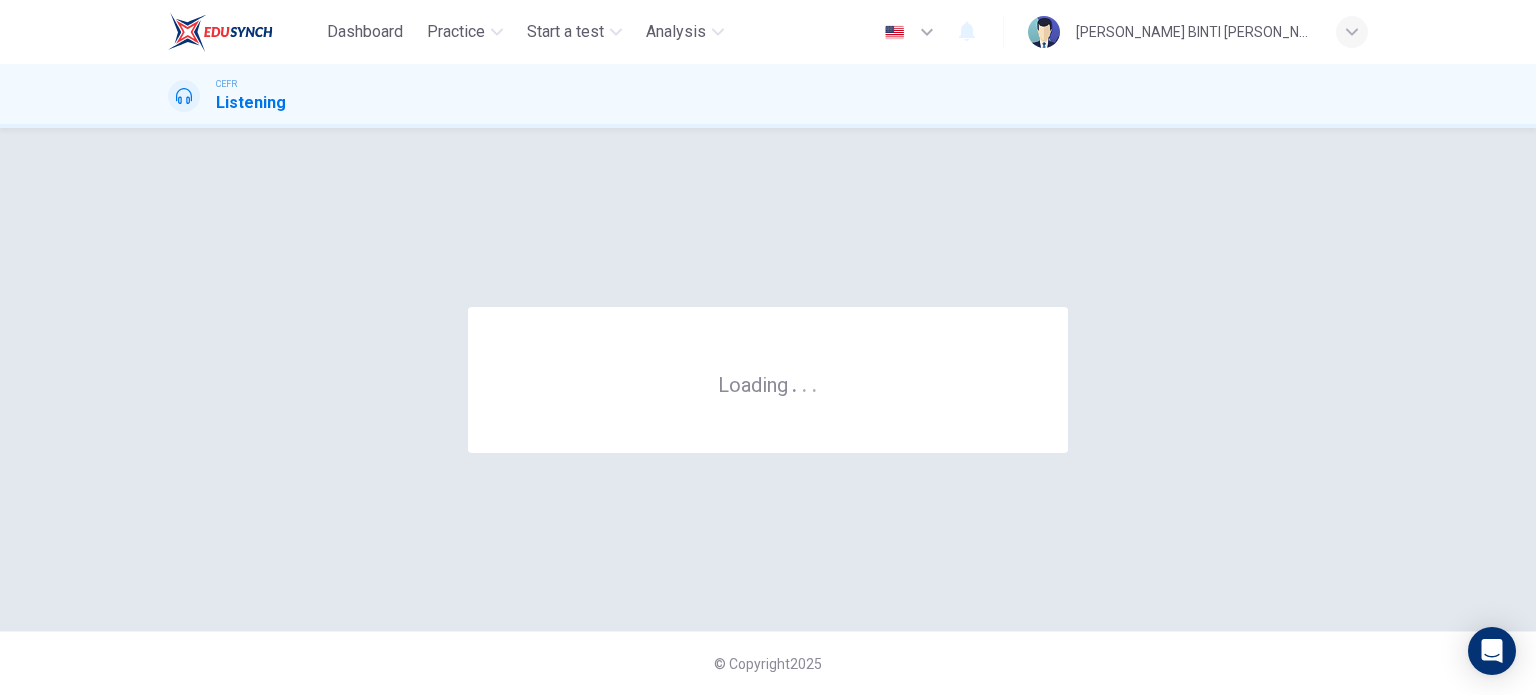 scroll, scrollTop: 0, scrollLeft: 0, axis: both 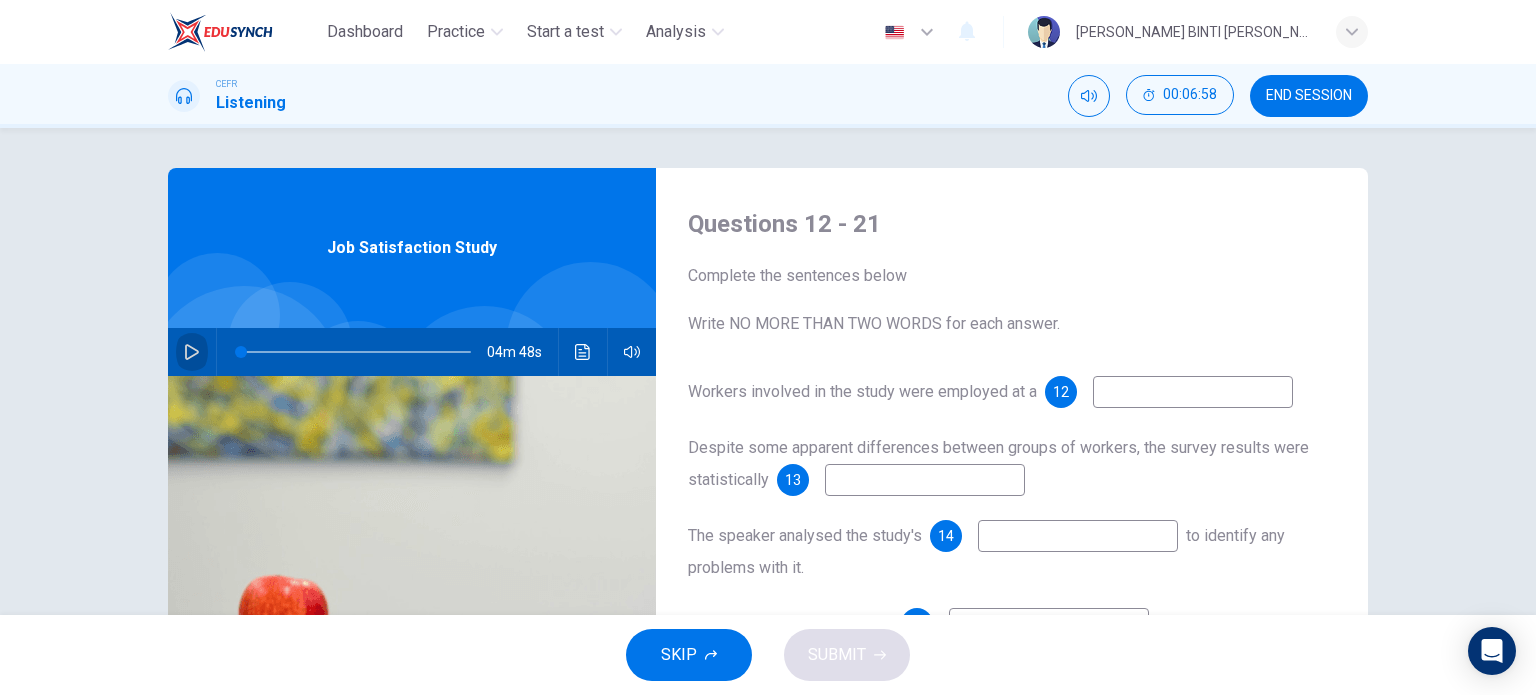 click 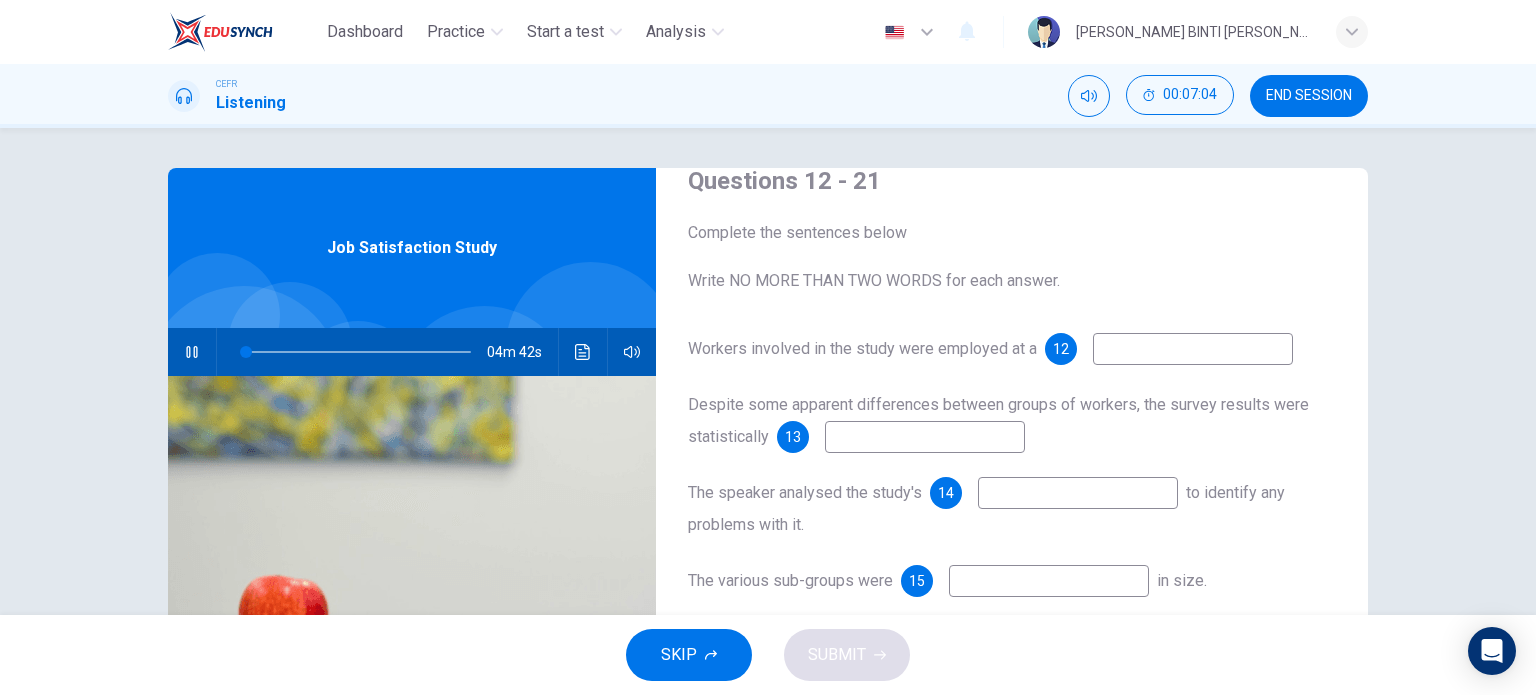 scroll, scrollTop: 43, scrollLeft: 0, axis: vertical 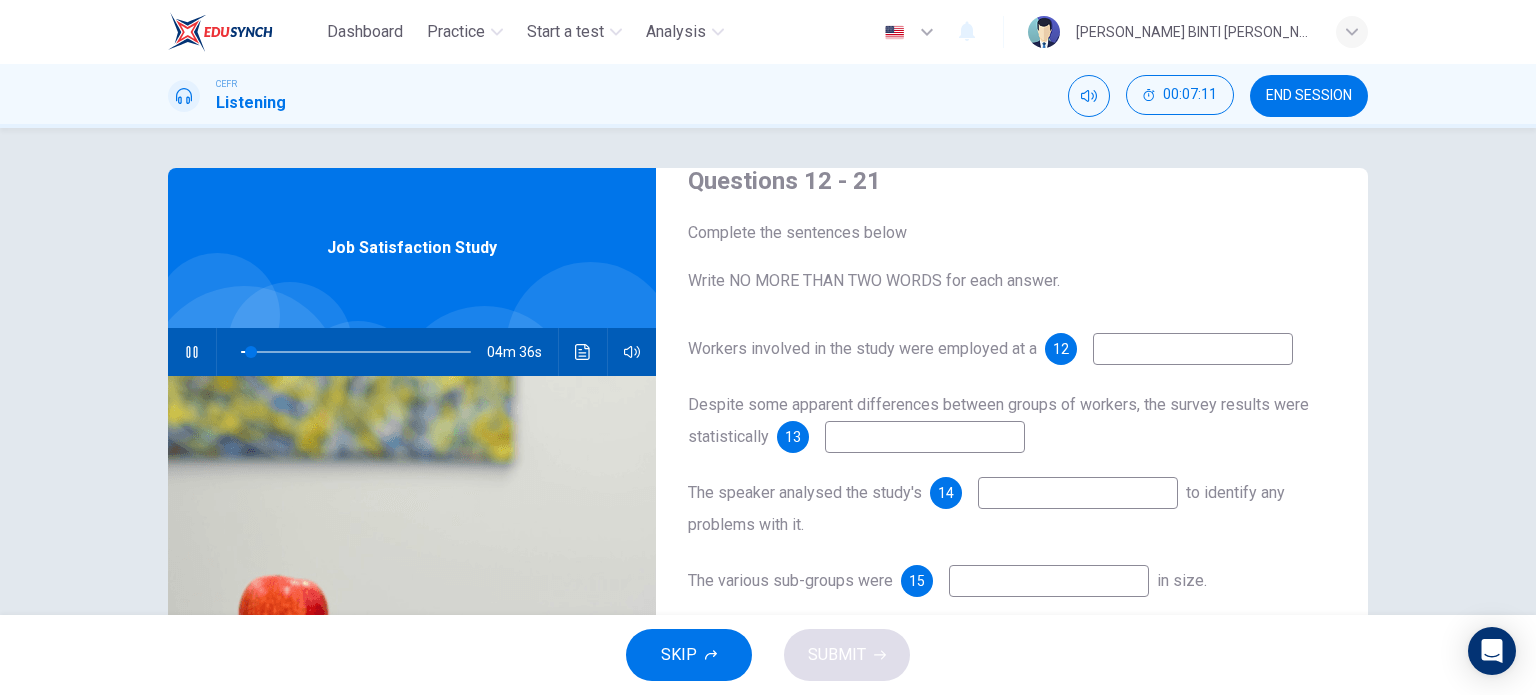 click at bounding box center [1193, 349] 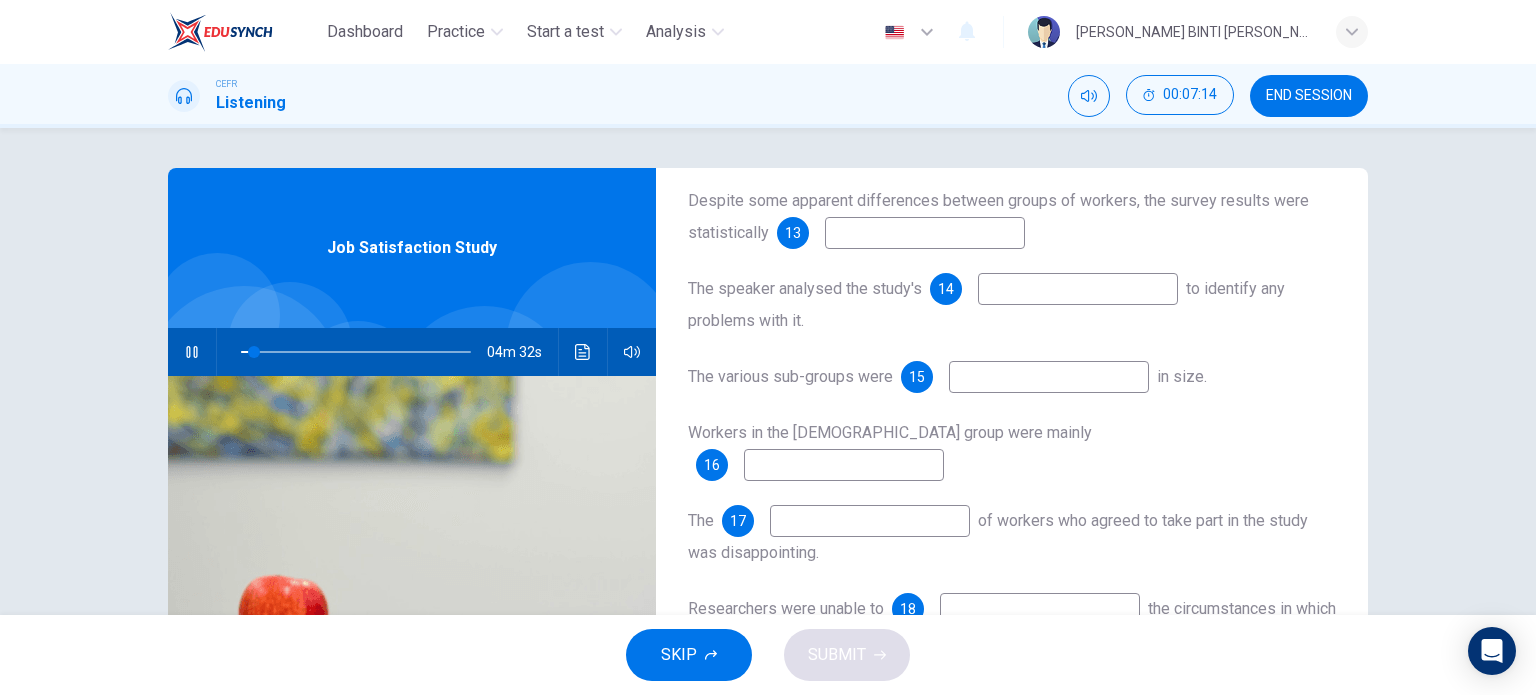 scroll, scrollTop: 287, scrollLeft: 0, axis: vertical 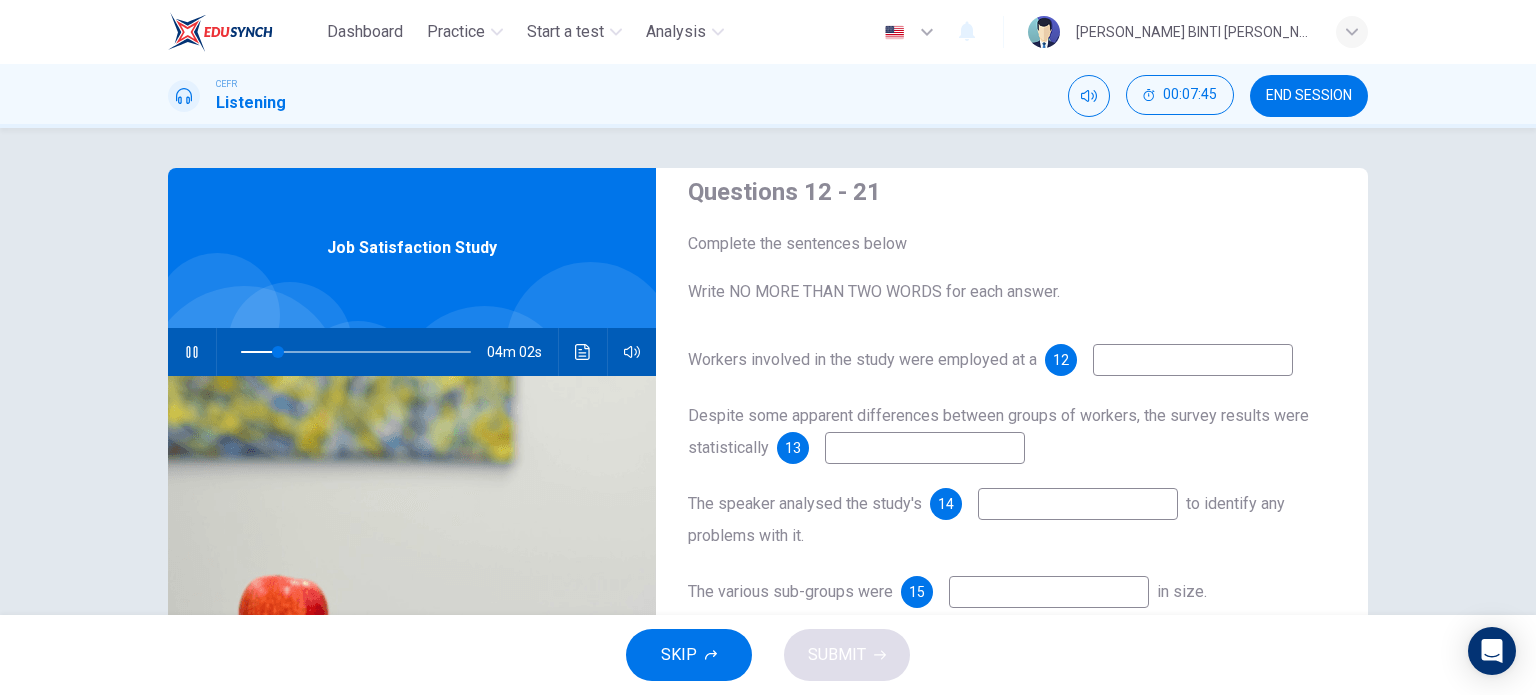 type on "16" 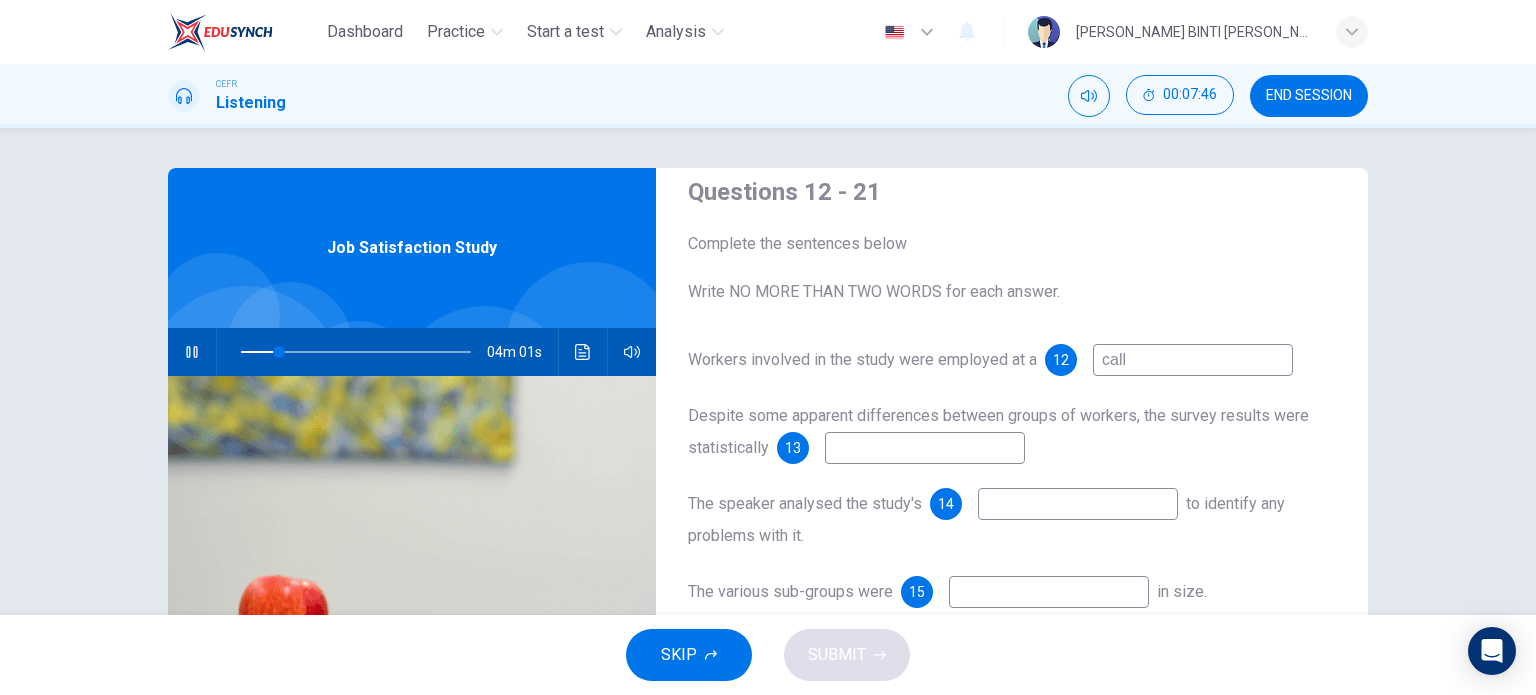 type on "call" 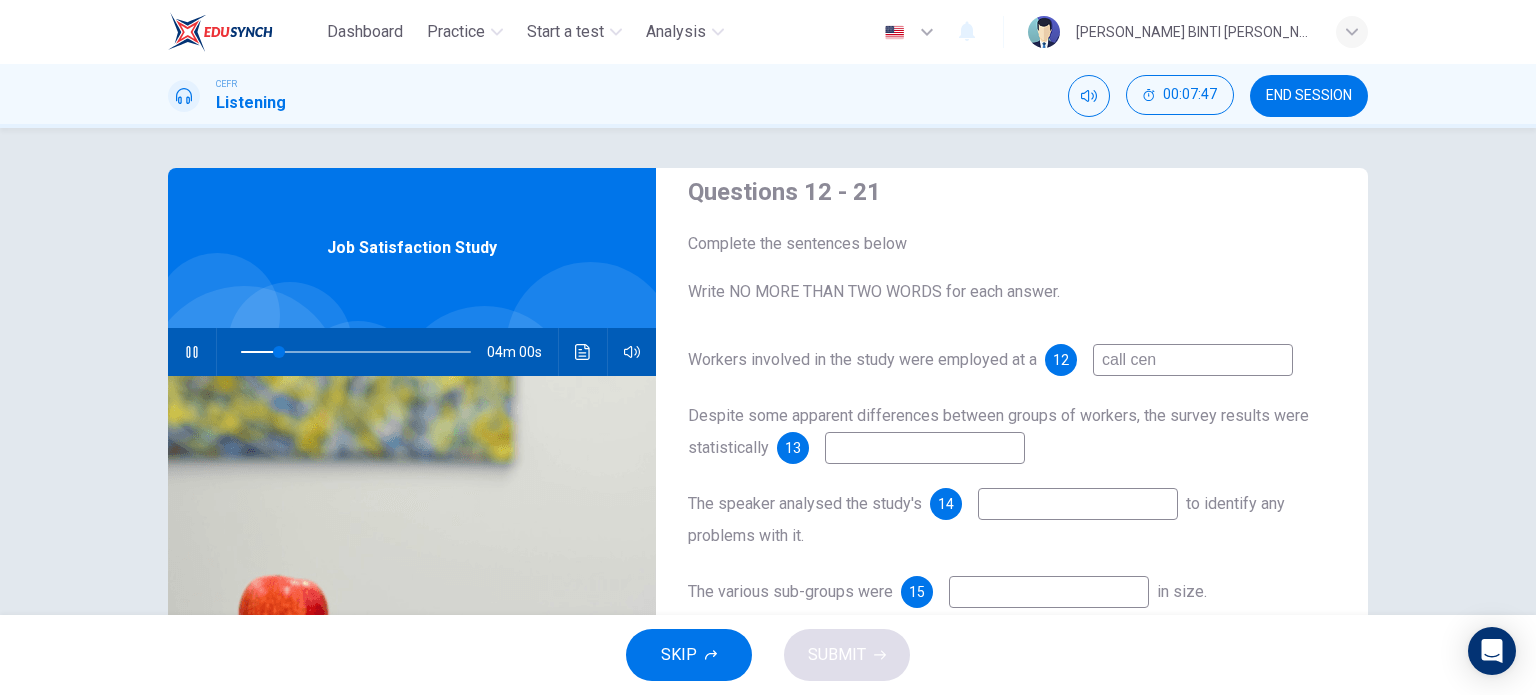 type on "call cent" 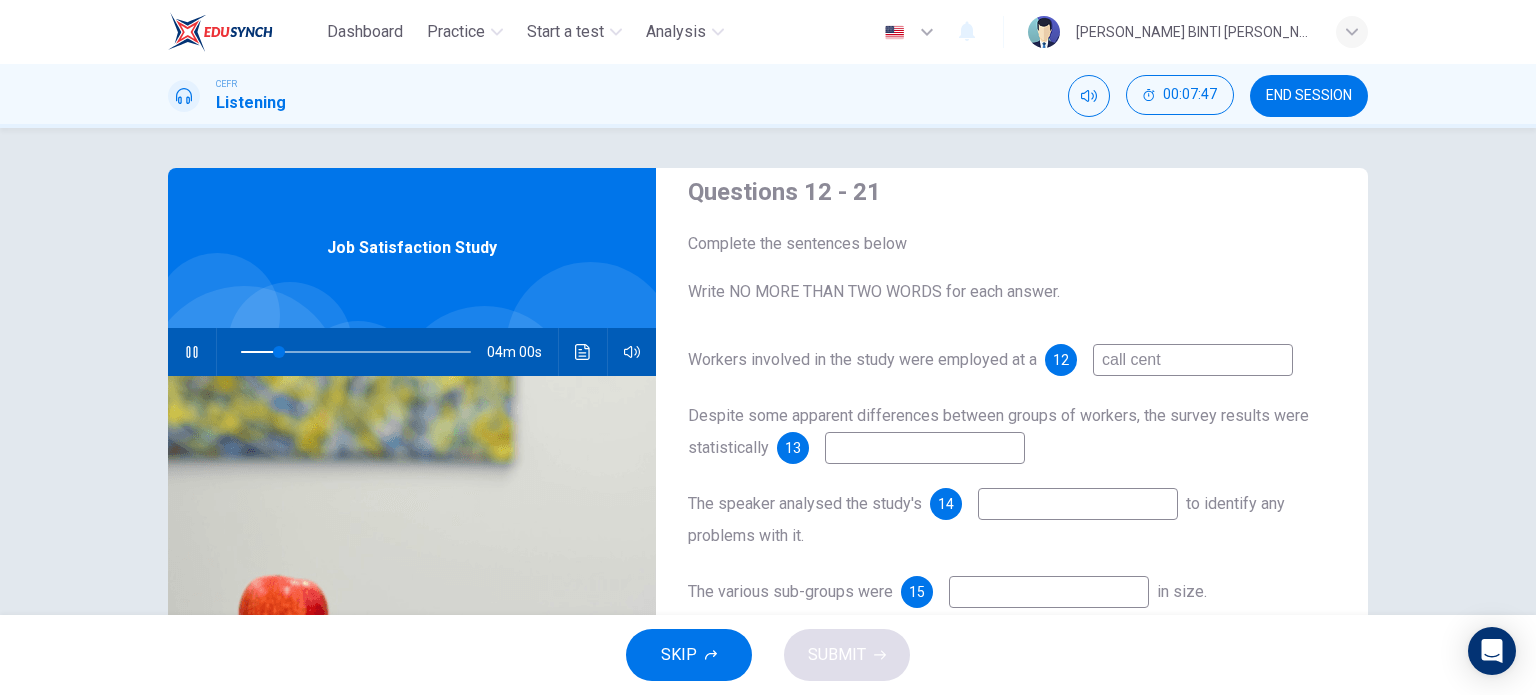 type on "17" 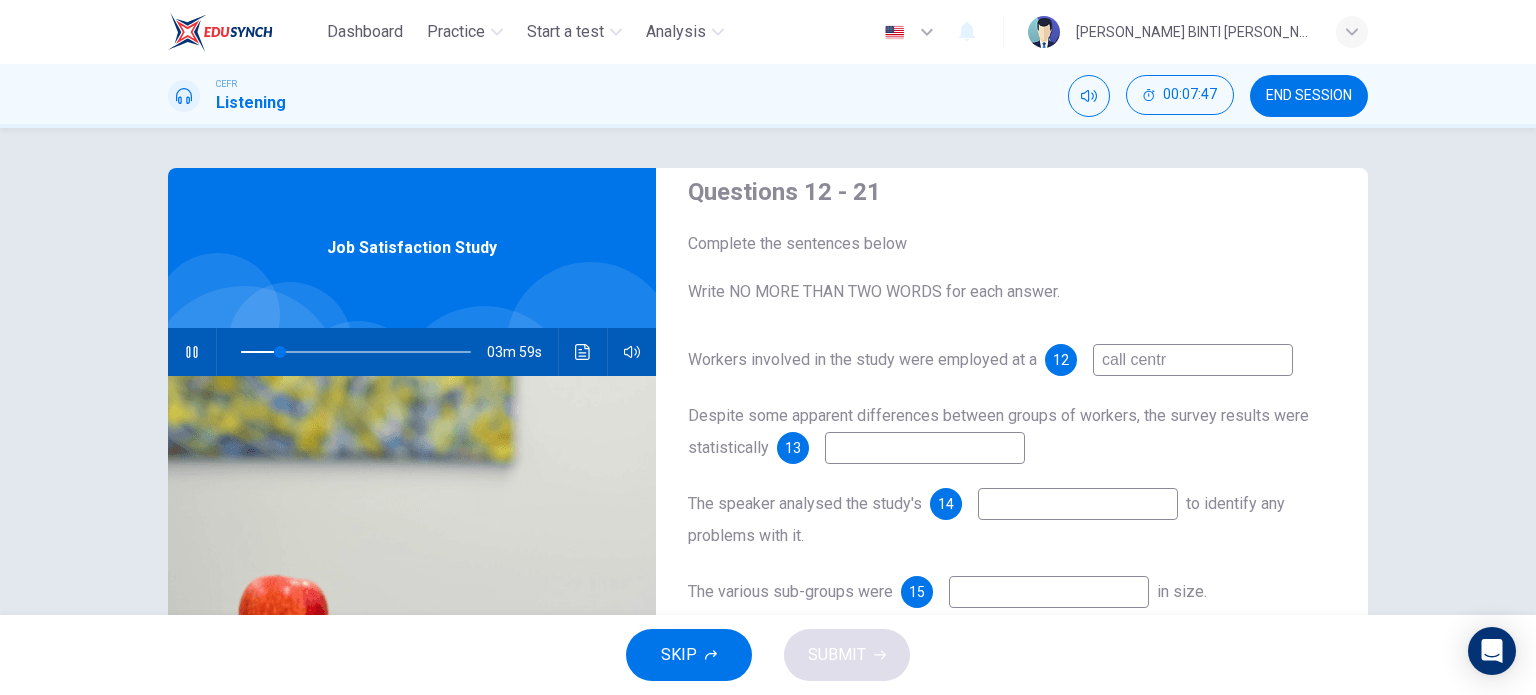 type on "call centre" 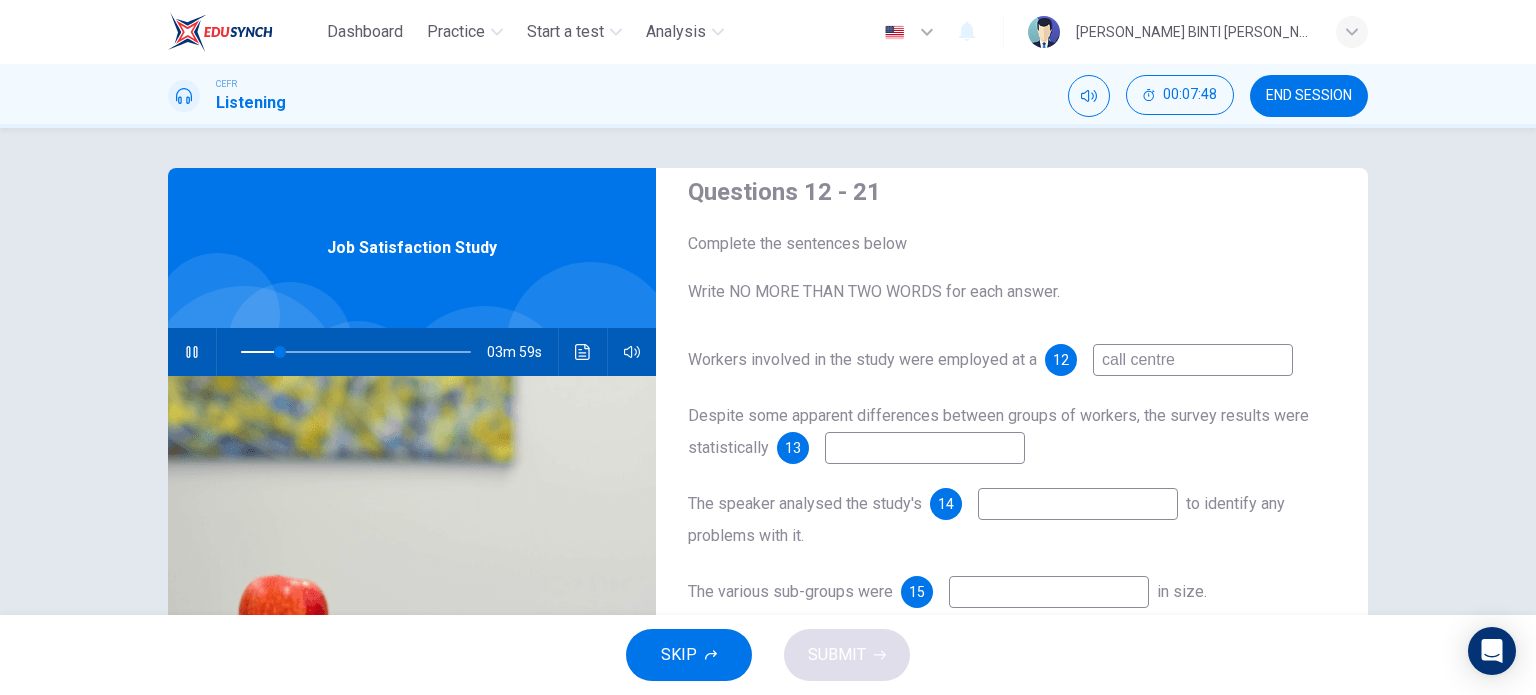 type on "17" 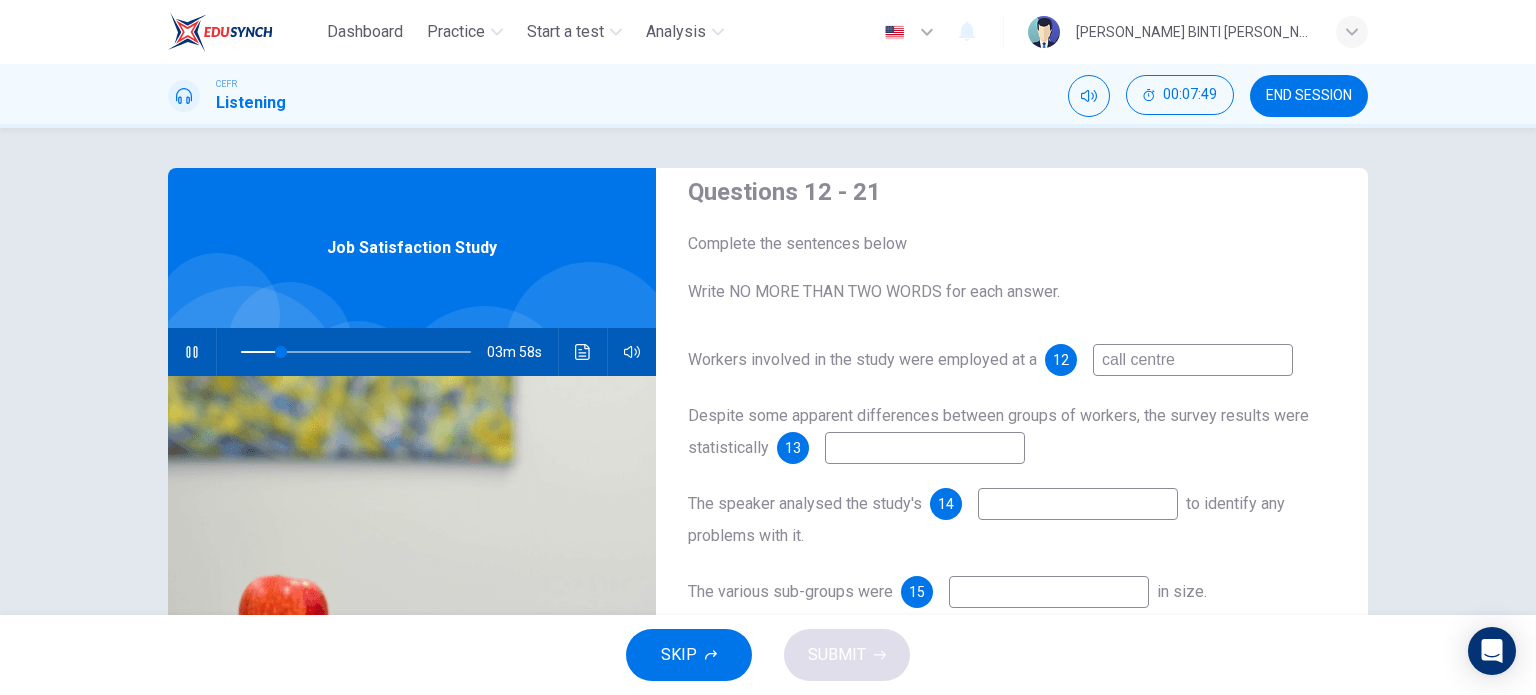 type on "call centre" 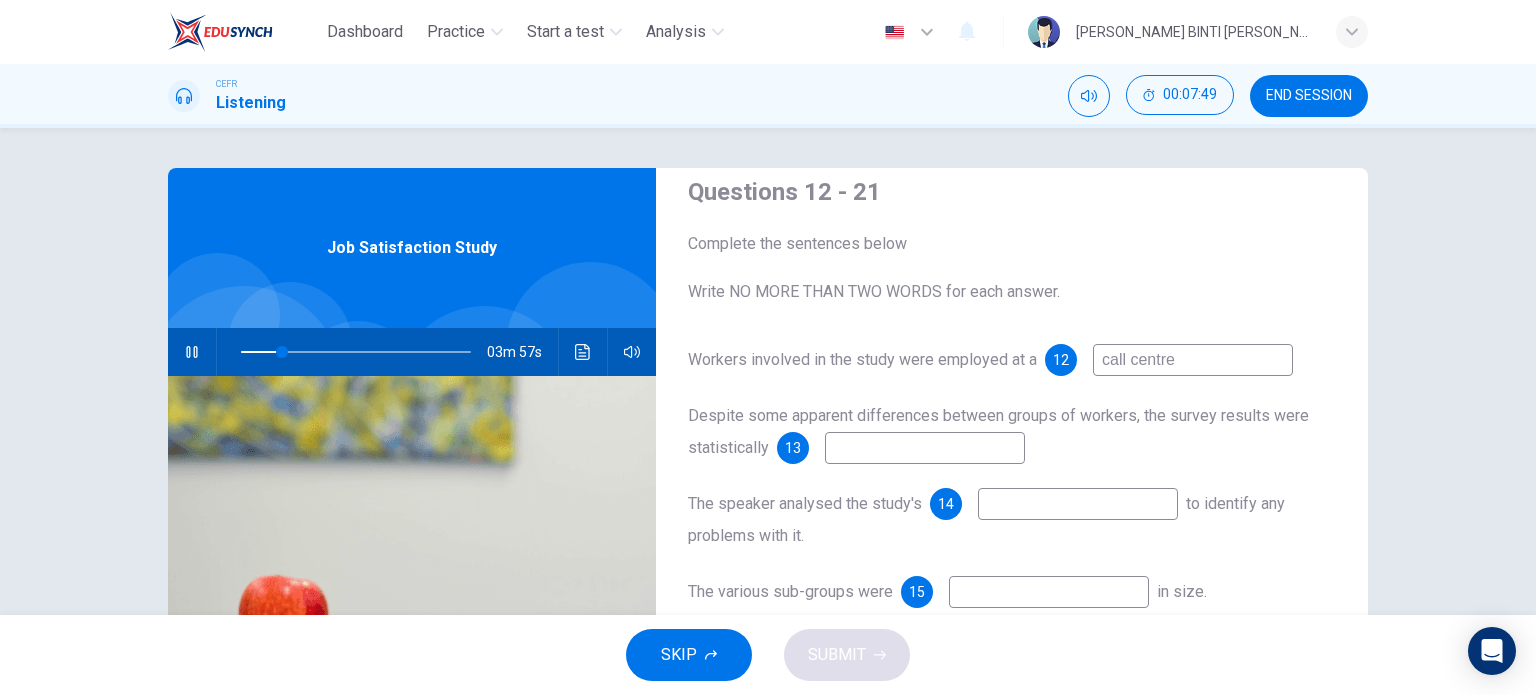 click at bounding box center [925, 448] 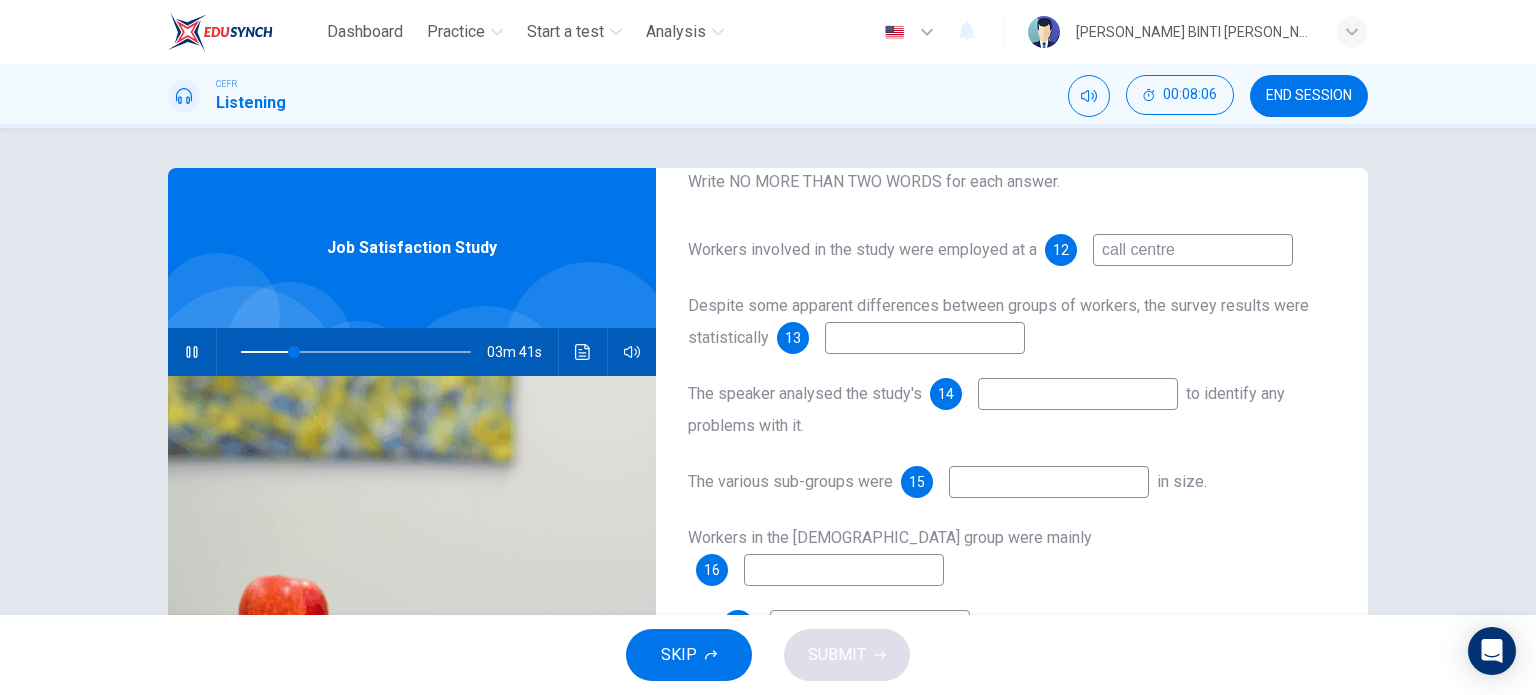 scroll, scrollTop: 287, scrollLeft: 0, axis: vertical 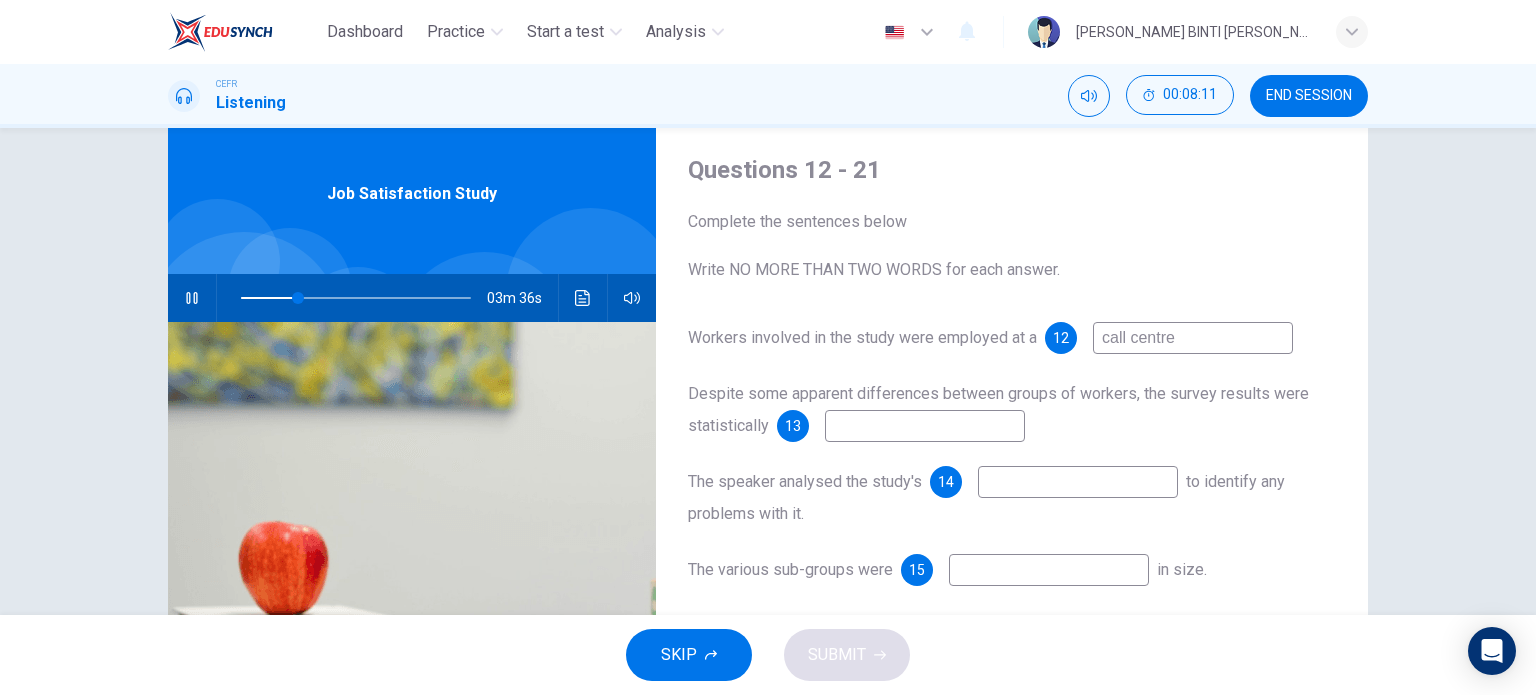 click at bounding box center [925, 426] 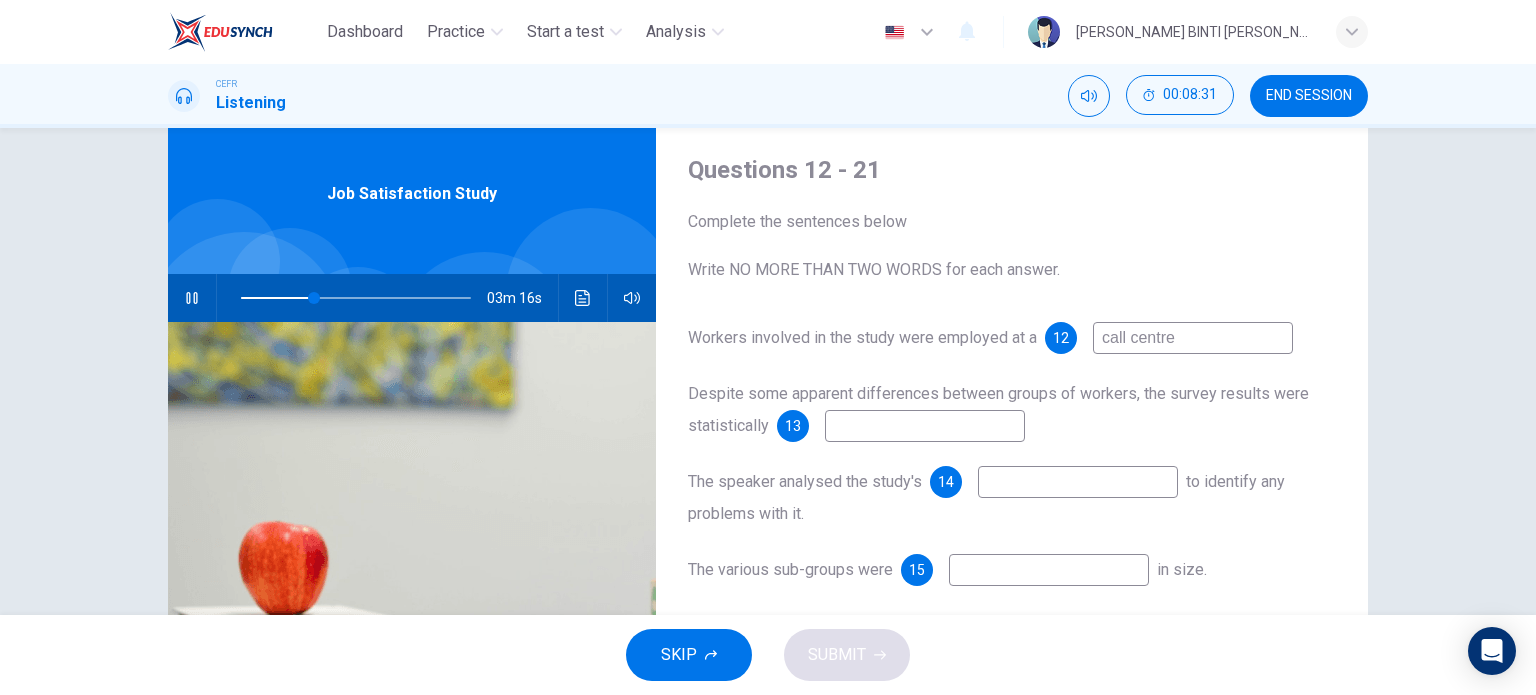 type on "32" 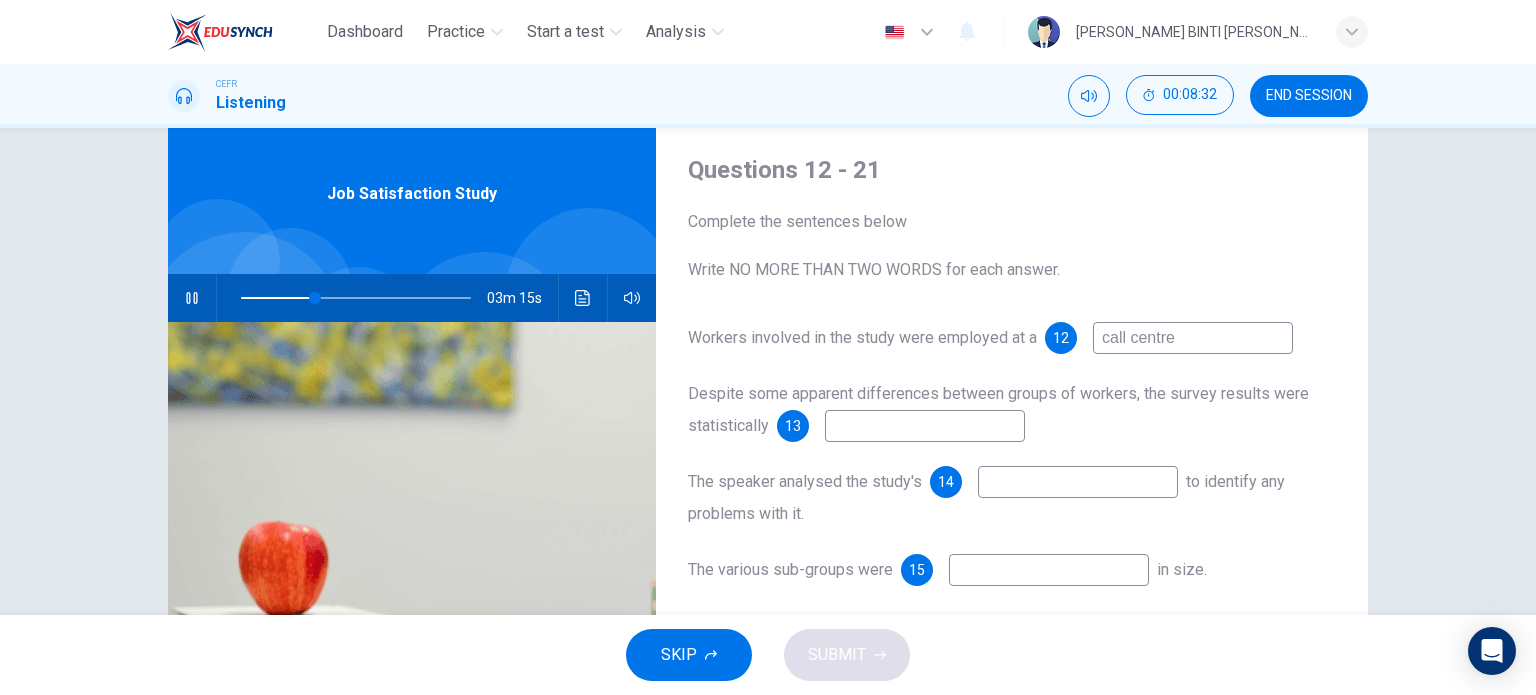 type on "i" 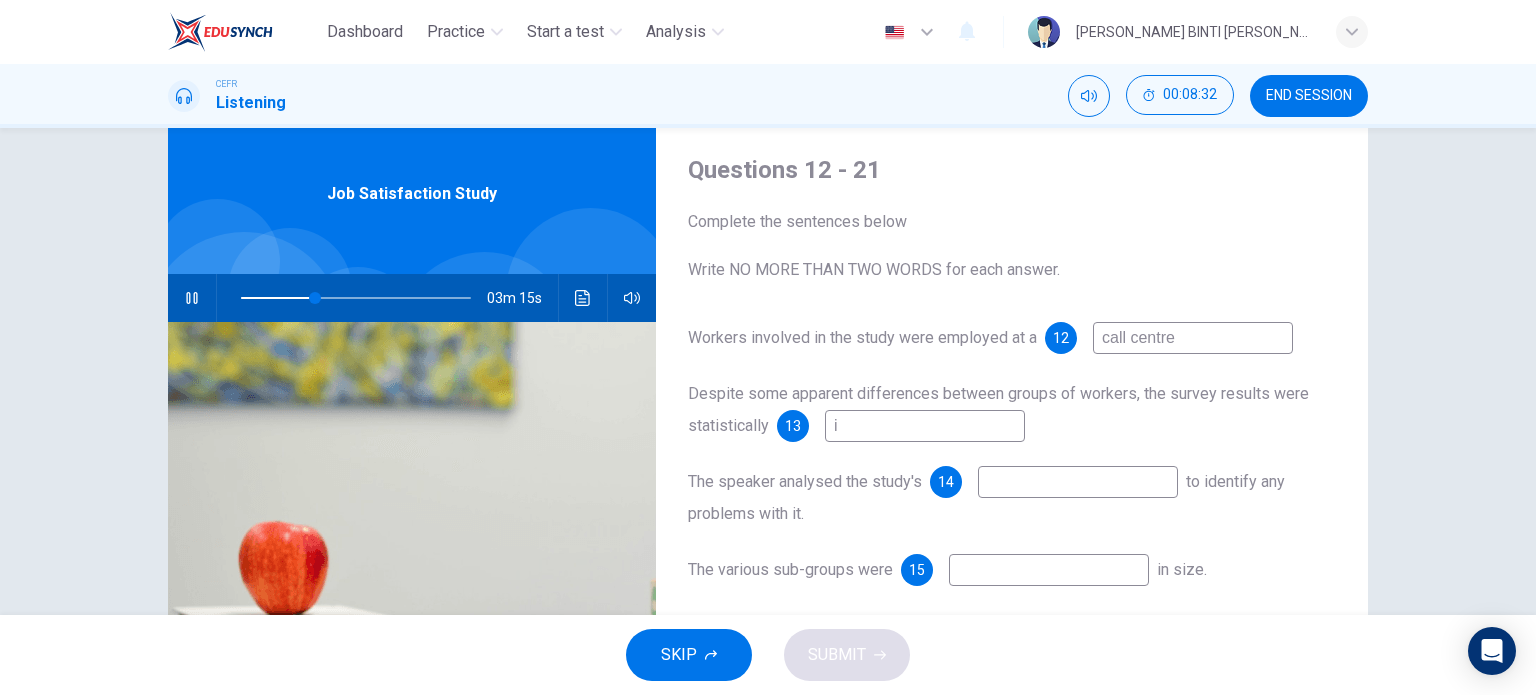 type on "33" 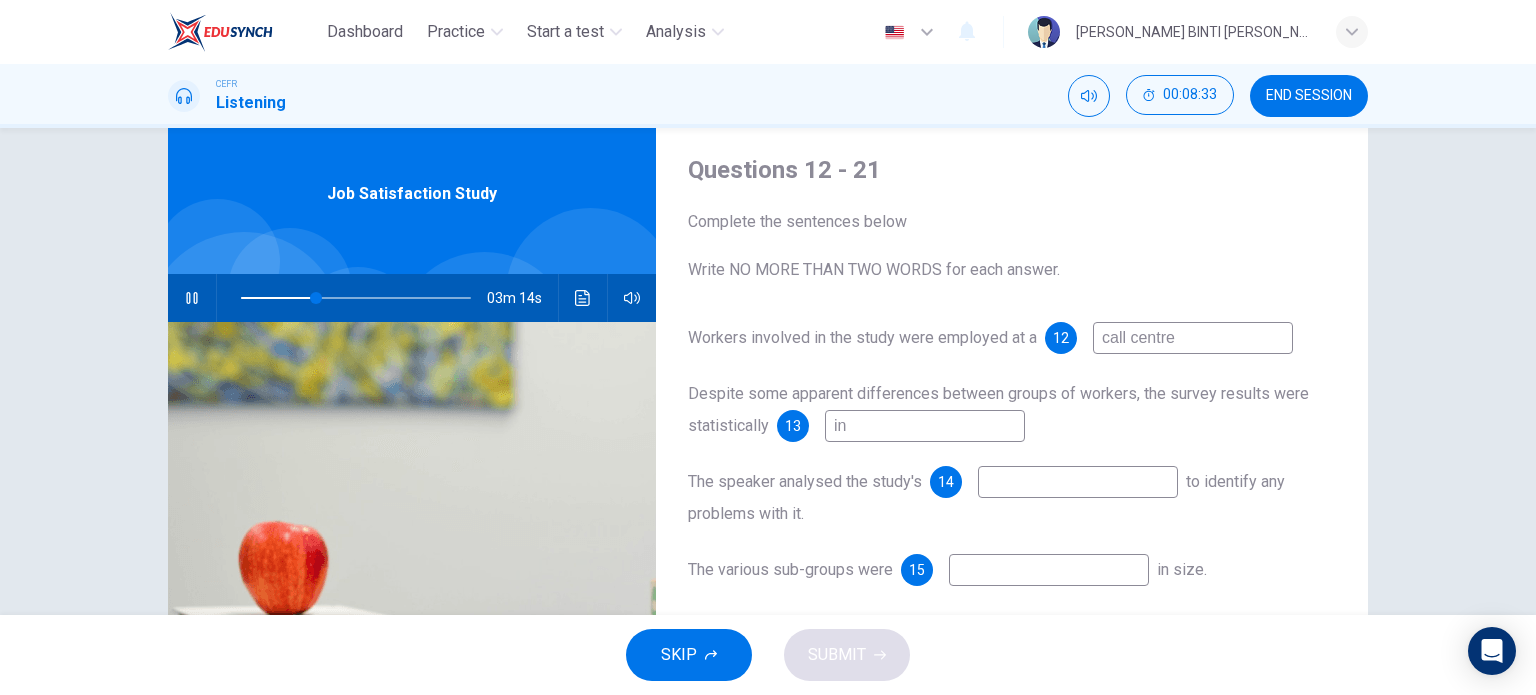 type on "in c" 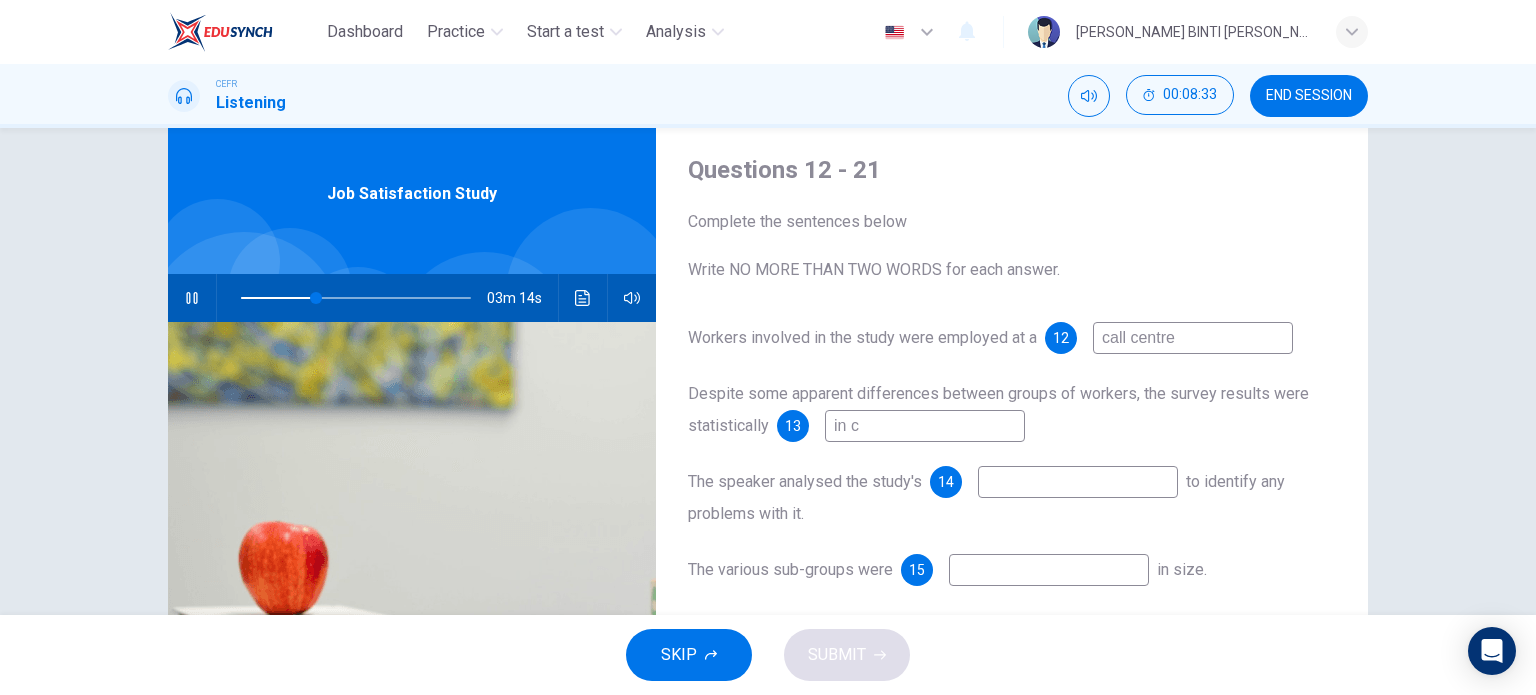 type on "33" 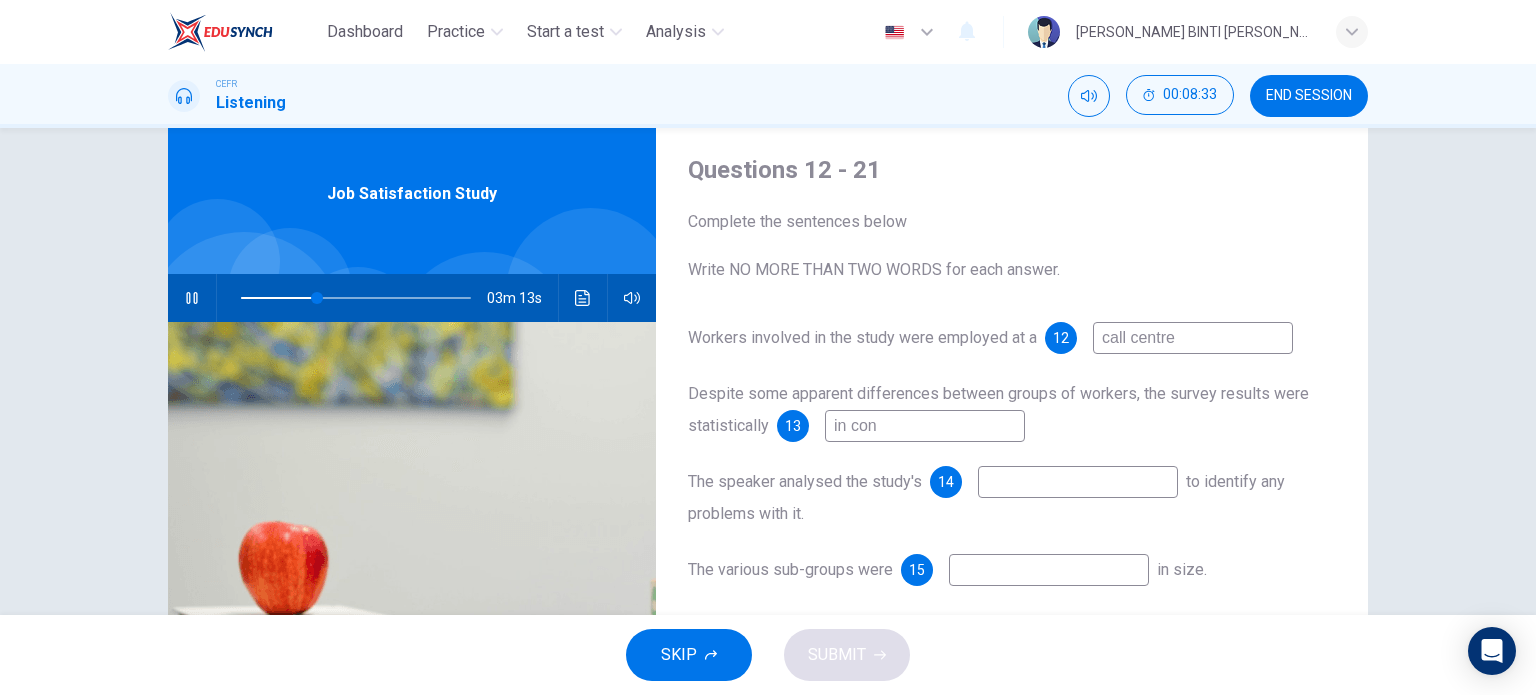 type on "in conc" 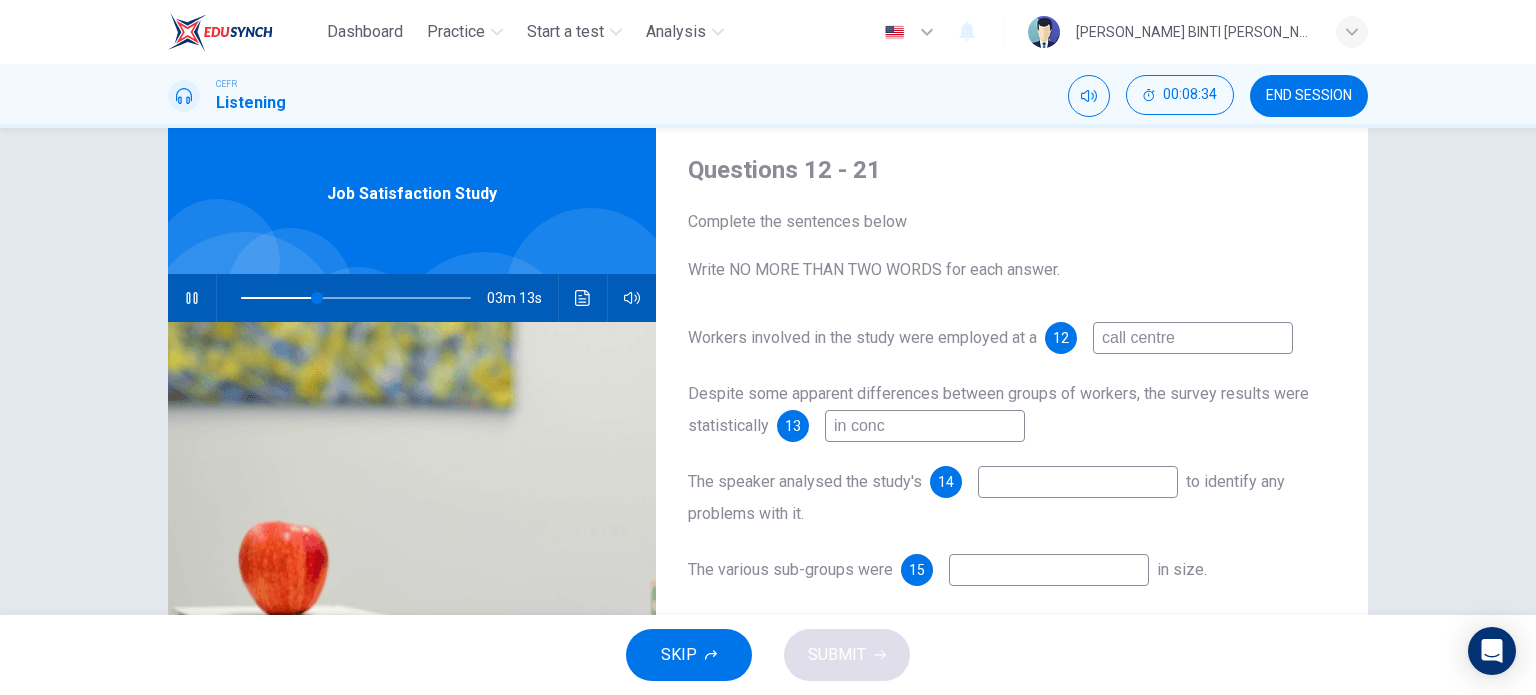 type on "33" 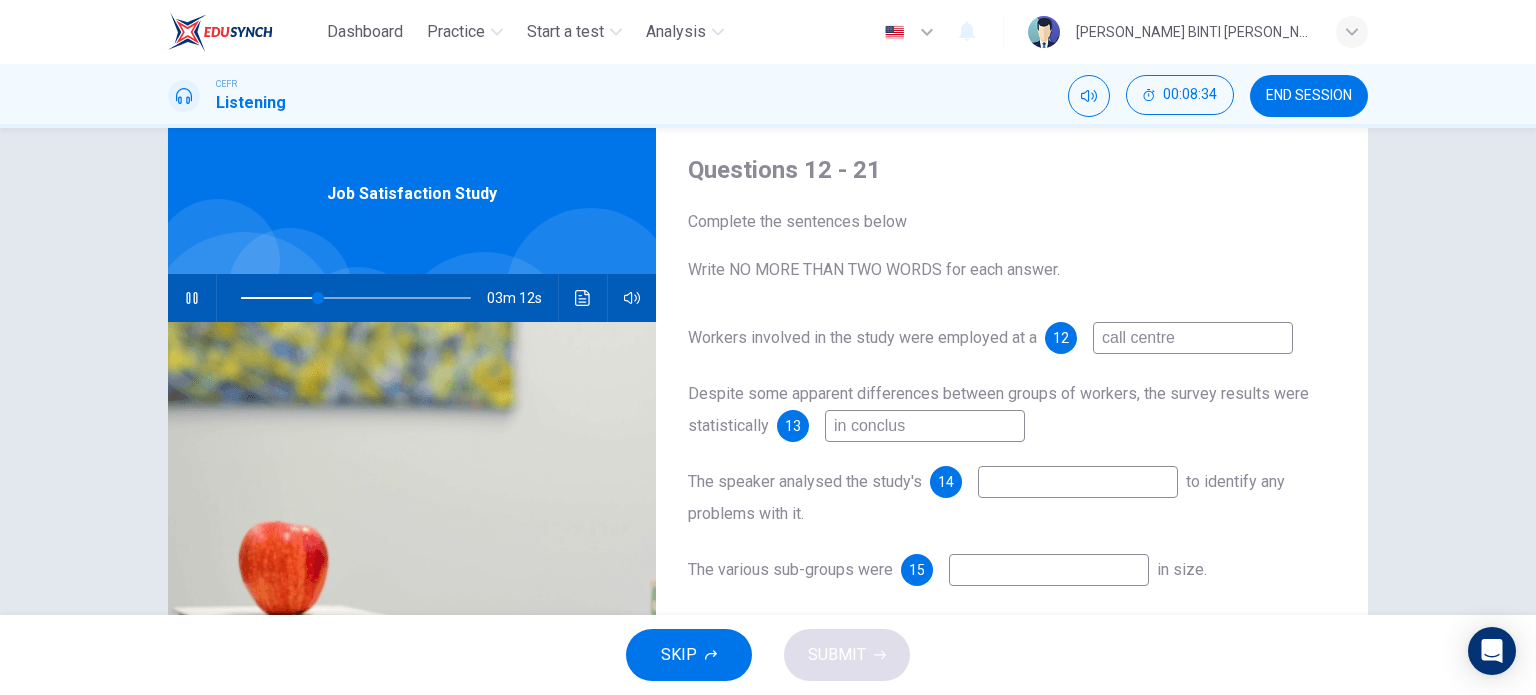 type on "in conclusi" 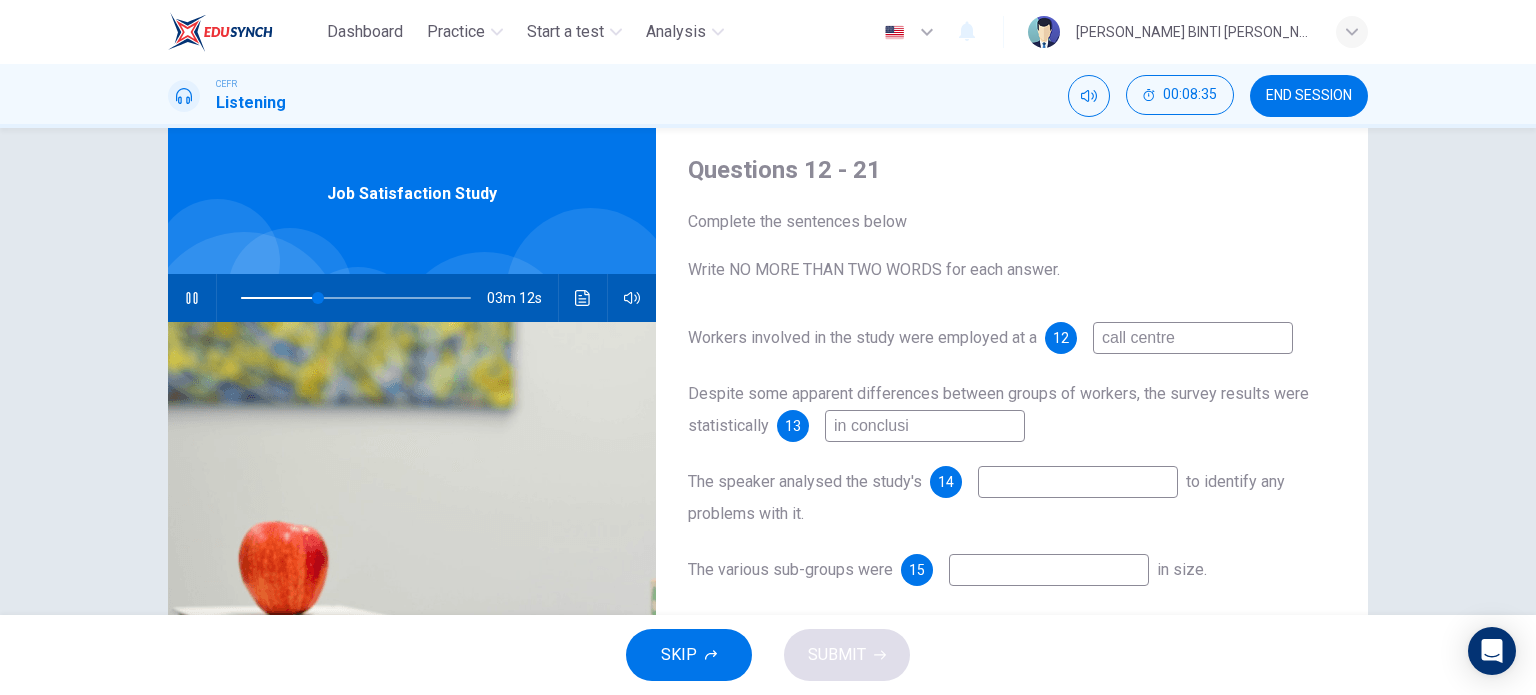 type on "34" 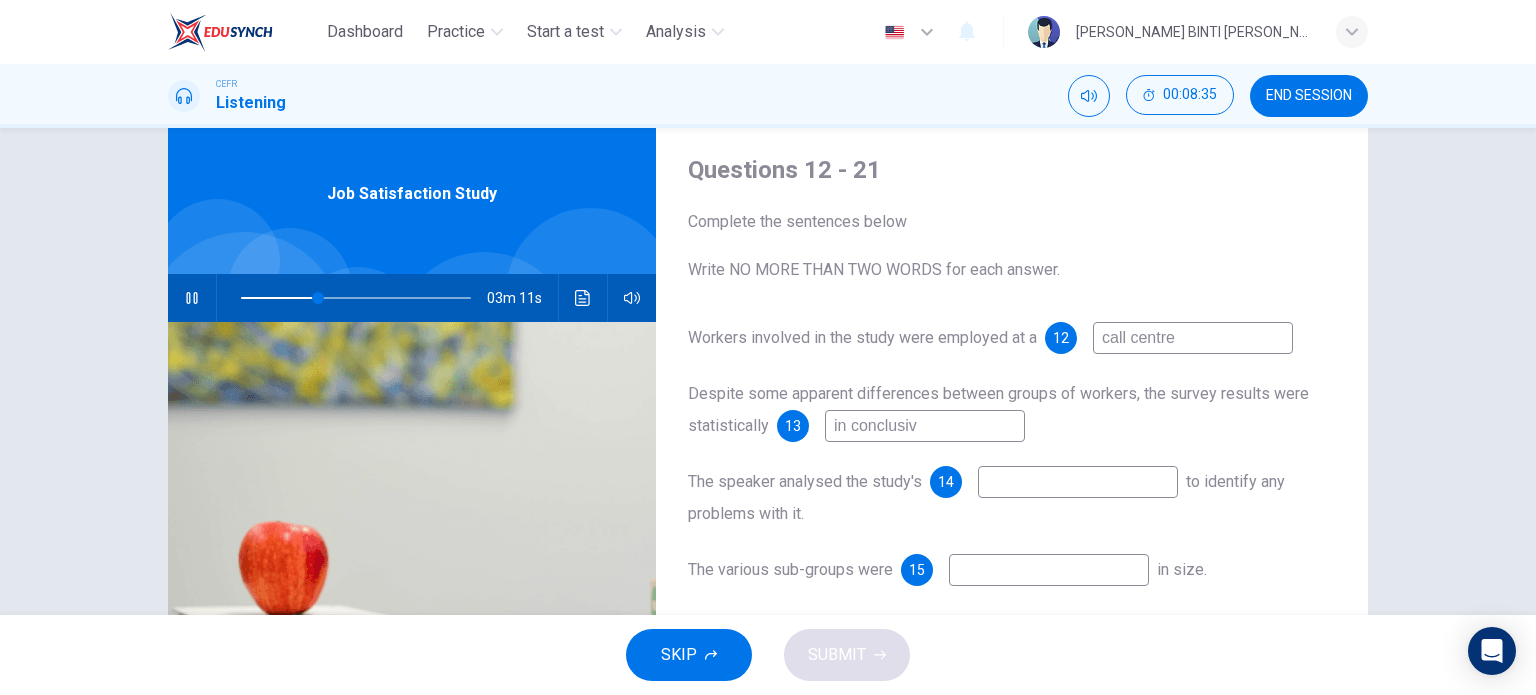 type on "in conclusive" 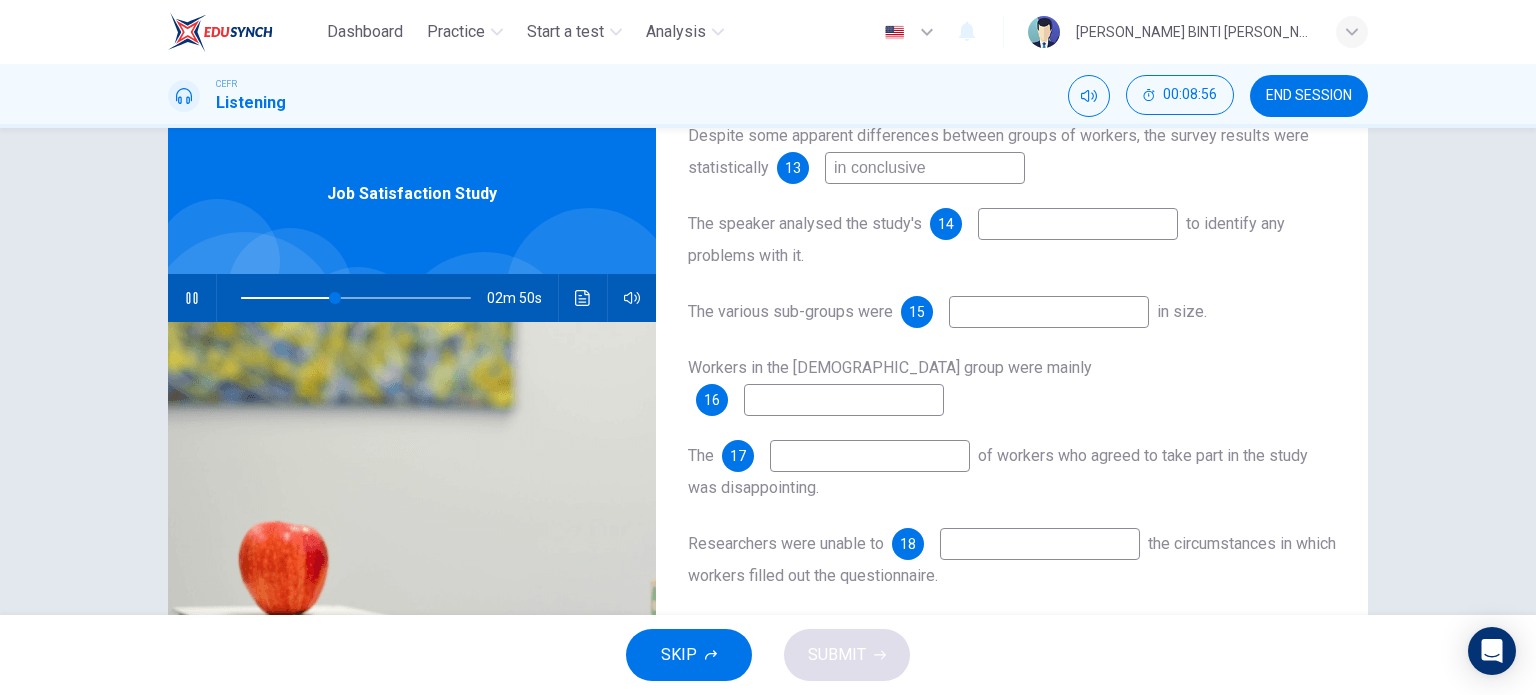 scroll, scrollTop: 259, scrollLeft: 0, axis: vertical 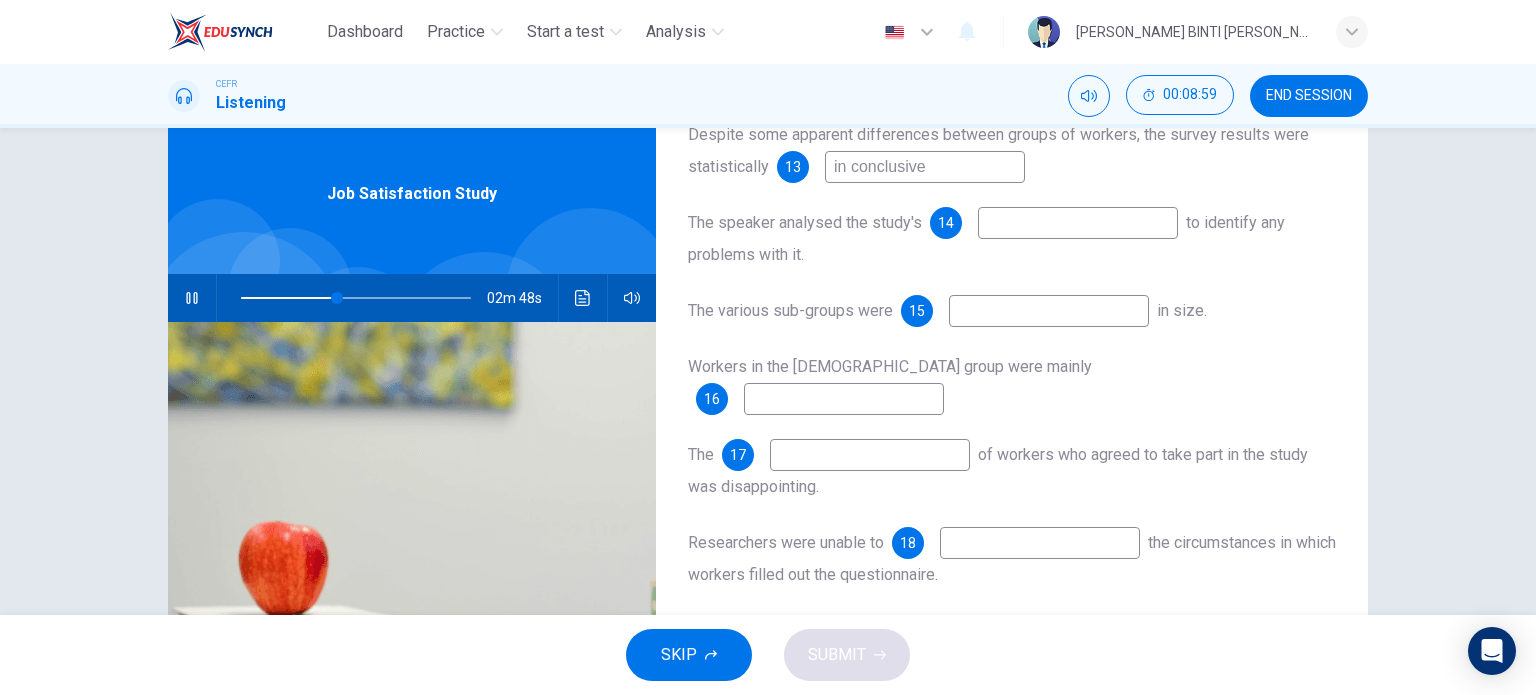 type on "42" 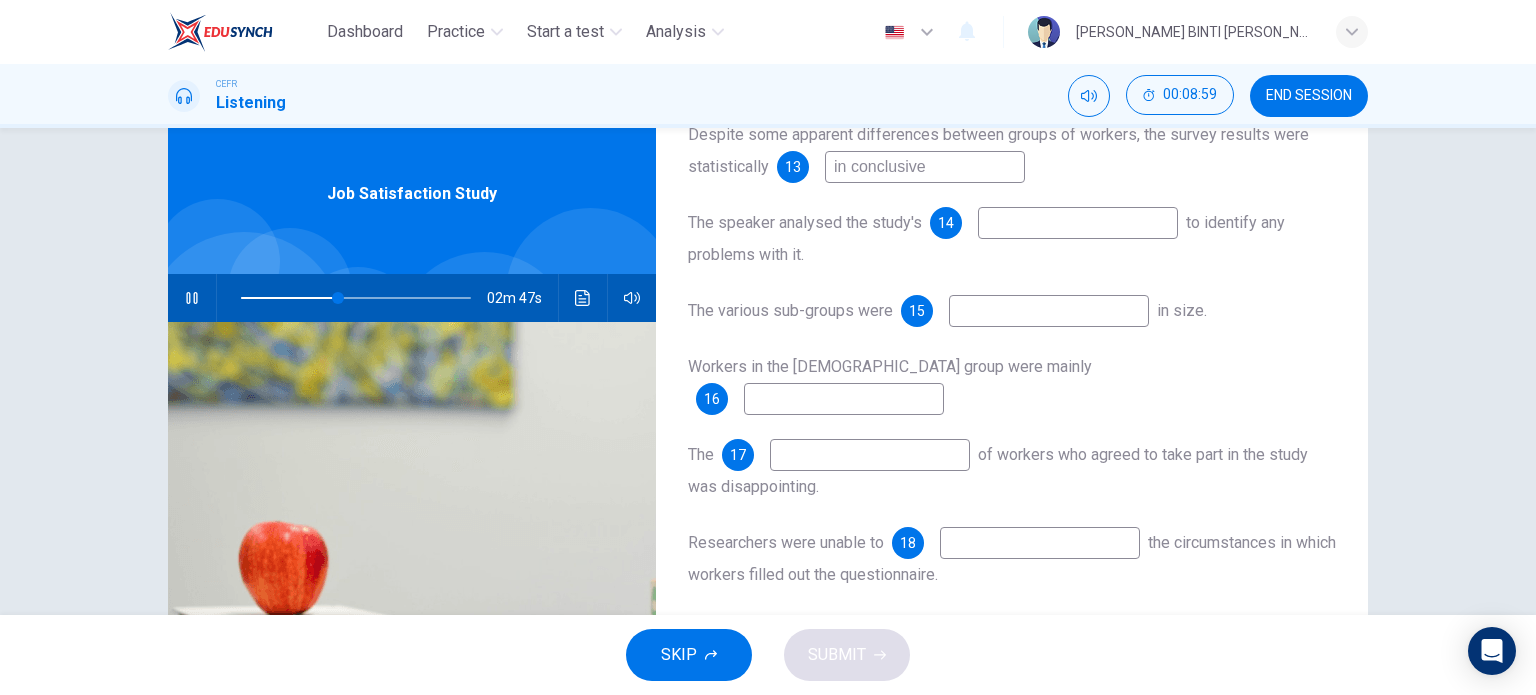 type on "in conclusive" 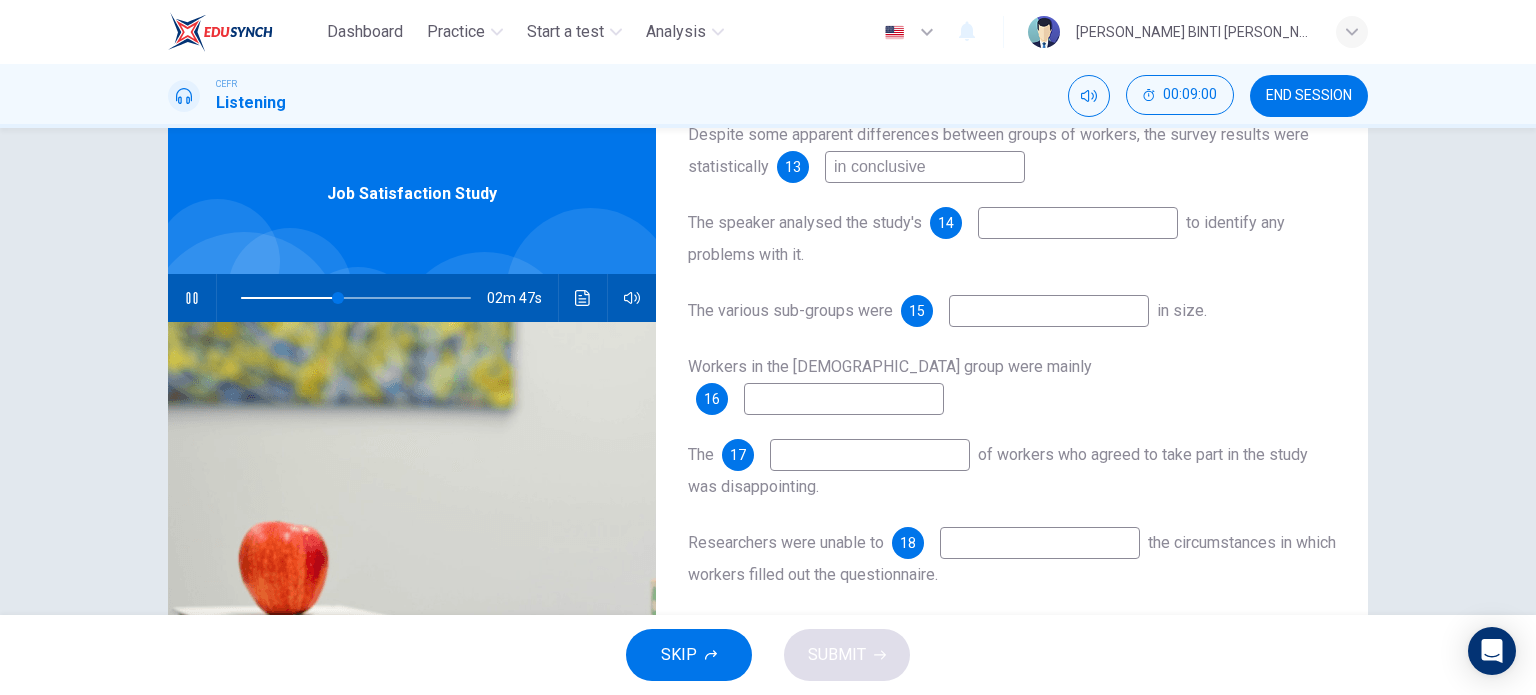 type on "42" 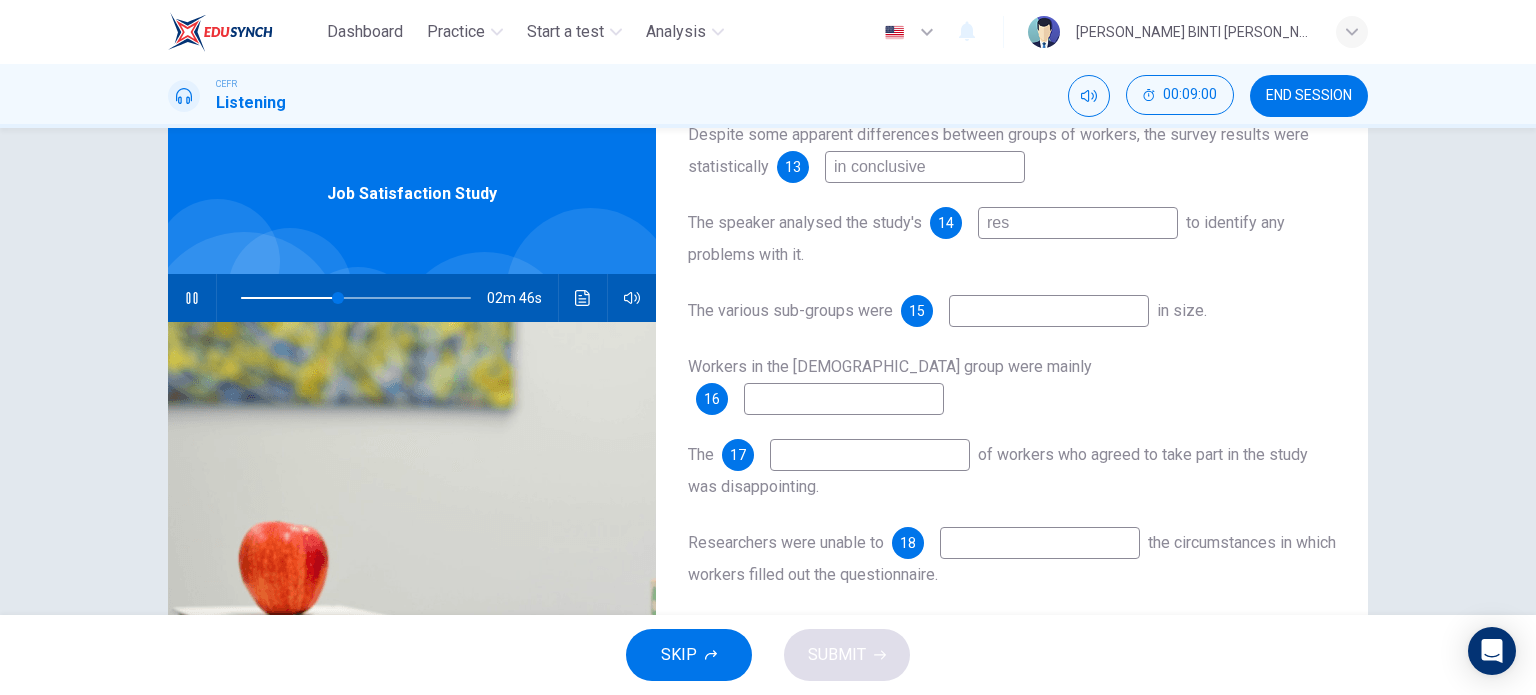type on "rese" 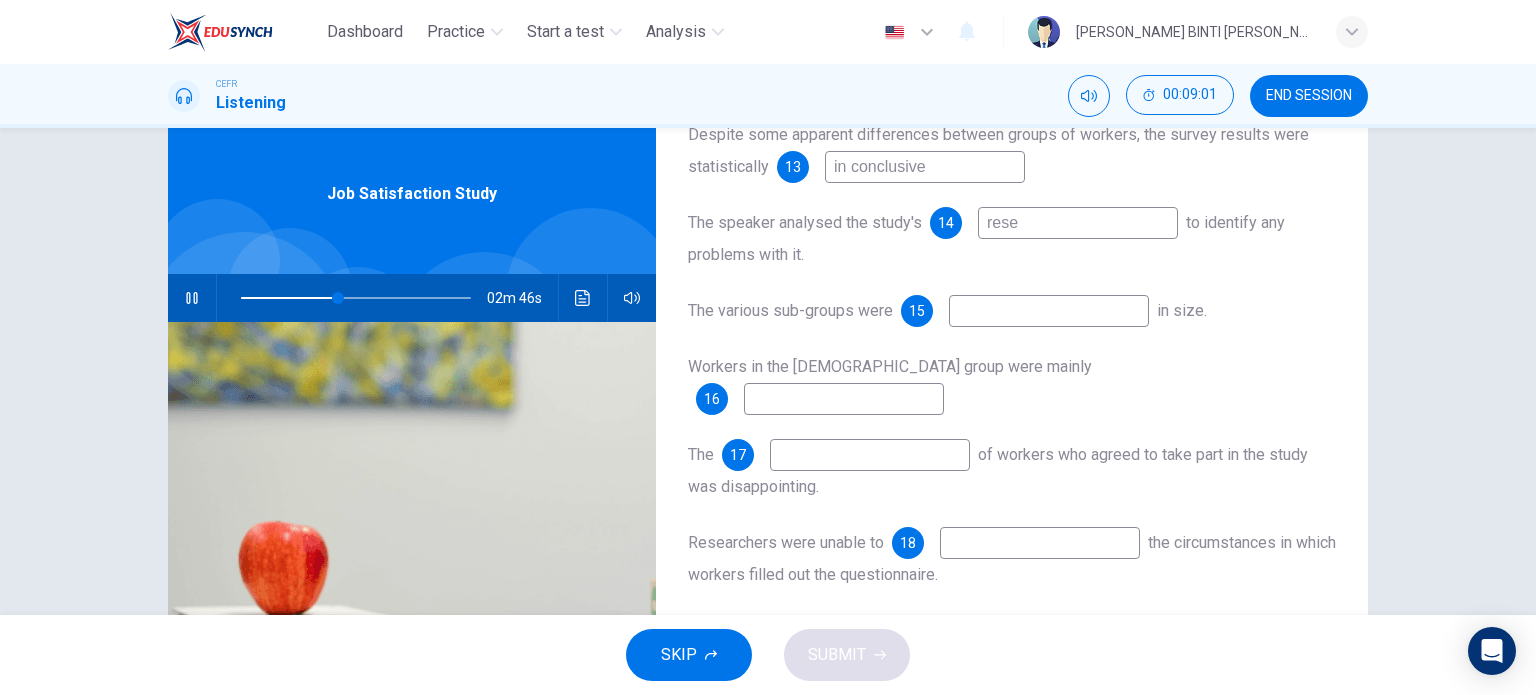 type on "43" 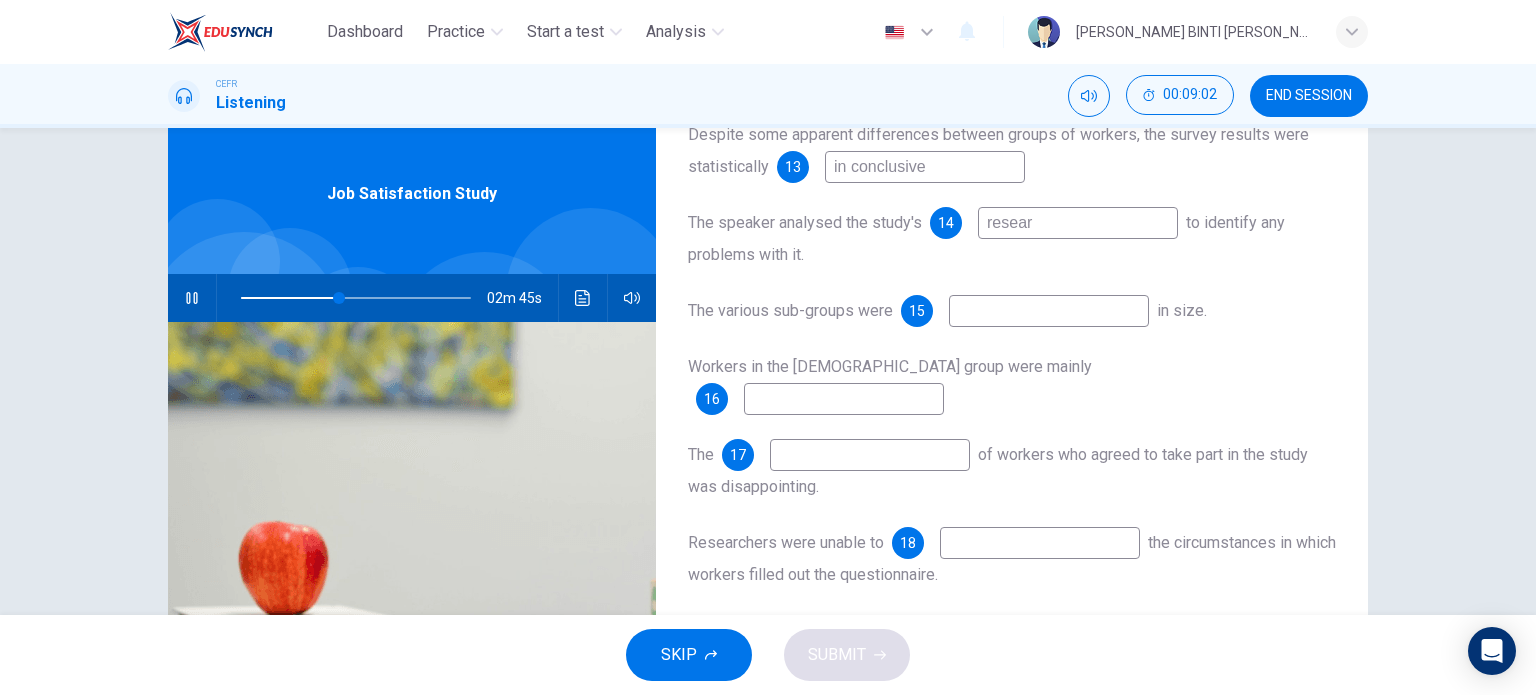 type on "researc" 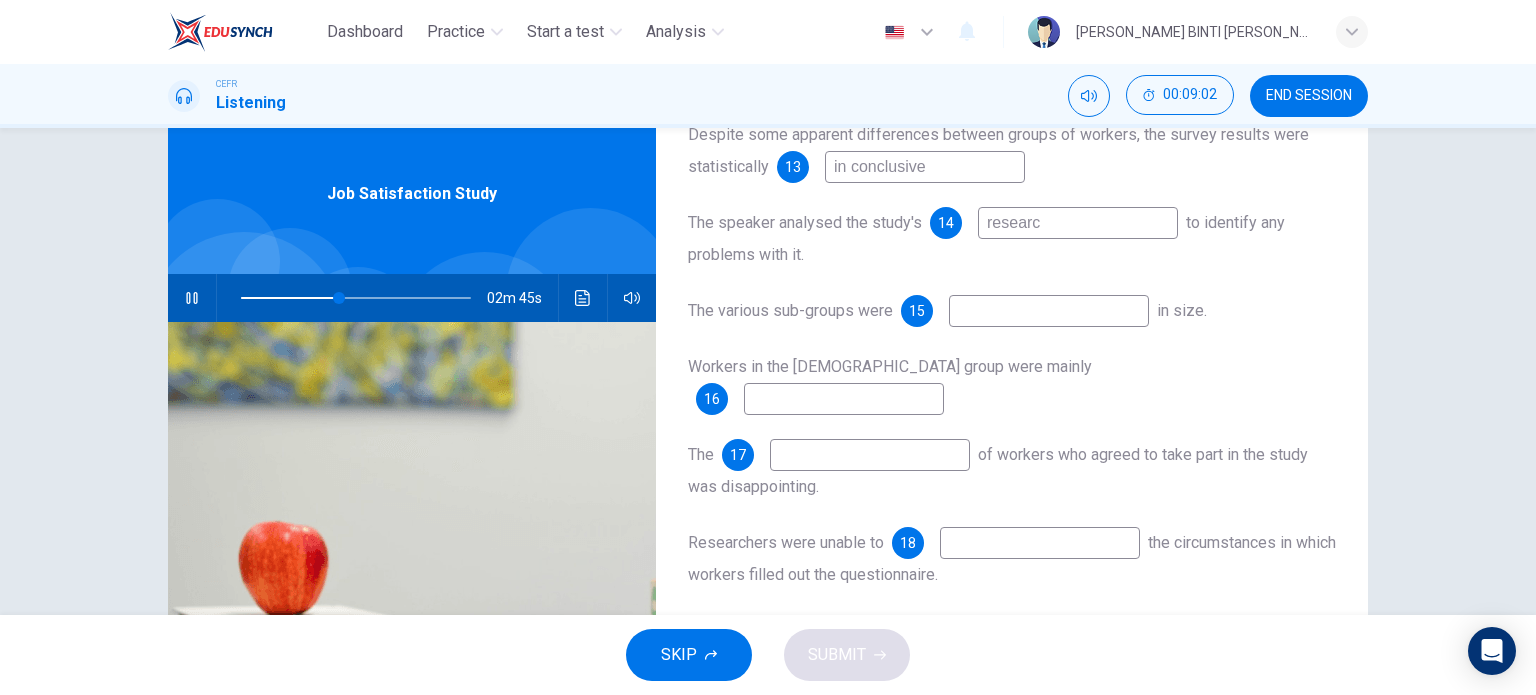 type on "43" 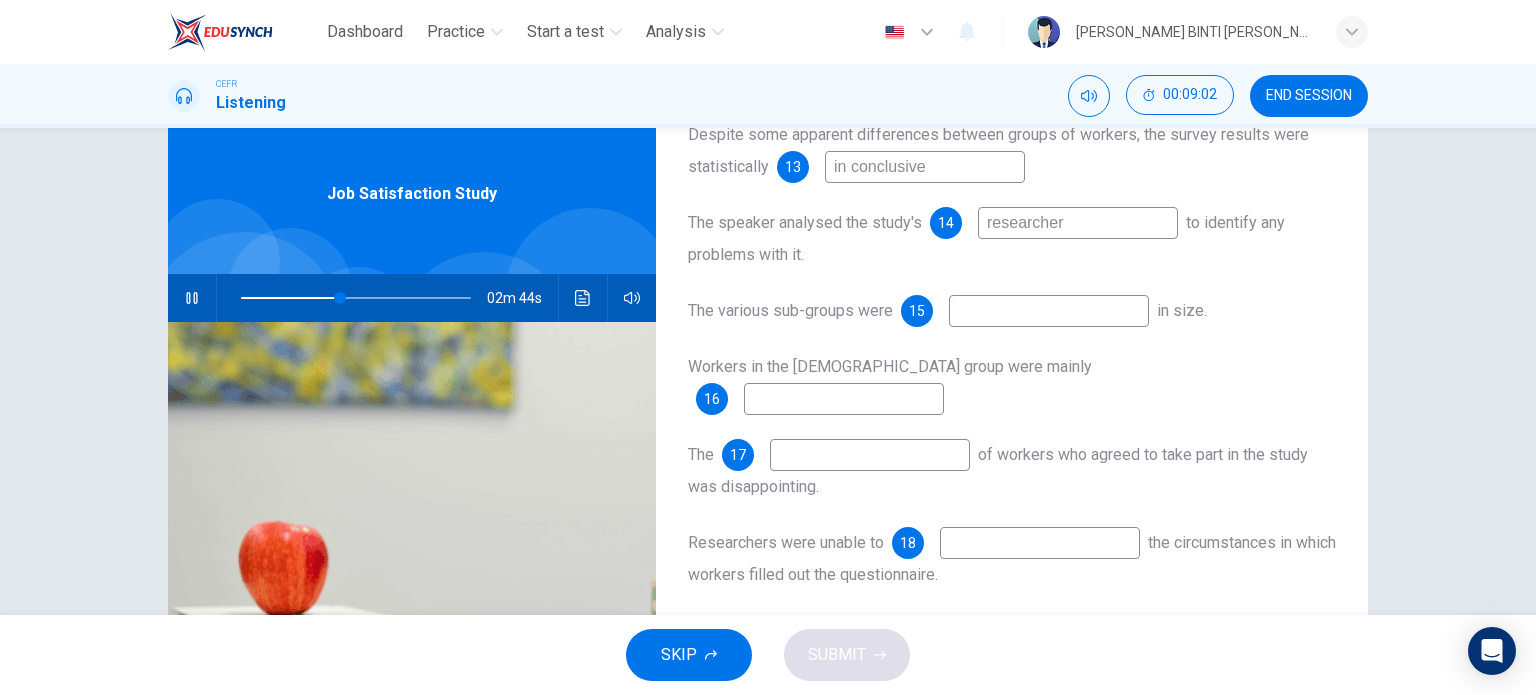 type on "researchers" 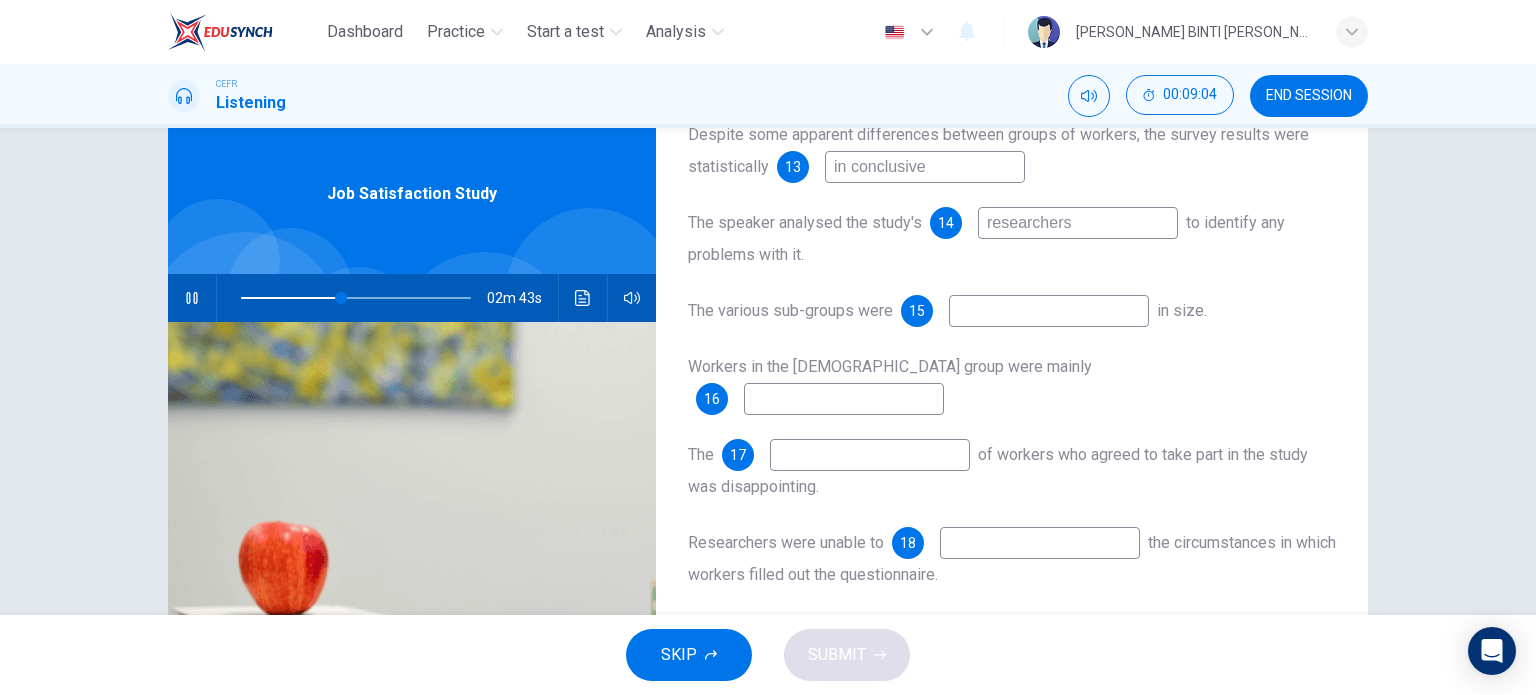 type on "44" 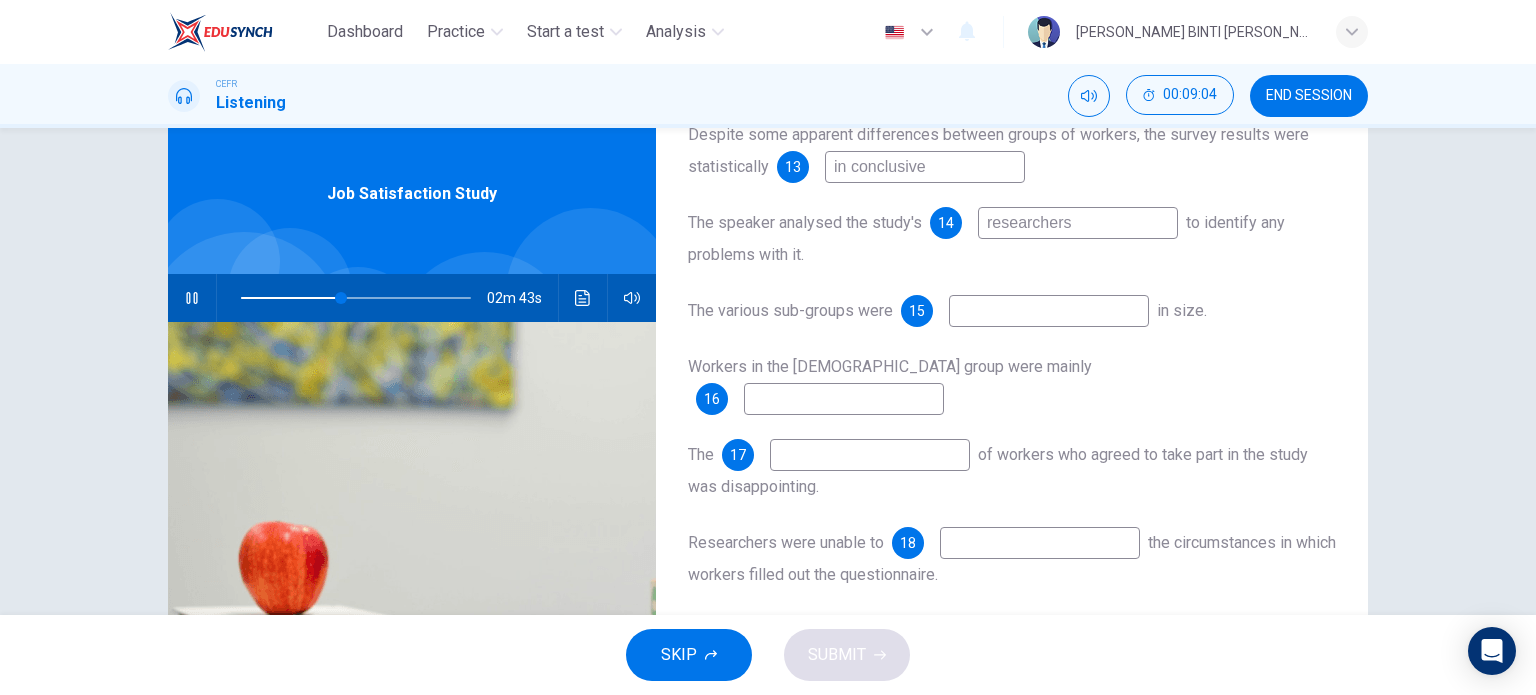 type on "researchers" 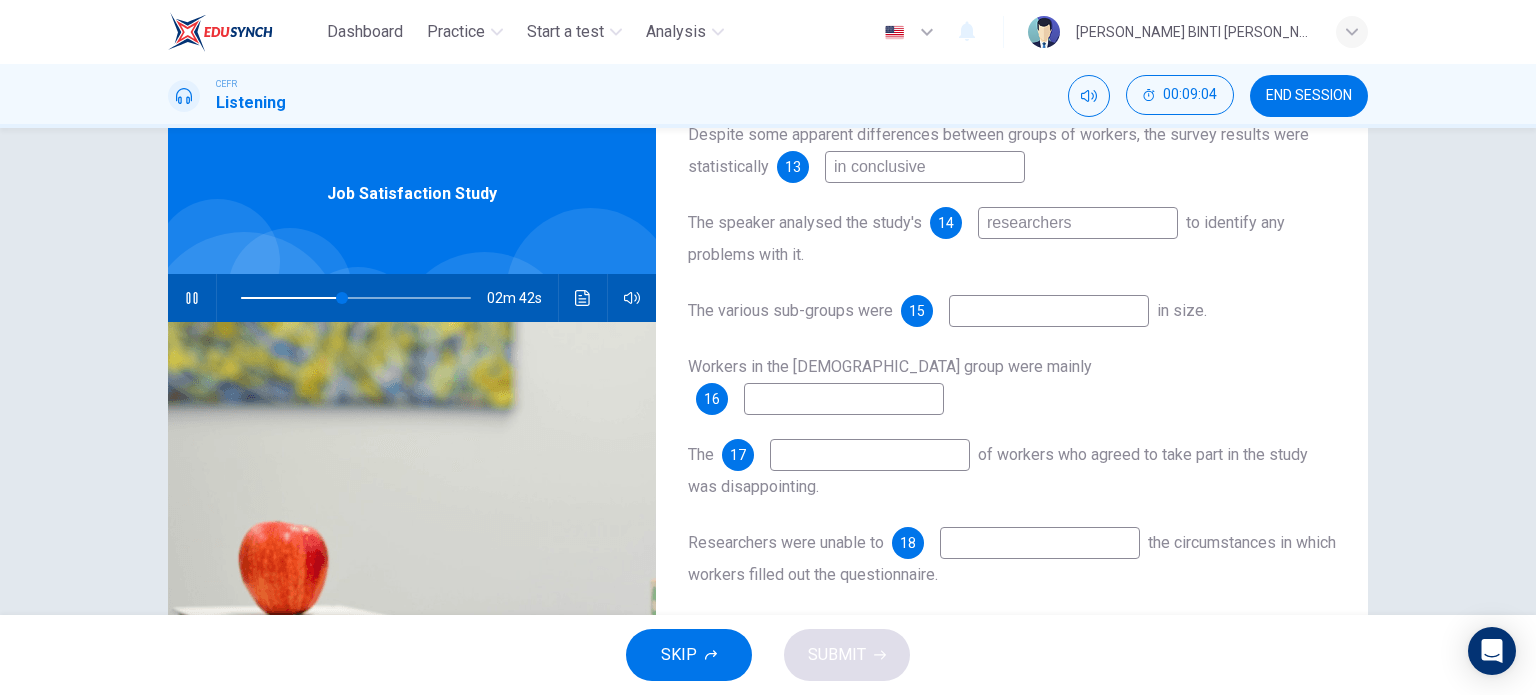 click at bounding box center [1049, 311] 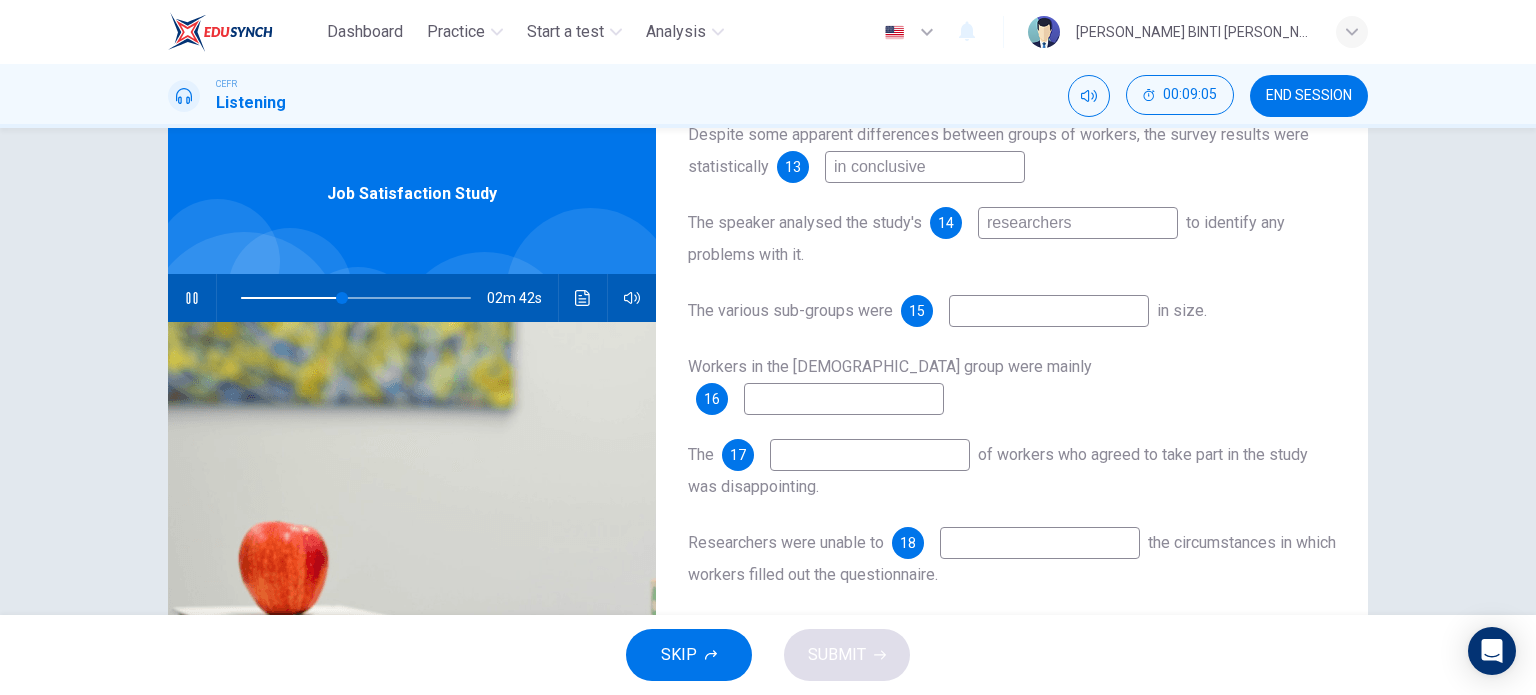 type on "t" 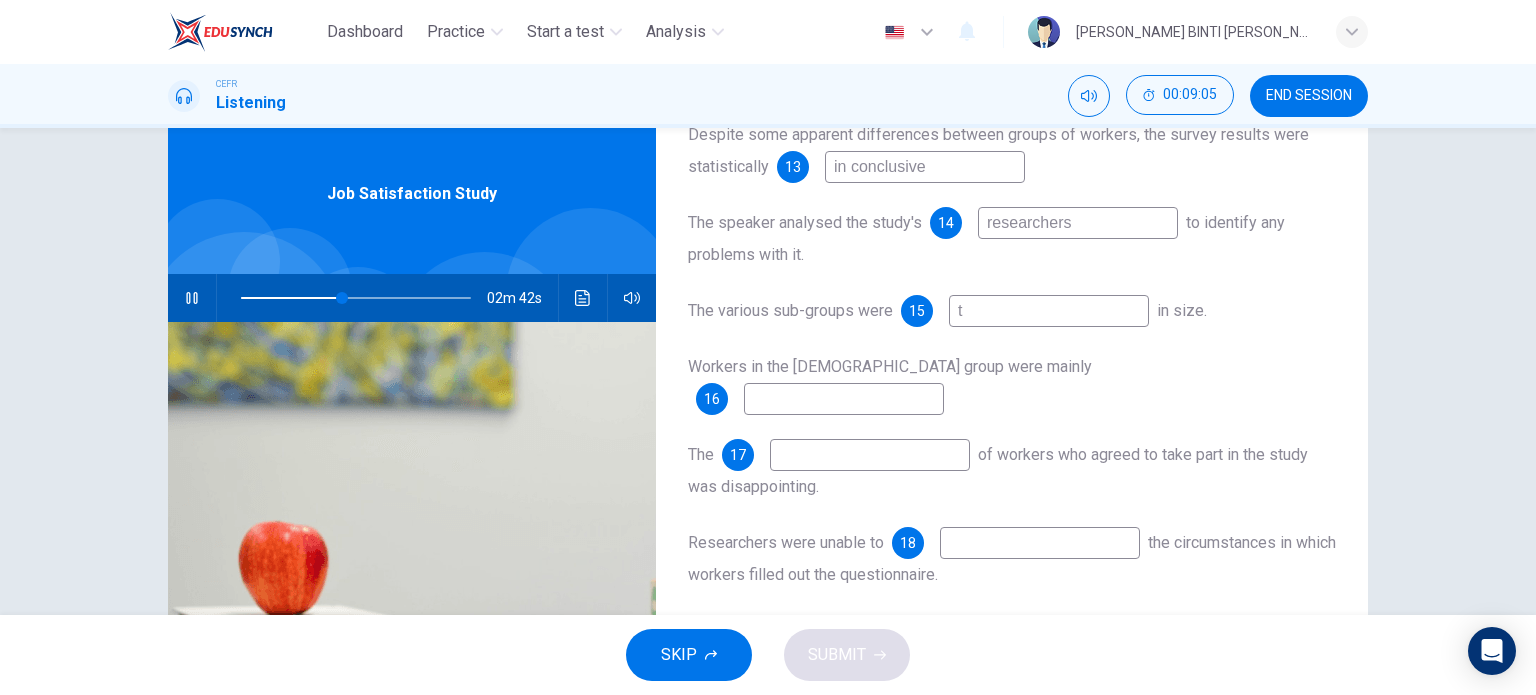type on "44" 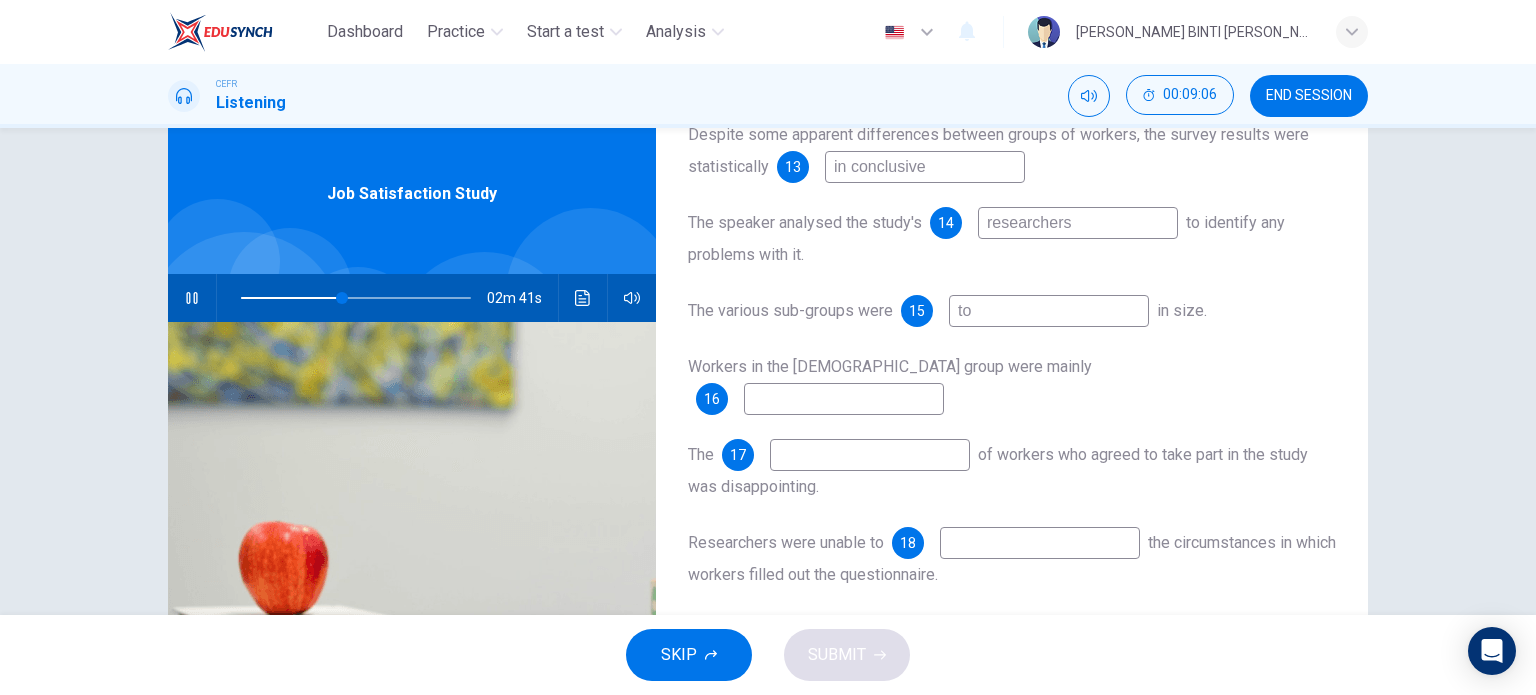 type on "too" 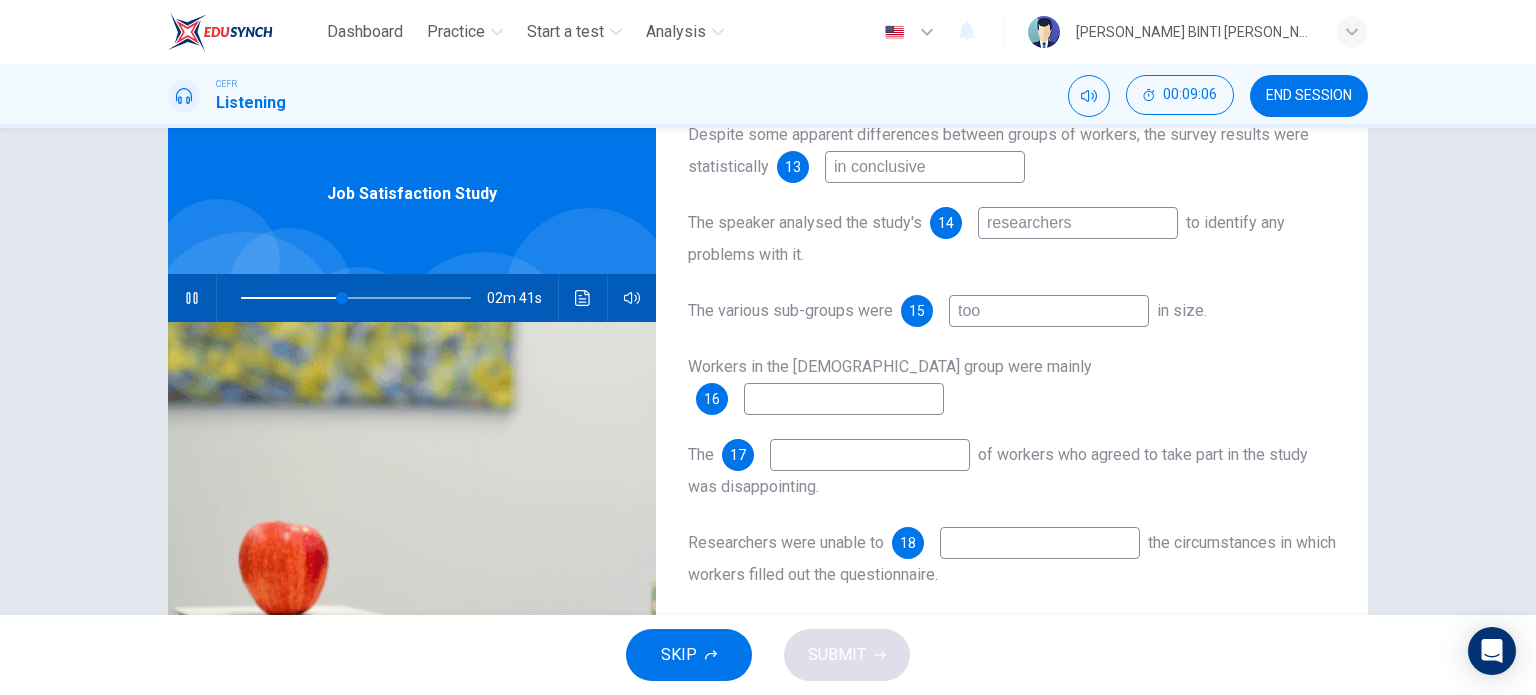 type on "44" 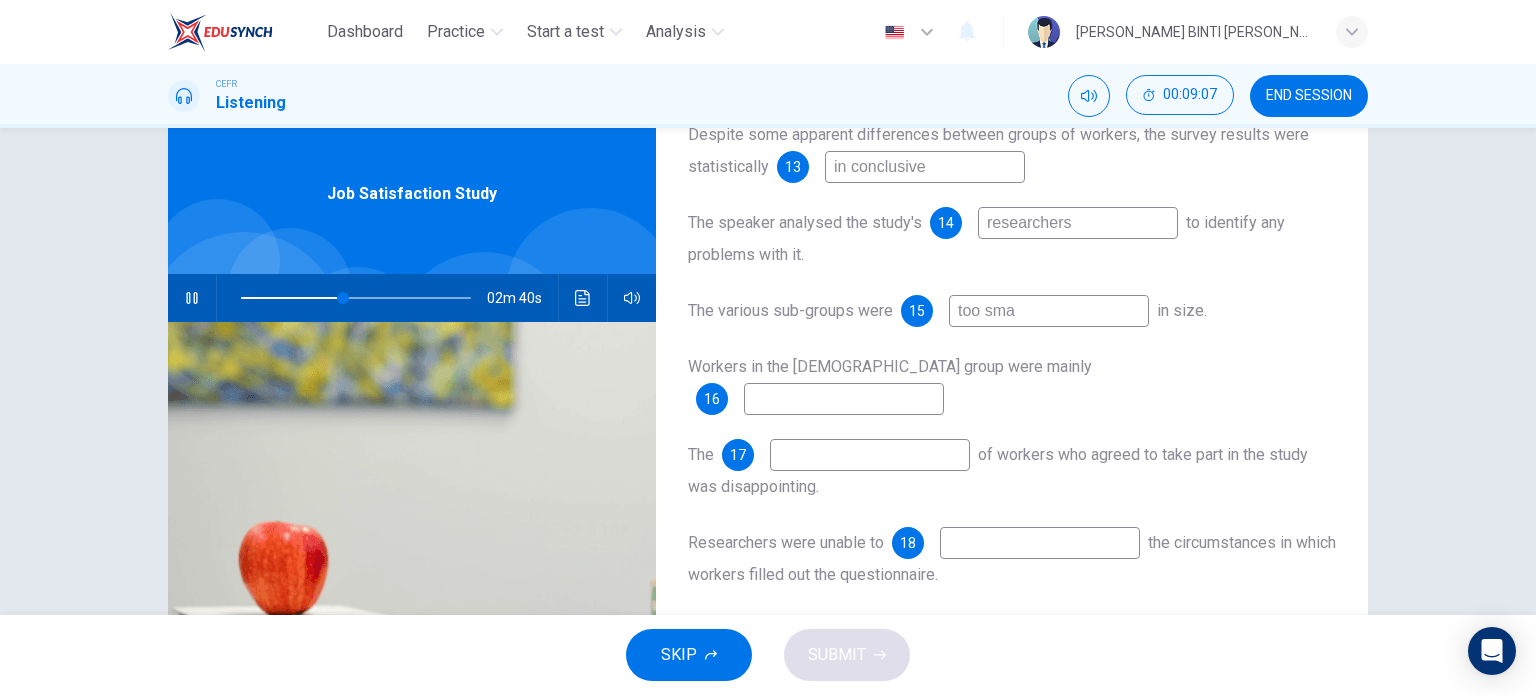 type on "too smal" 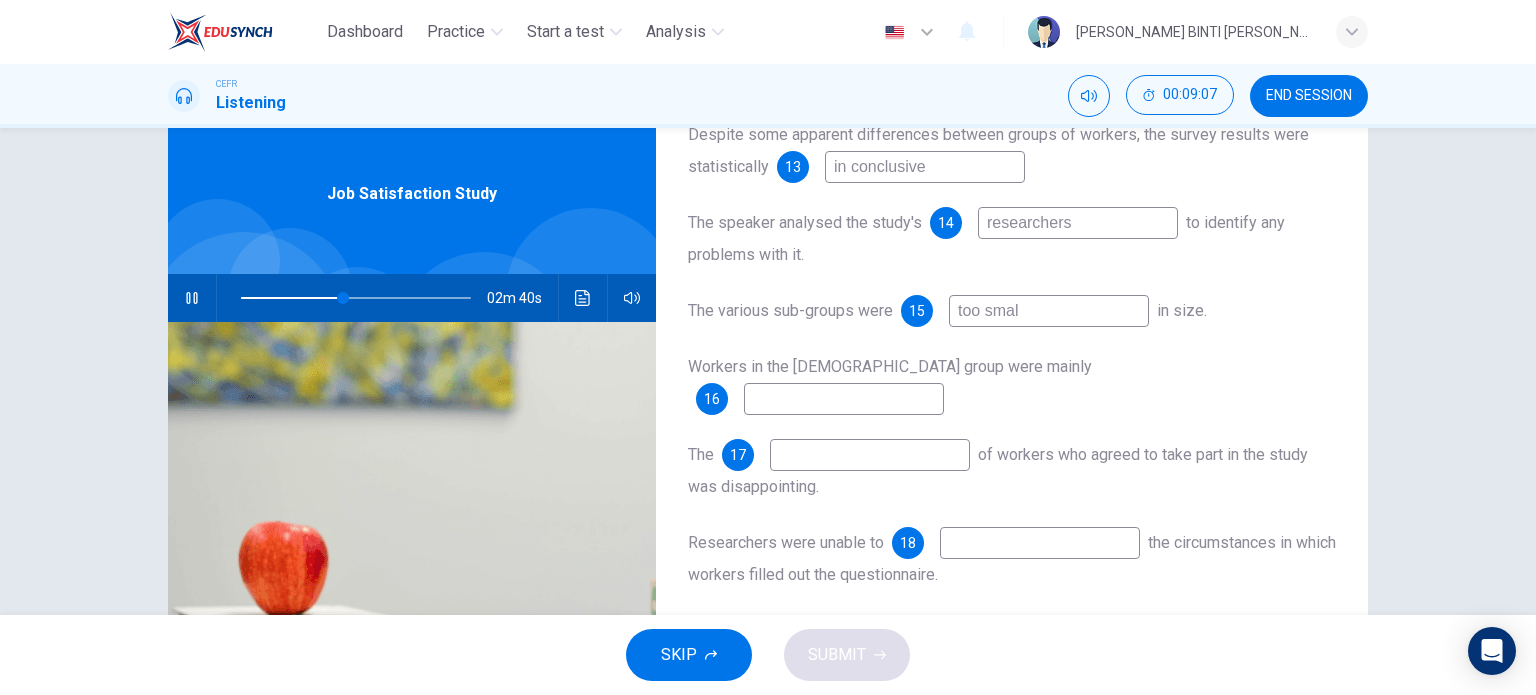 type on "45" 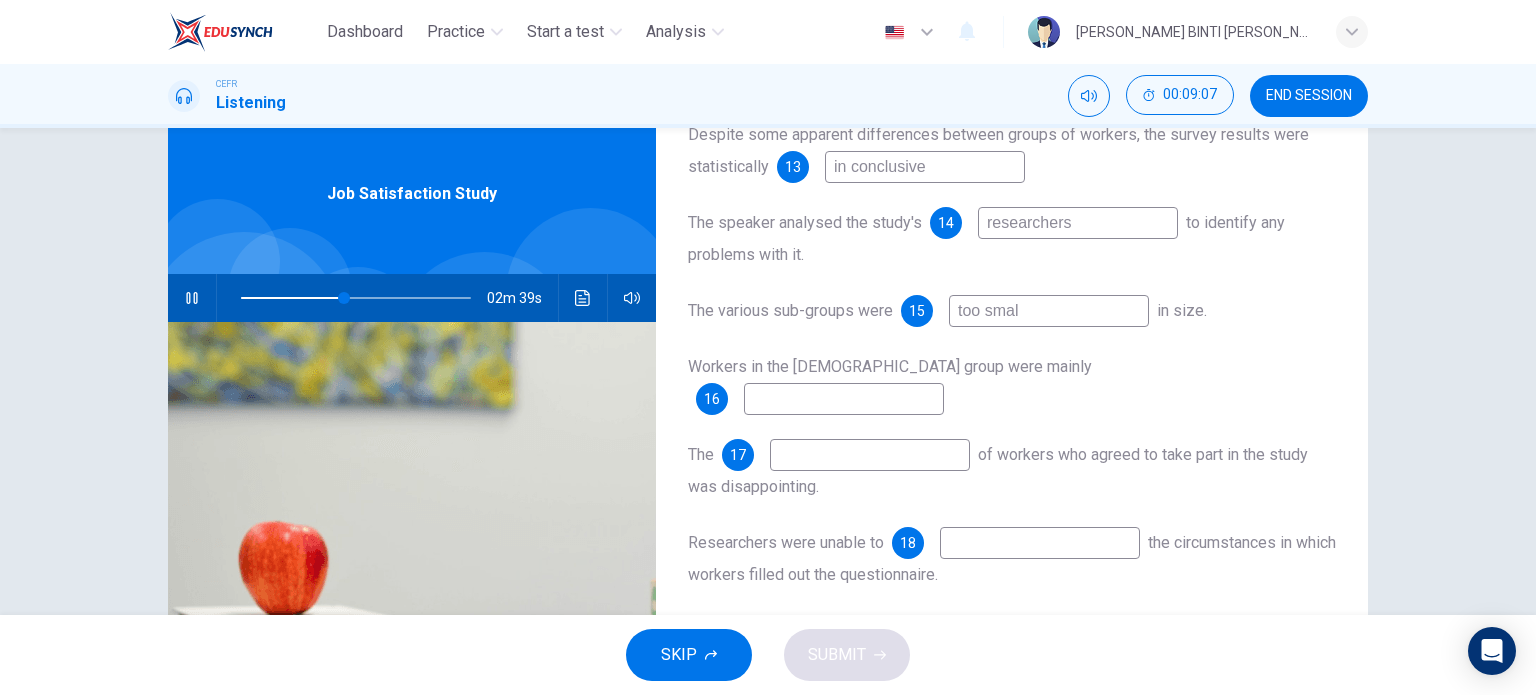 type on "too small" 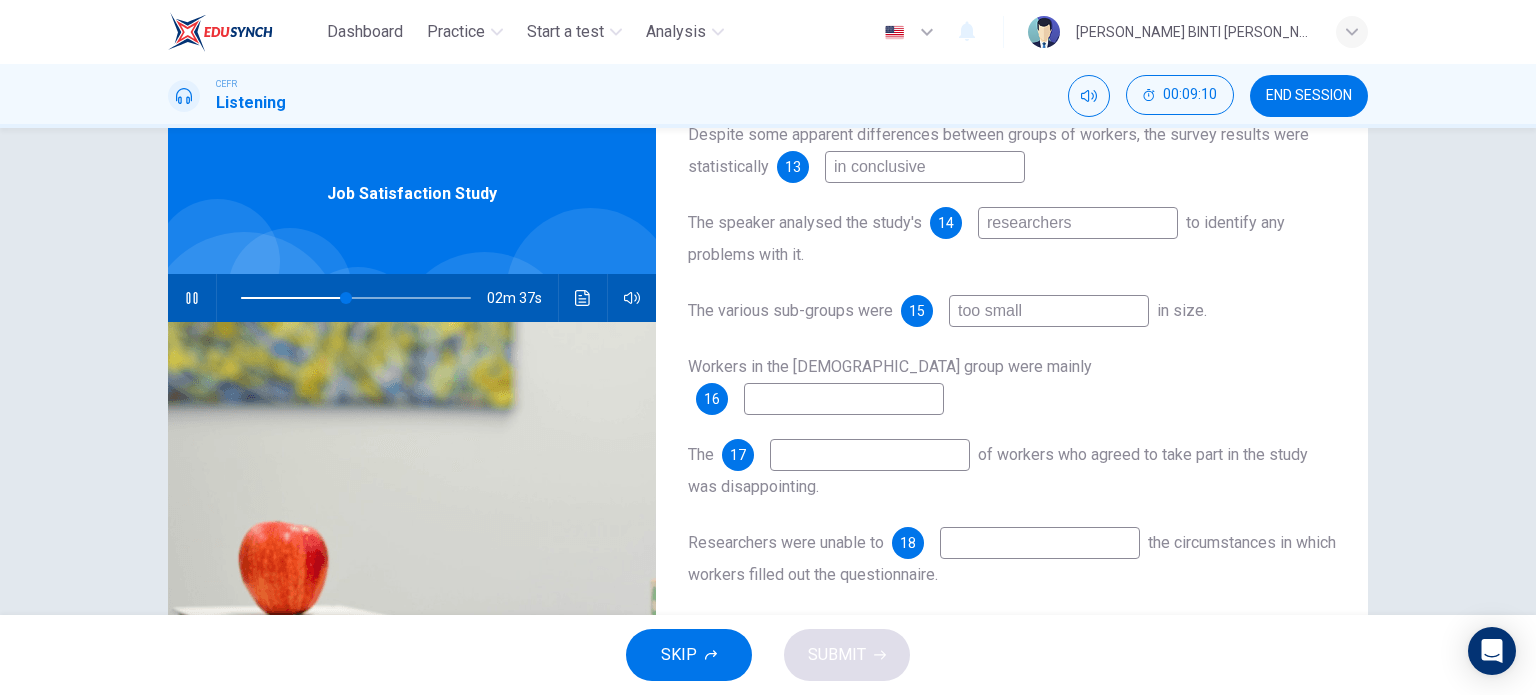 type on "46" 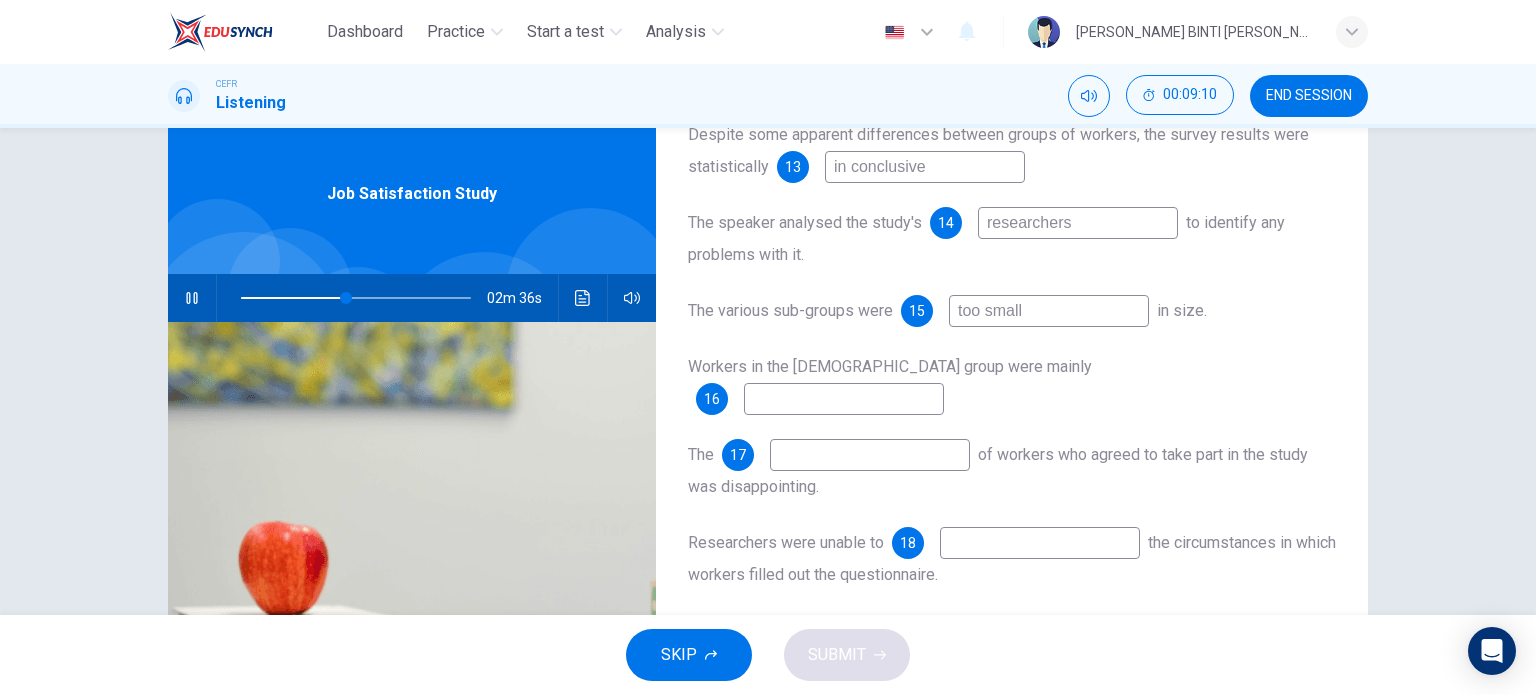 type on "too small" 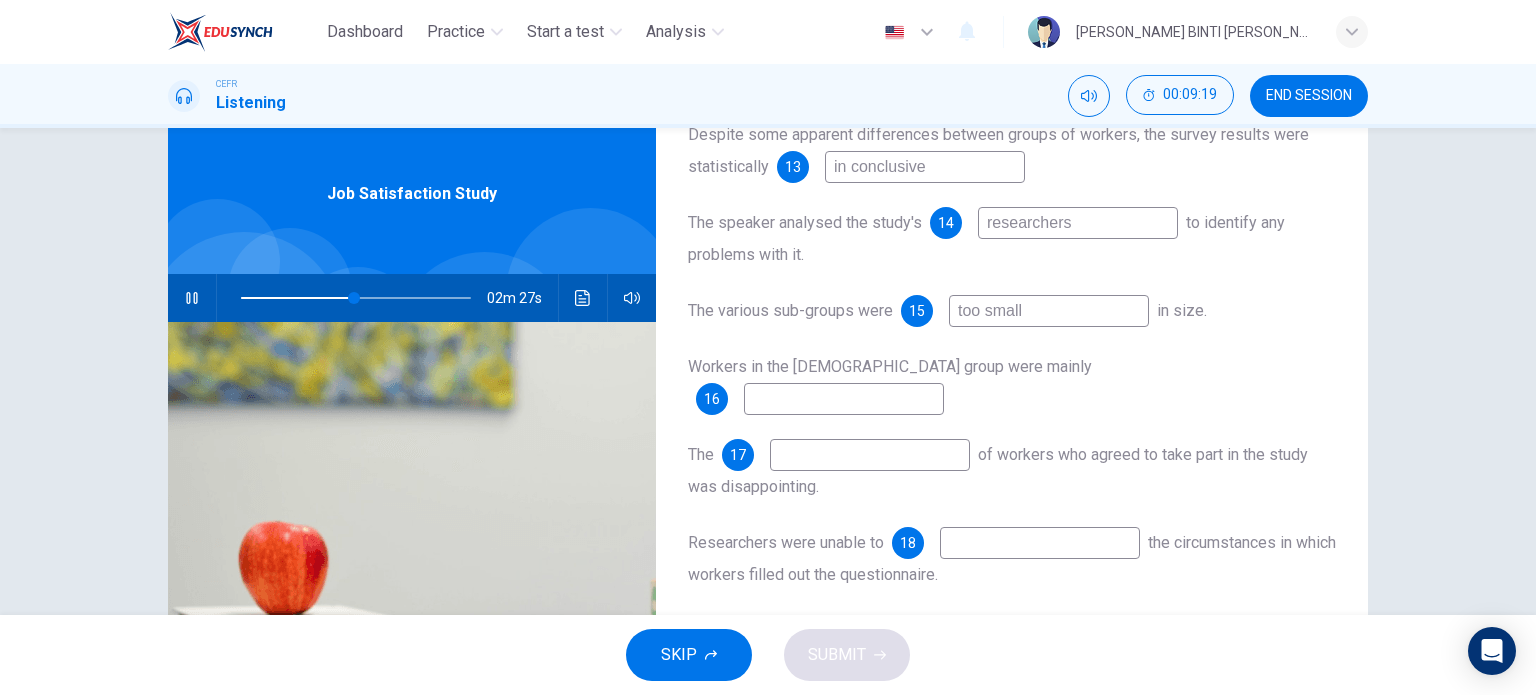 click on "too small" at bounding box center (1049, 311) 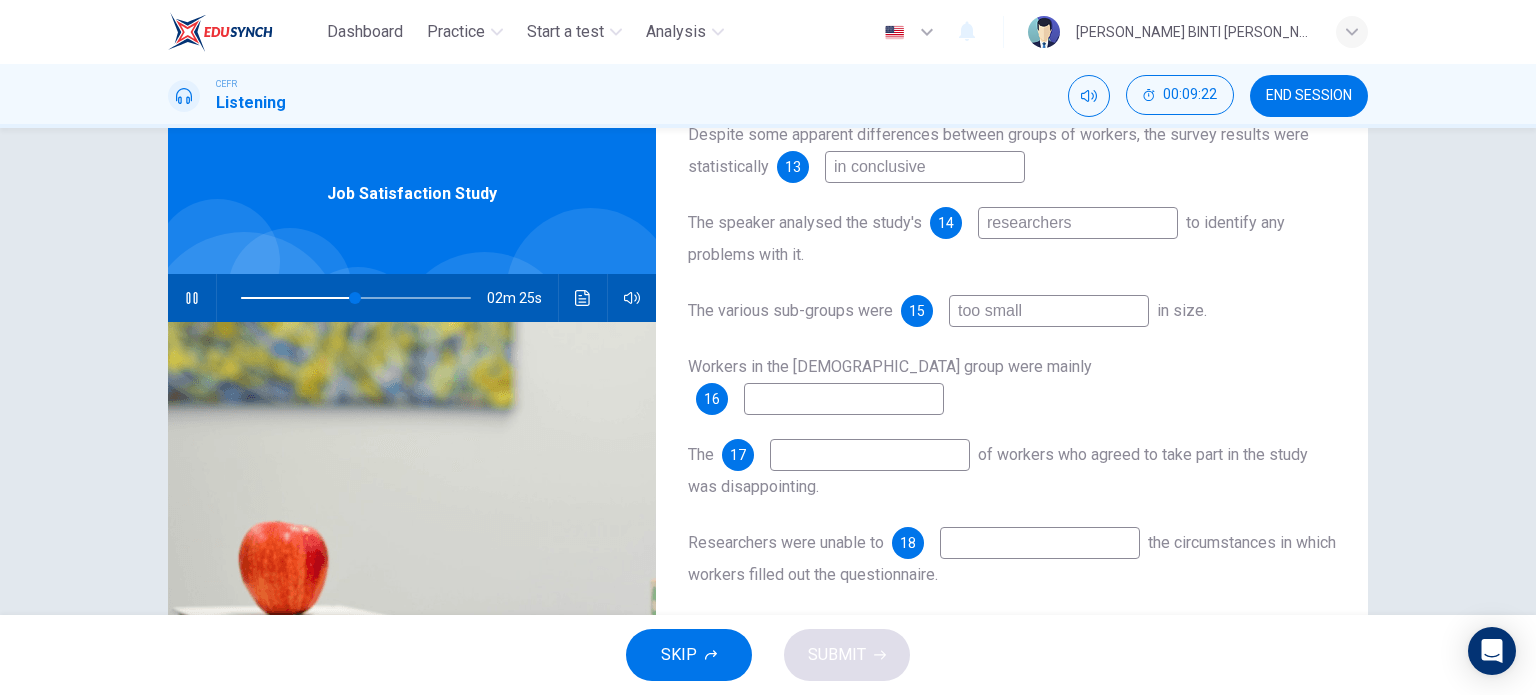 type on "50" 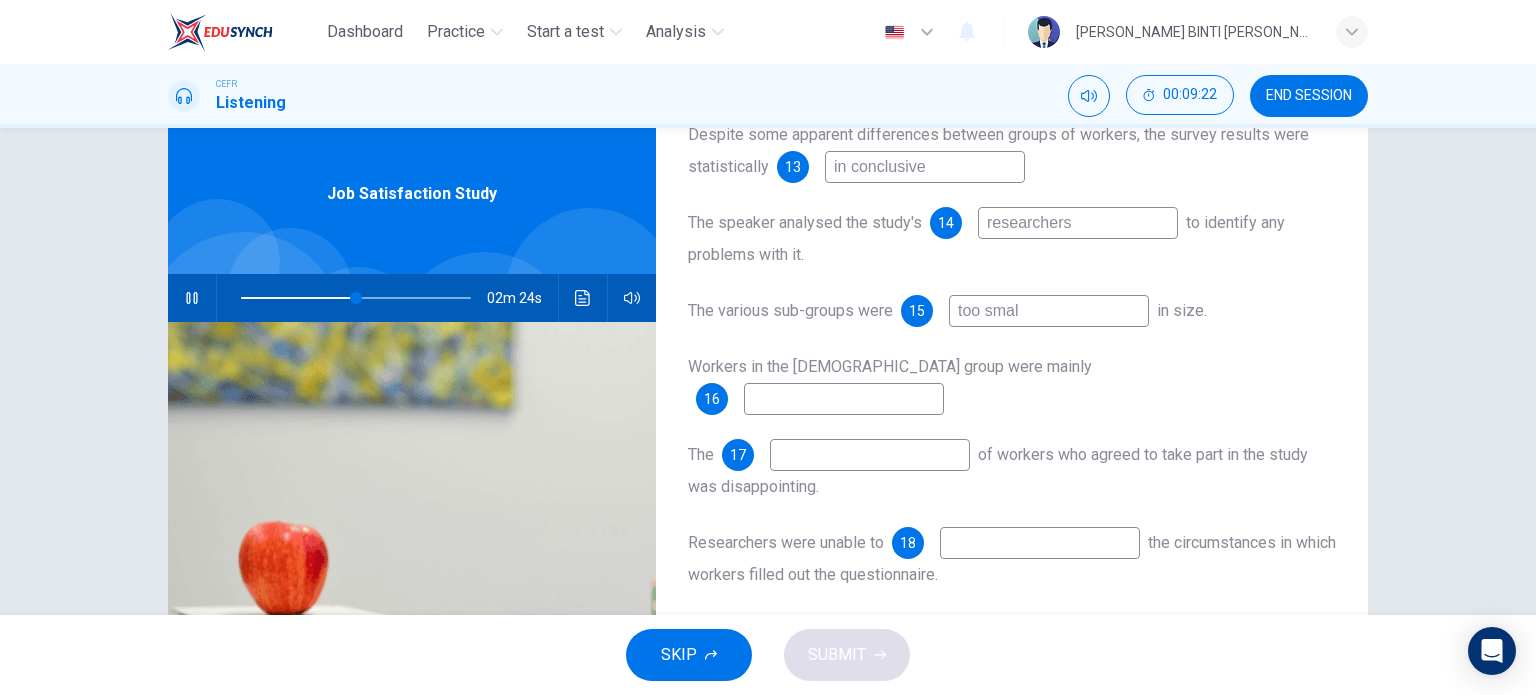 type on "too sma" 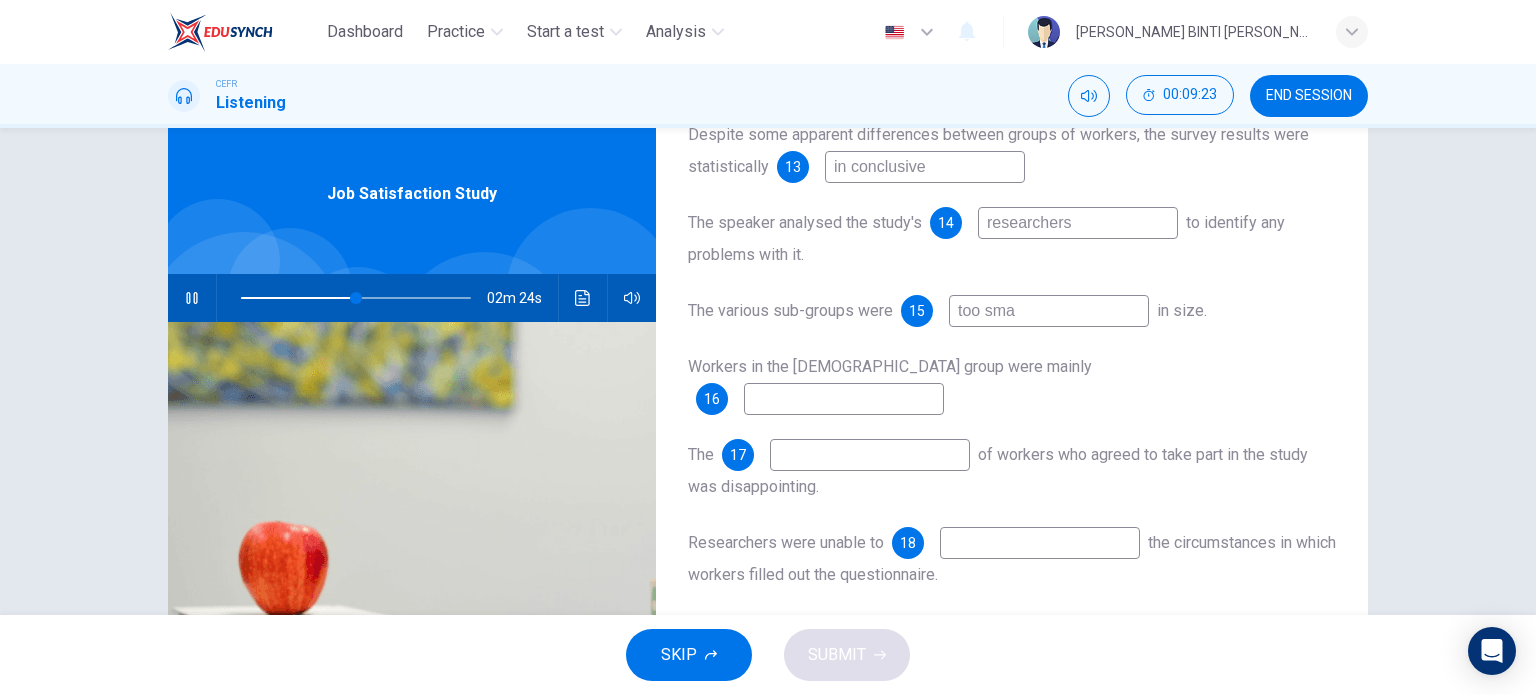 type on "50" 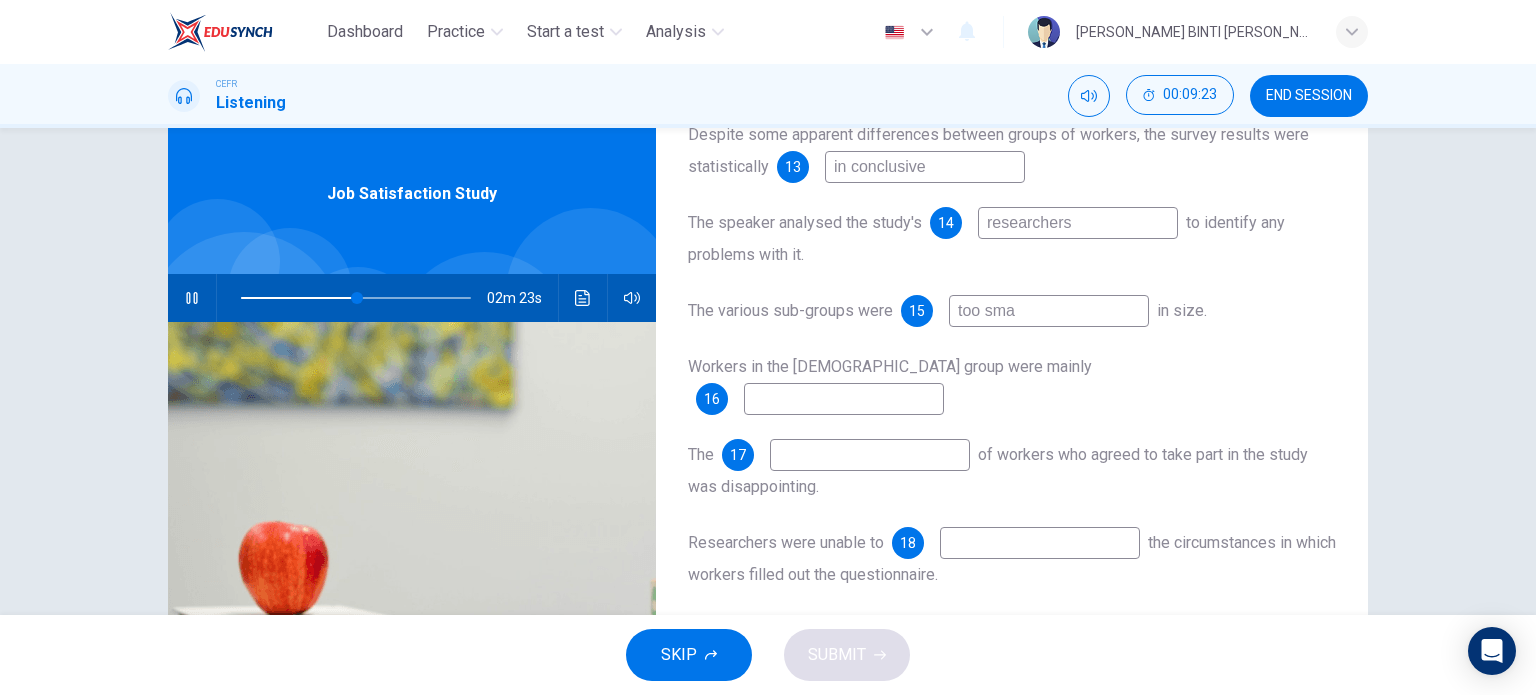 type on "too sm" 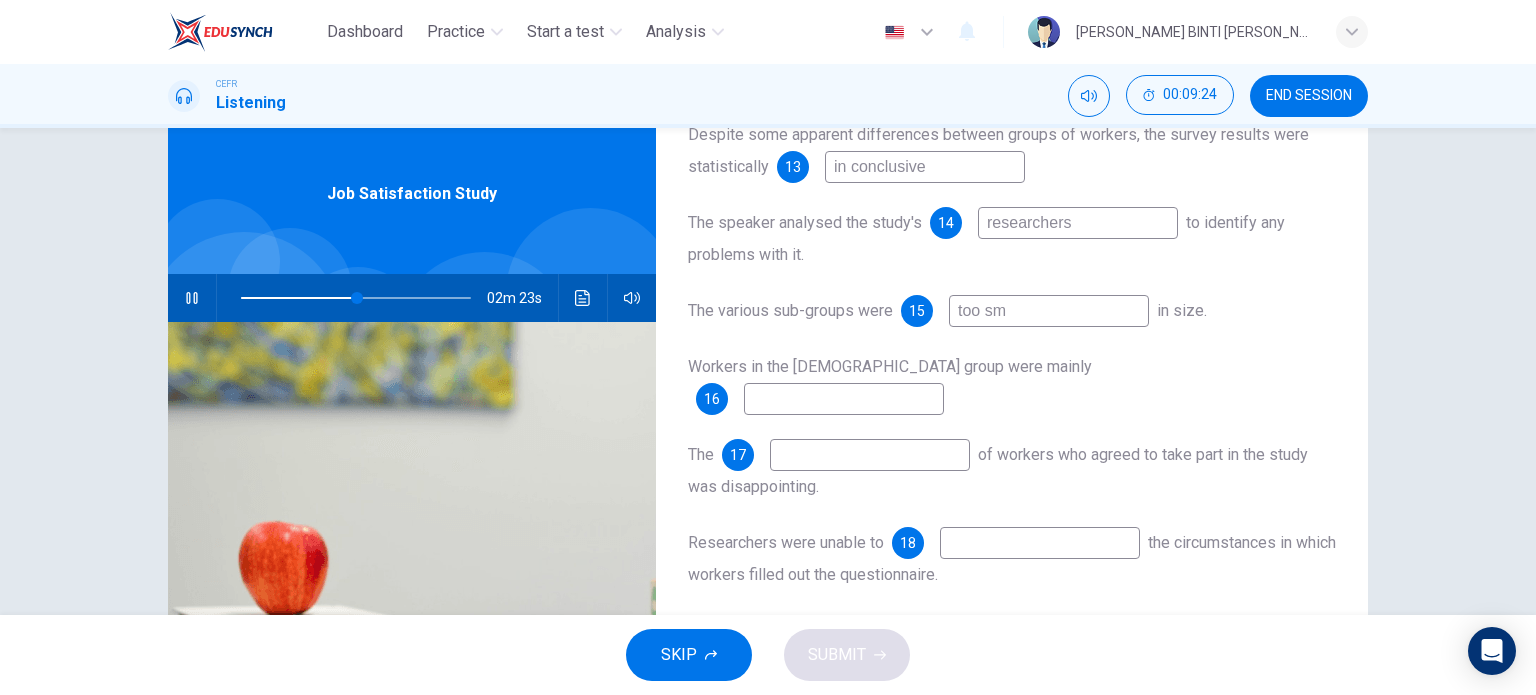 type on "51" 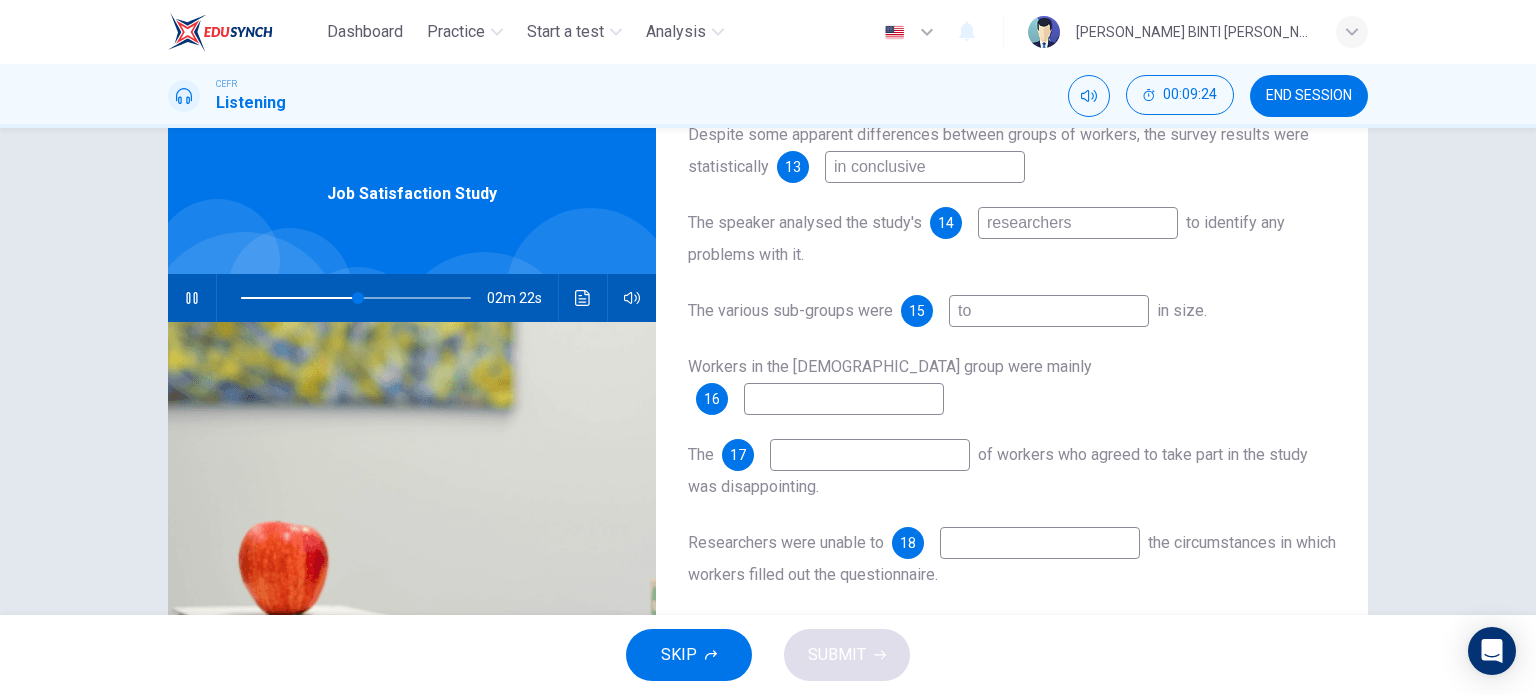type on "t" 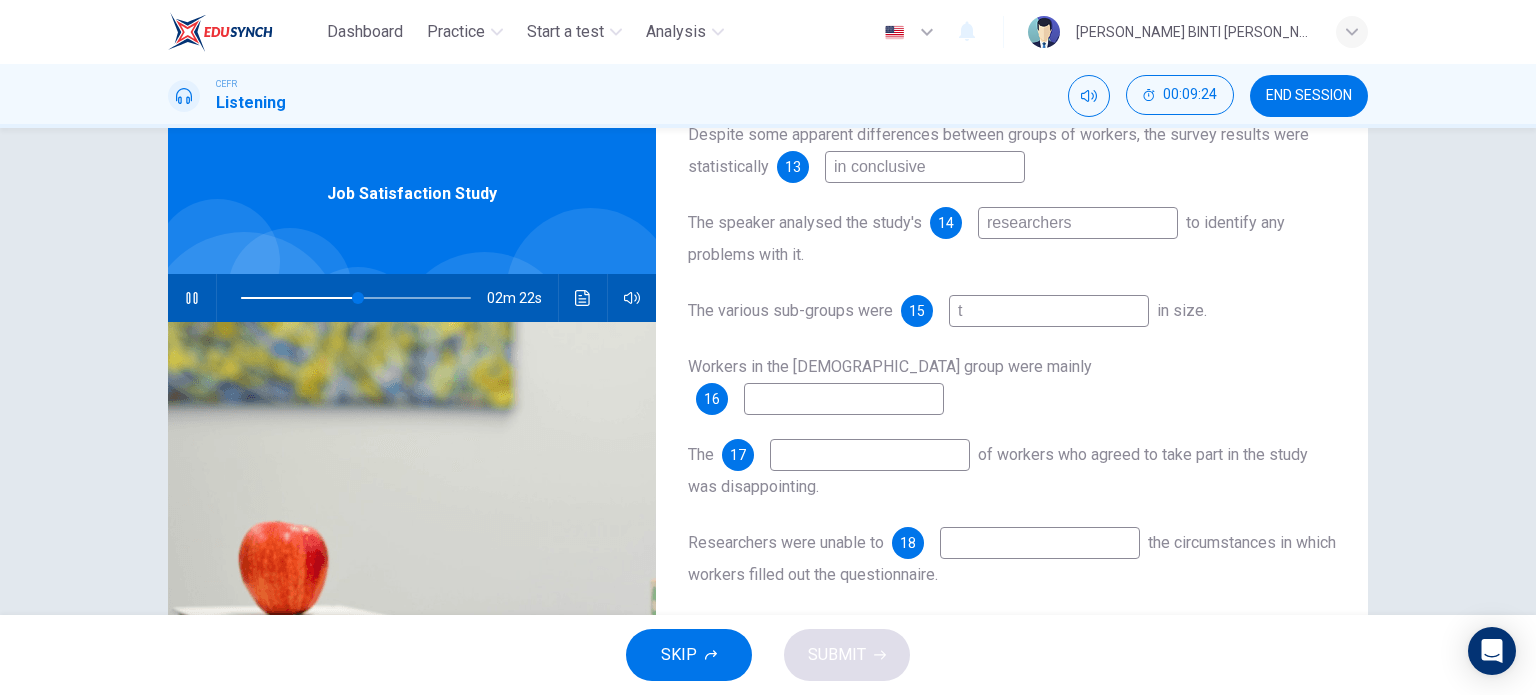 type 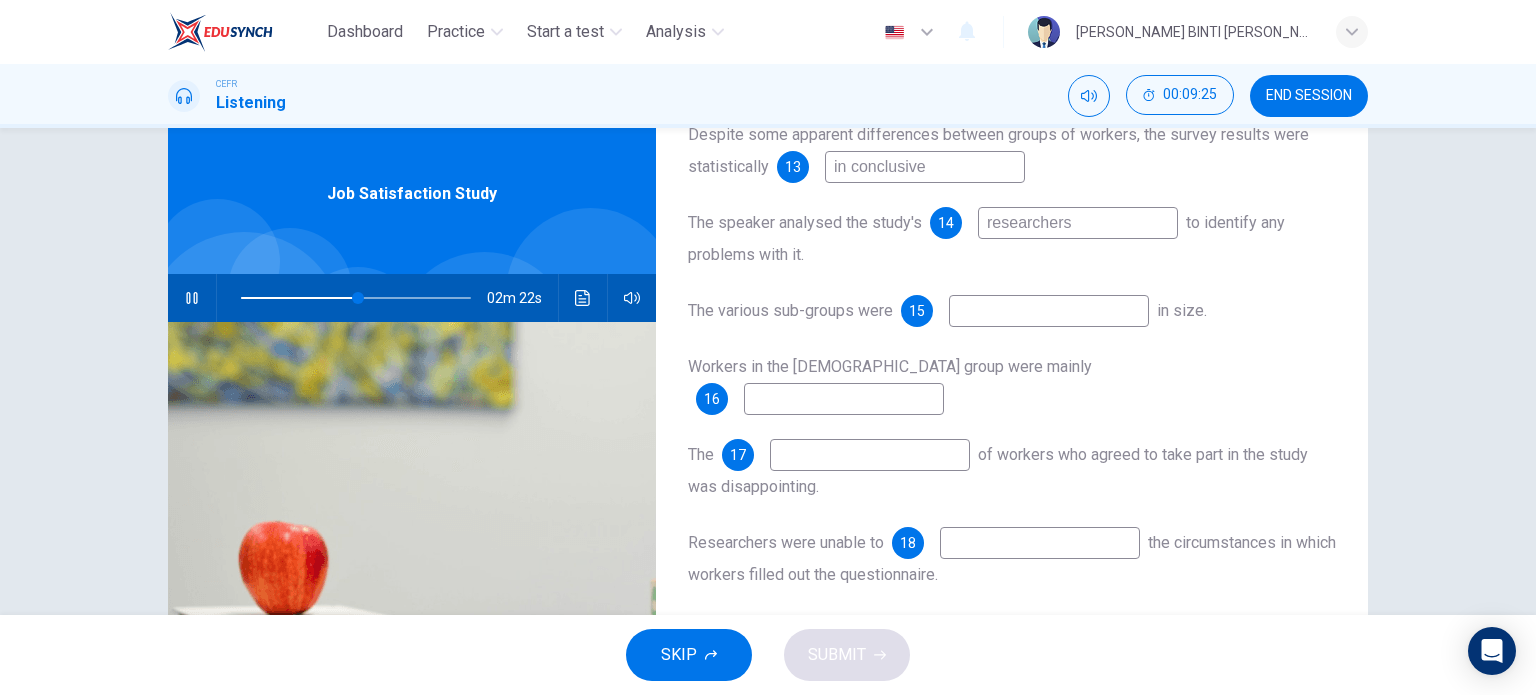 type on "51" 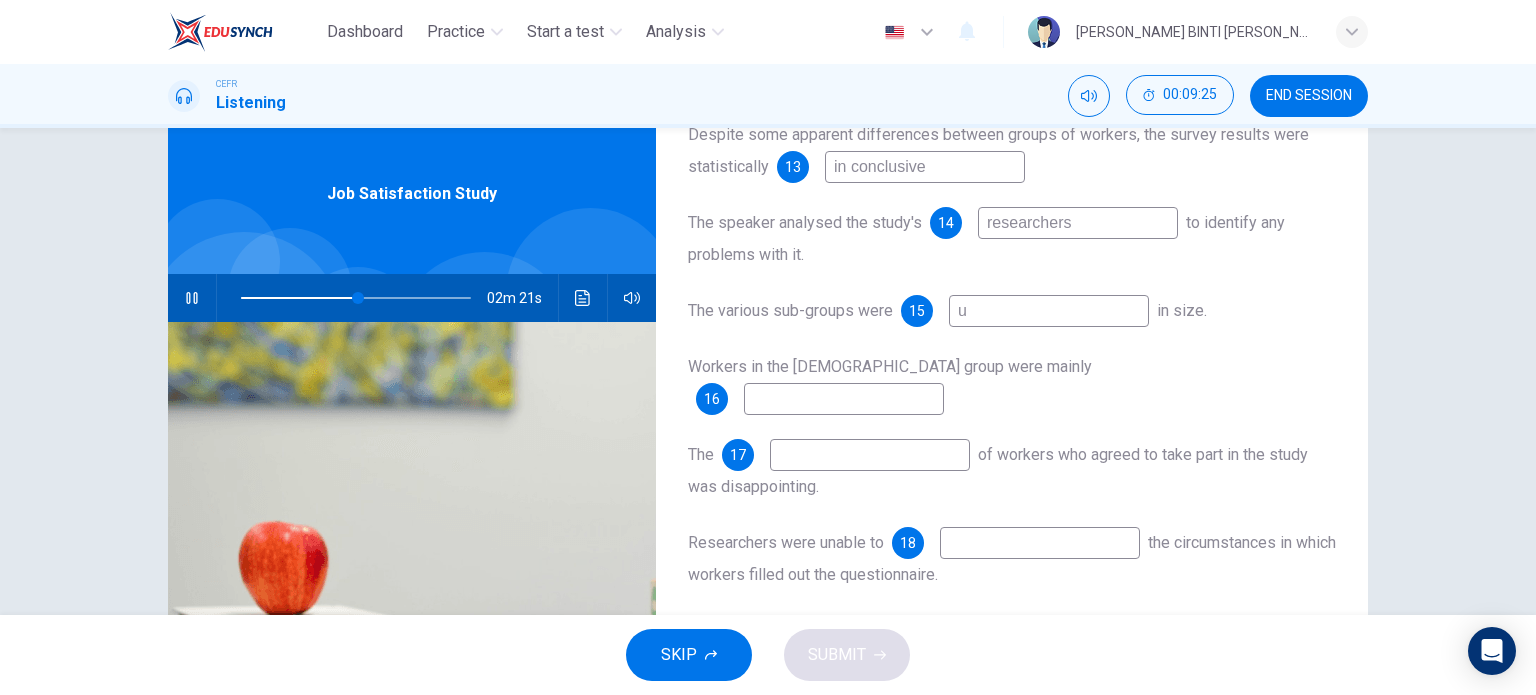 type on "un" 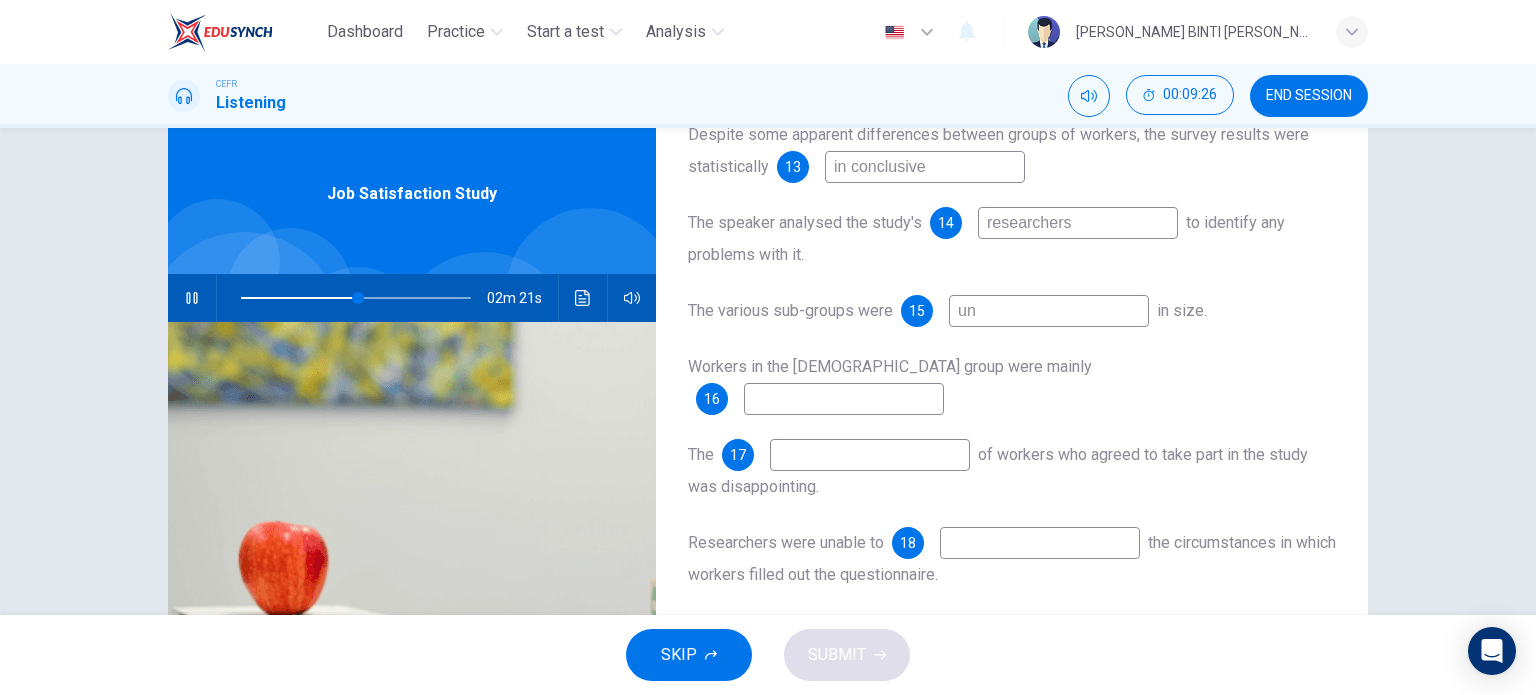 type on "51" 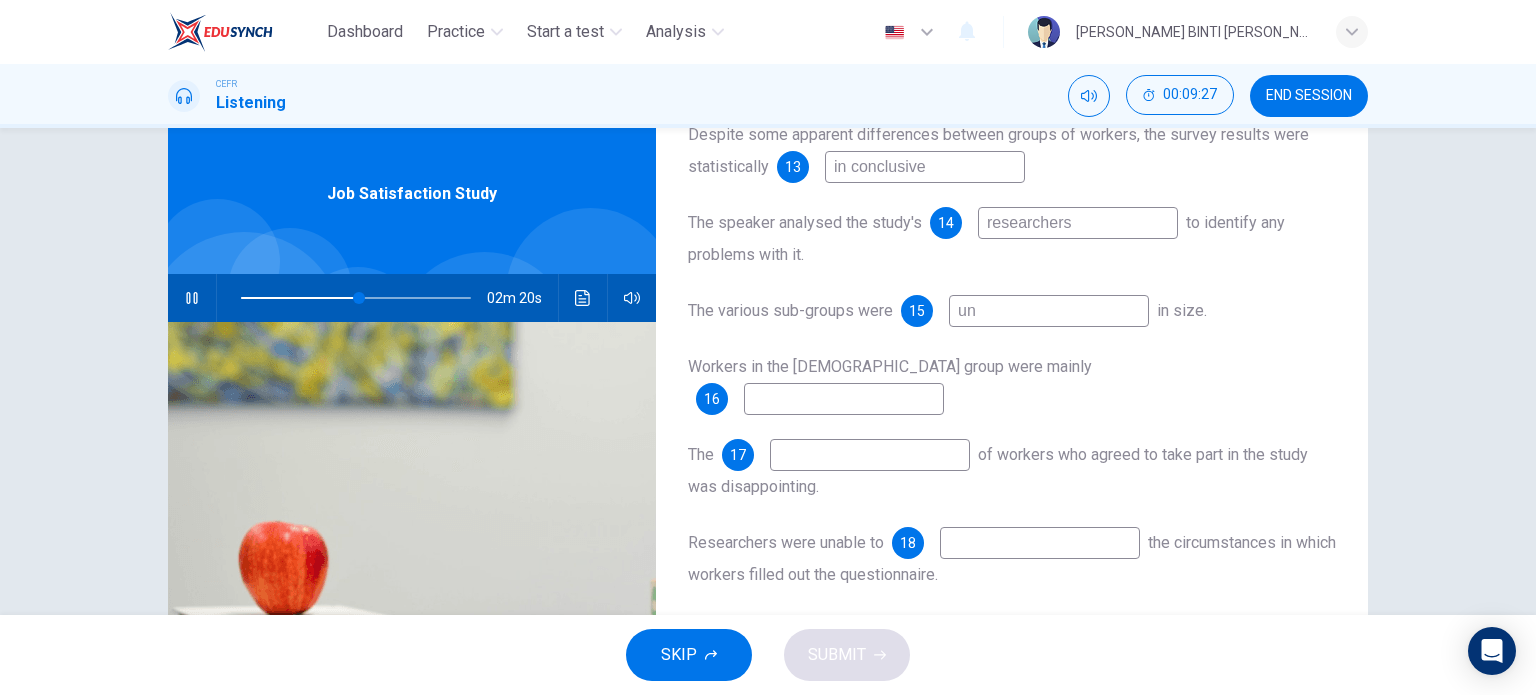 type on "une" 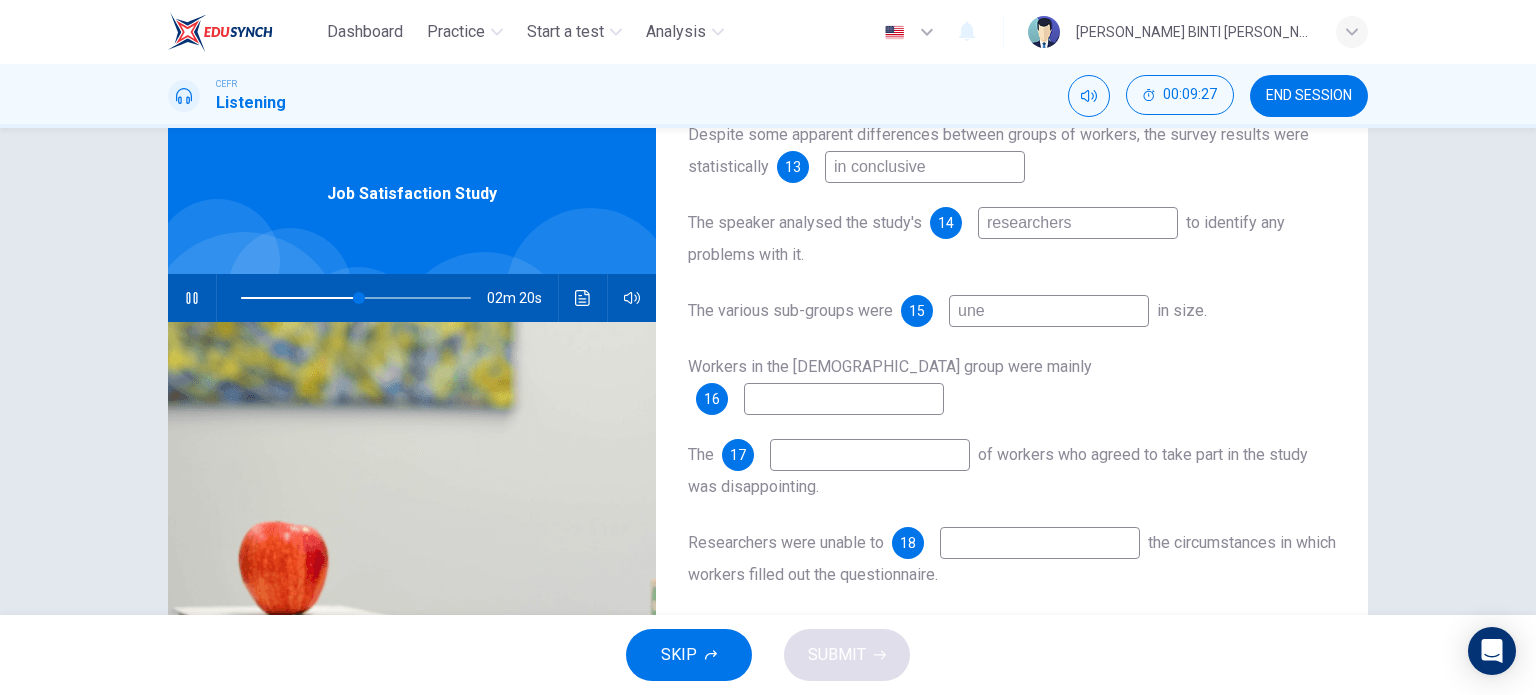 type on "52" 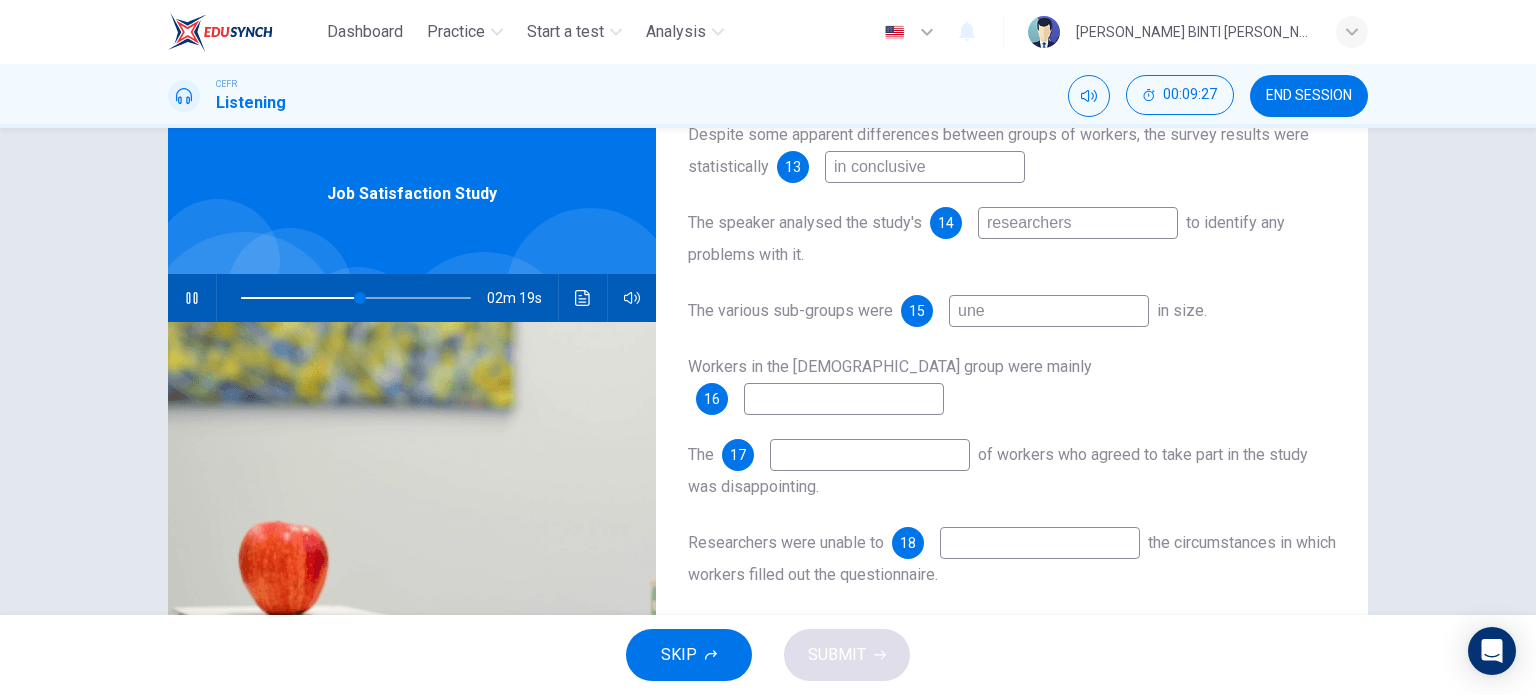 type on "uneq" 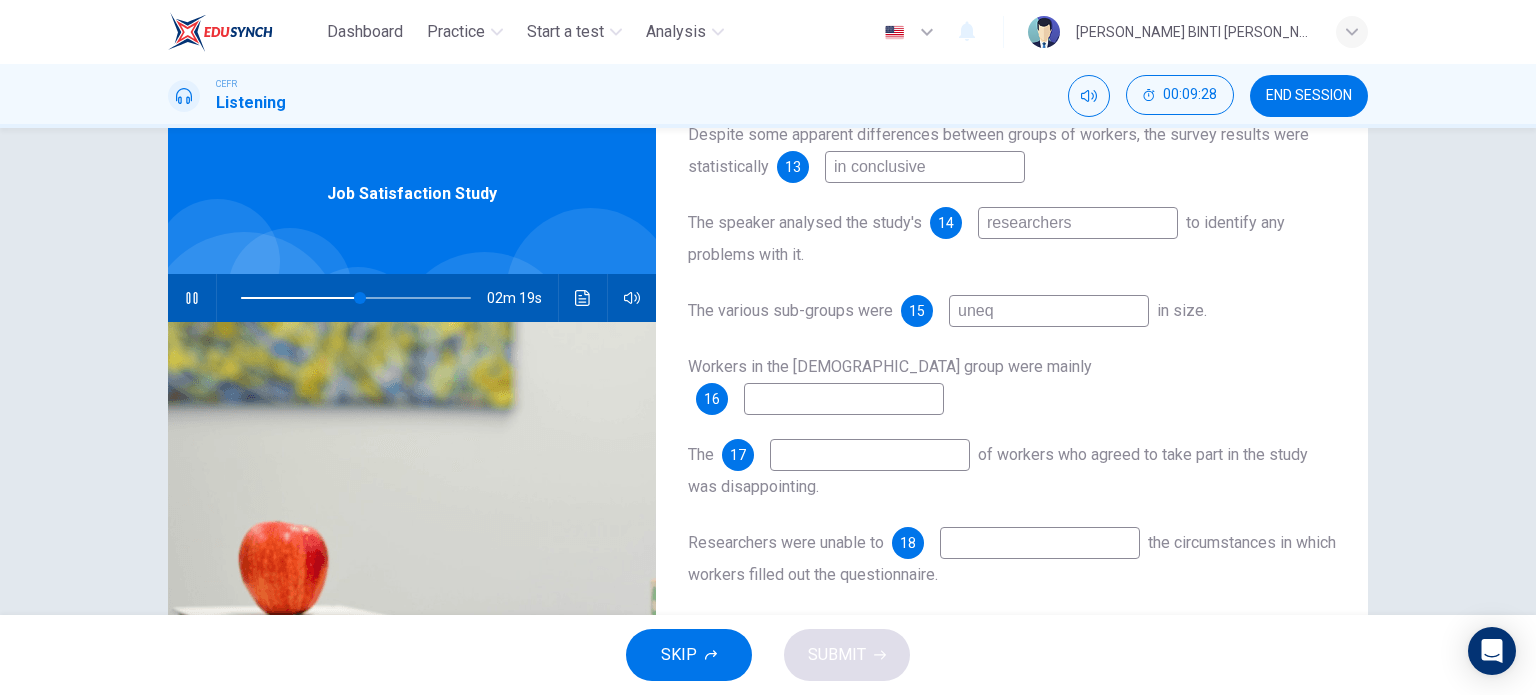 type on "52" 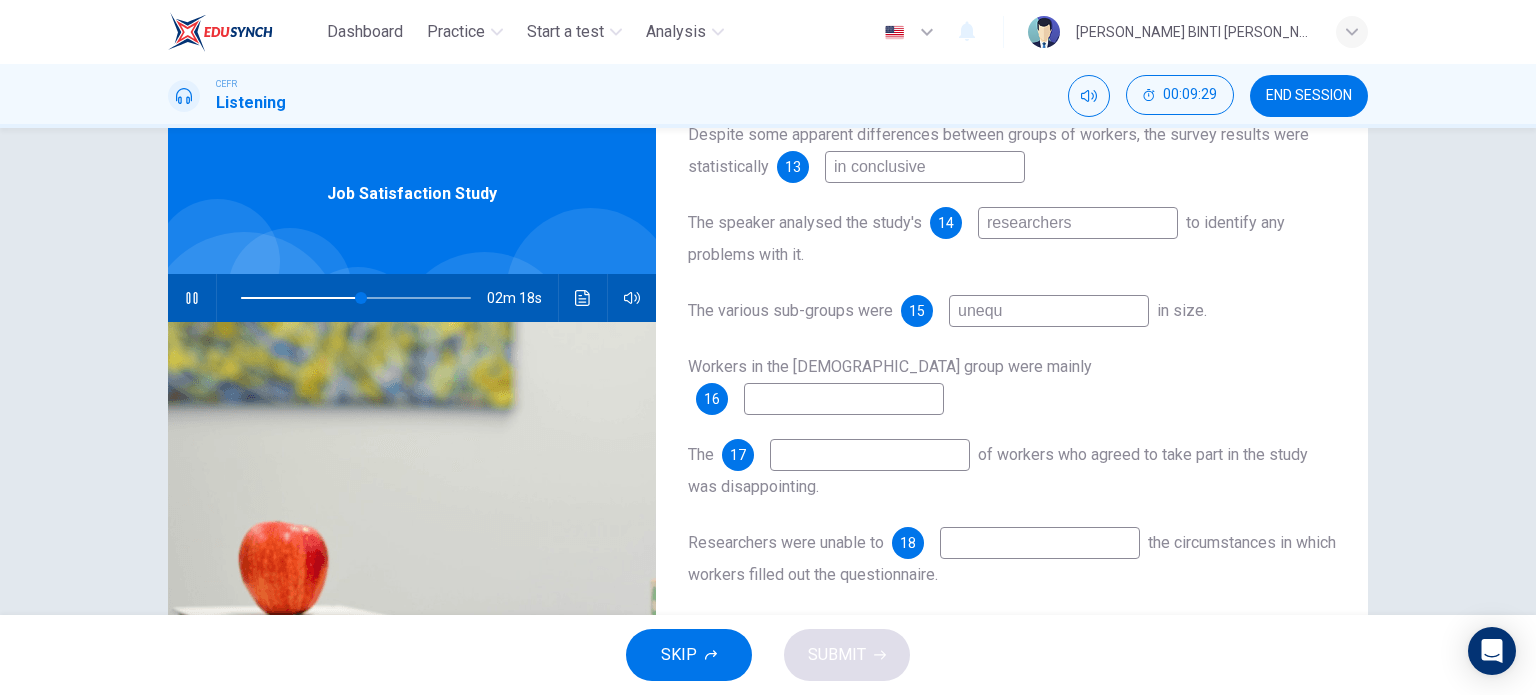 type on "unequa" 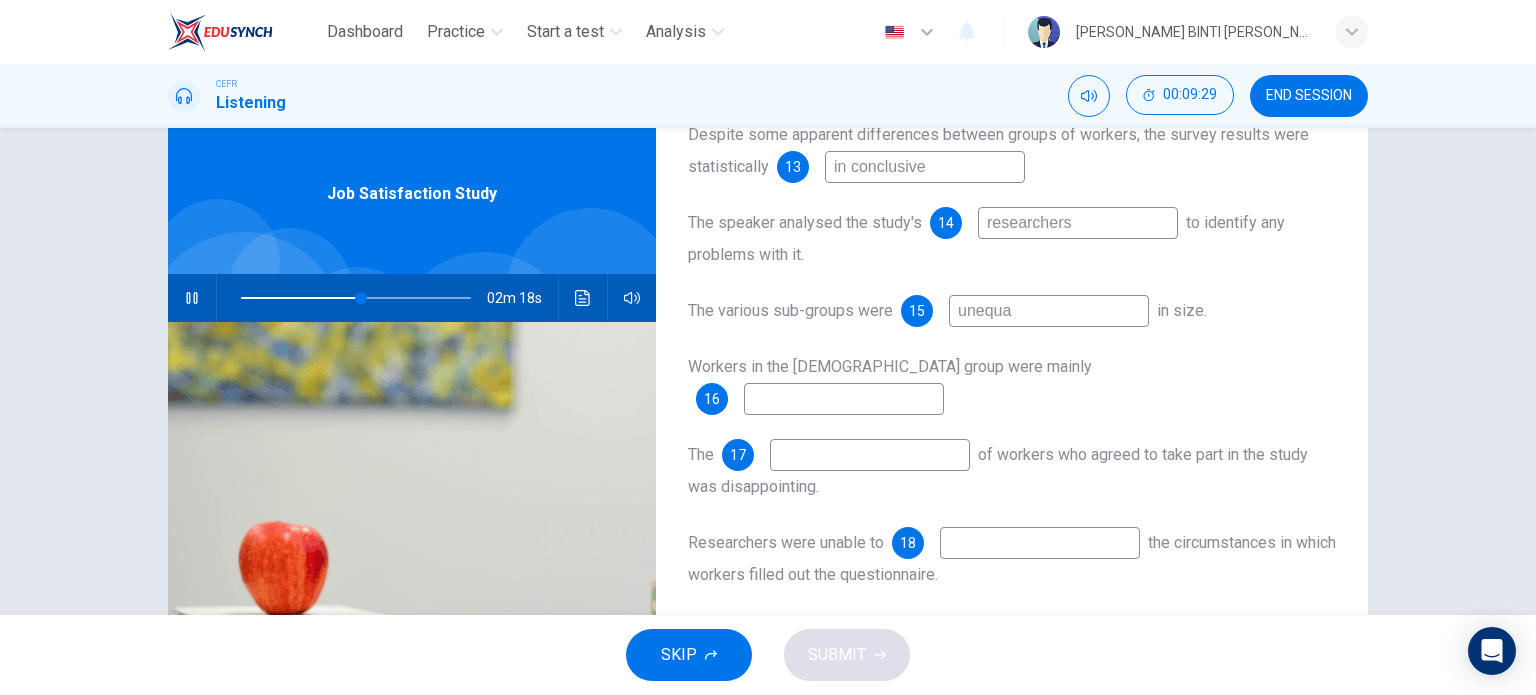 type on "52" 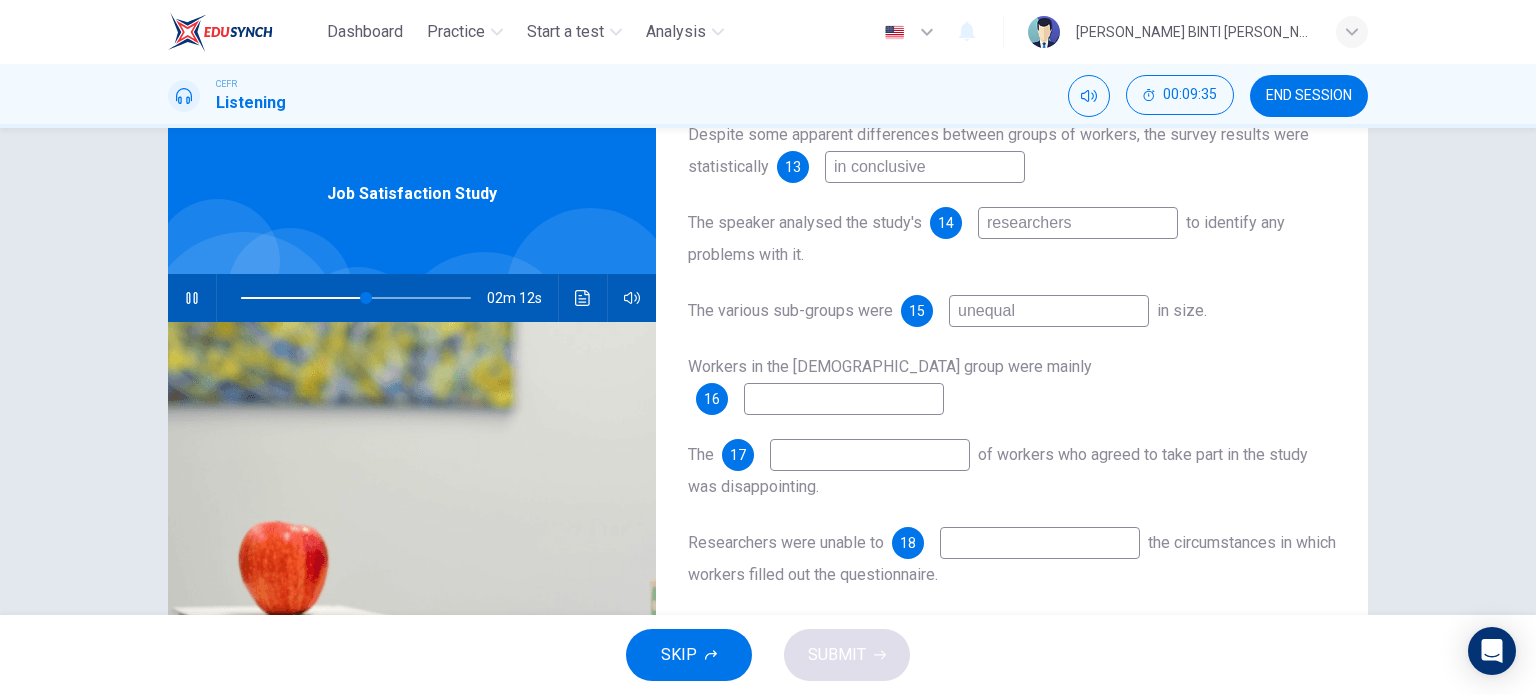 type on "54" 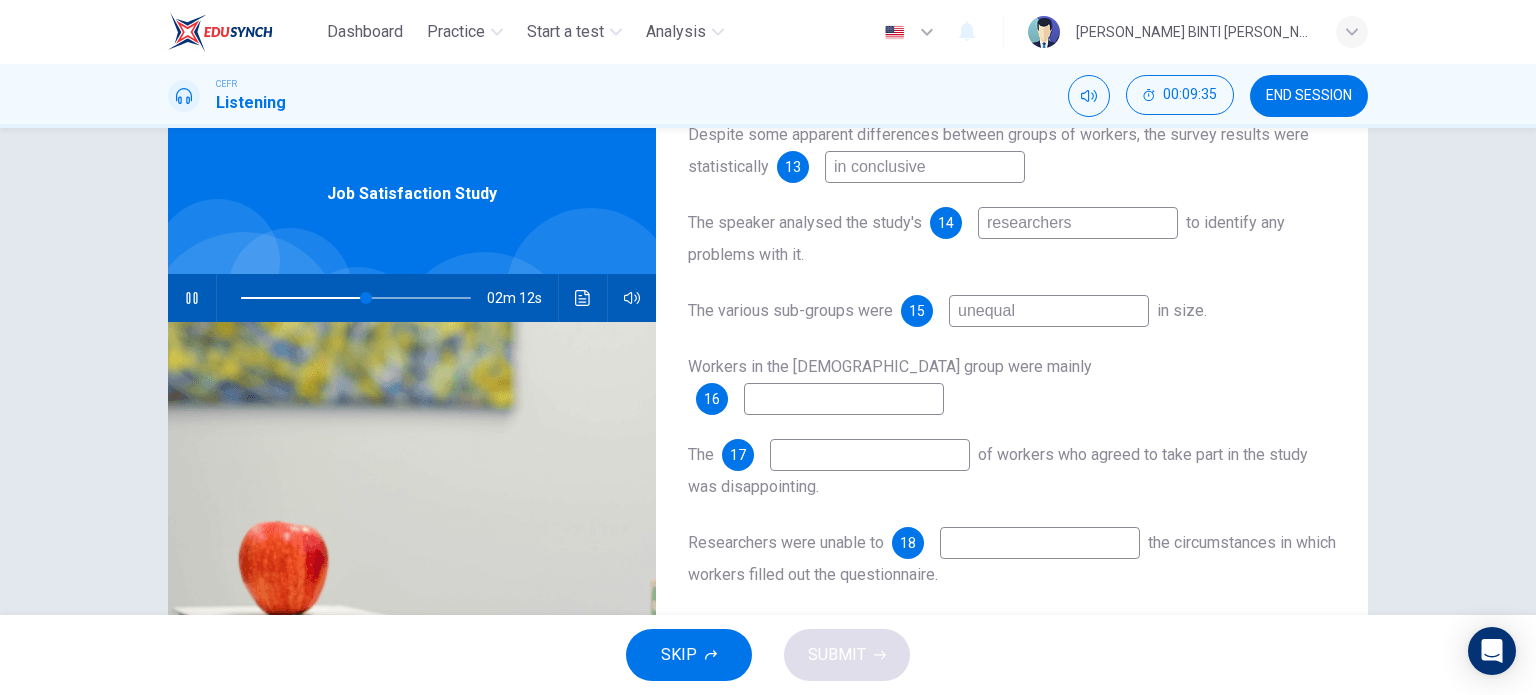 type on "unequal" 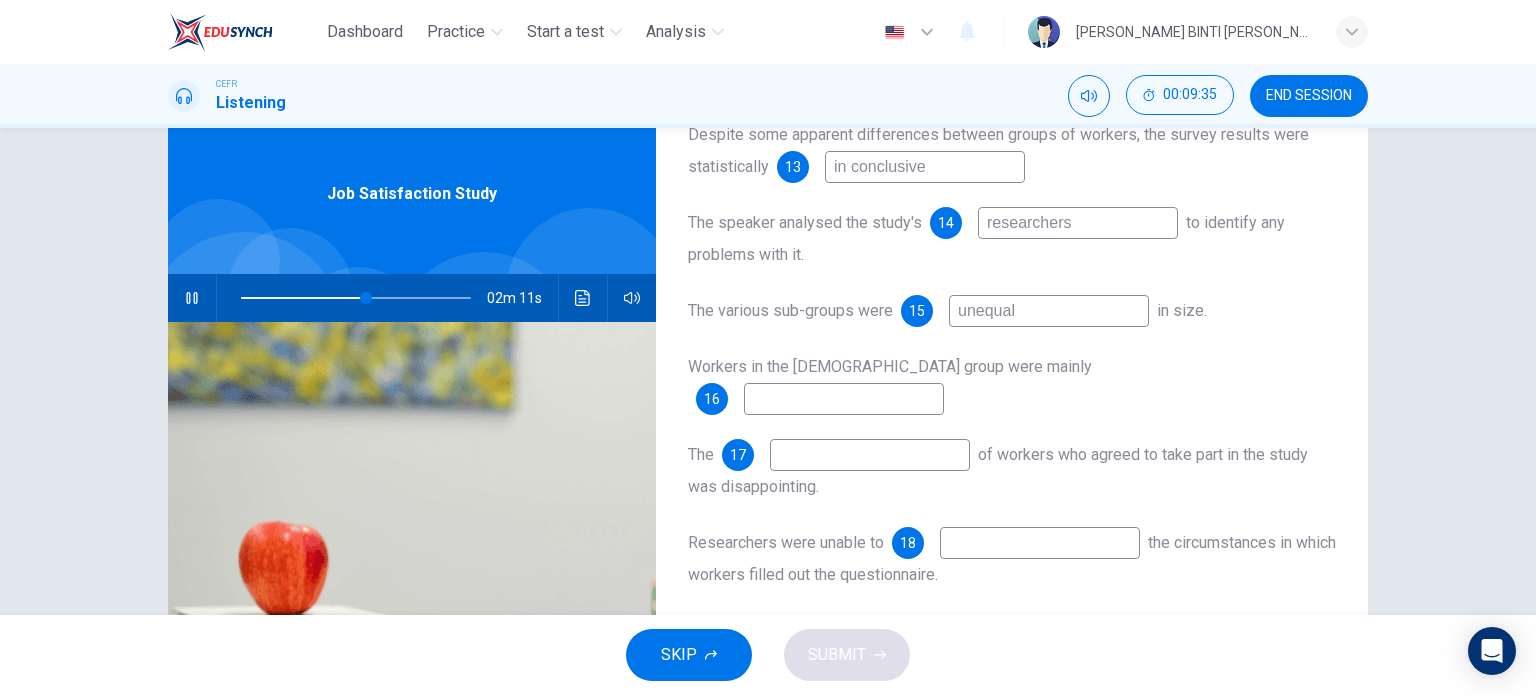 click at bounding box center [844, 399] 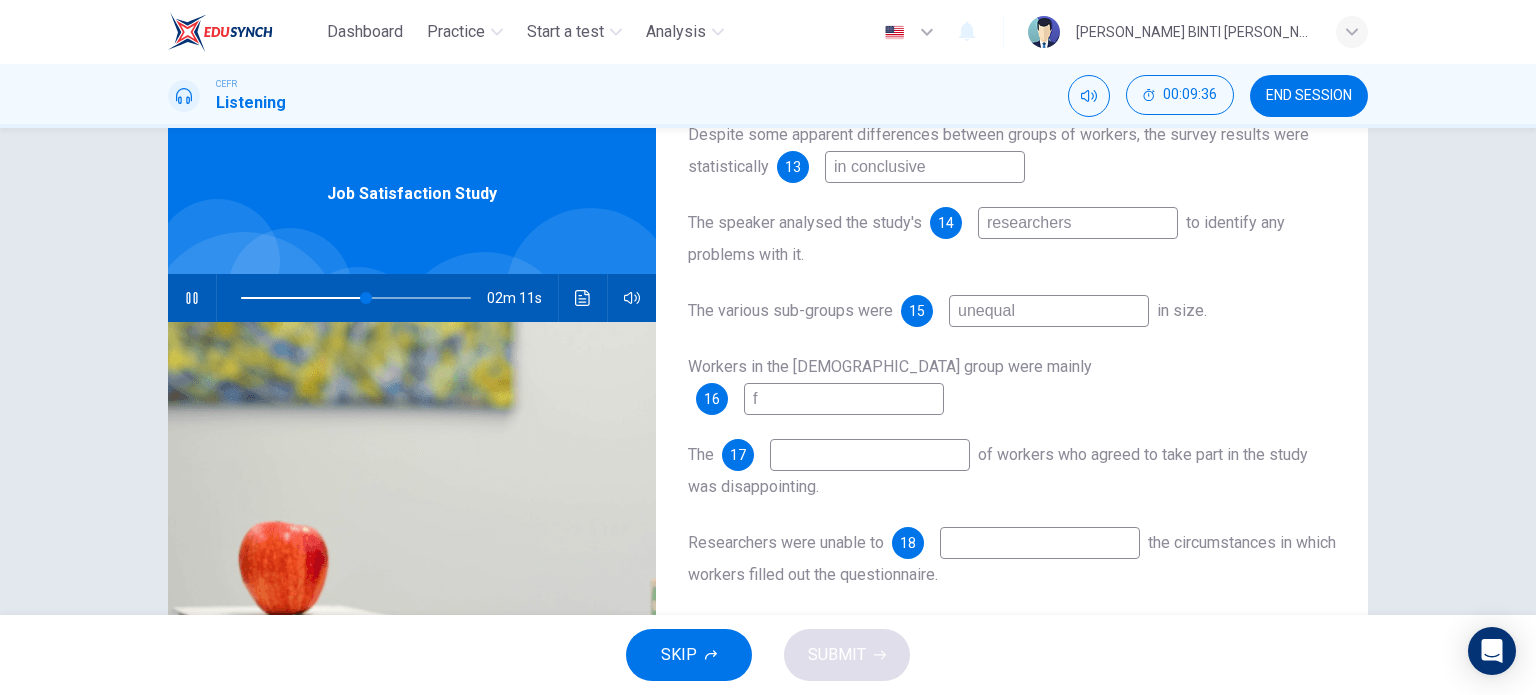 type on "fe" 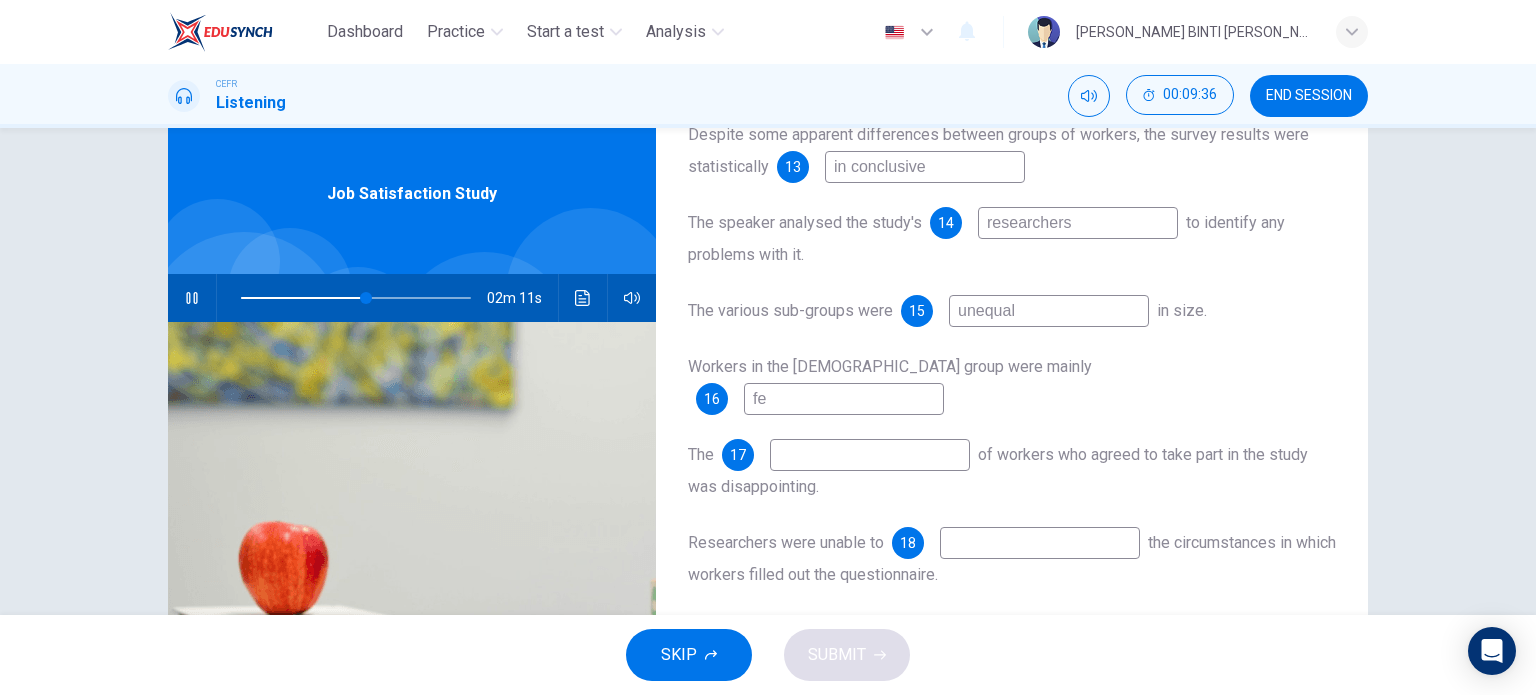 type on "55" 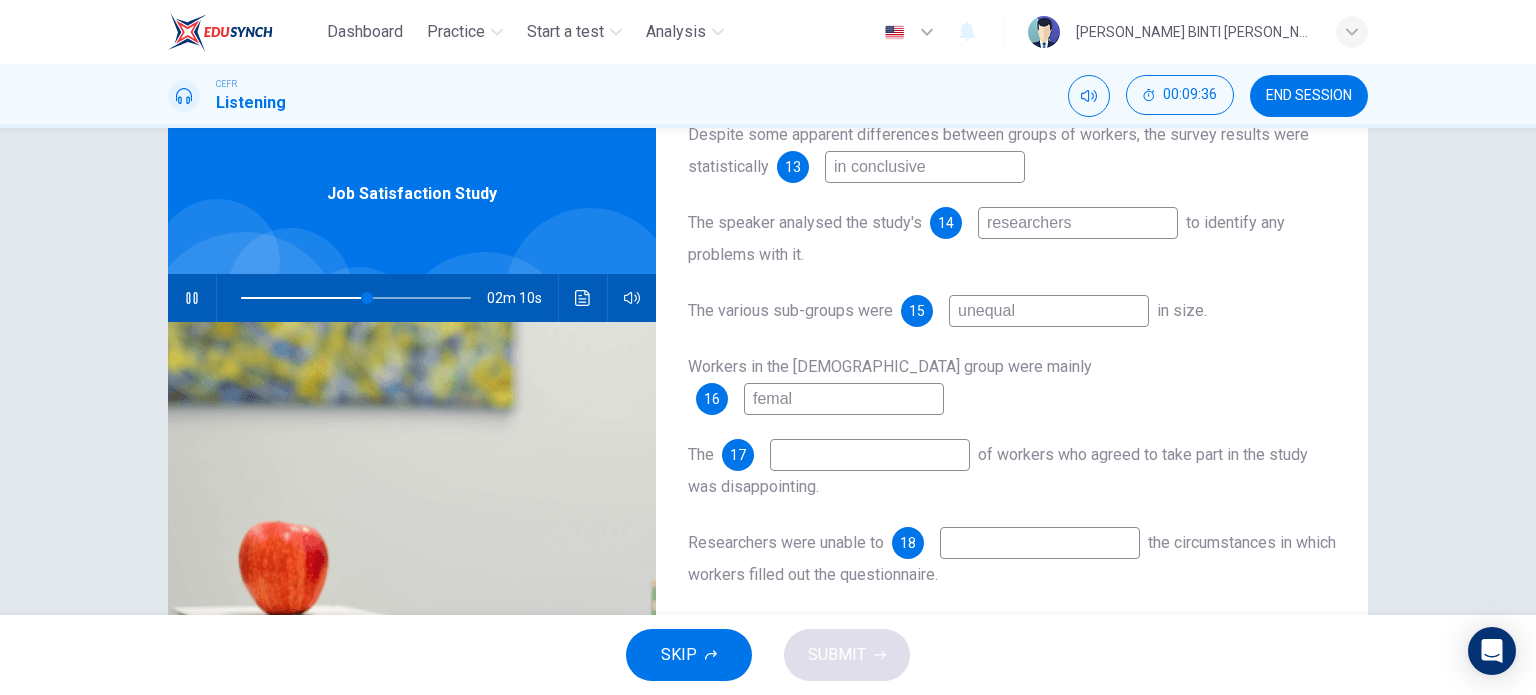 type on "[DEMOGRAPHIC_DATA]" 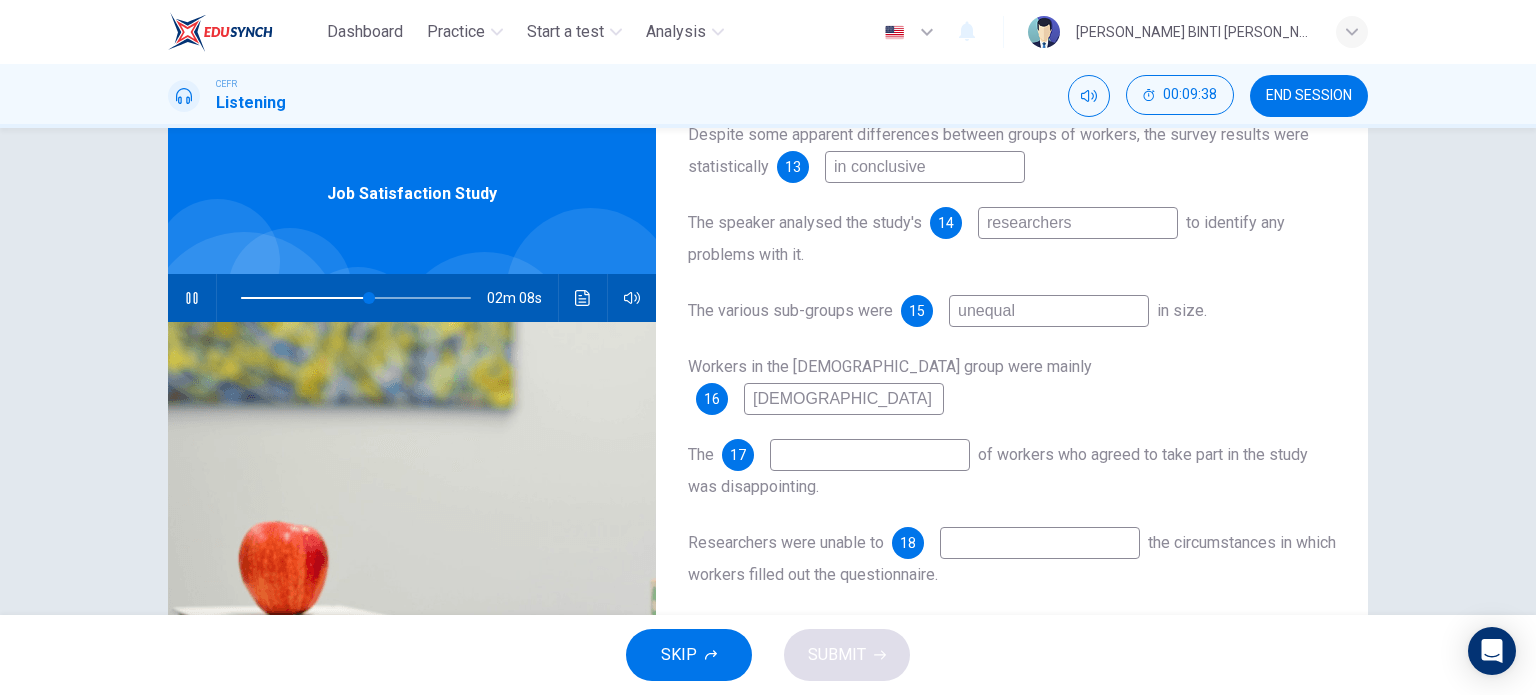 scroll, scrollTop: 287, scrollLeft: 0, axis: vertical 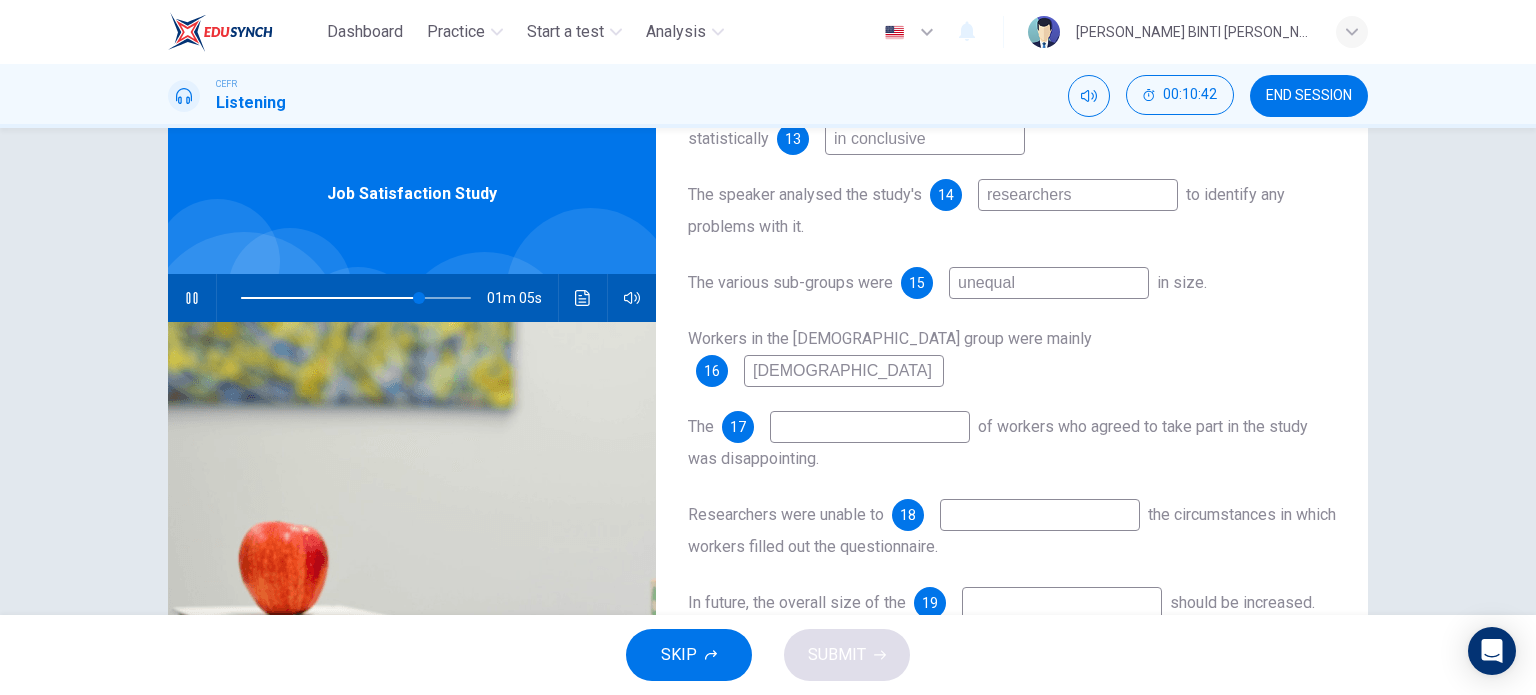 type on "78" 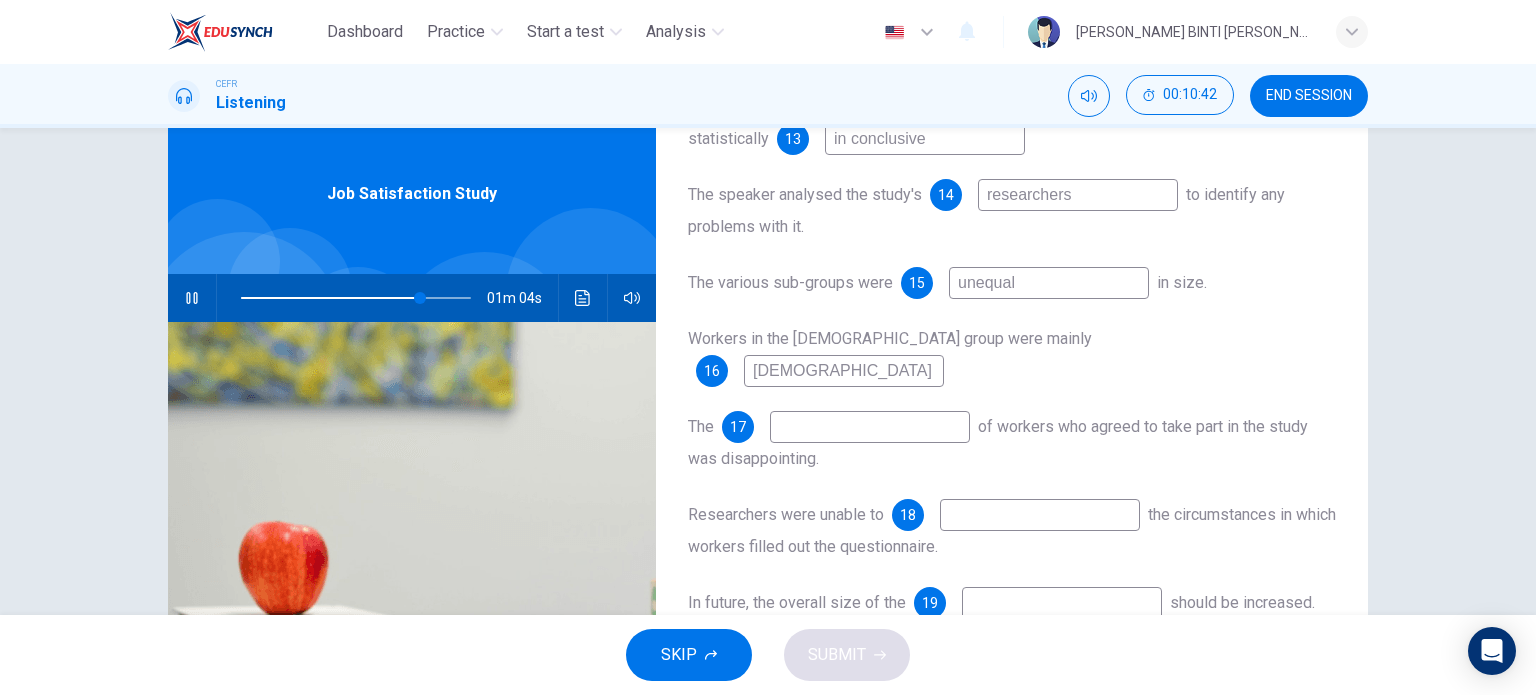type on "[DEMOGRAPHIC_DATA]" 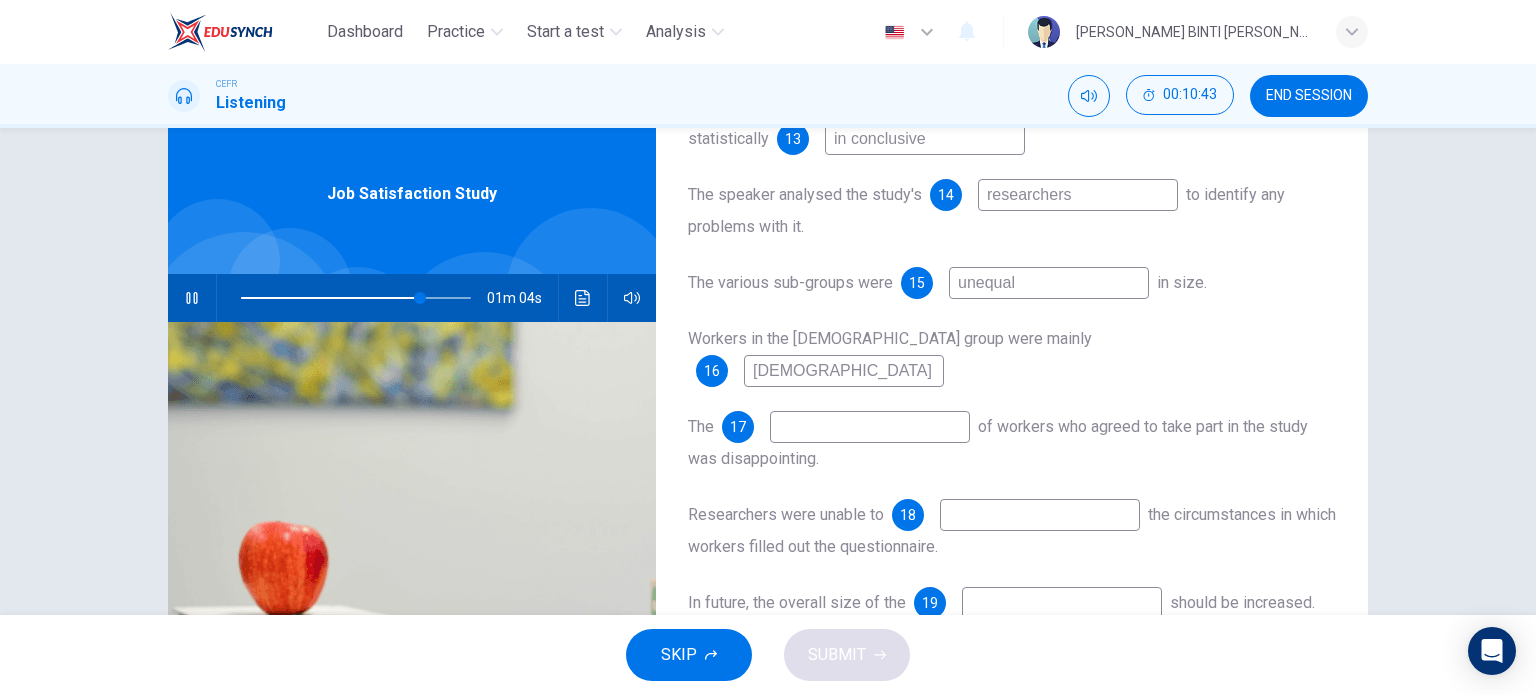 type on "78" 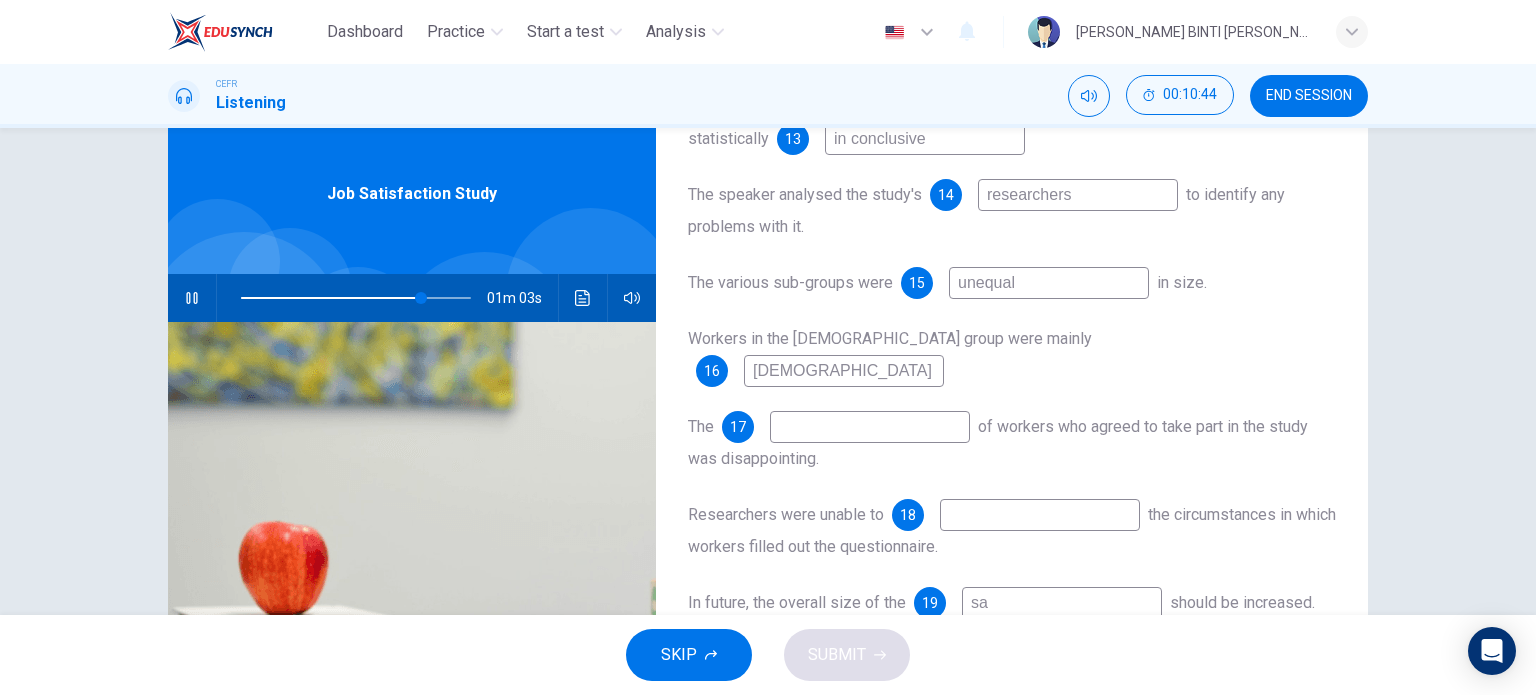 type on "[PERSON_NAME]" 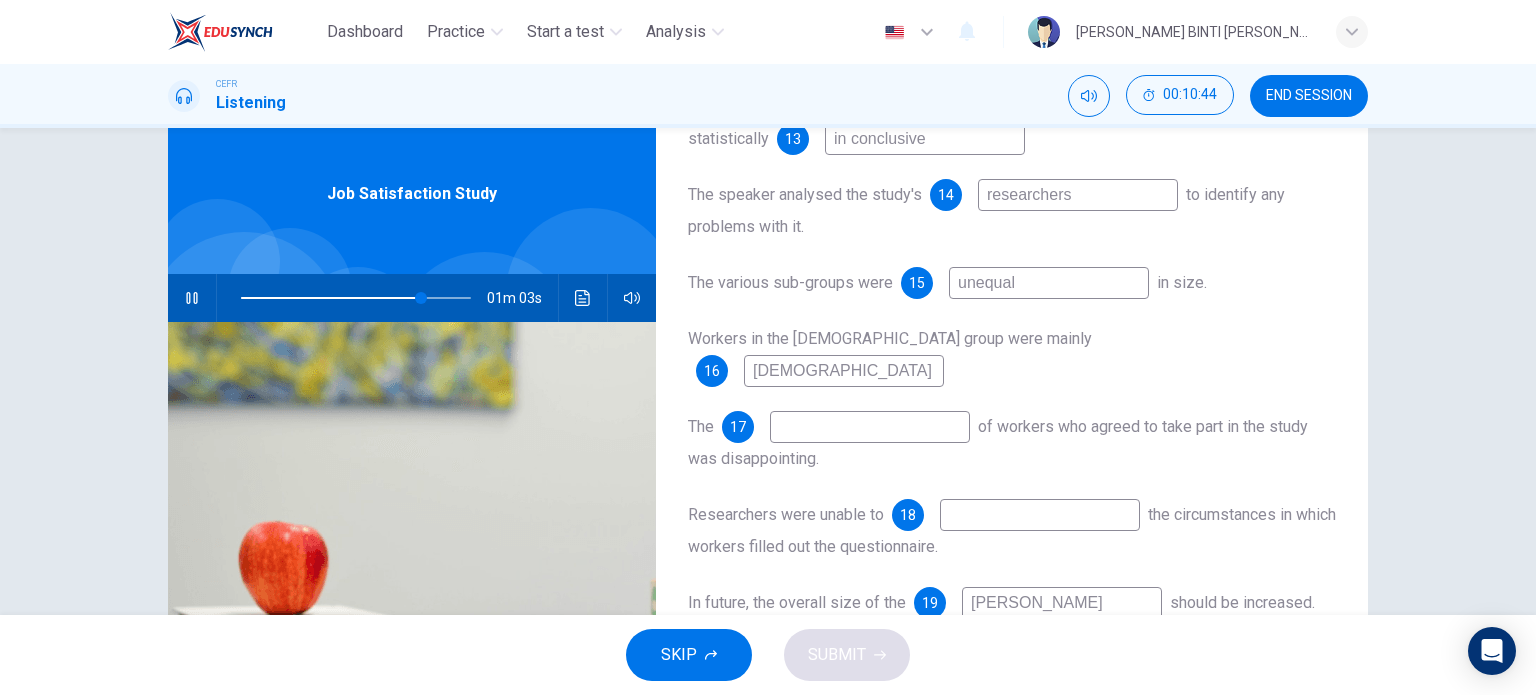 type on "78" 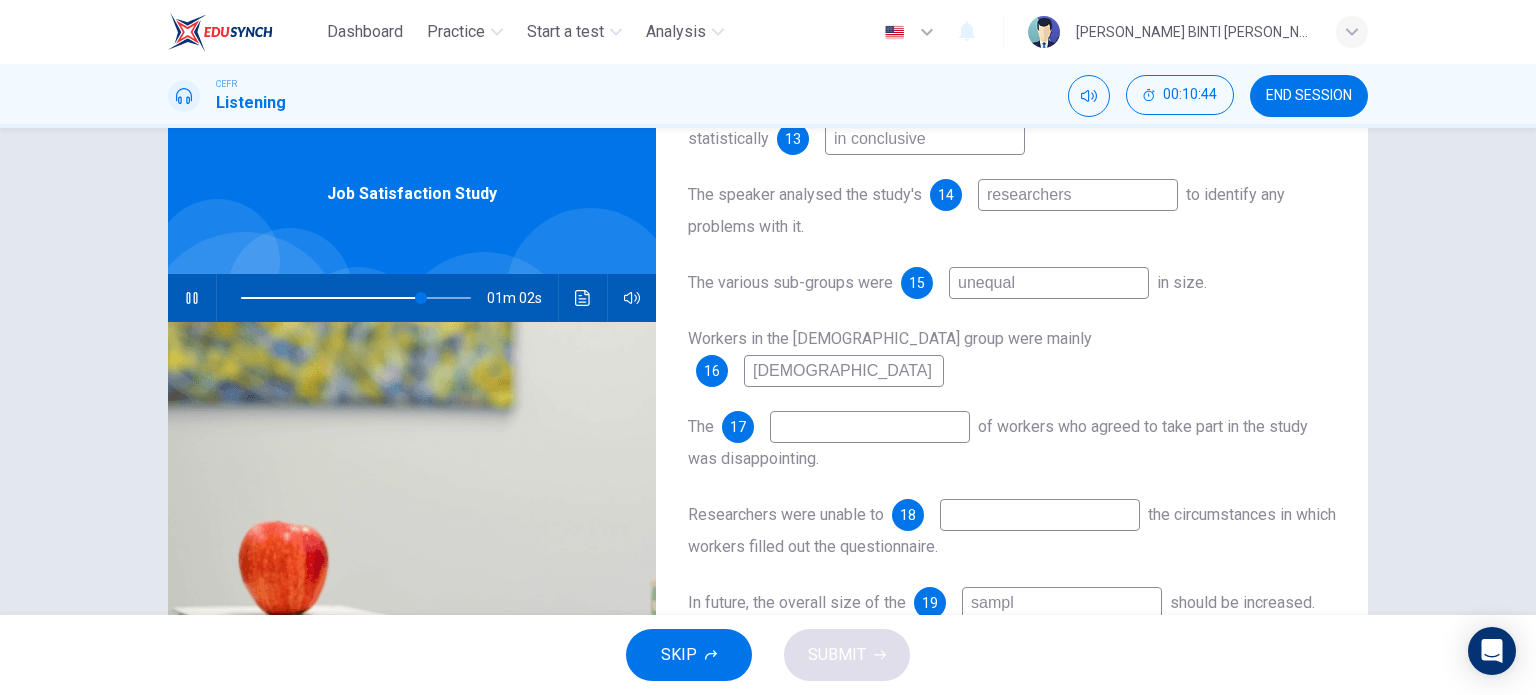 type on "sample" 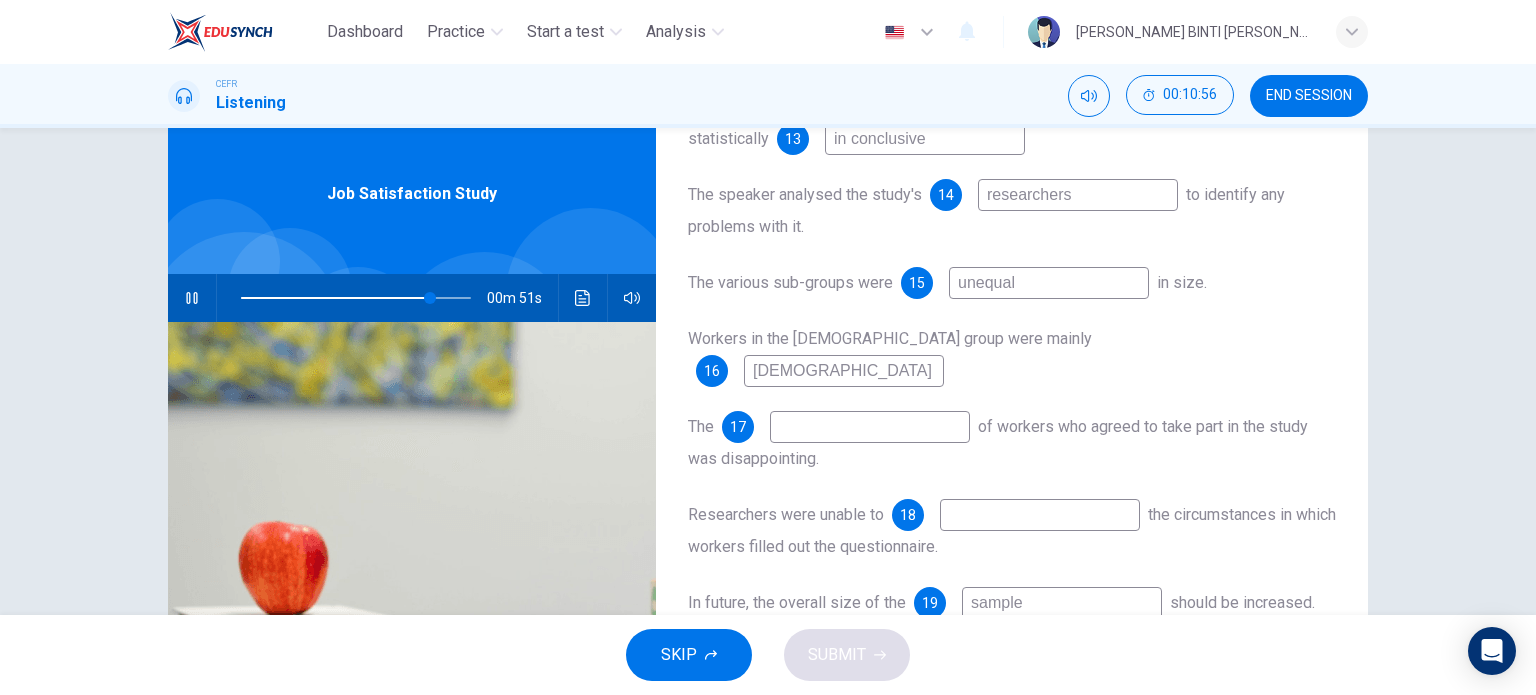 type on "83" 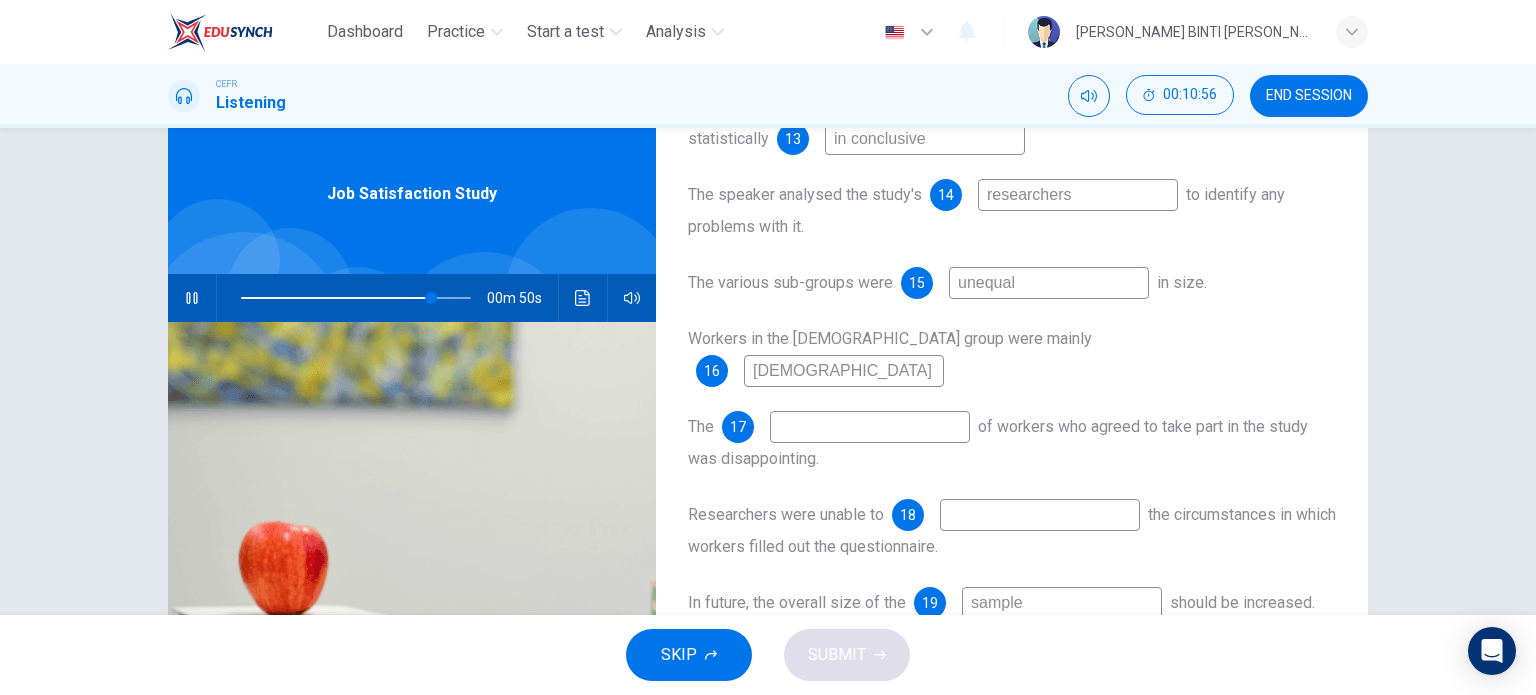 type on "sample" 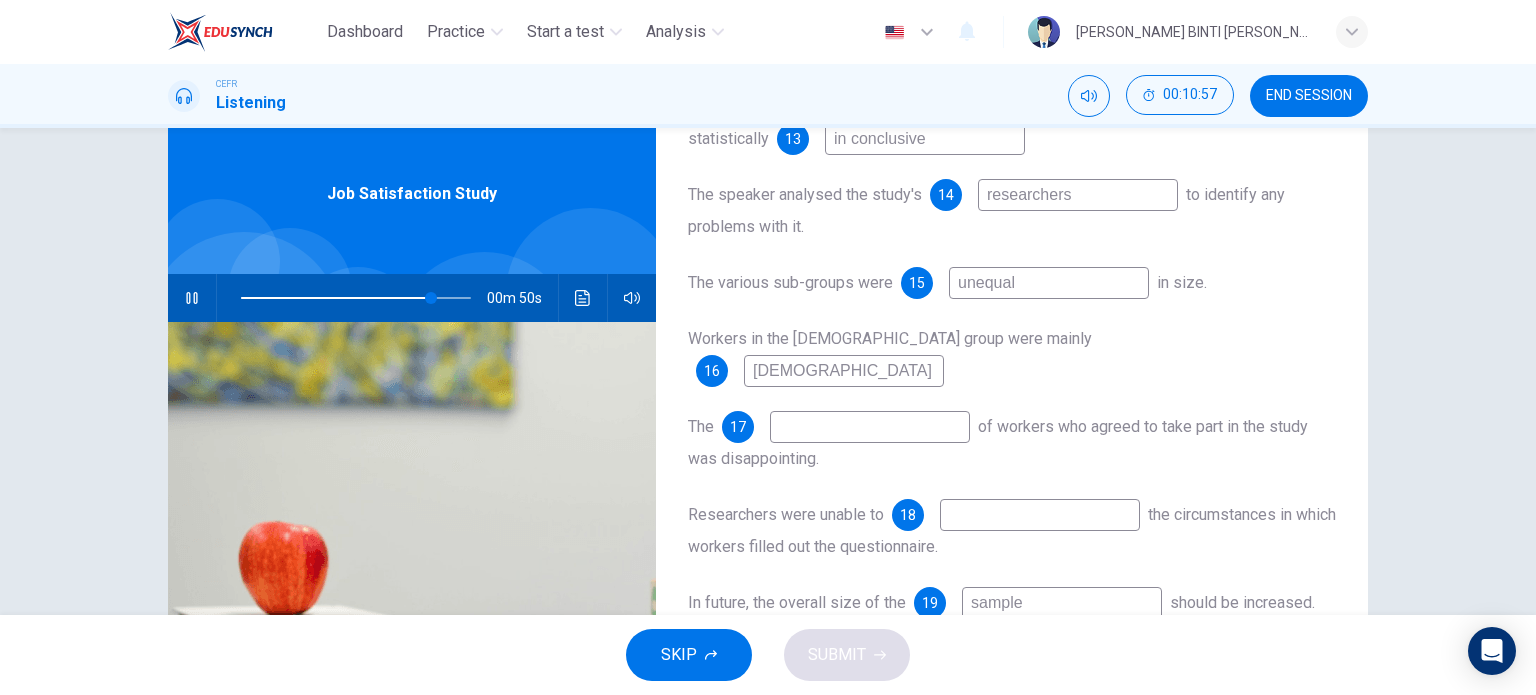 click on "The  17  of workers who agreed to take part in the study was disappointing." at bounding box center [1012, 443] 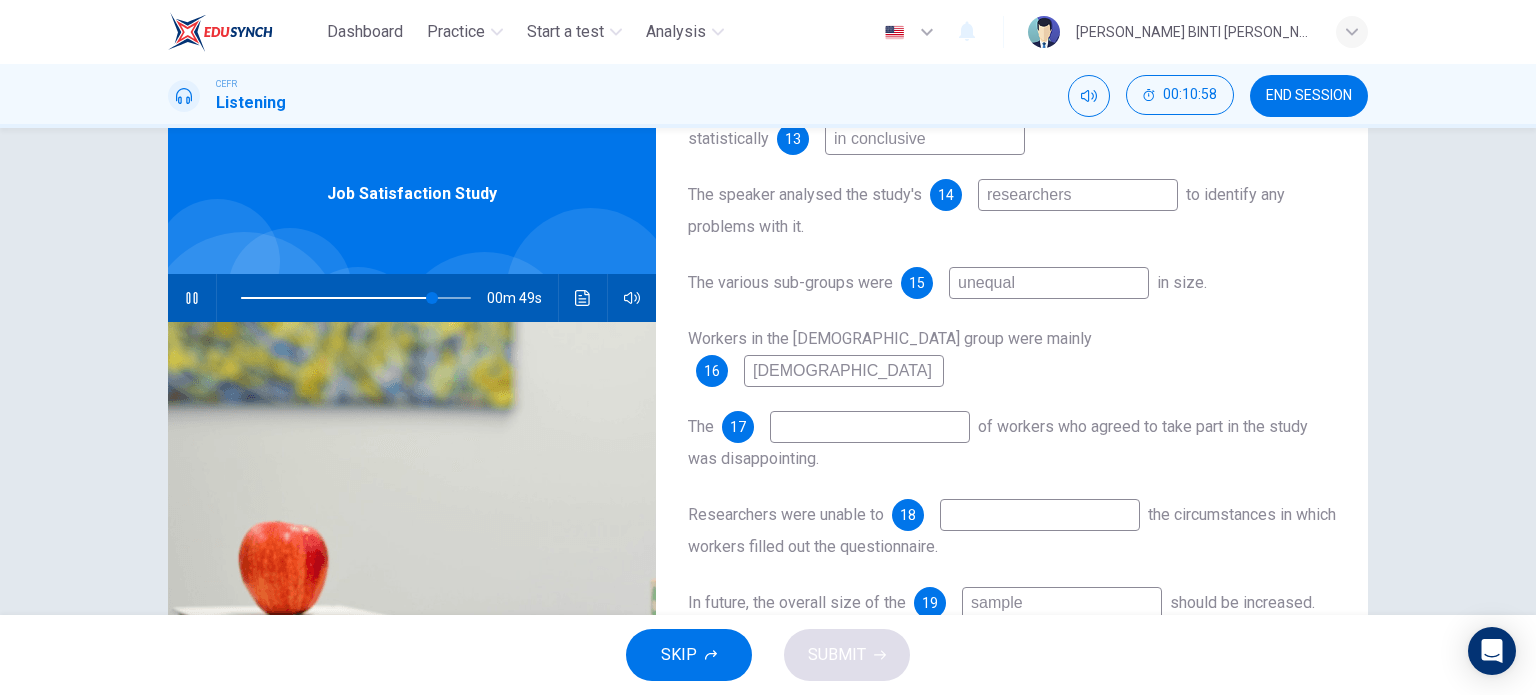 click at bounding box center [870, 427] 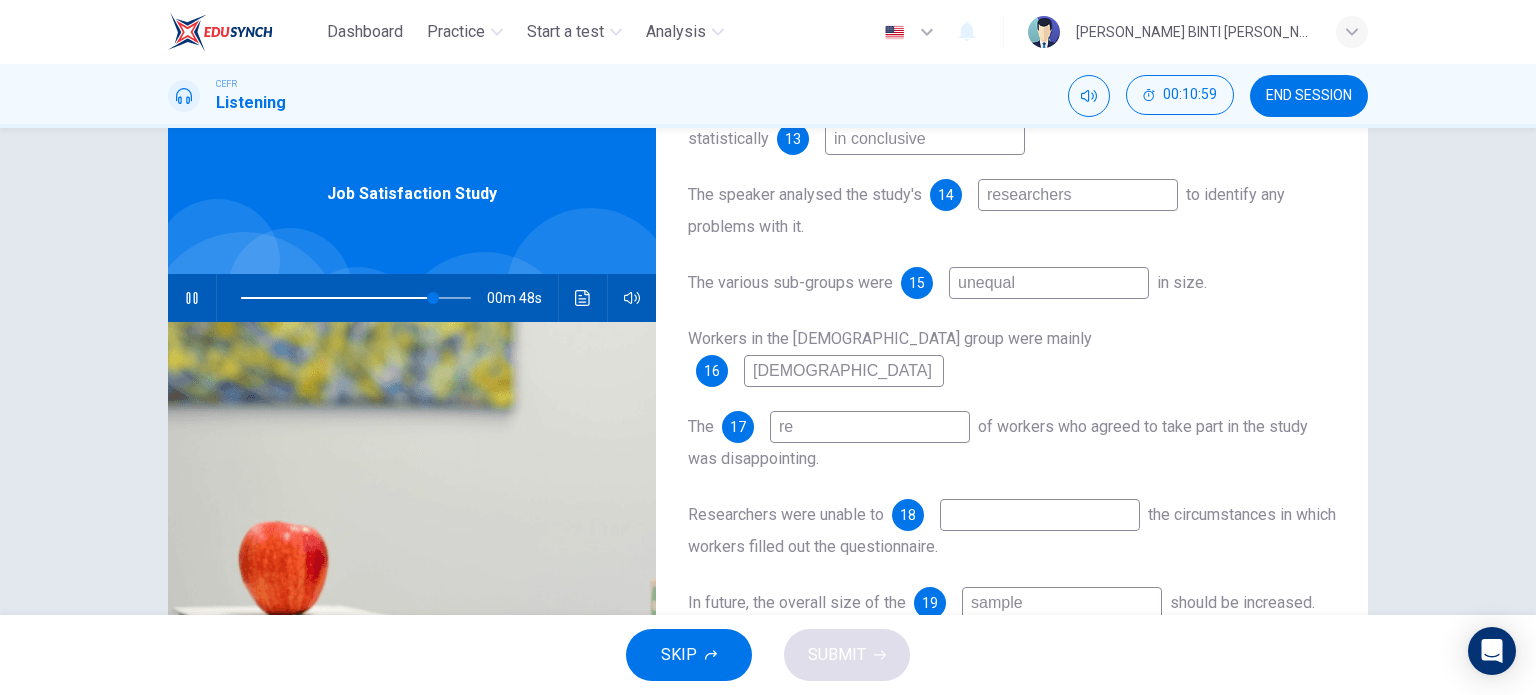 type on "res" 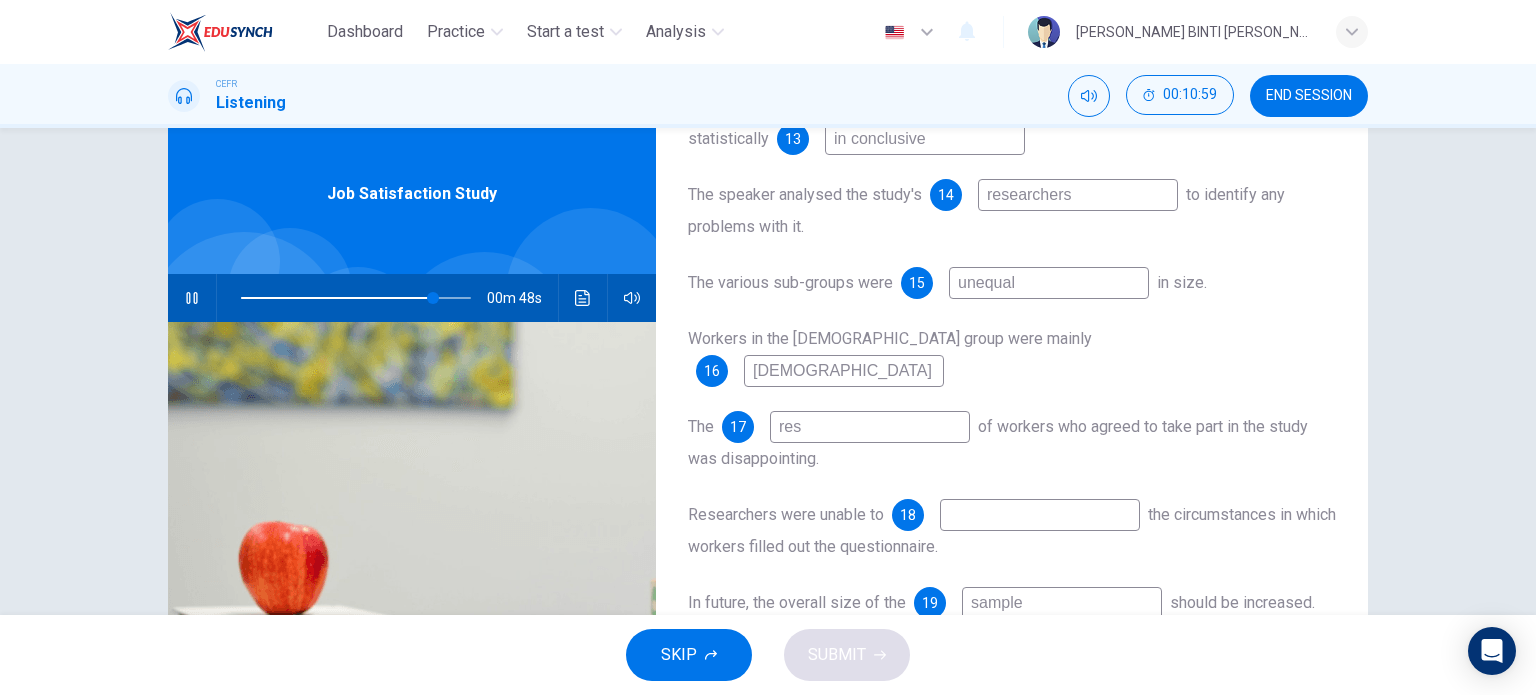 type on "84" 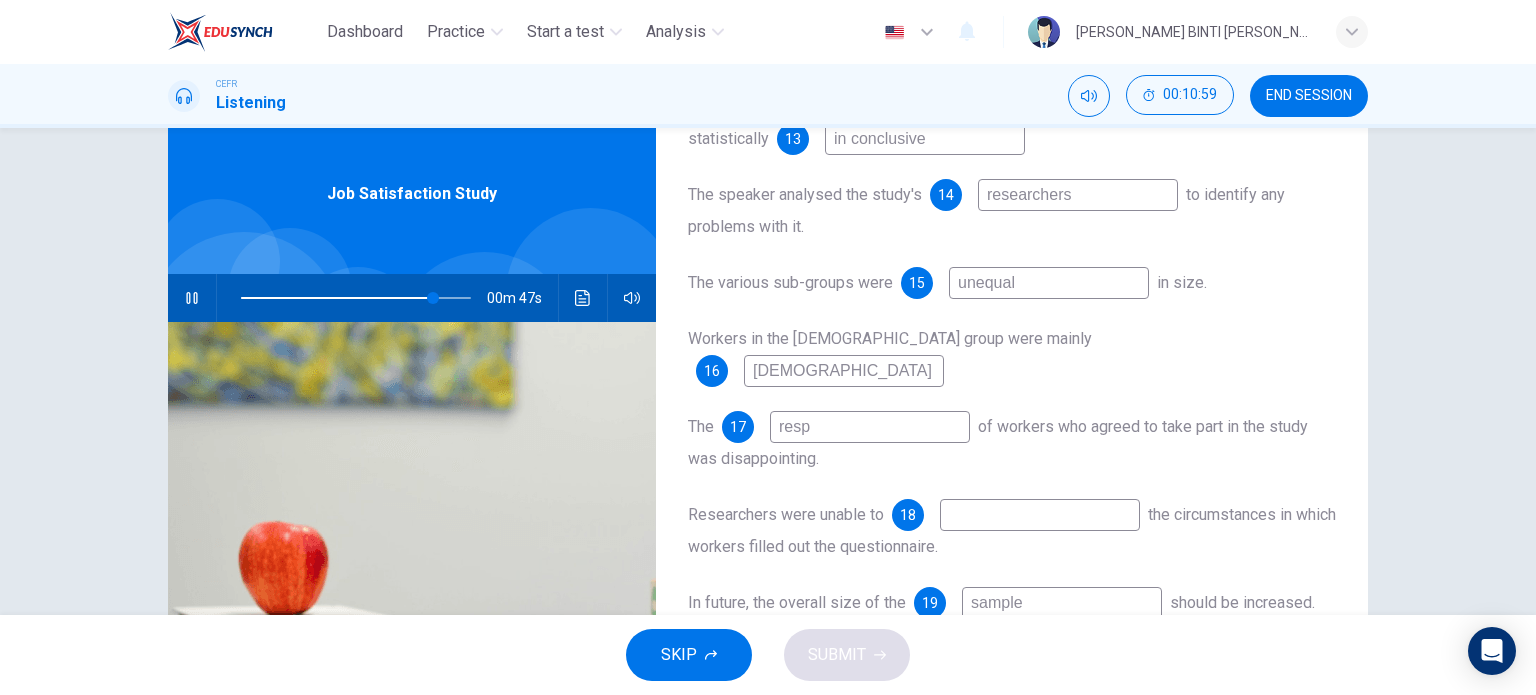 type on "respo" 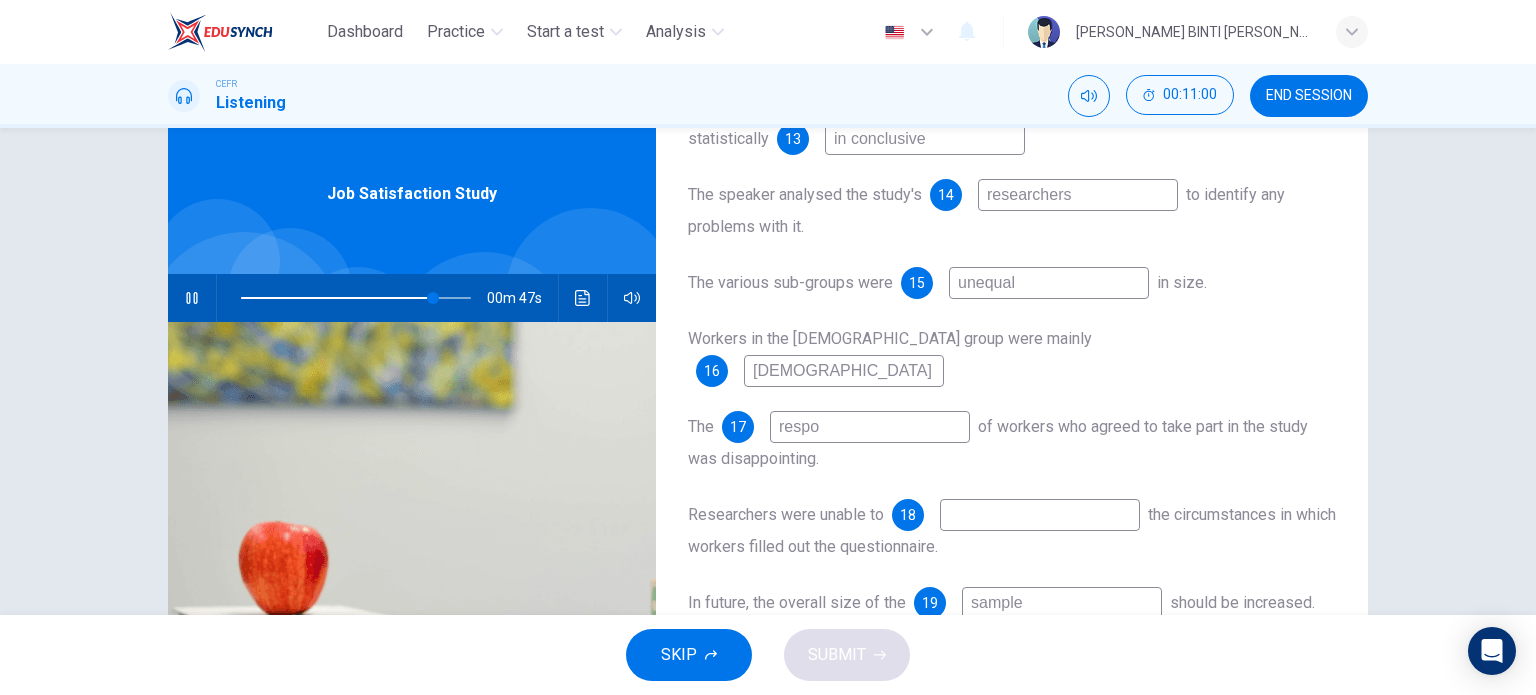 type on "84" 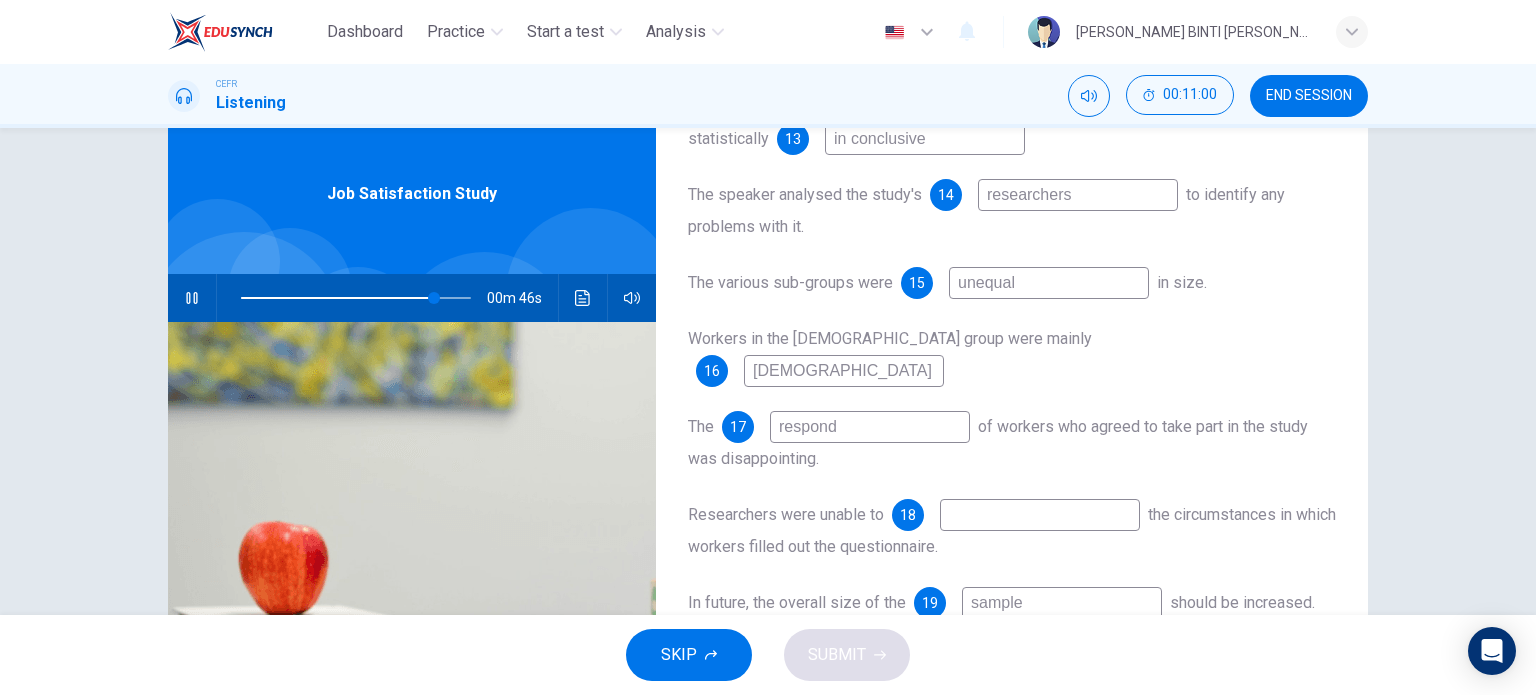 type on "responde" 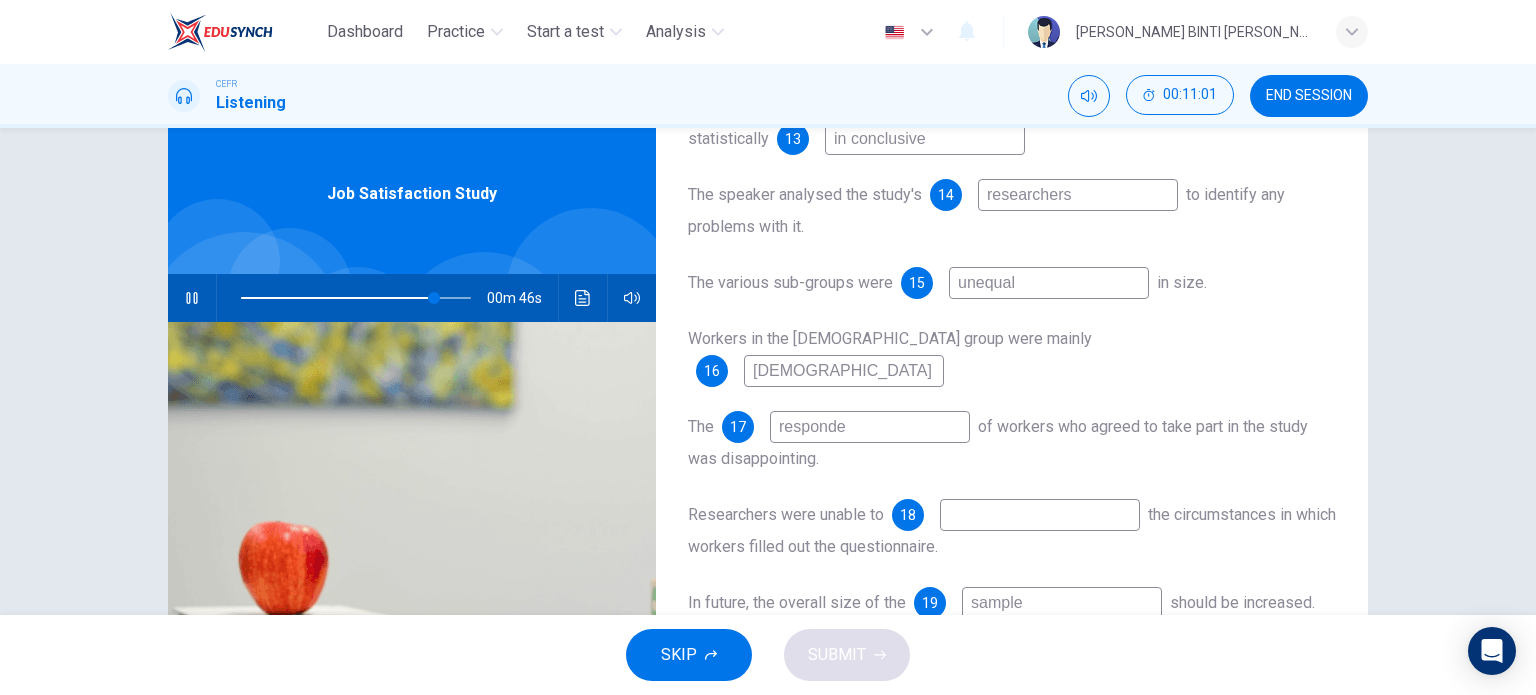 type on "84" 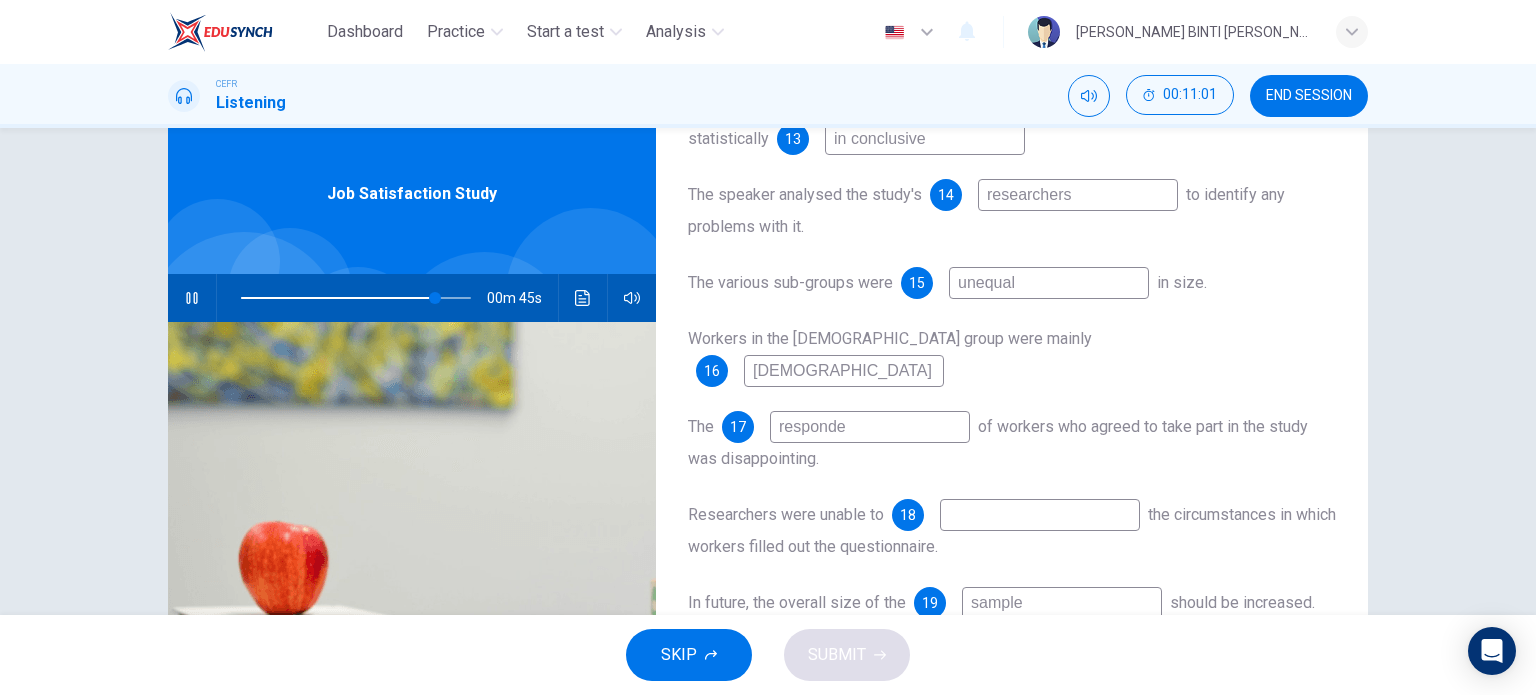 type on "responden" 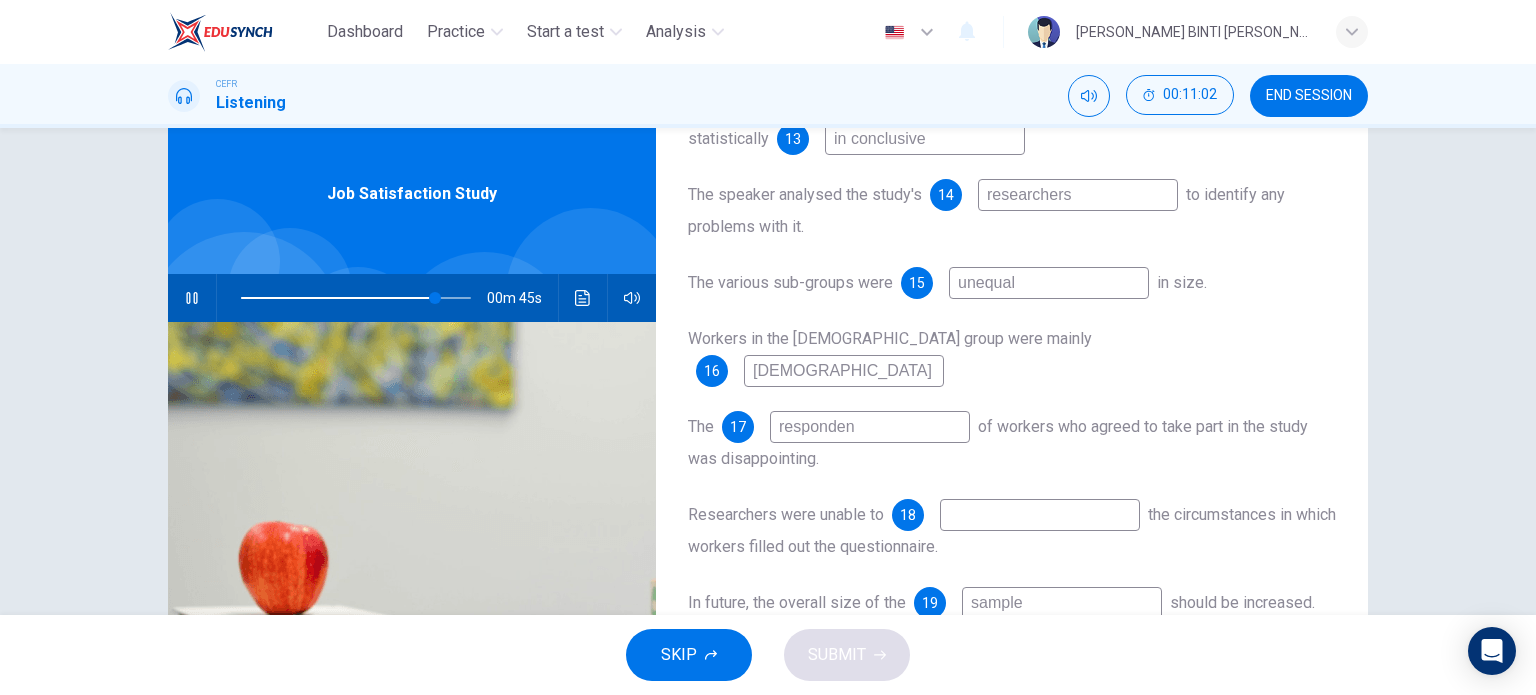 type on "85" 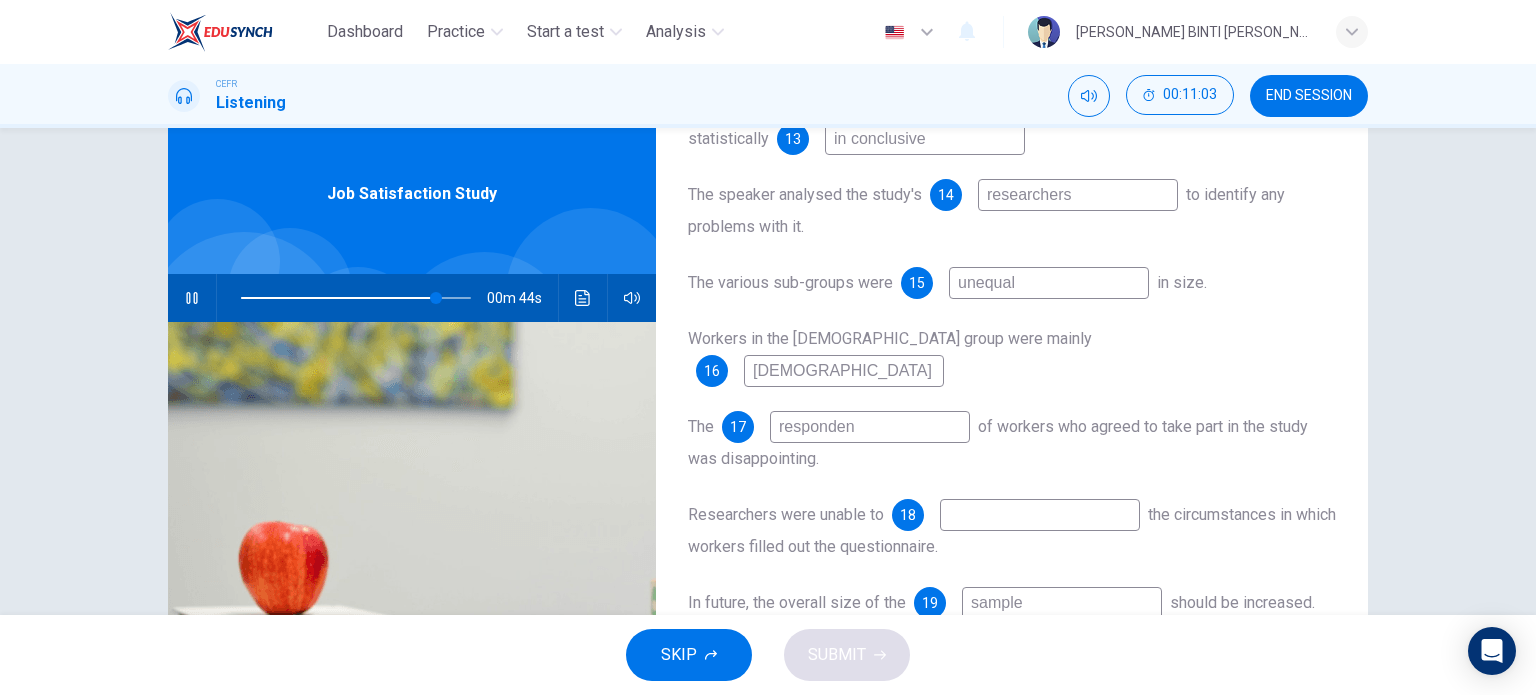 type on "respondeny" 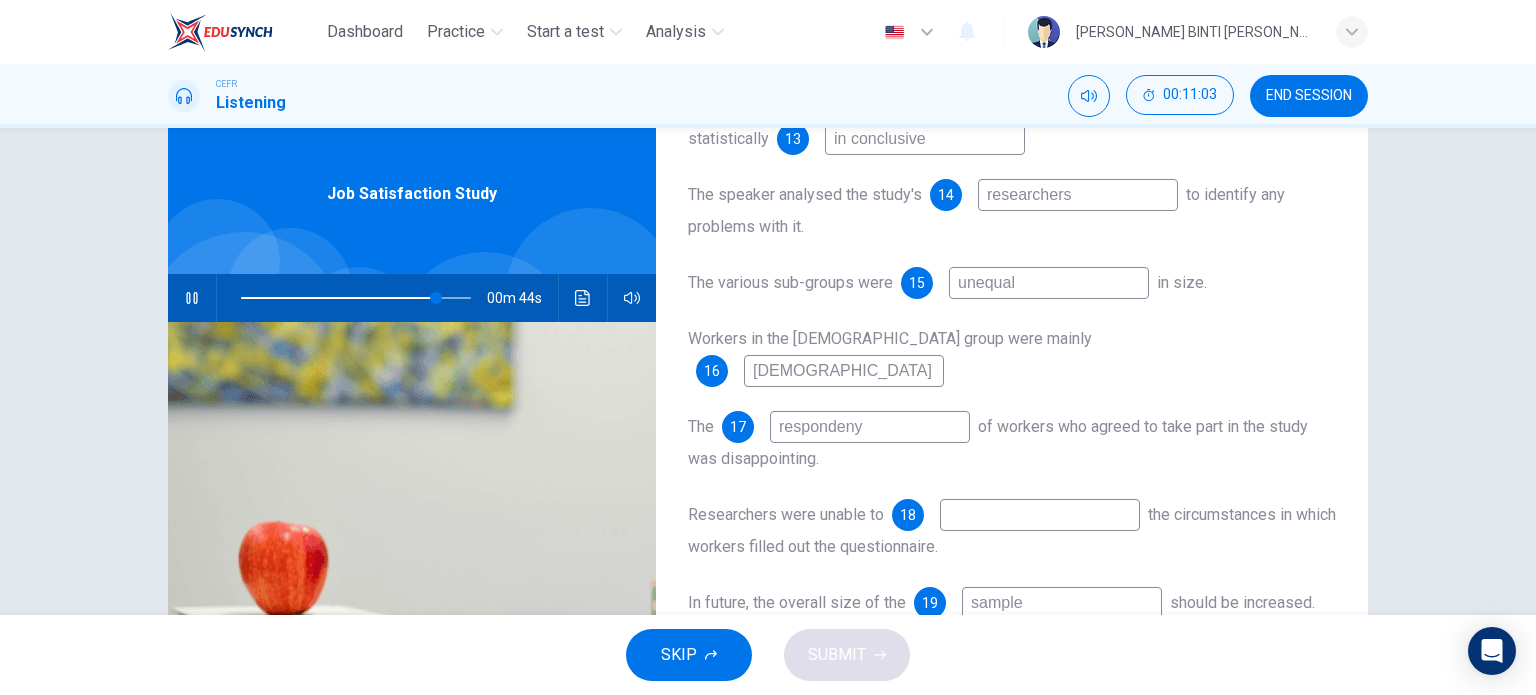 type on "85" 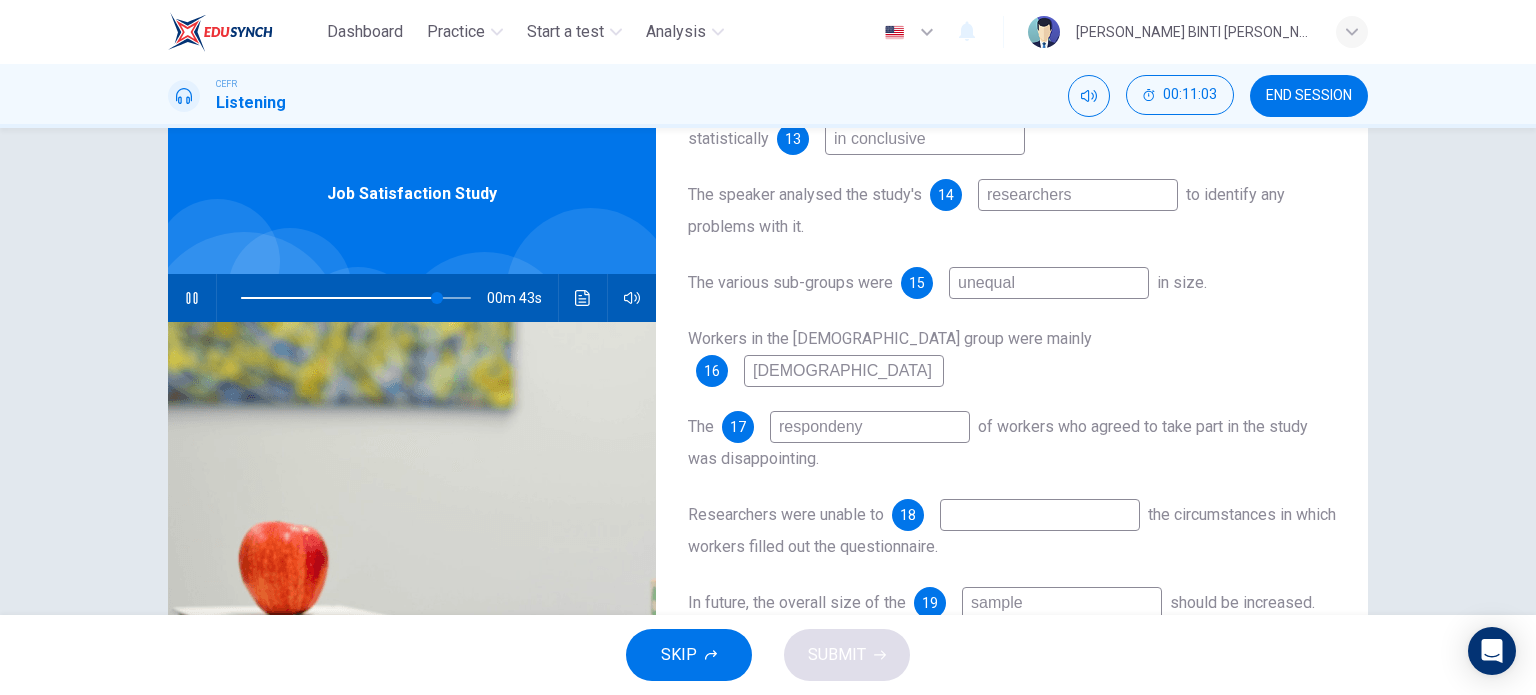 type on "responden" 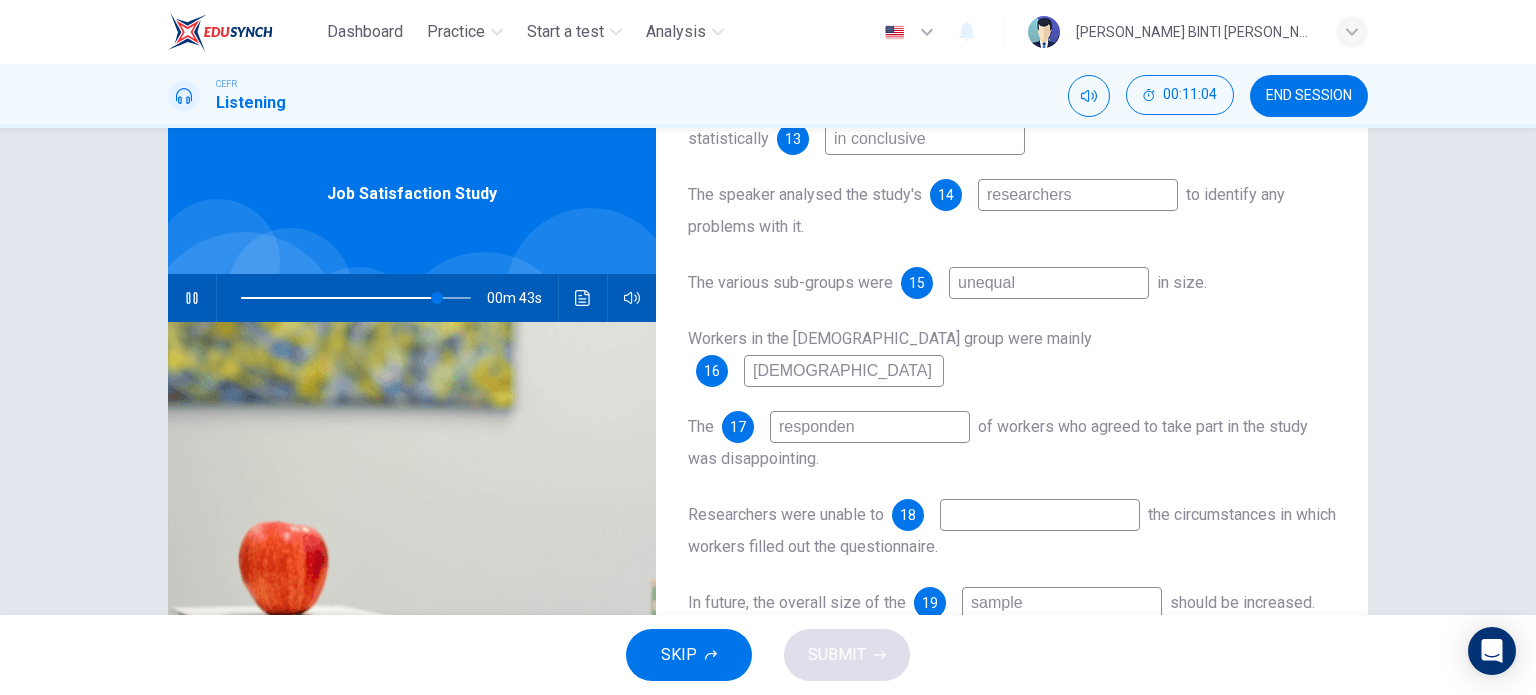 type on "85" 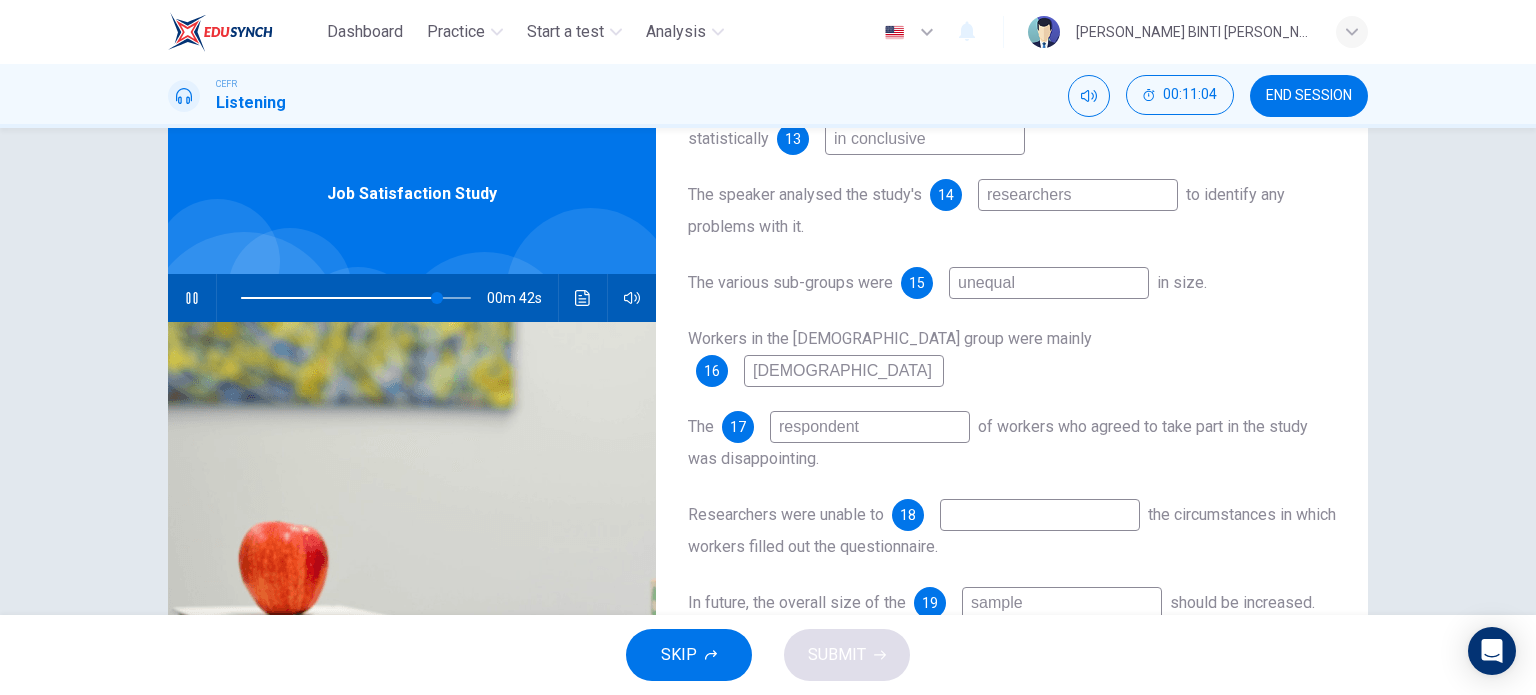 type on "respondents" 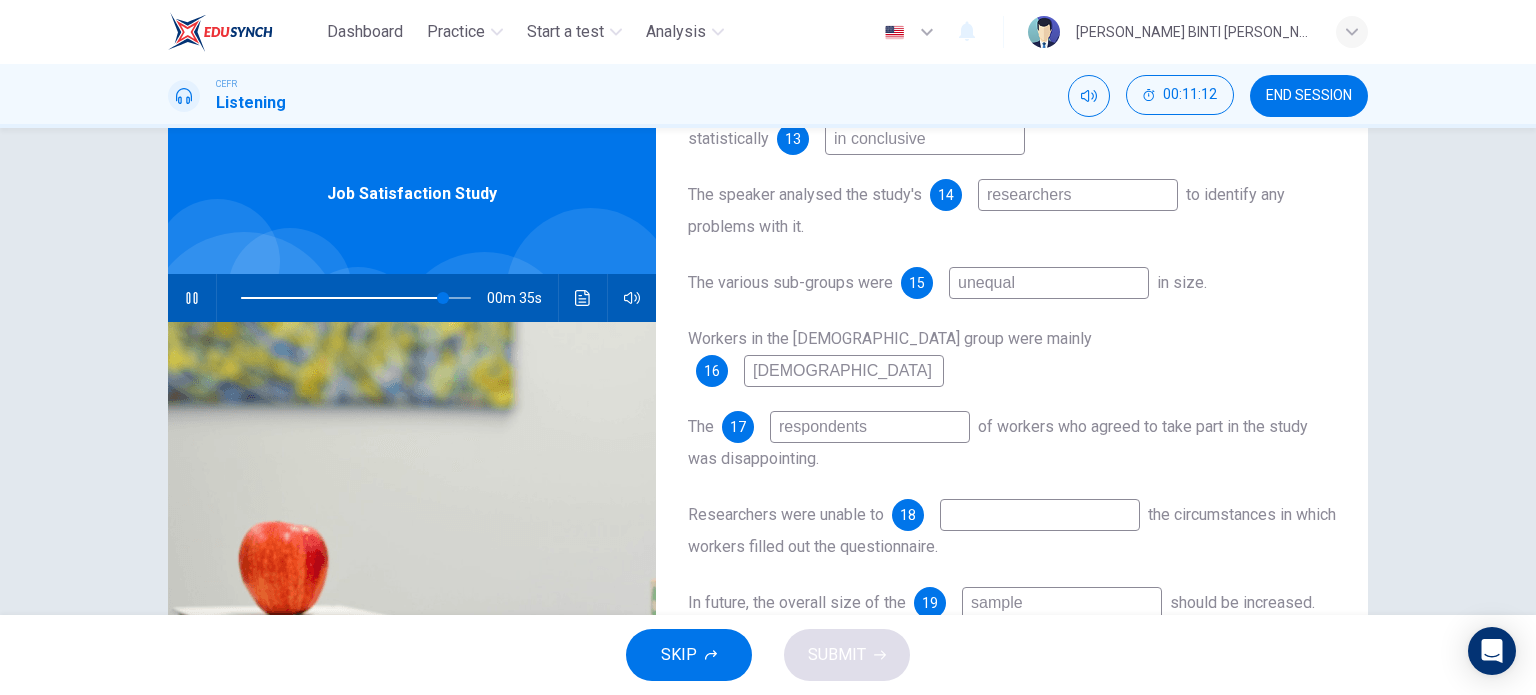 type on "88" 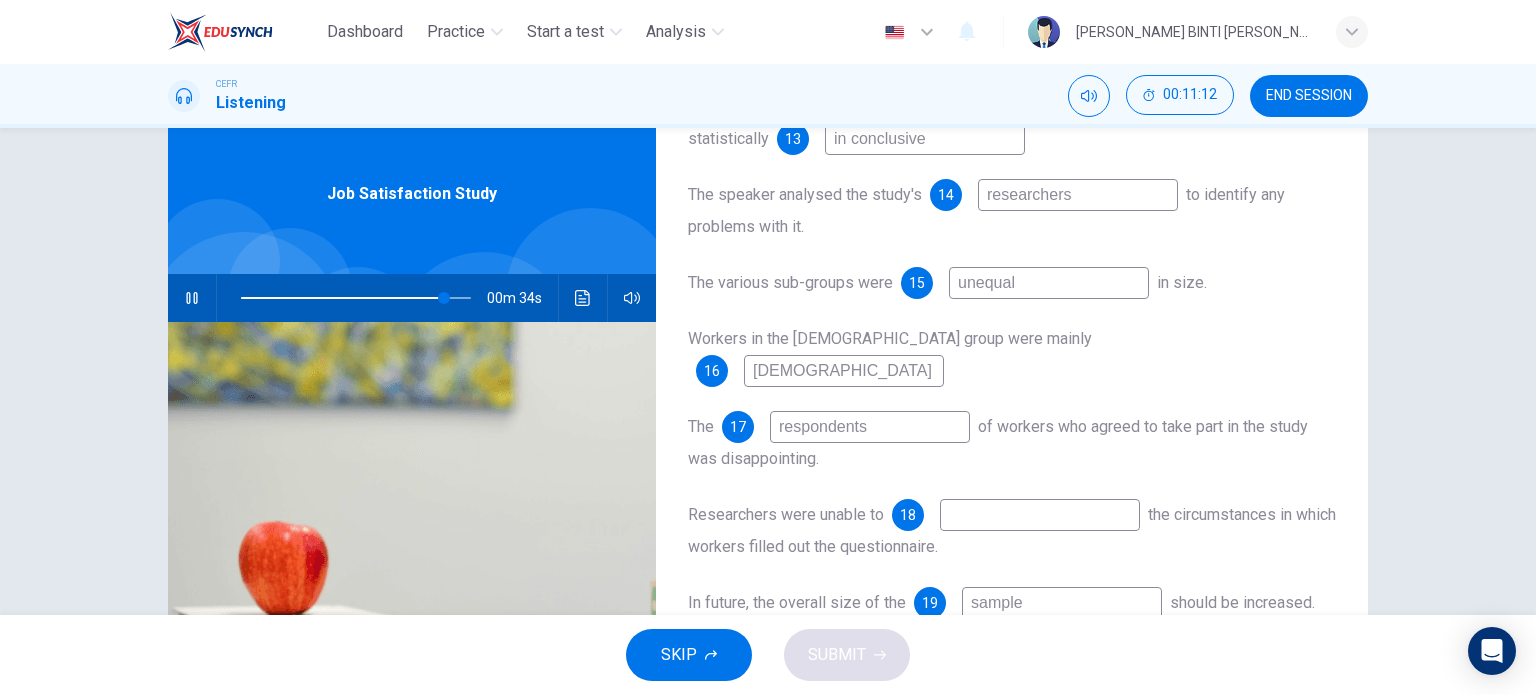 type on "respondents" 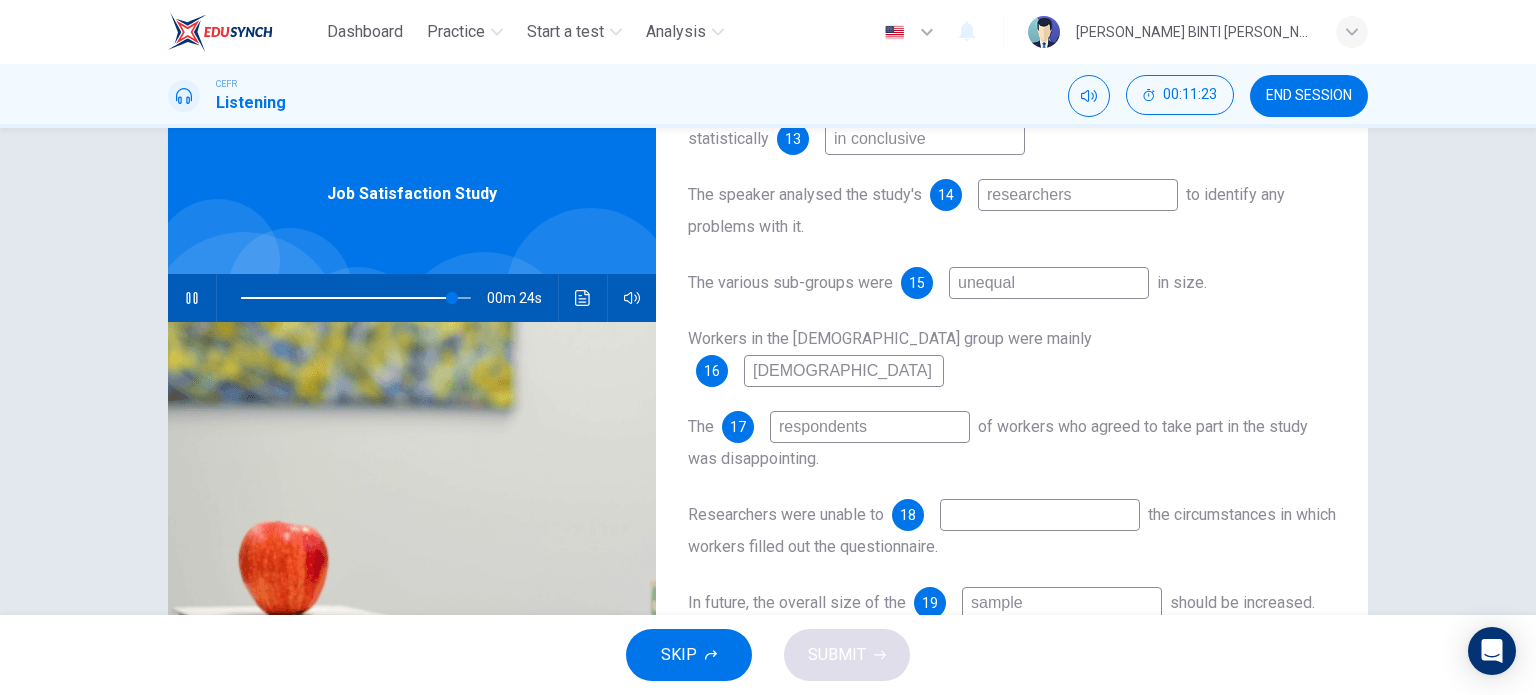 type on "92" 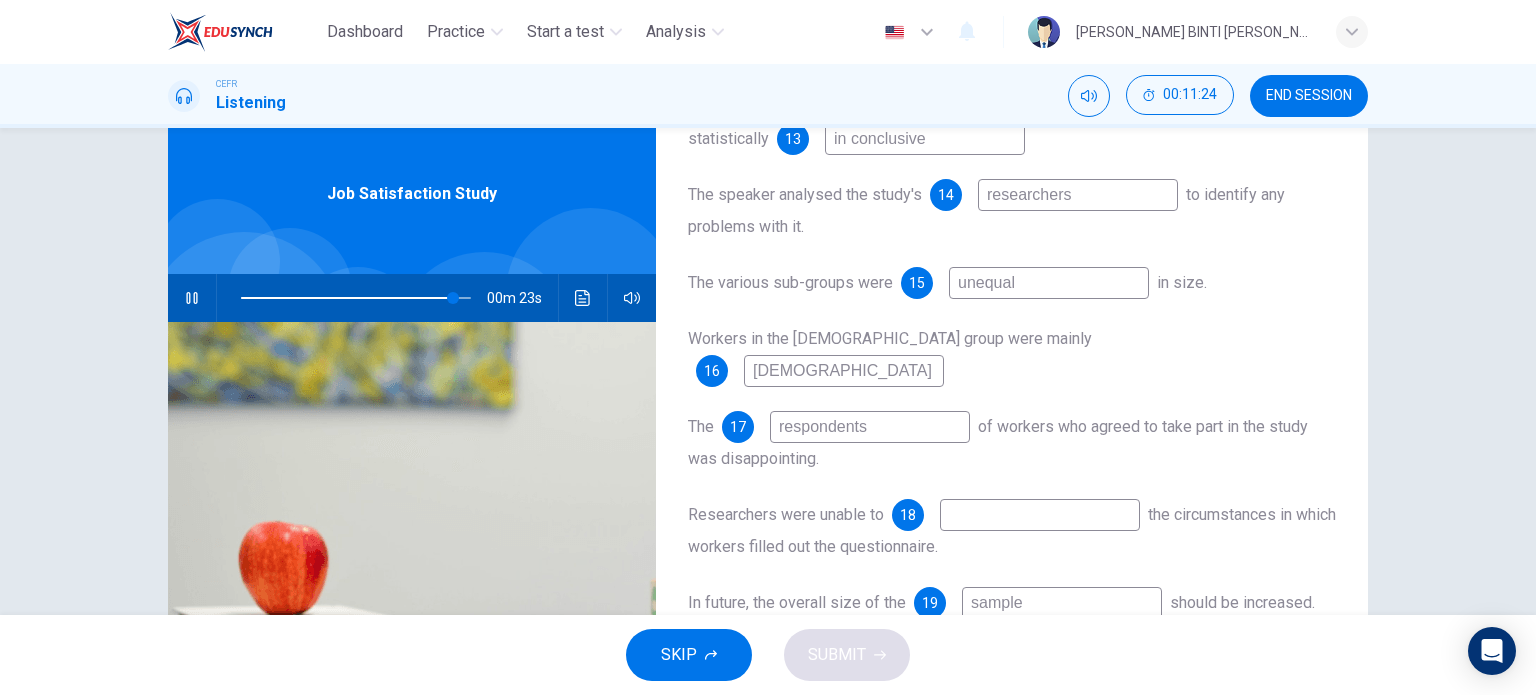 type on "k" 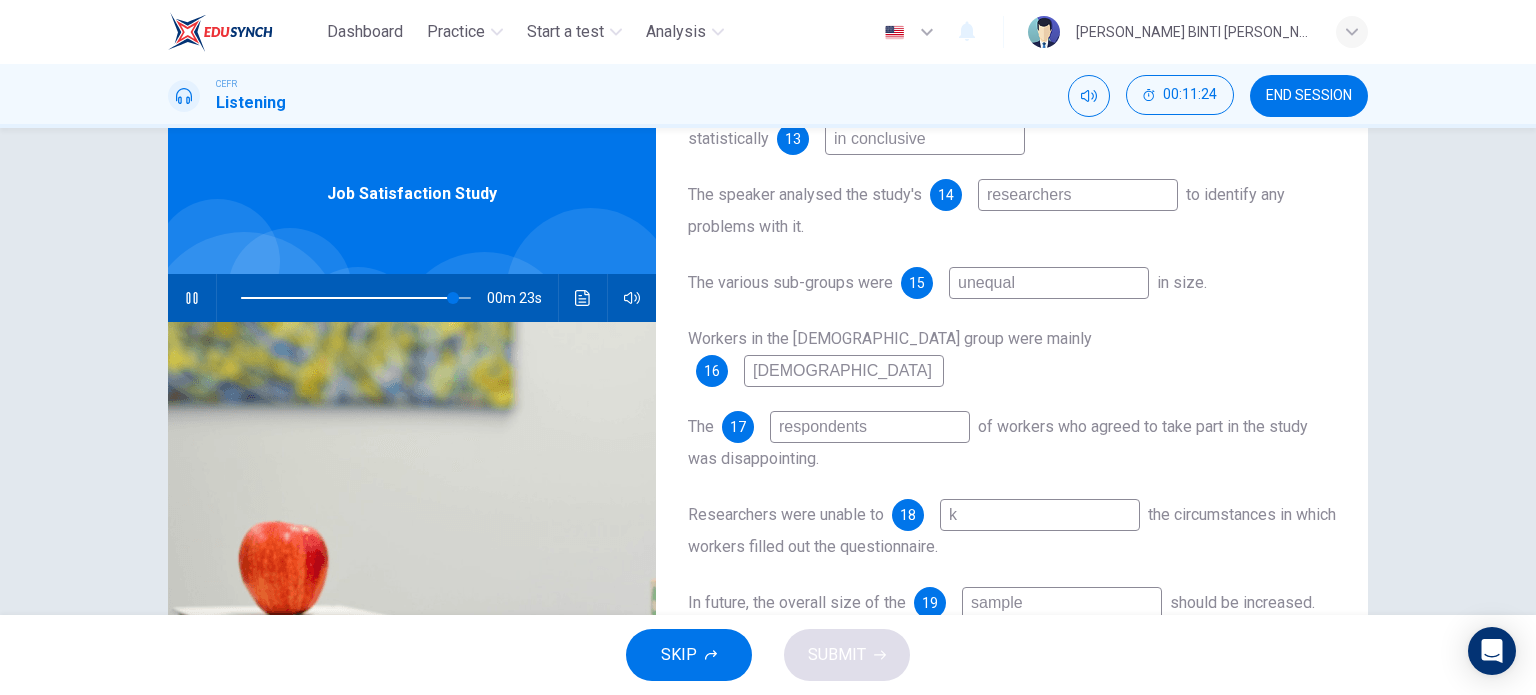 type on "92" 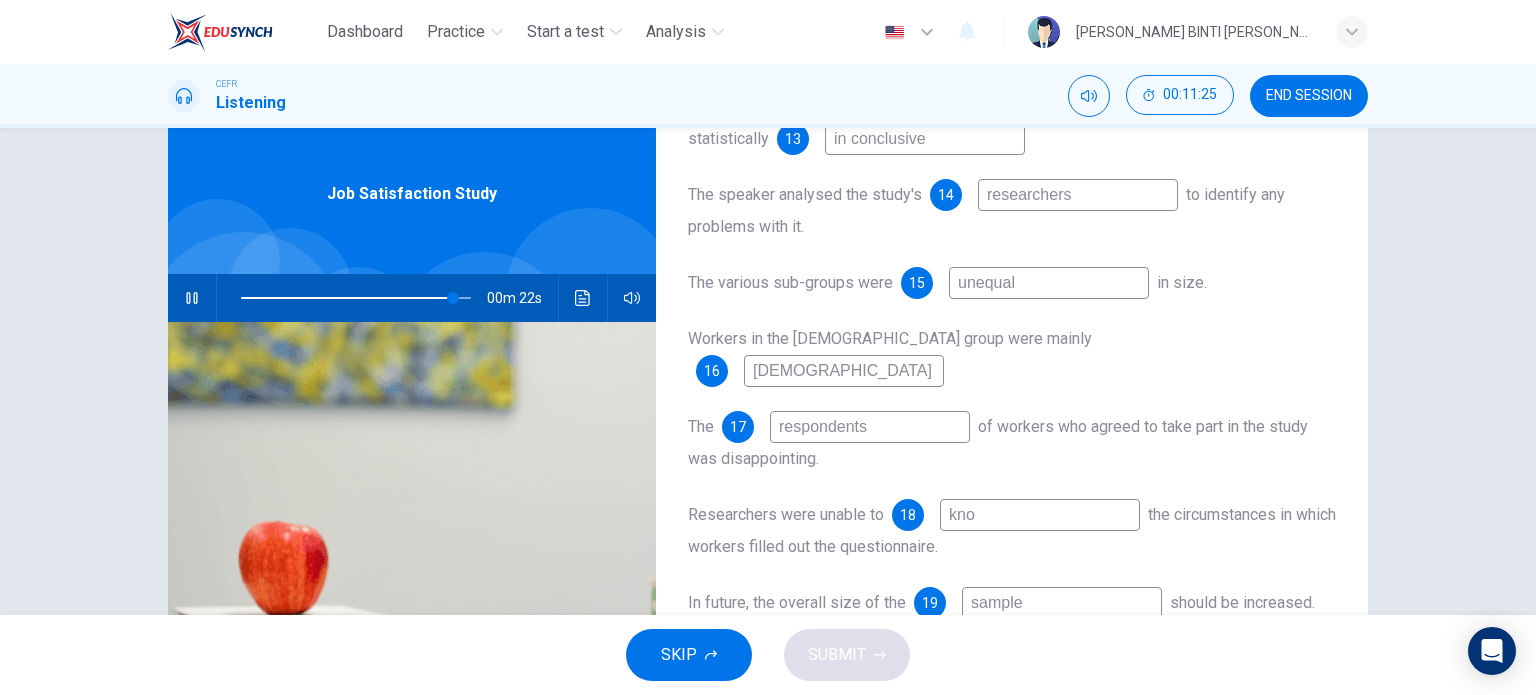 type on "93" 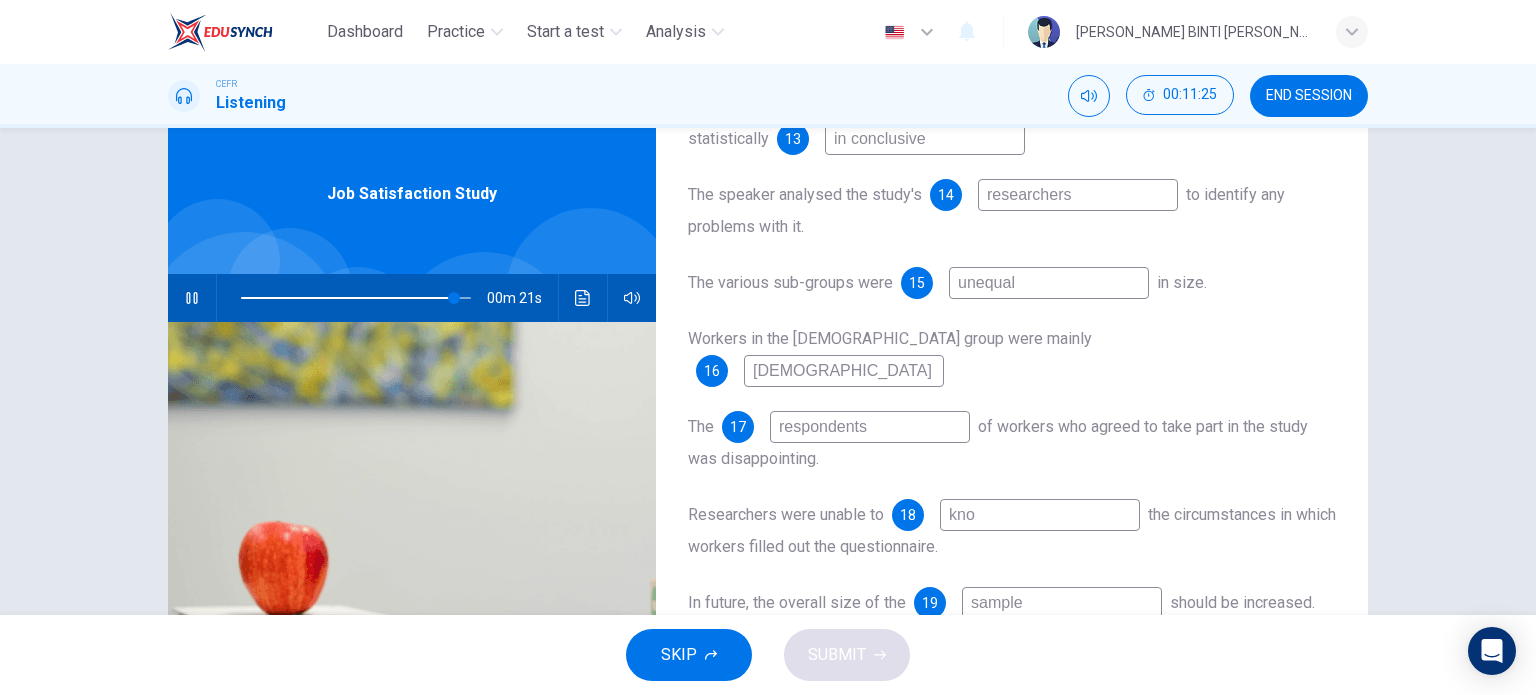 type on "know" 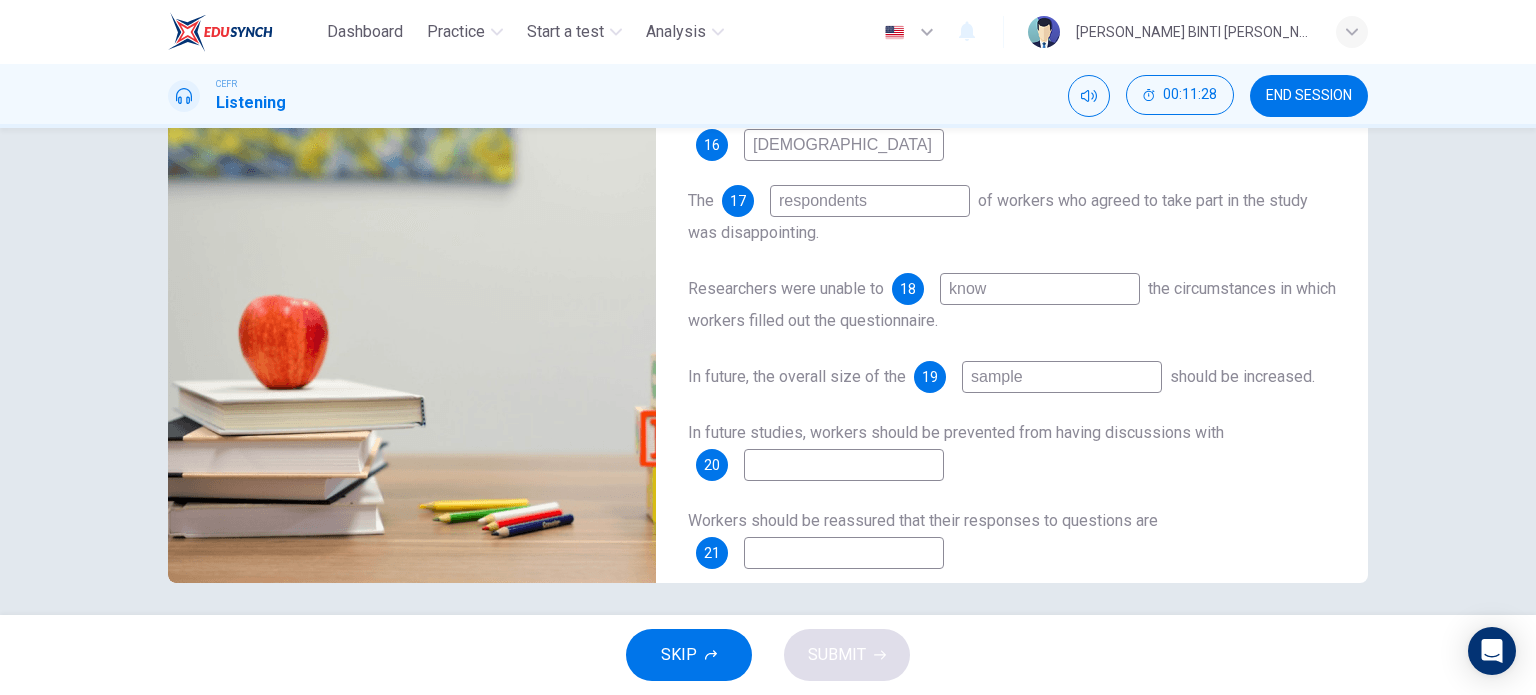 scroll, scrollTop: 280, scrollLeft: 0, axis: vertical 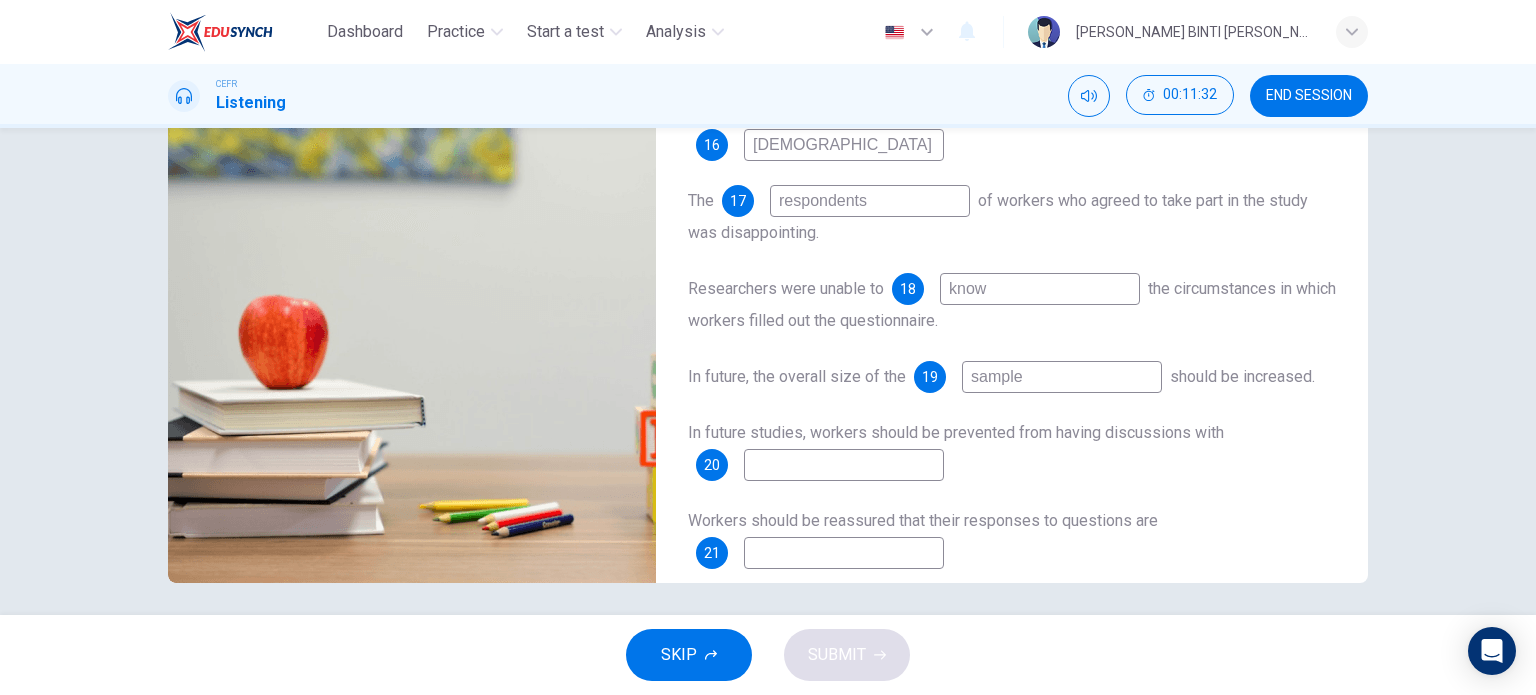 type on "95" 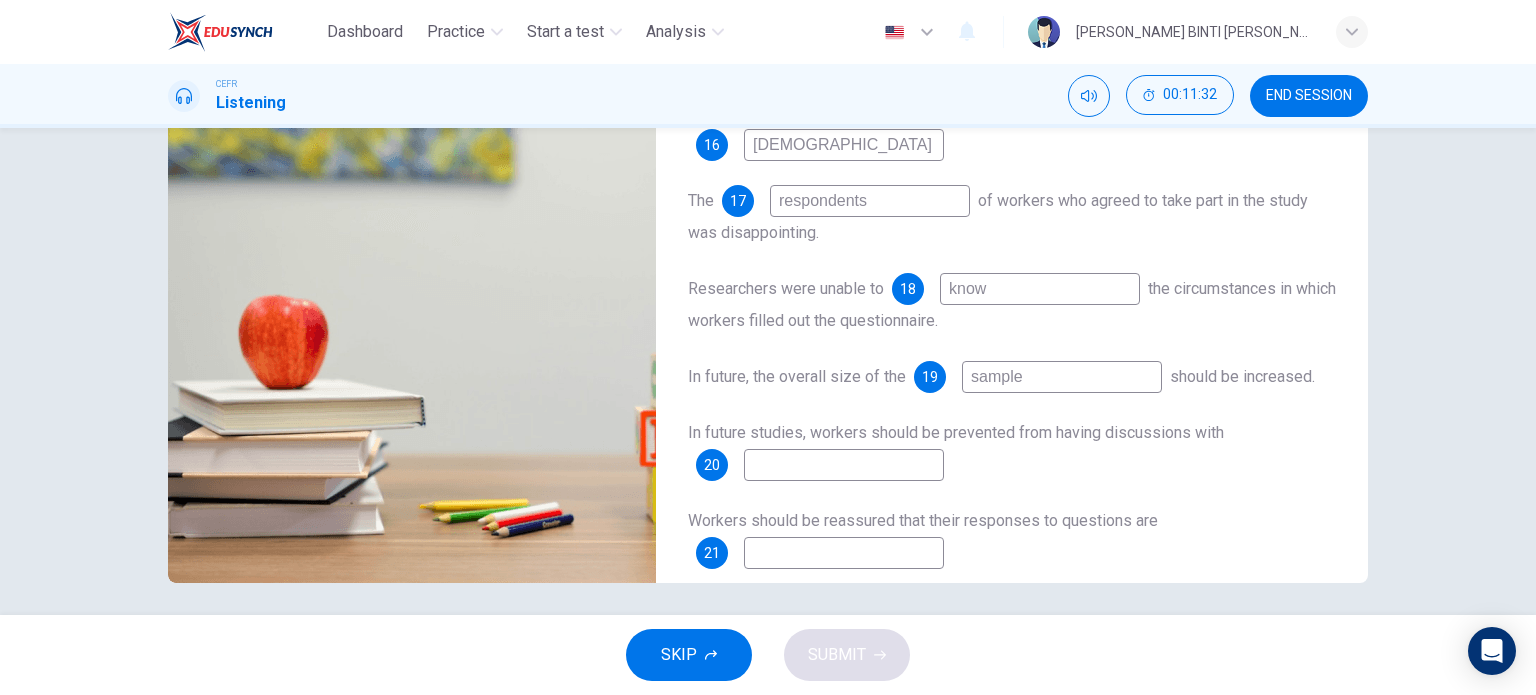 type on "know" 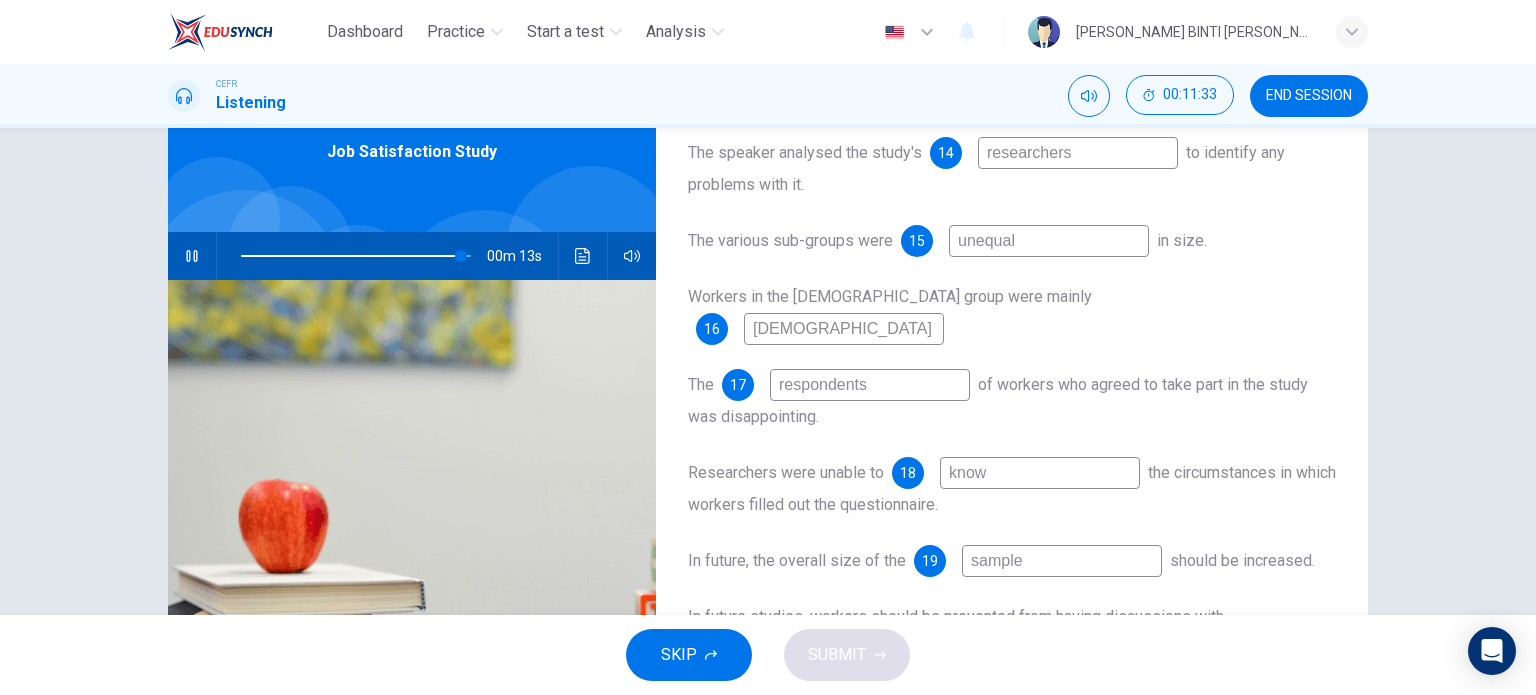 scroll, scrollTop: 68, scrollLeft: 0, axis: vertical 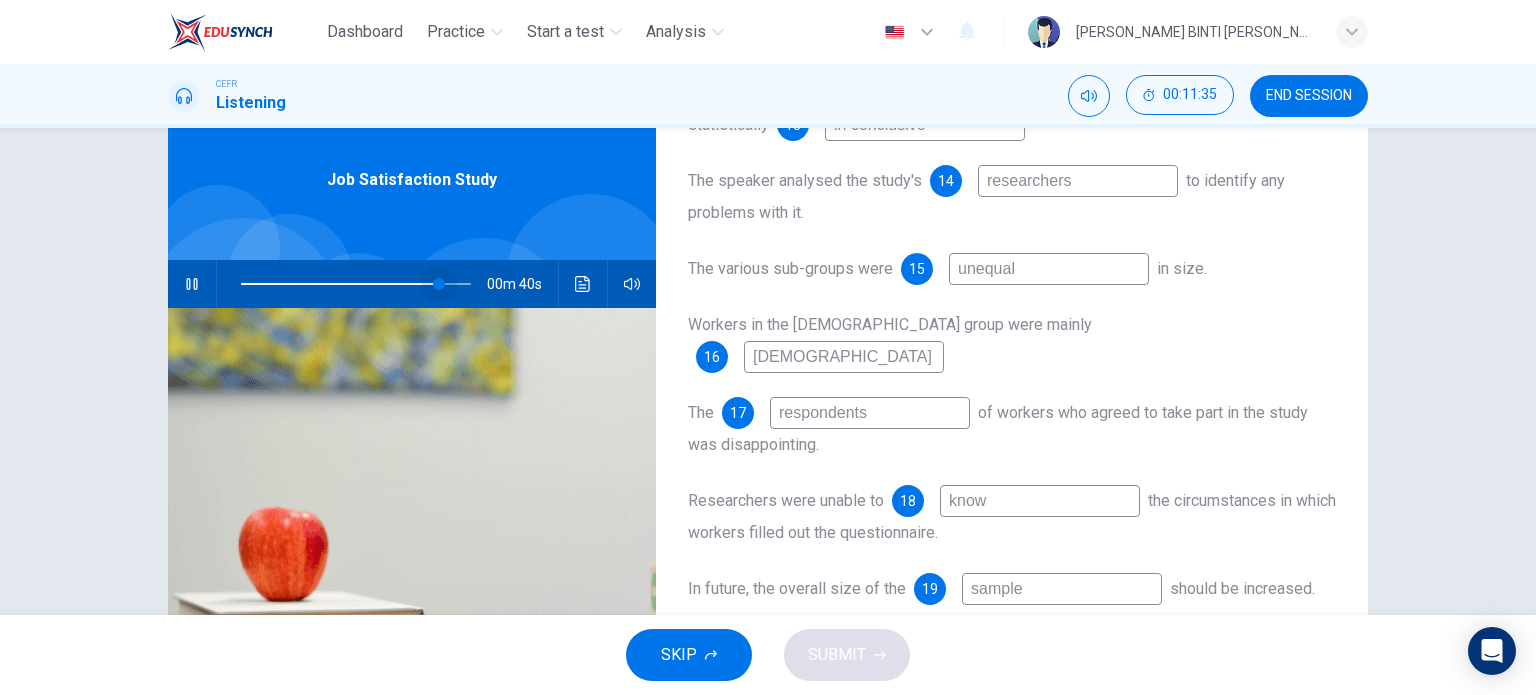 click at bounding box center [356, 284] 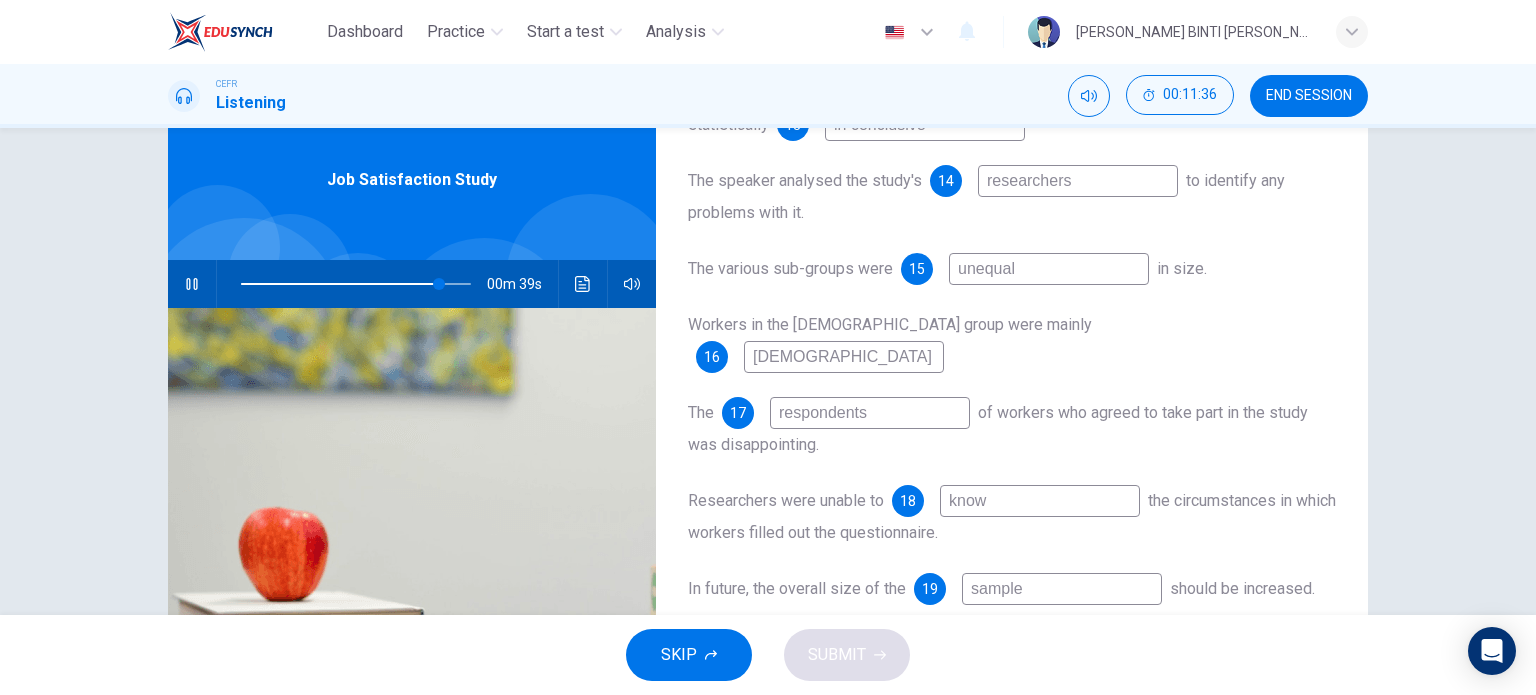 scroll, scrollTop: 288, scrollLeft: 0, axis: vertical 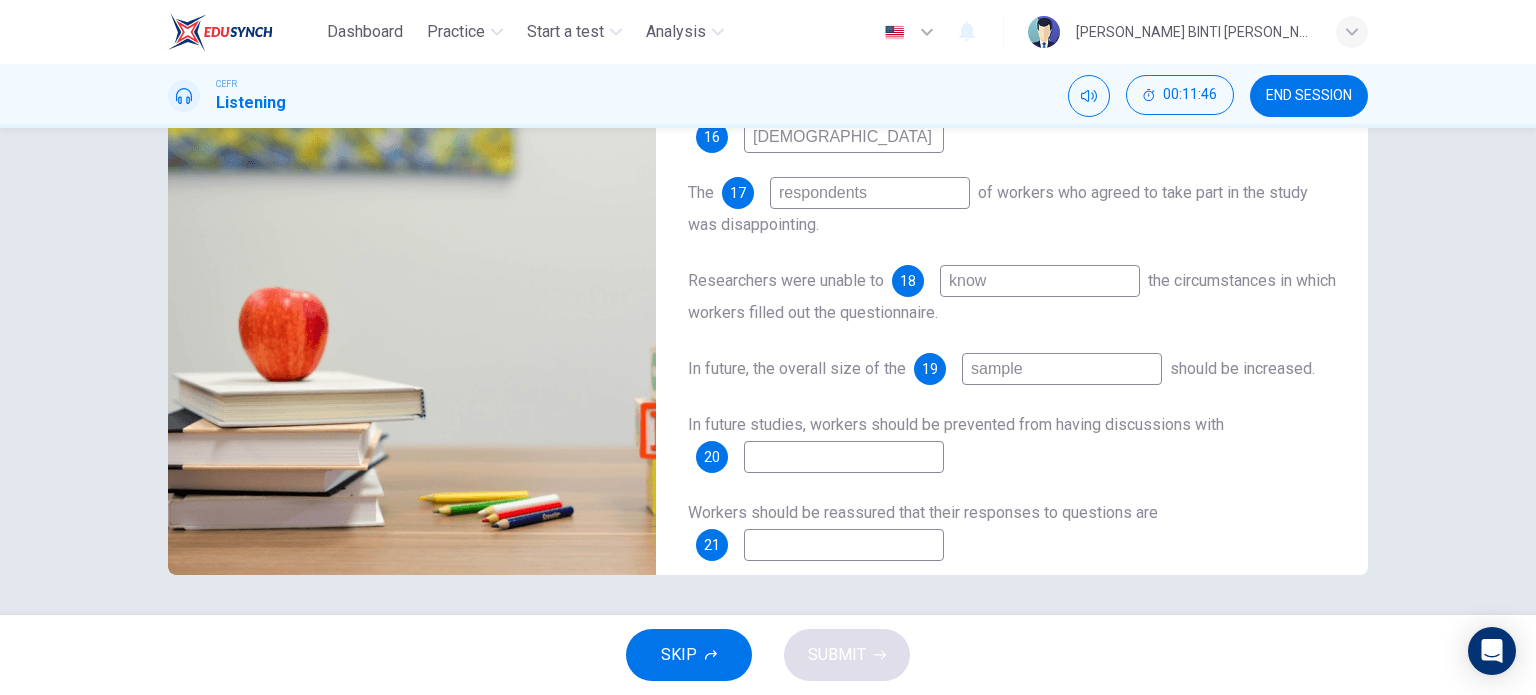click at bounding box center [844, 545] 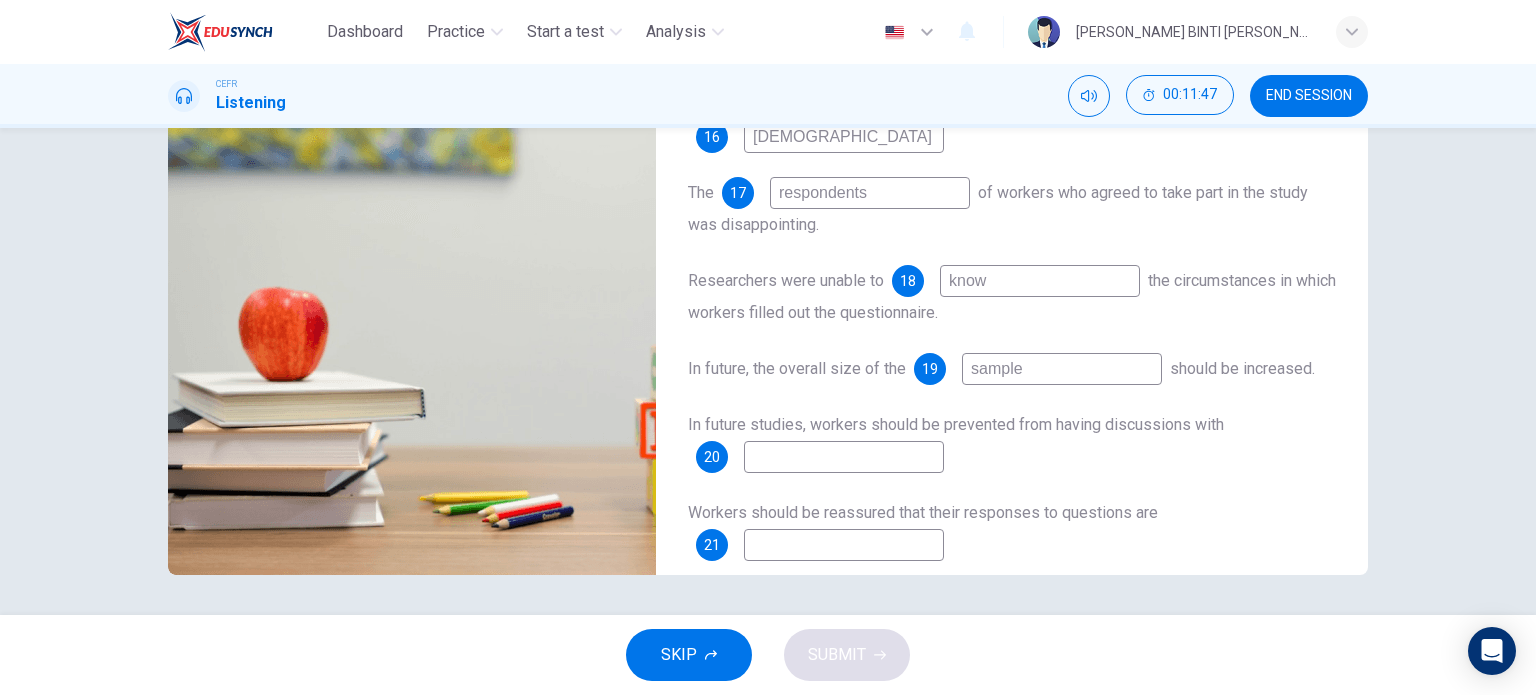 type on "90" 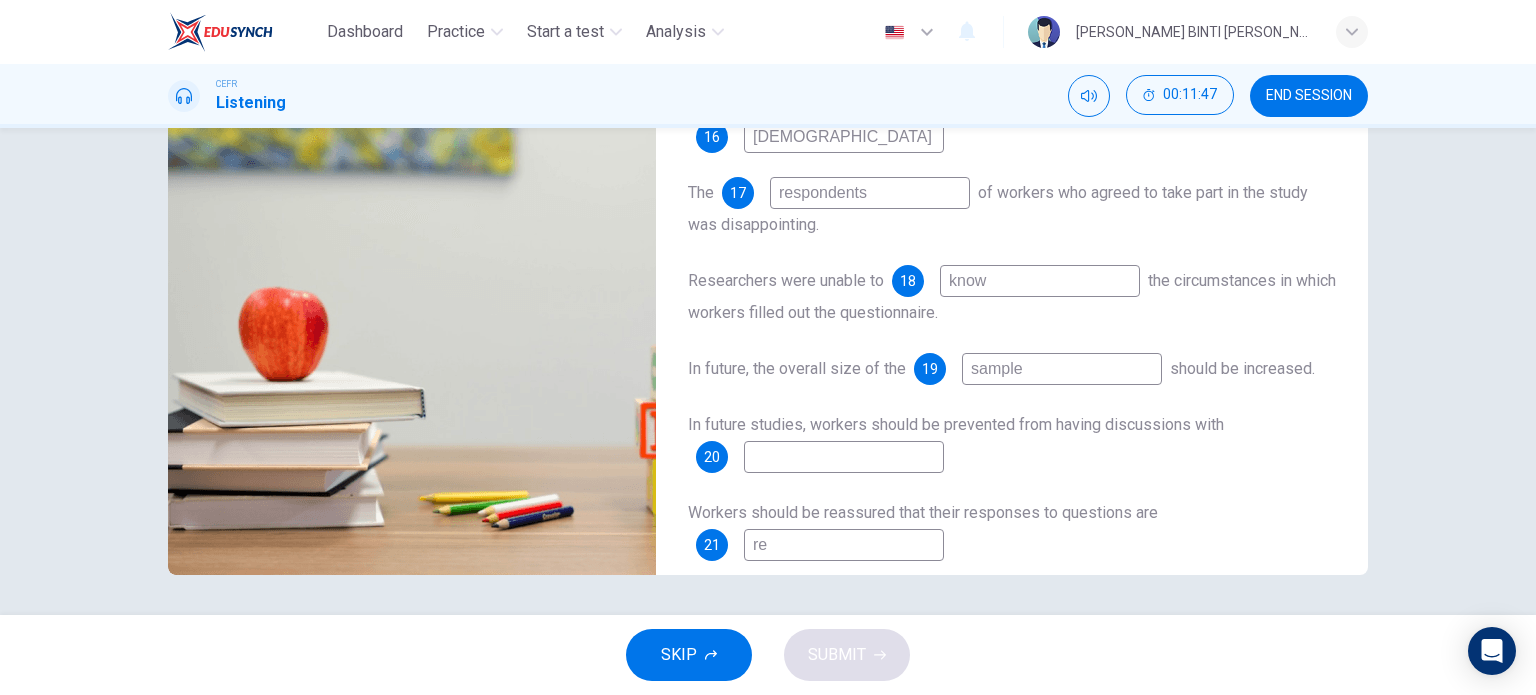 type on "rem" 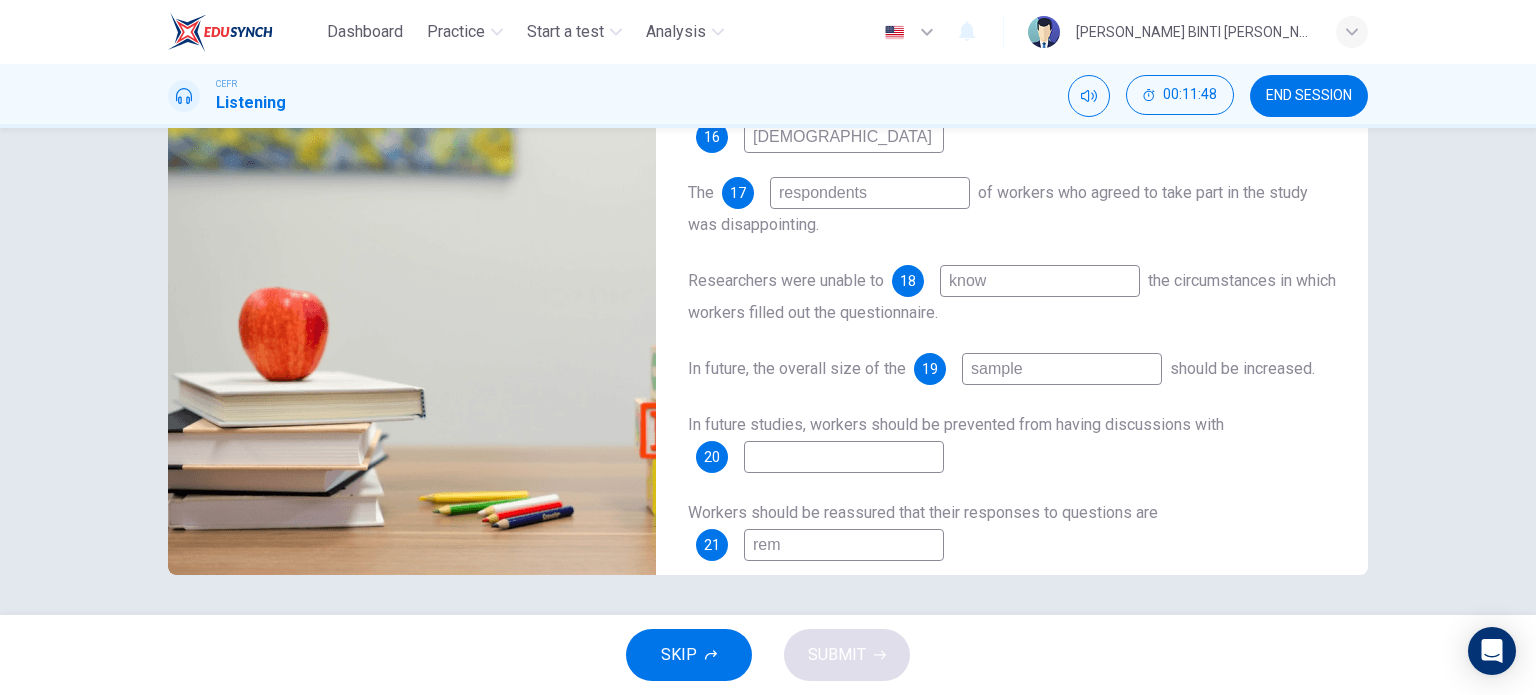 type on "90" 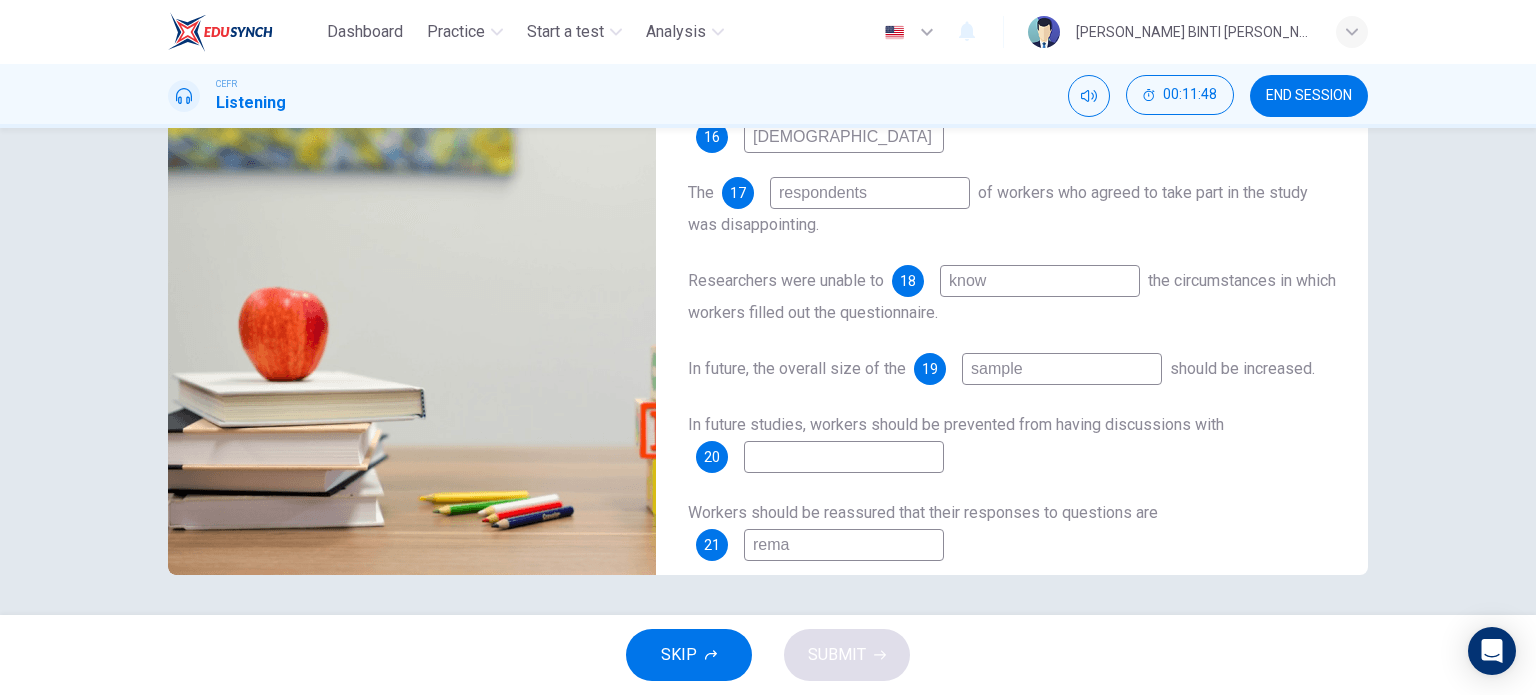 type on "remai" 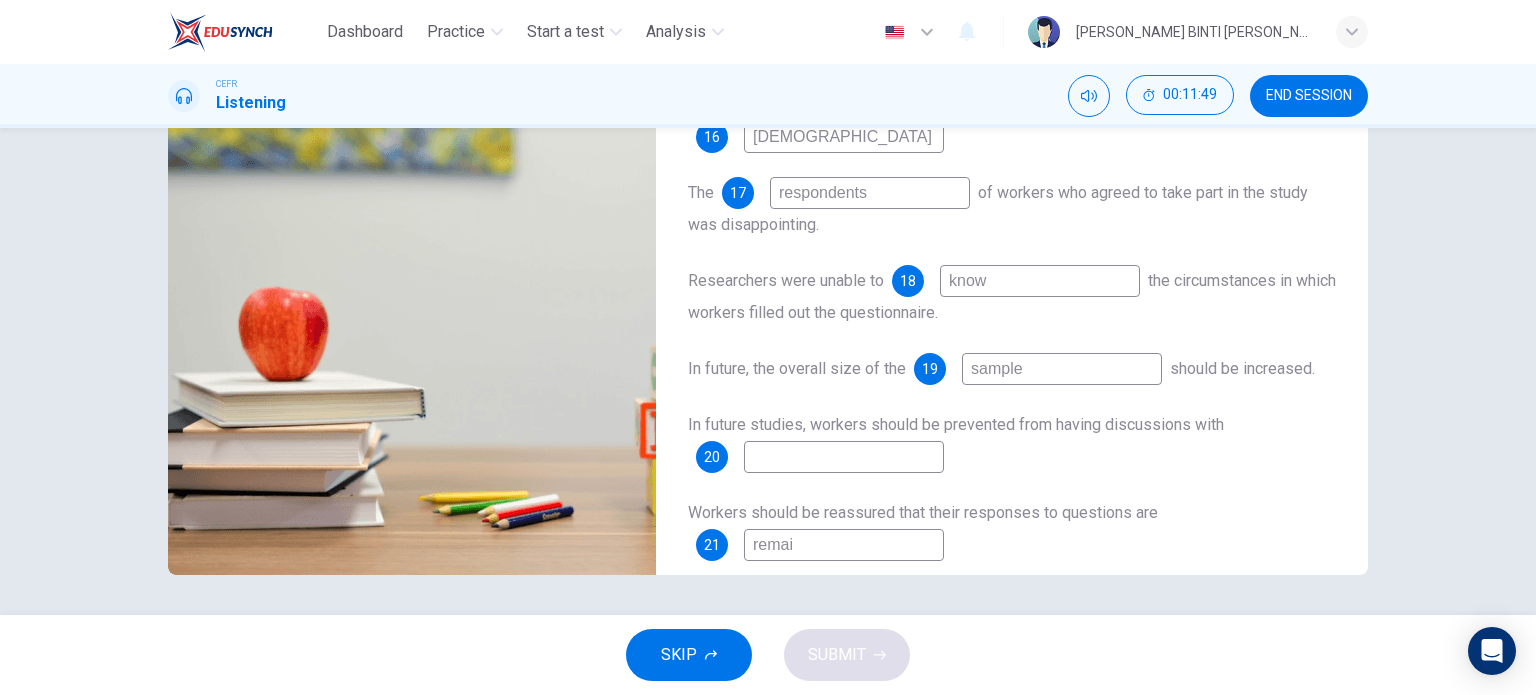 type on "91" 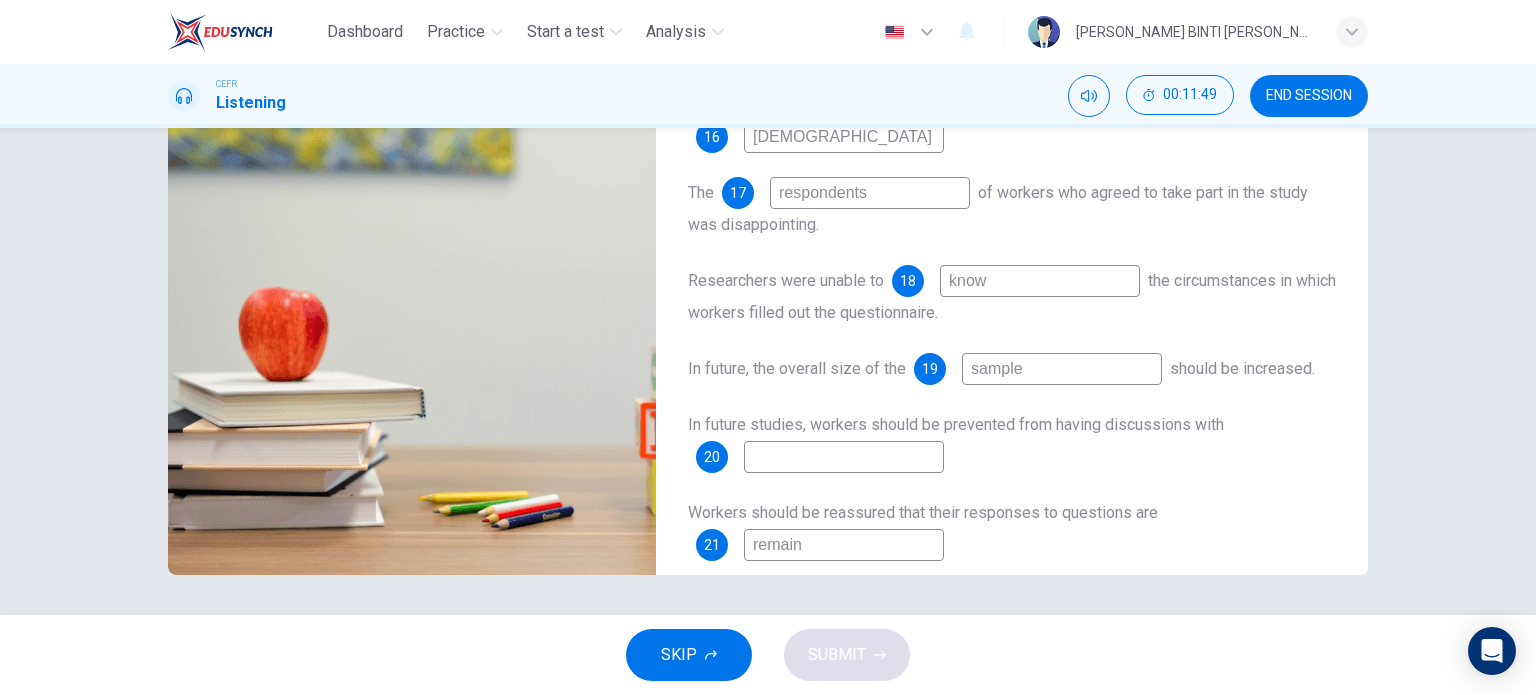type on "remain c" 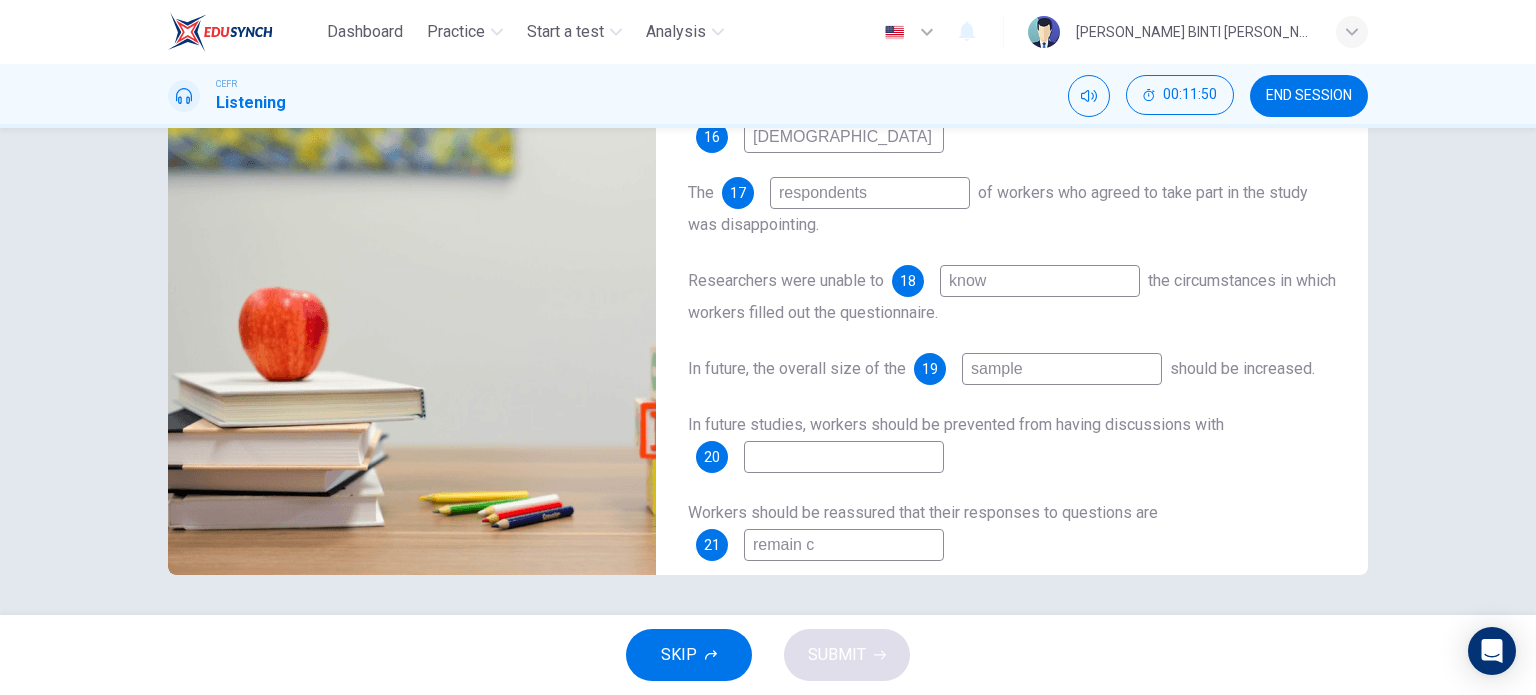 type on "91" 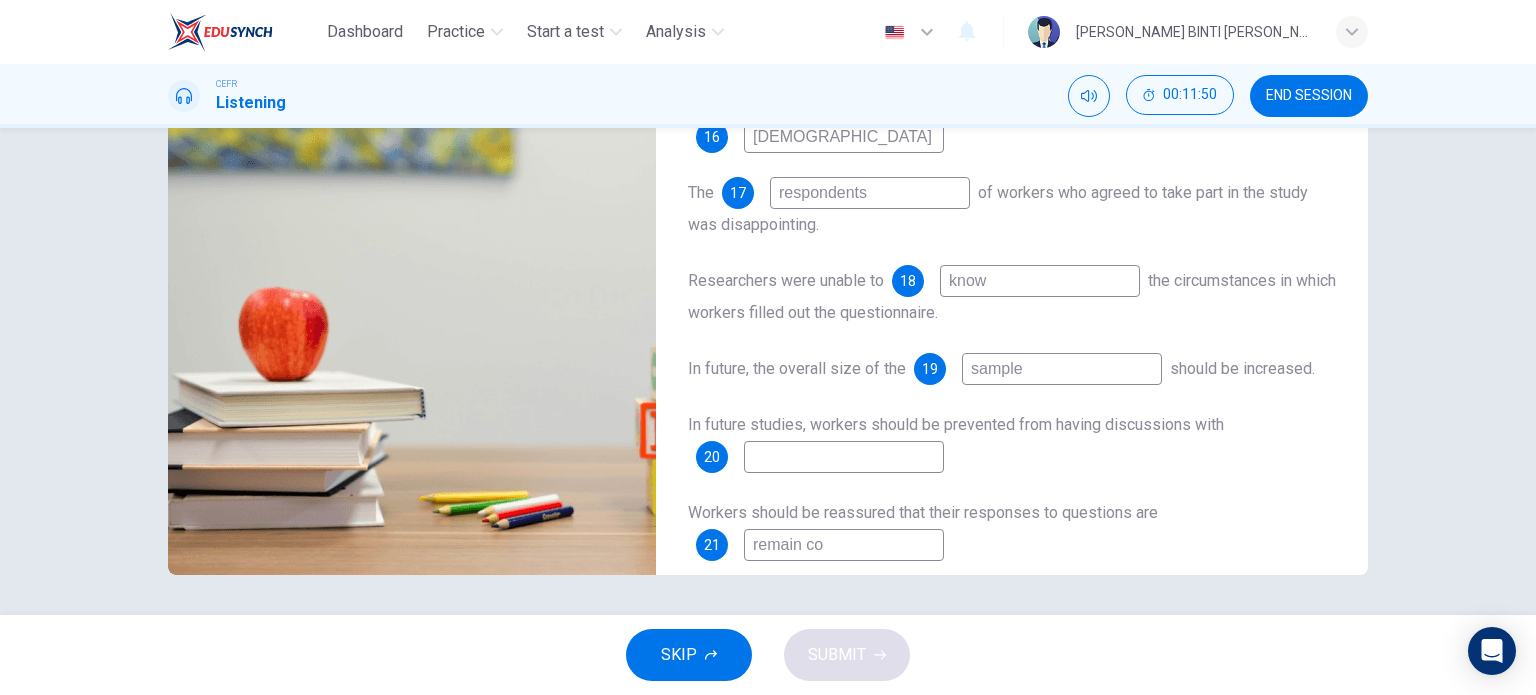 type on "remain con" 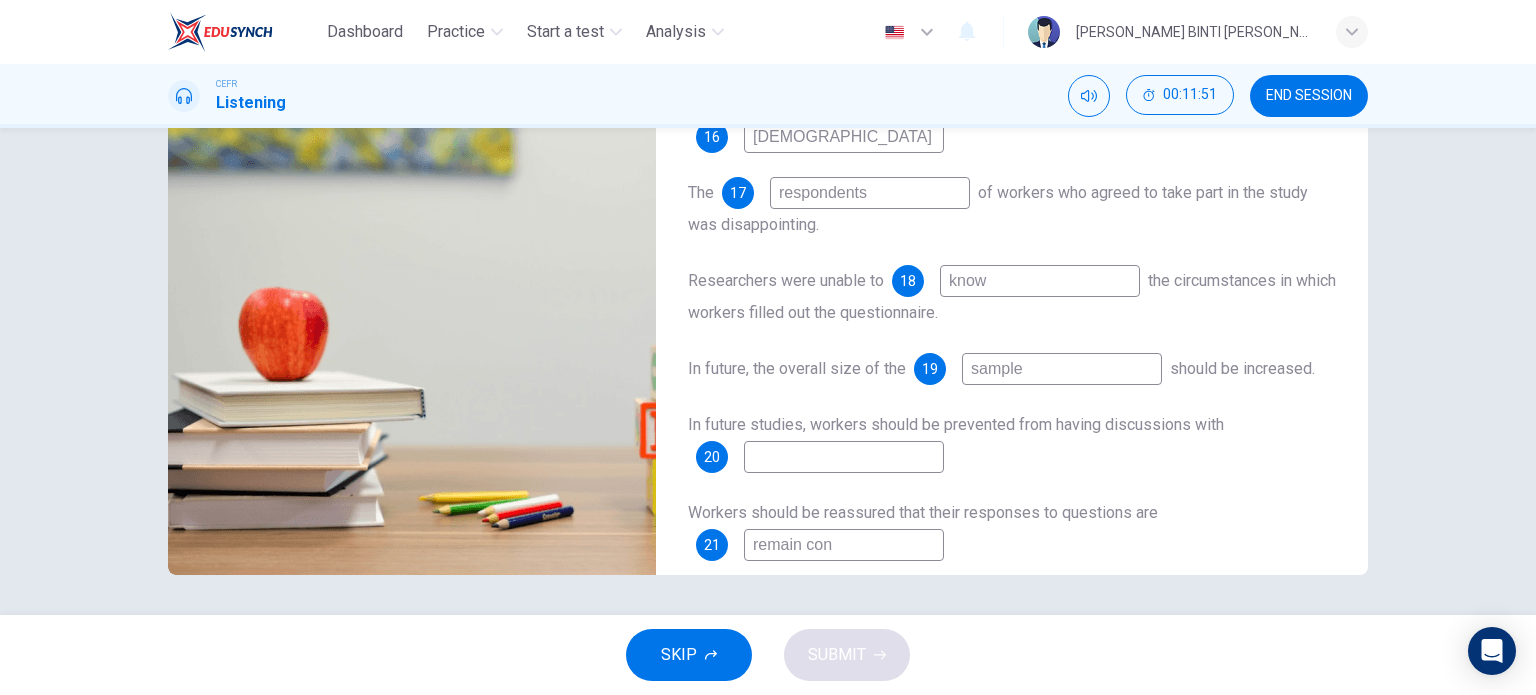 type on "91" 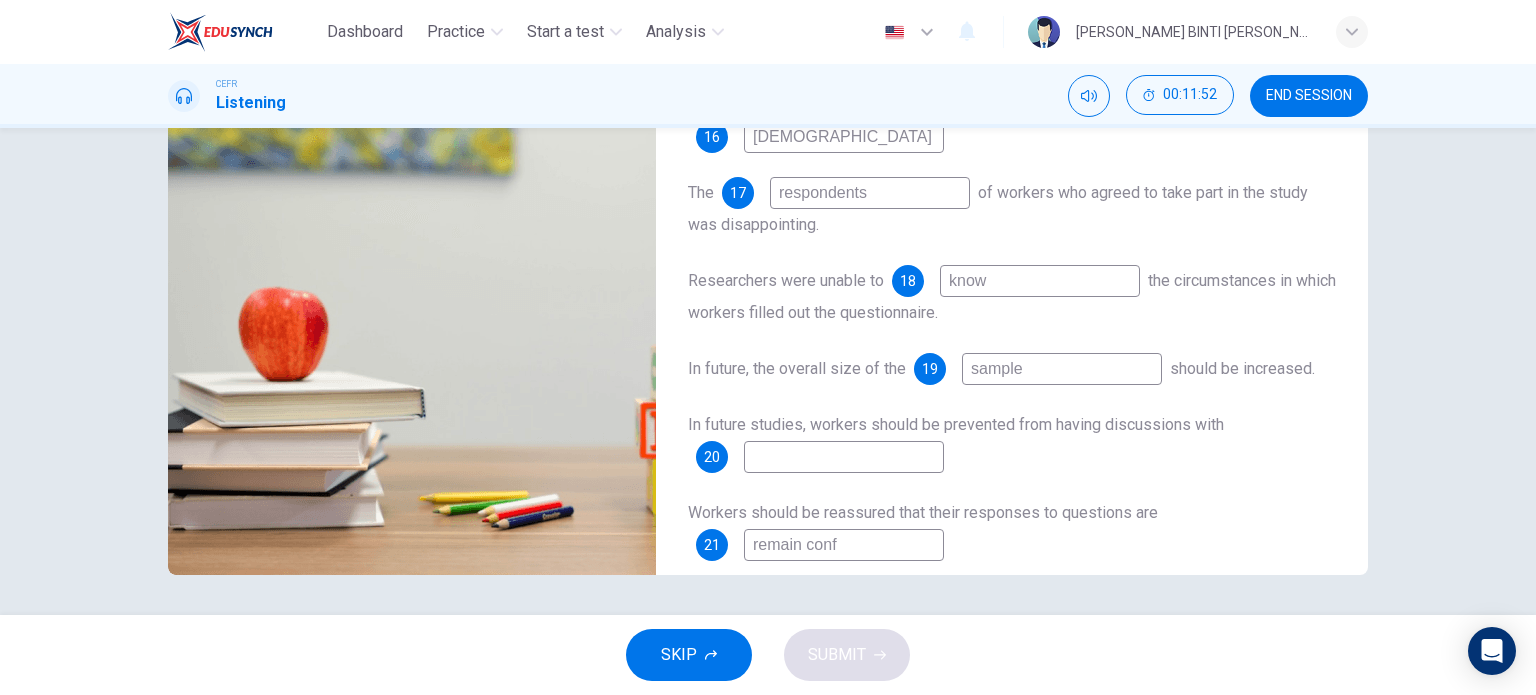 type on "91" 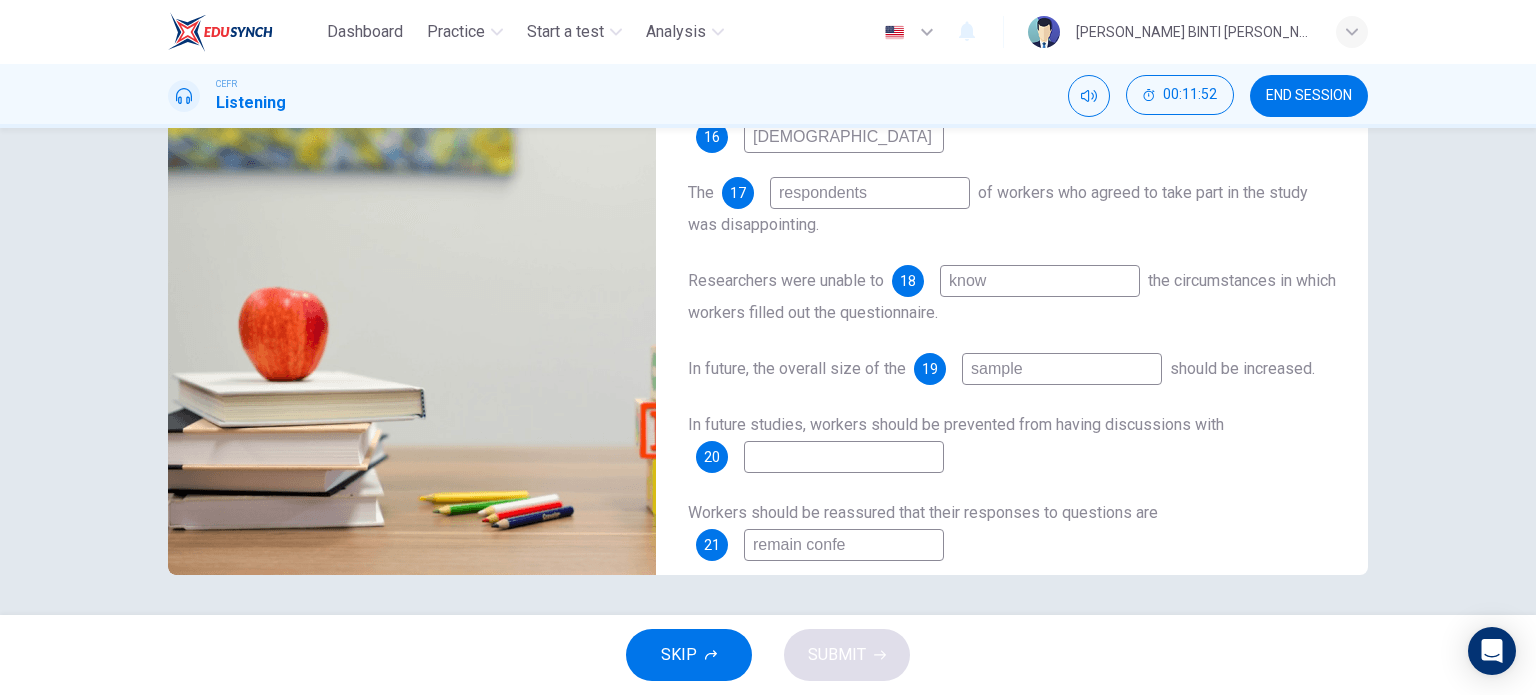 type on "remain confed" 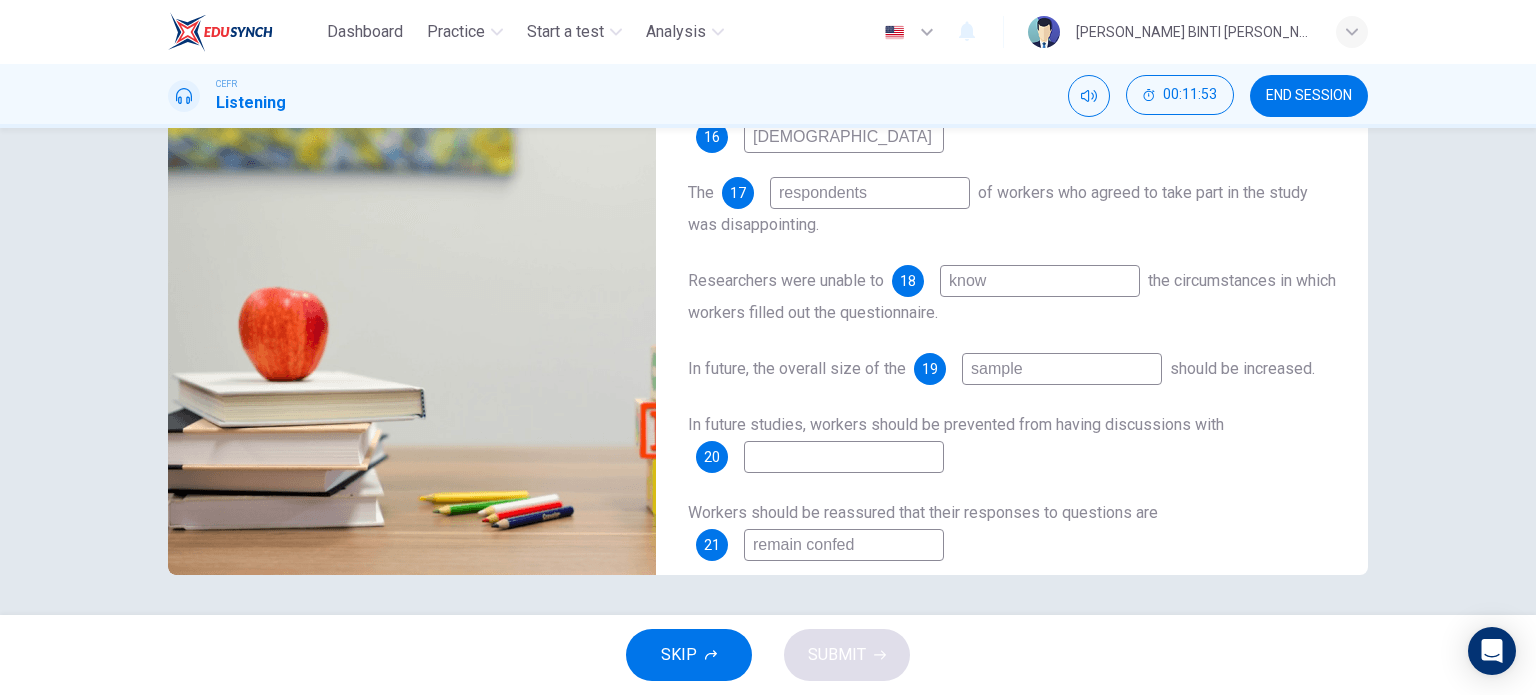 type on "92" 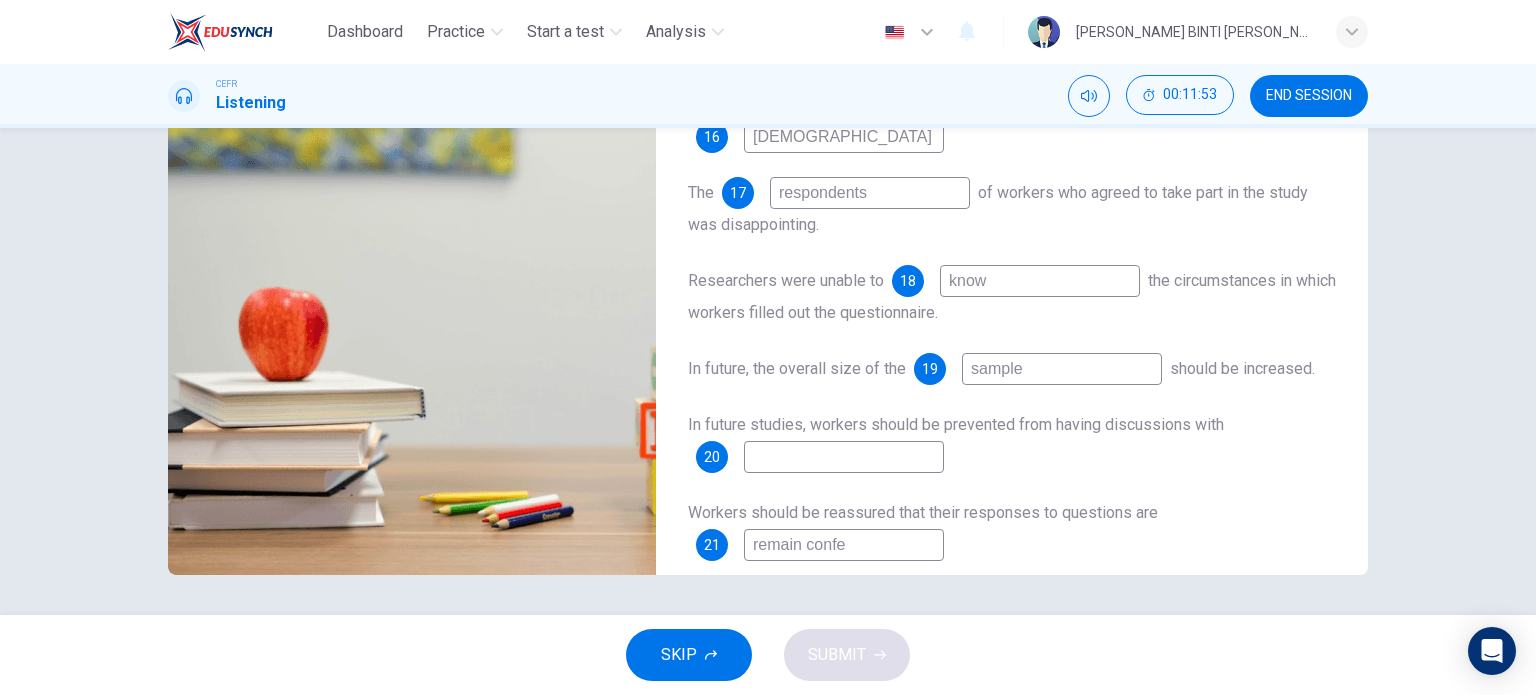 type on "remain conf" 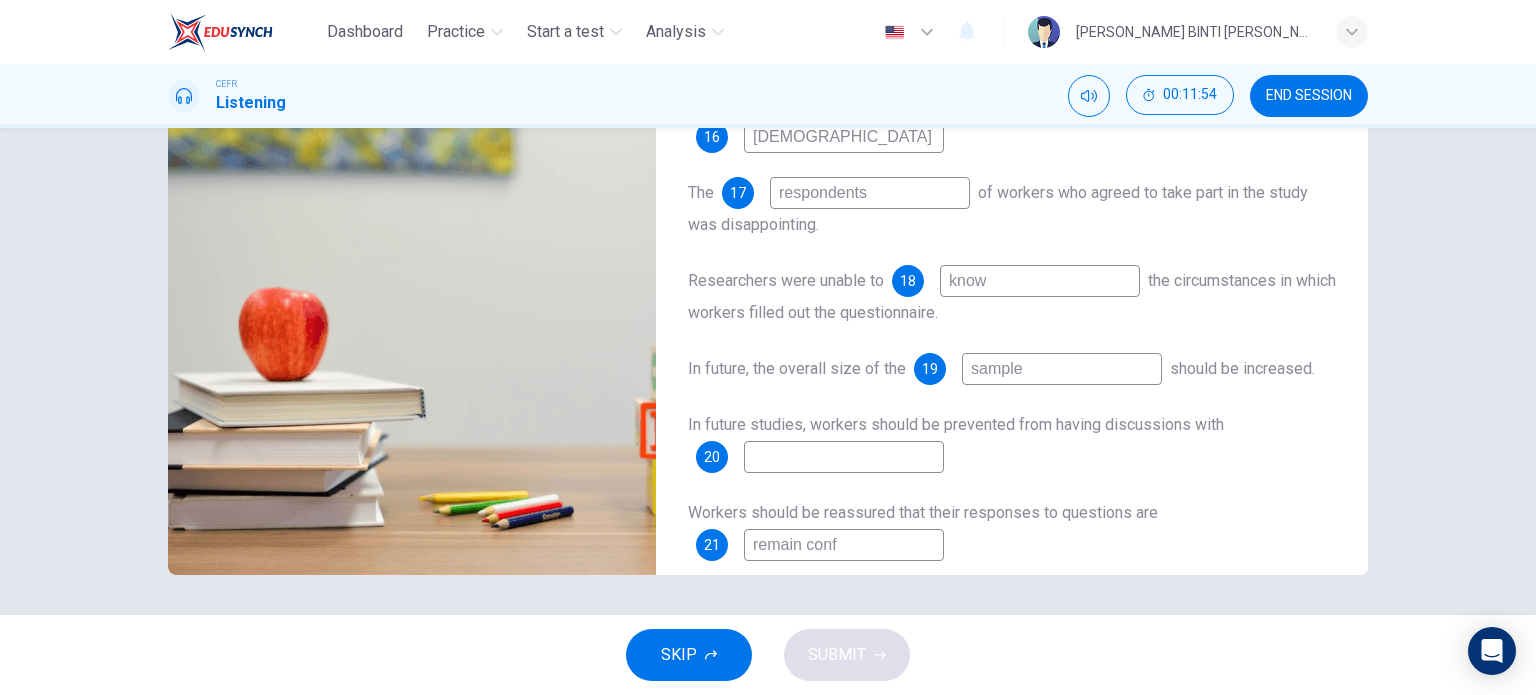 type on "93" 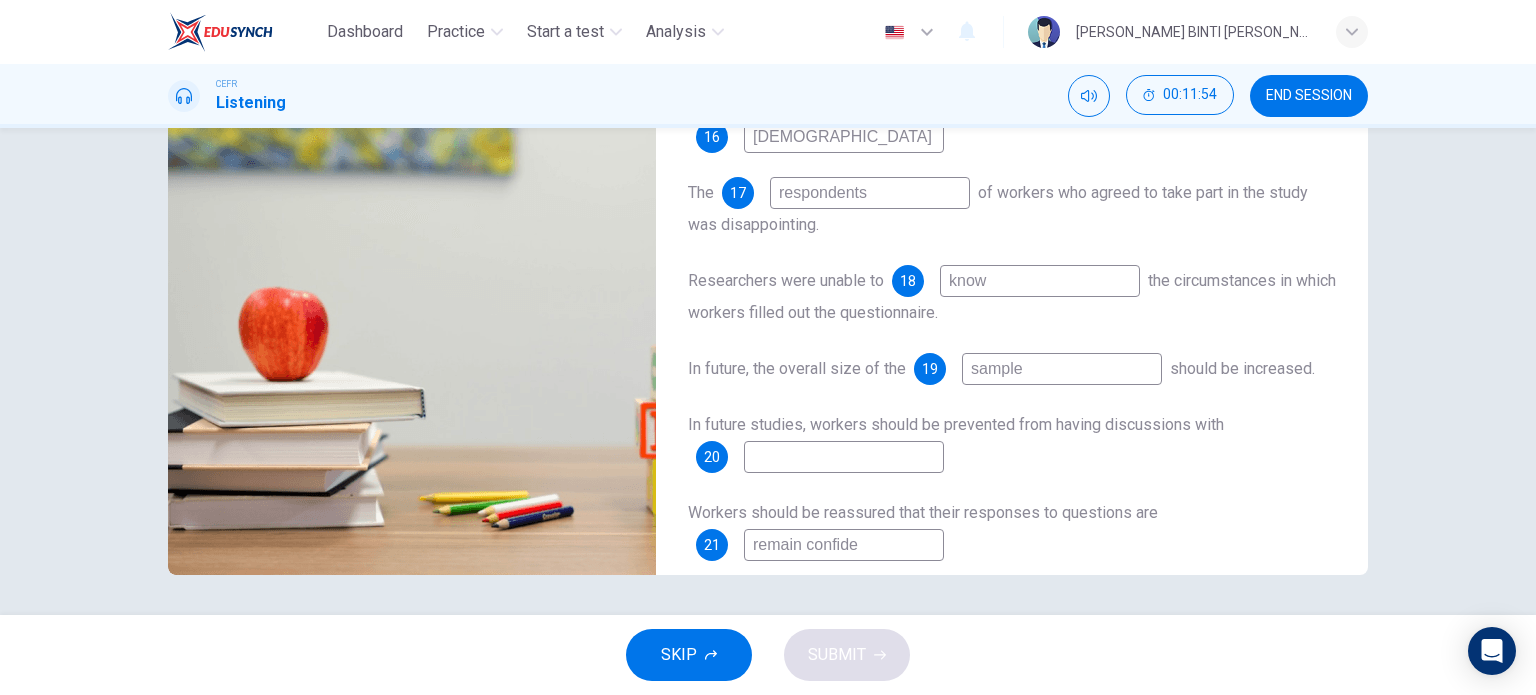 type on "remain confiden" 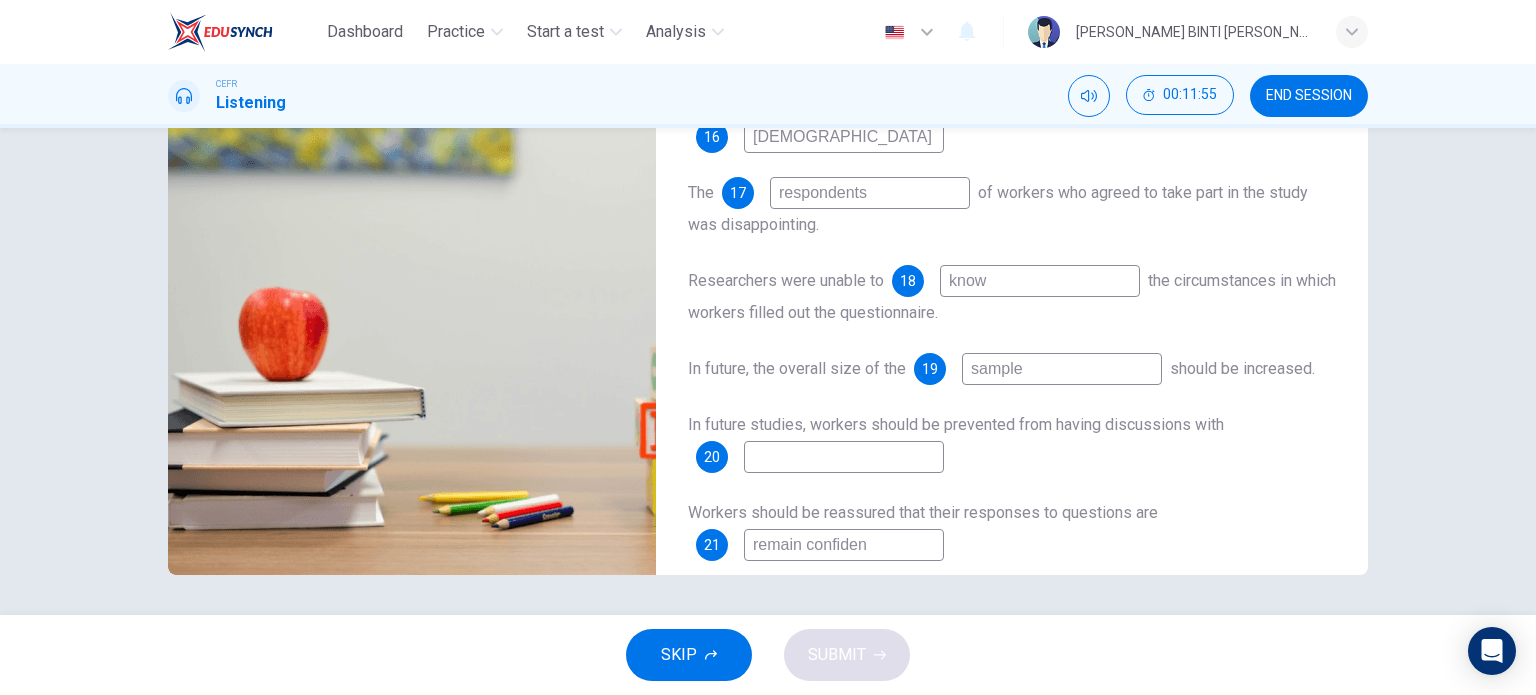 type on "93" 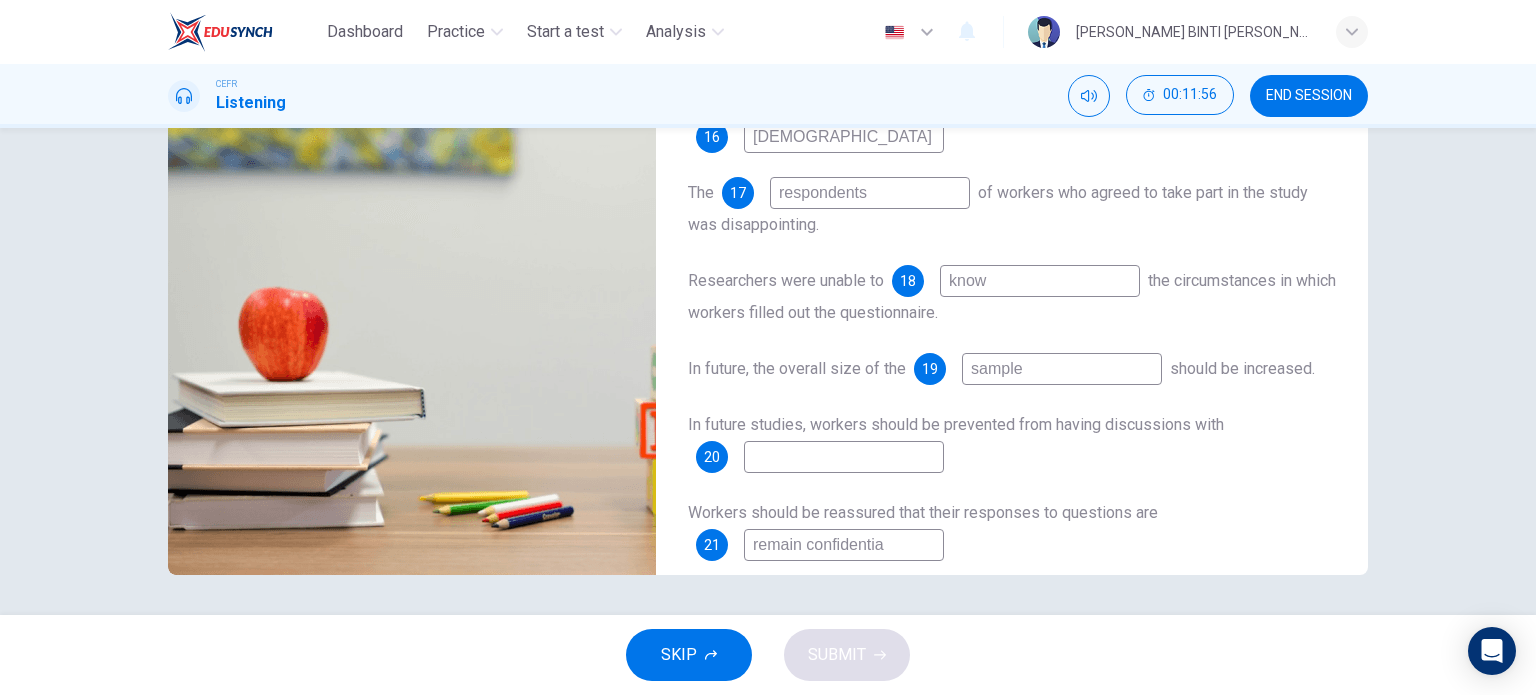 type on "remain confidential" 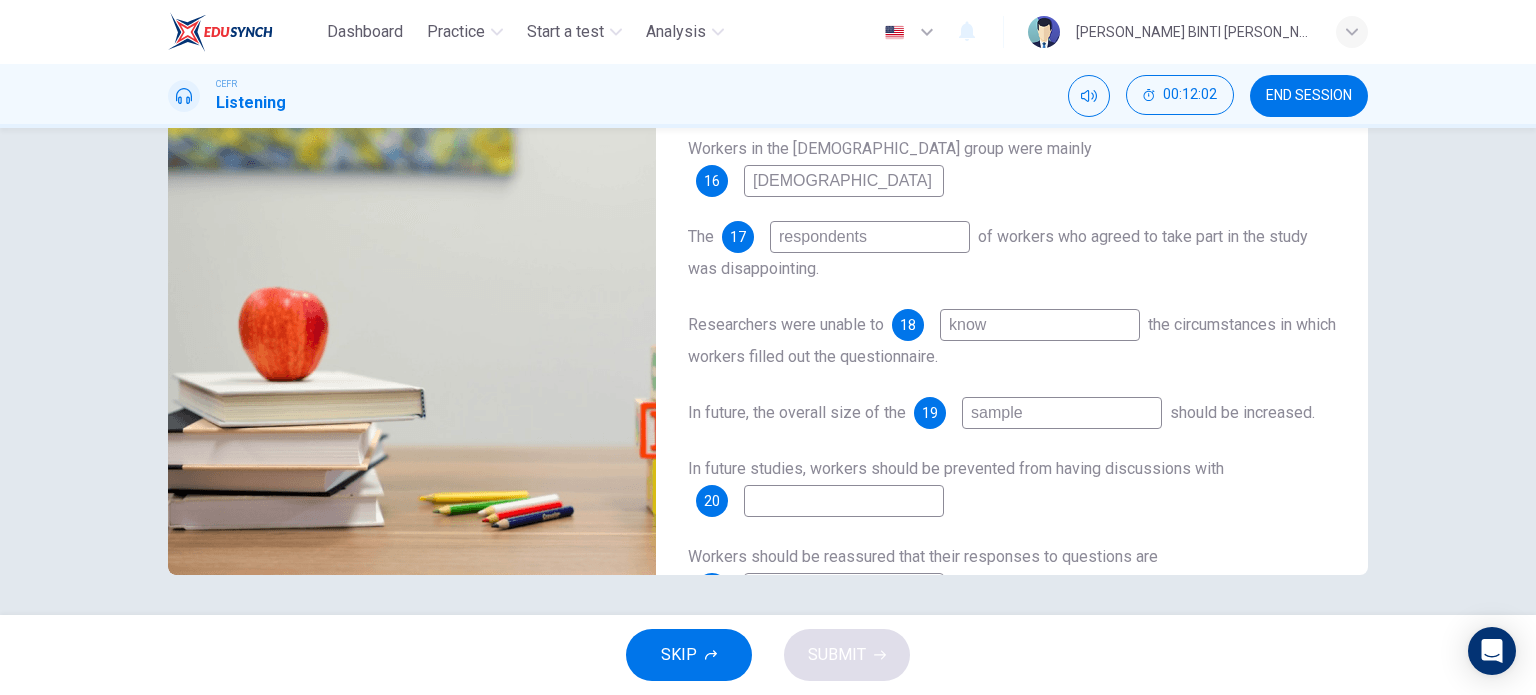 scroll, scrollTop: 287, scrollLeft: 0, axis: vertical 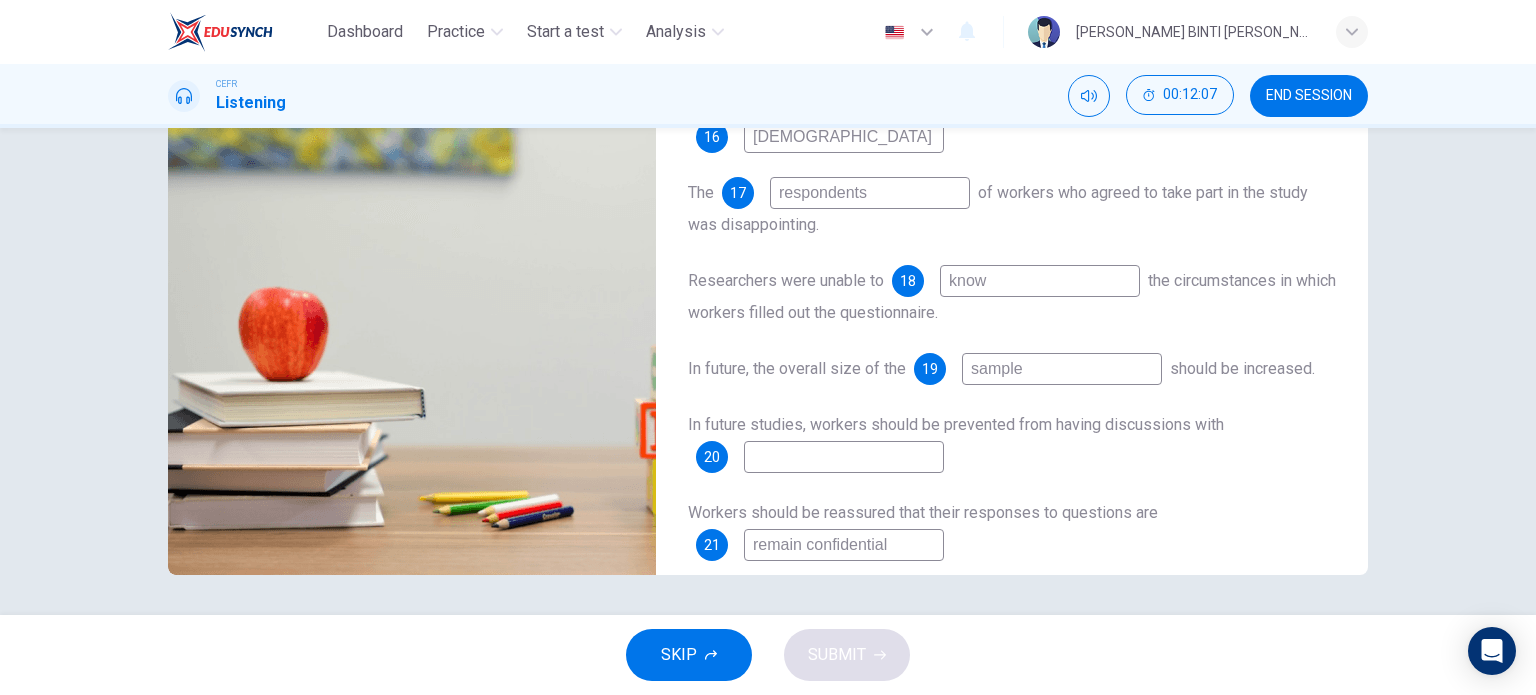 type on "97" 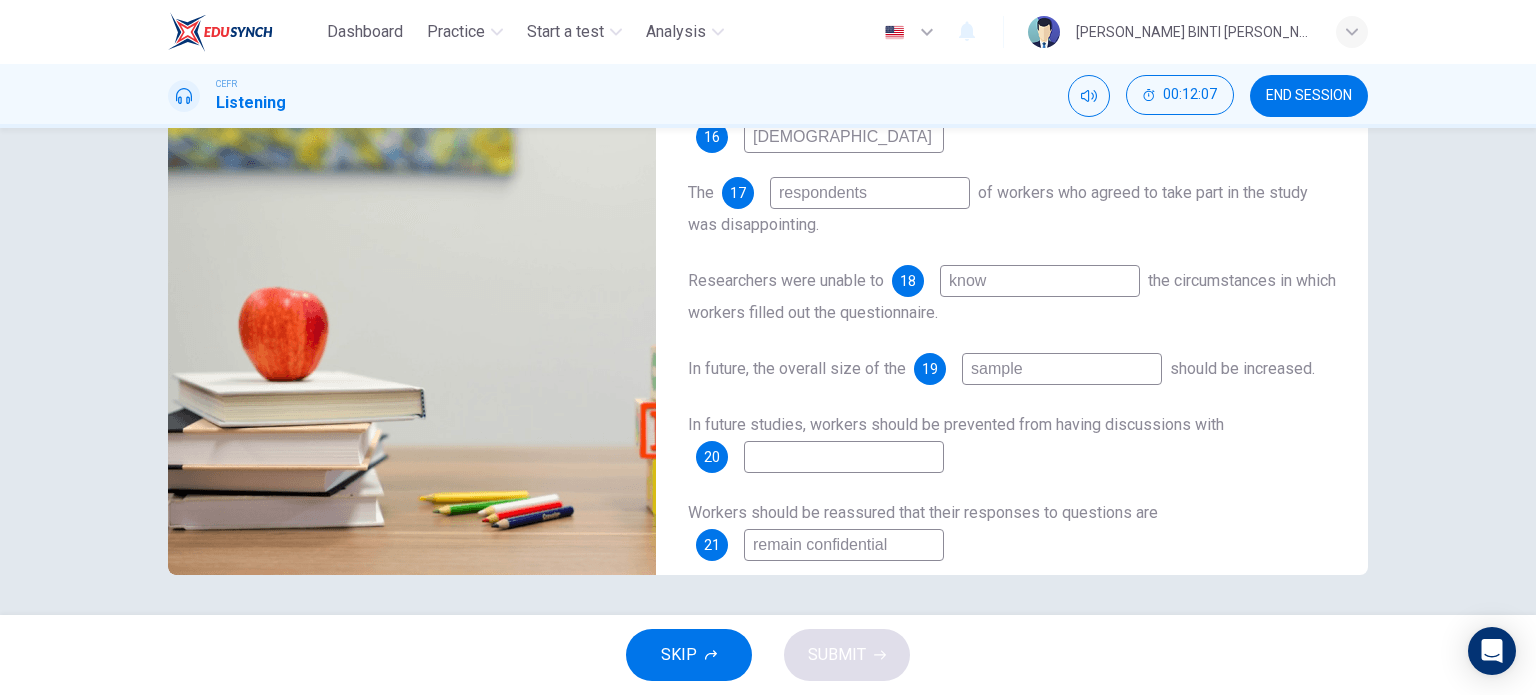 type on "remain confidential" 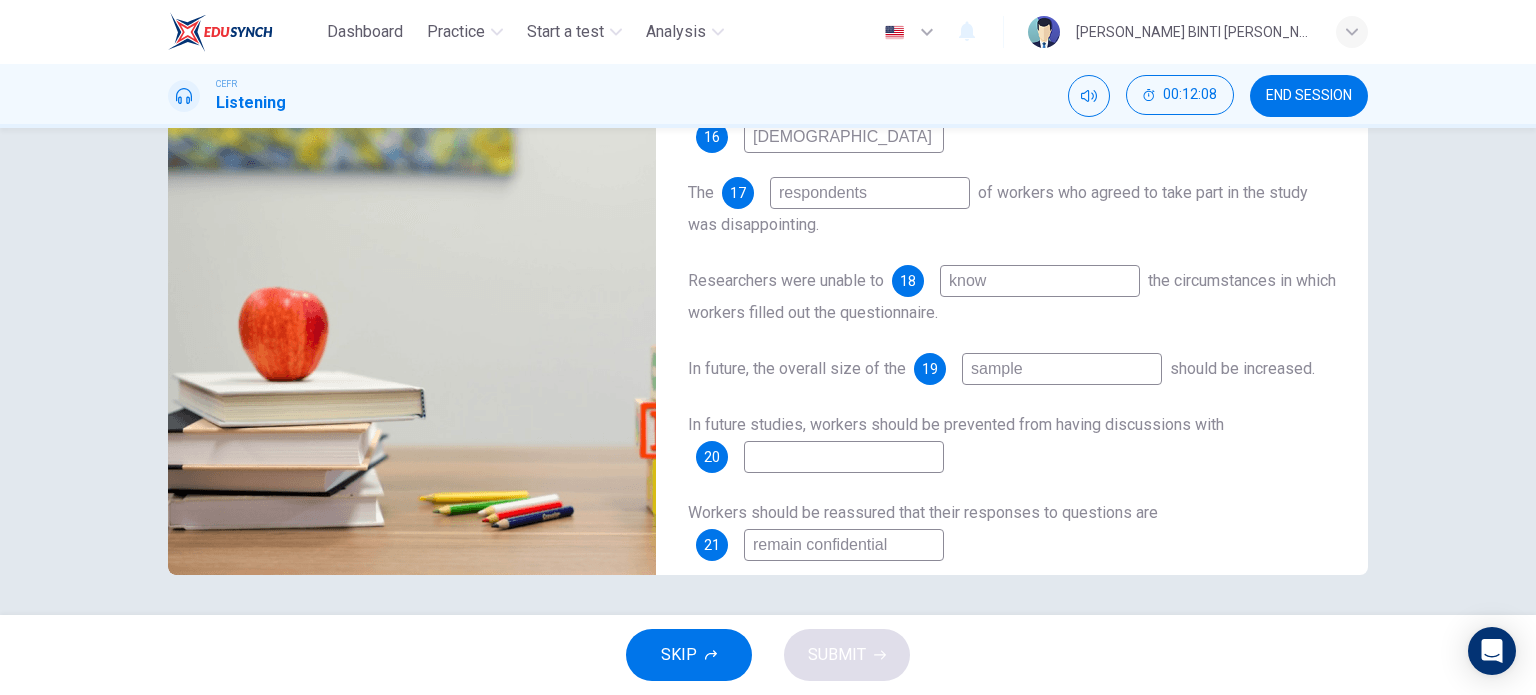 scroll, scrollTop: 0, scrollLeft: 0, axis: both 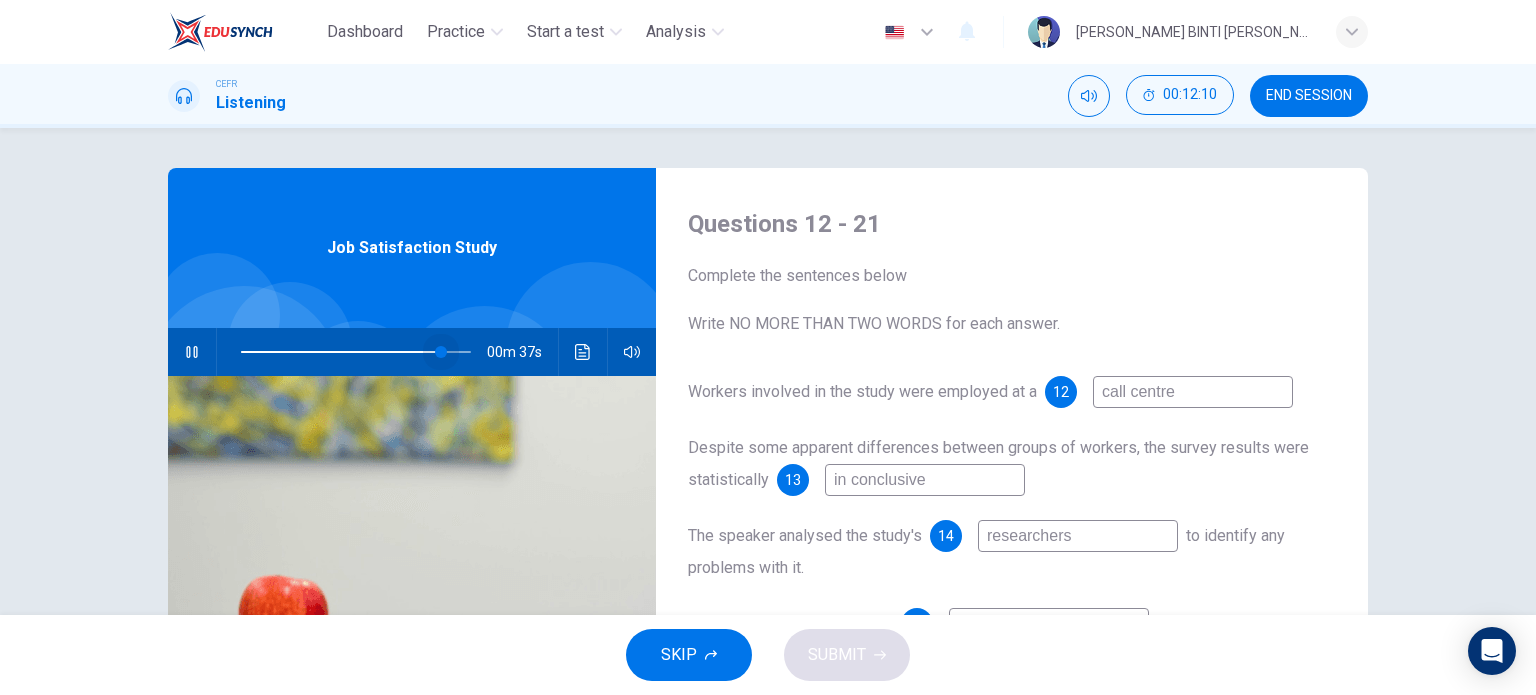 click at bounding box center (356, 352) 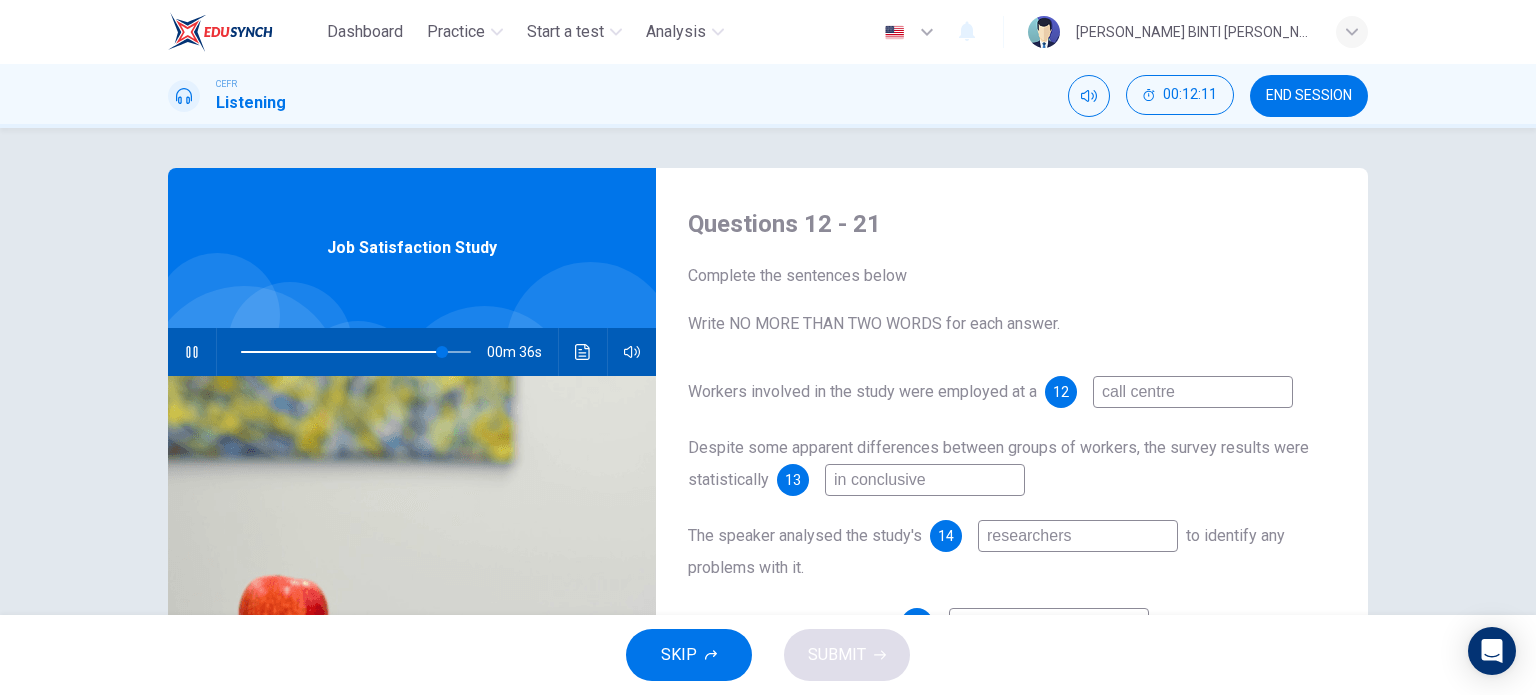 scroll, scrollTop: 287, scrollLeft: 0, axis: vertical 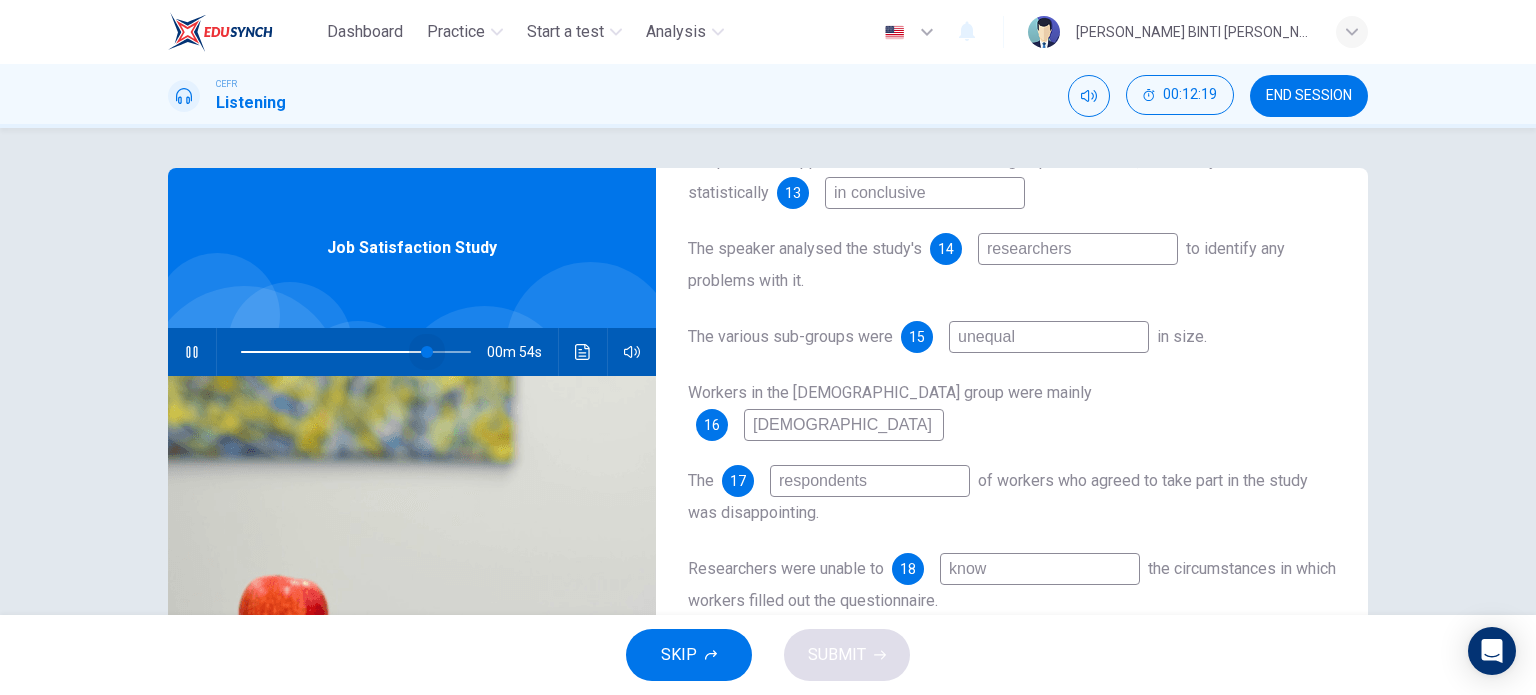 click at bounding box center (427, 352) 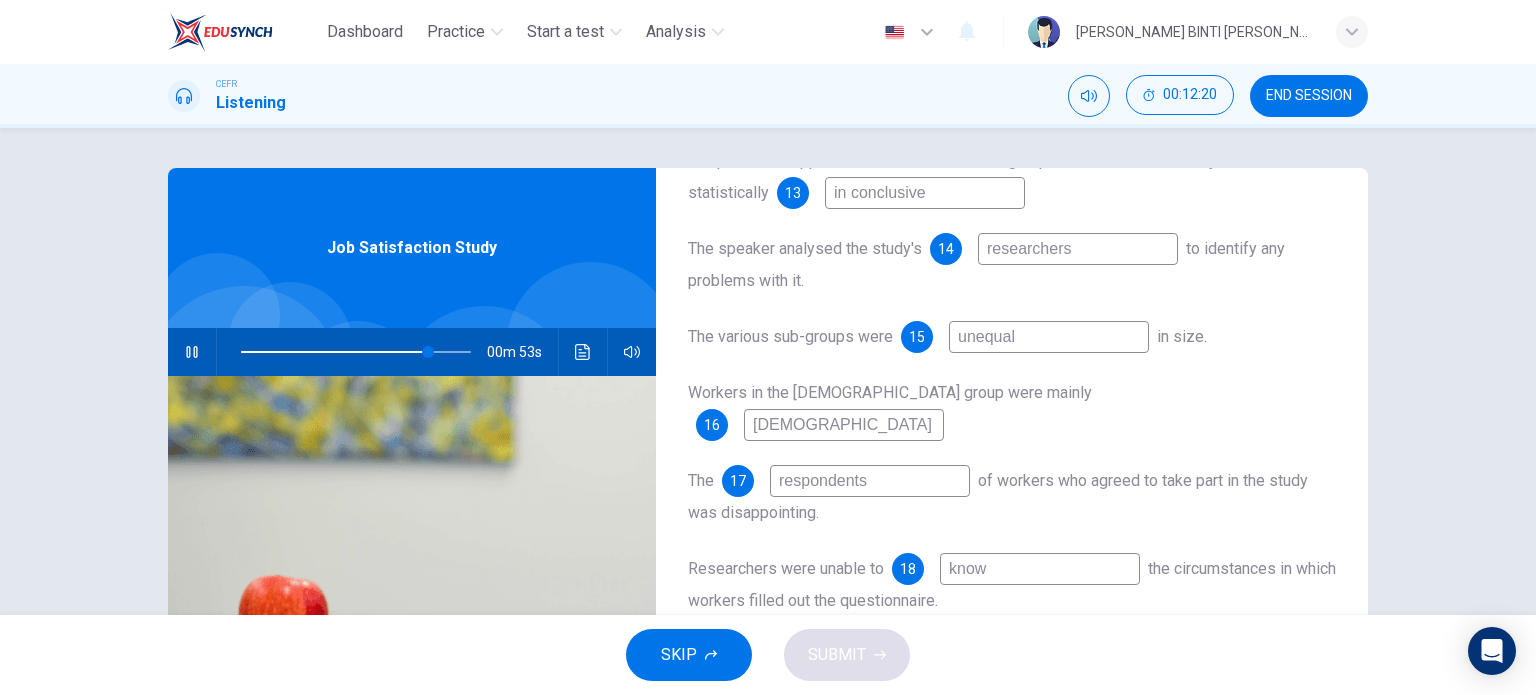 scroll, scrollTop: 288, scrollLeft: 0, axis: vertical 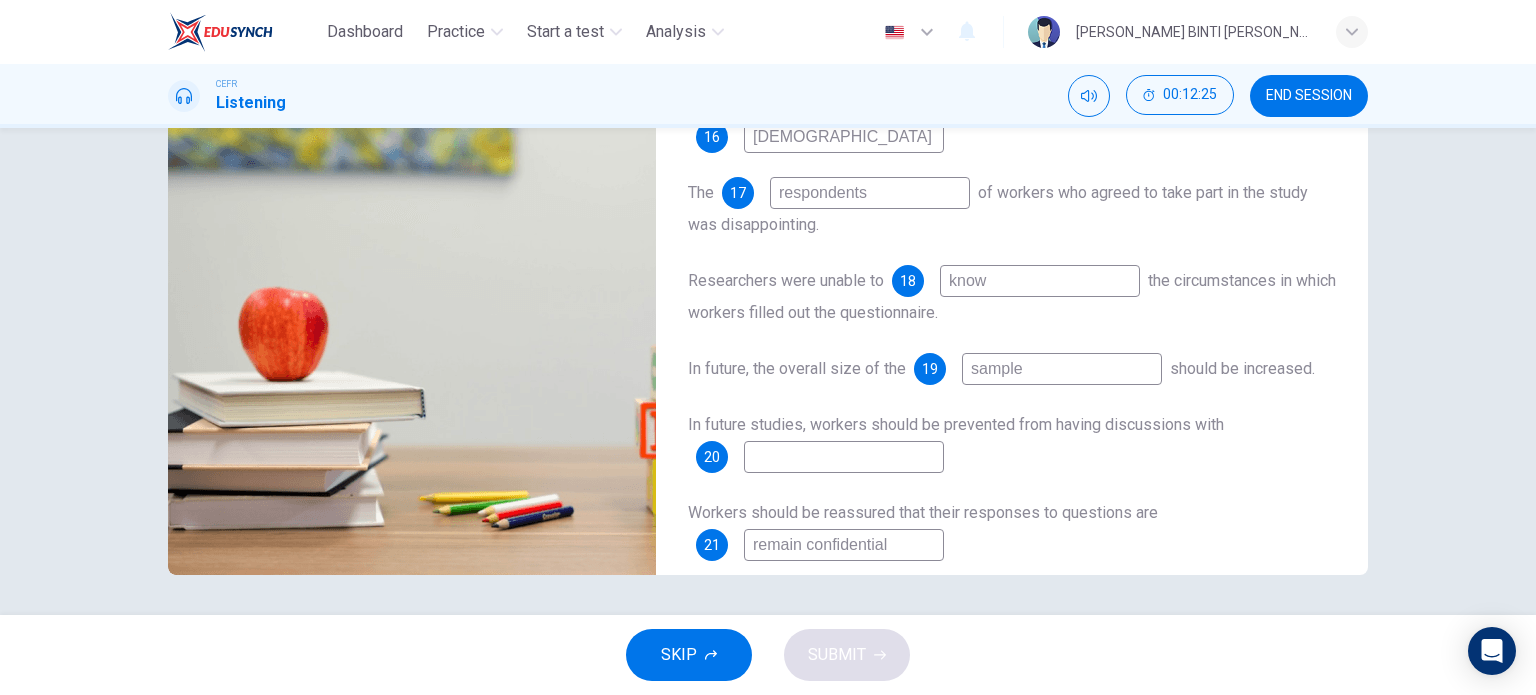 click at bounding box center [844, 457] 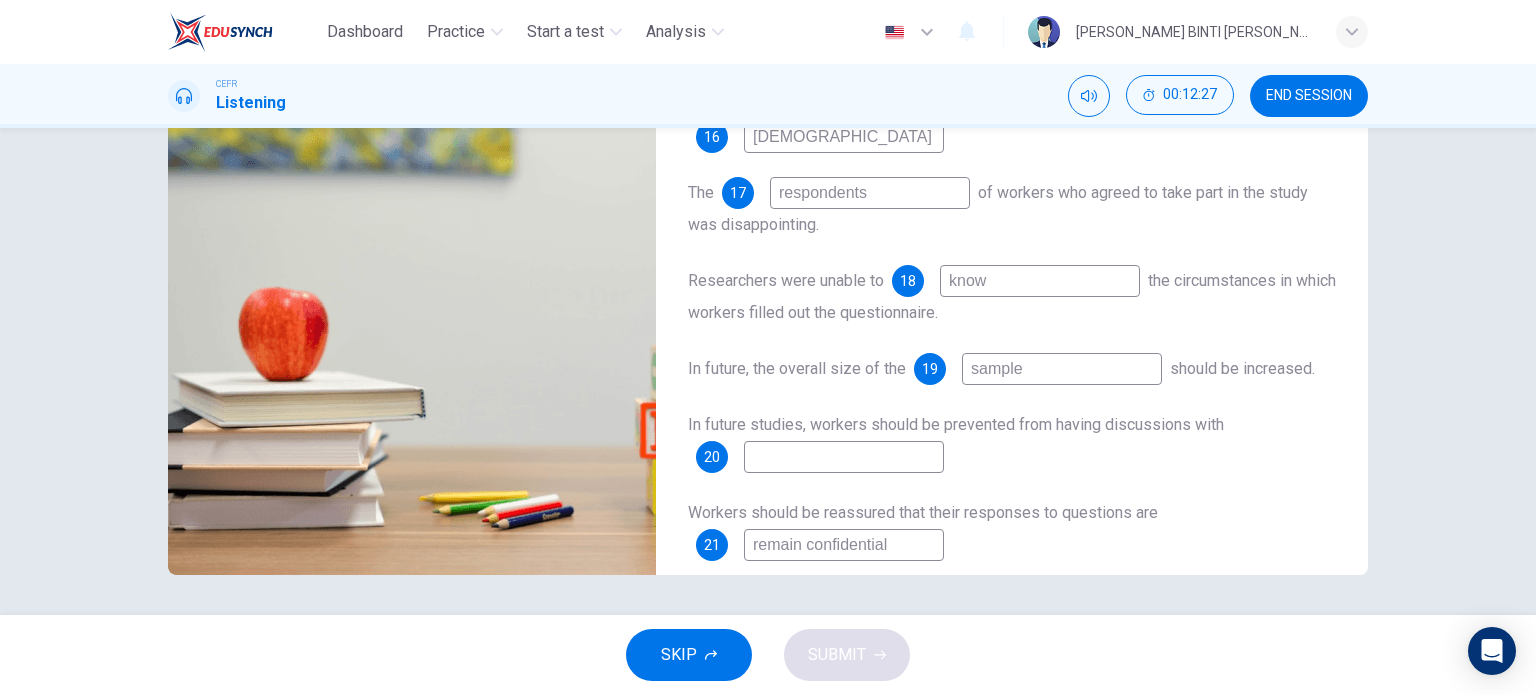 type on "84" 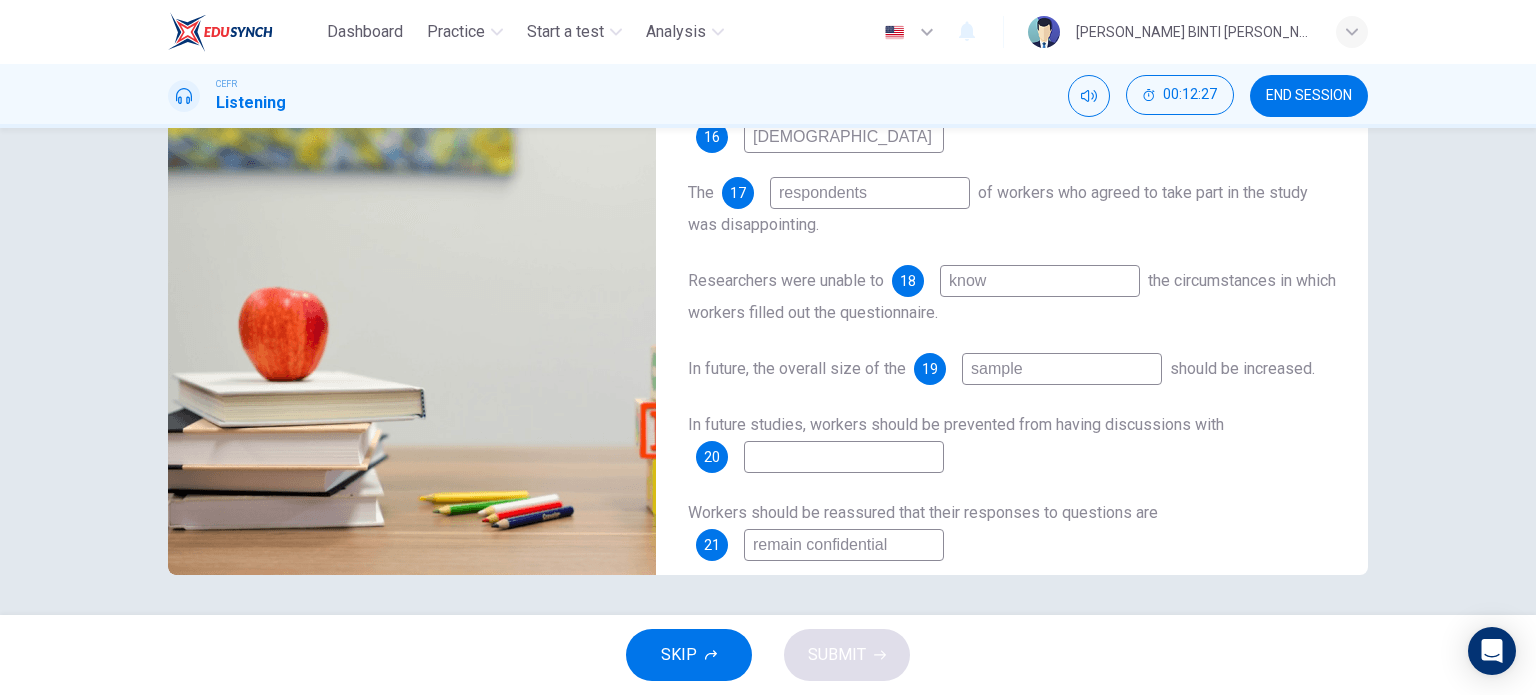 type on "t" 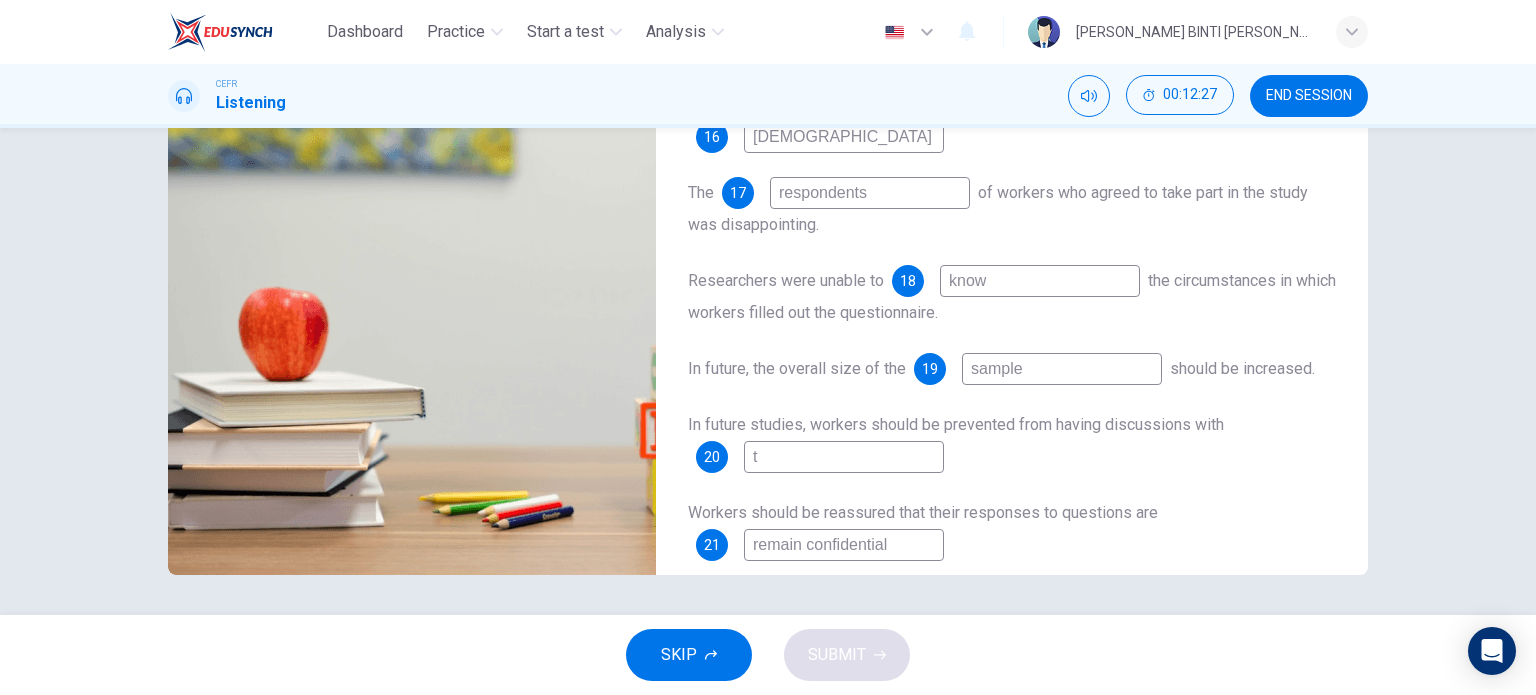 type on "84" 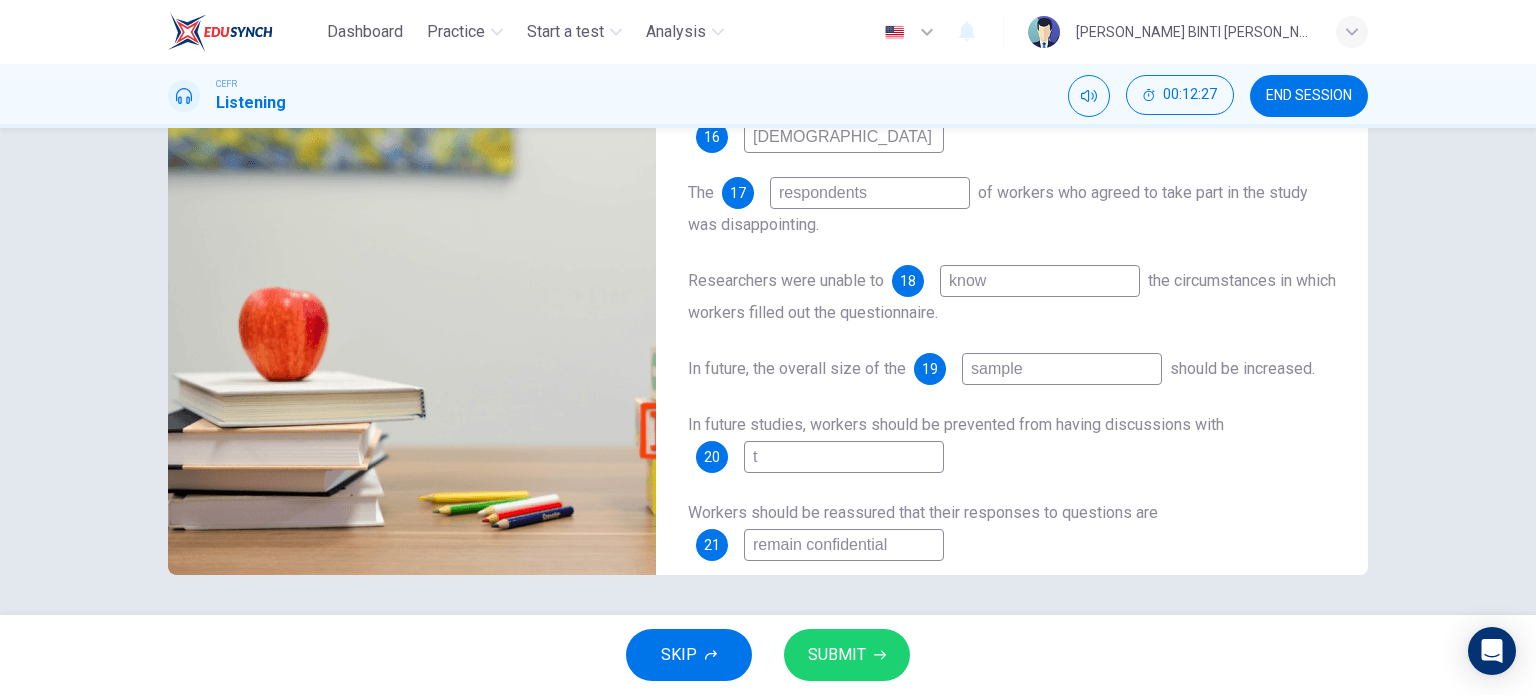 type on "th" 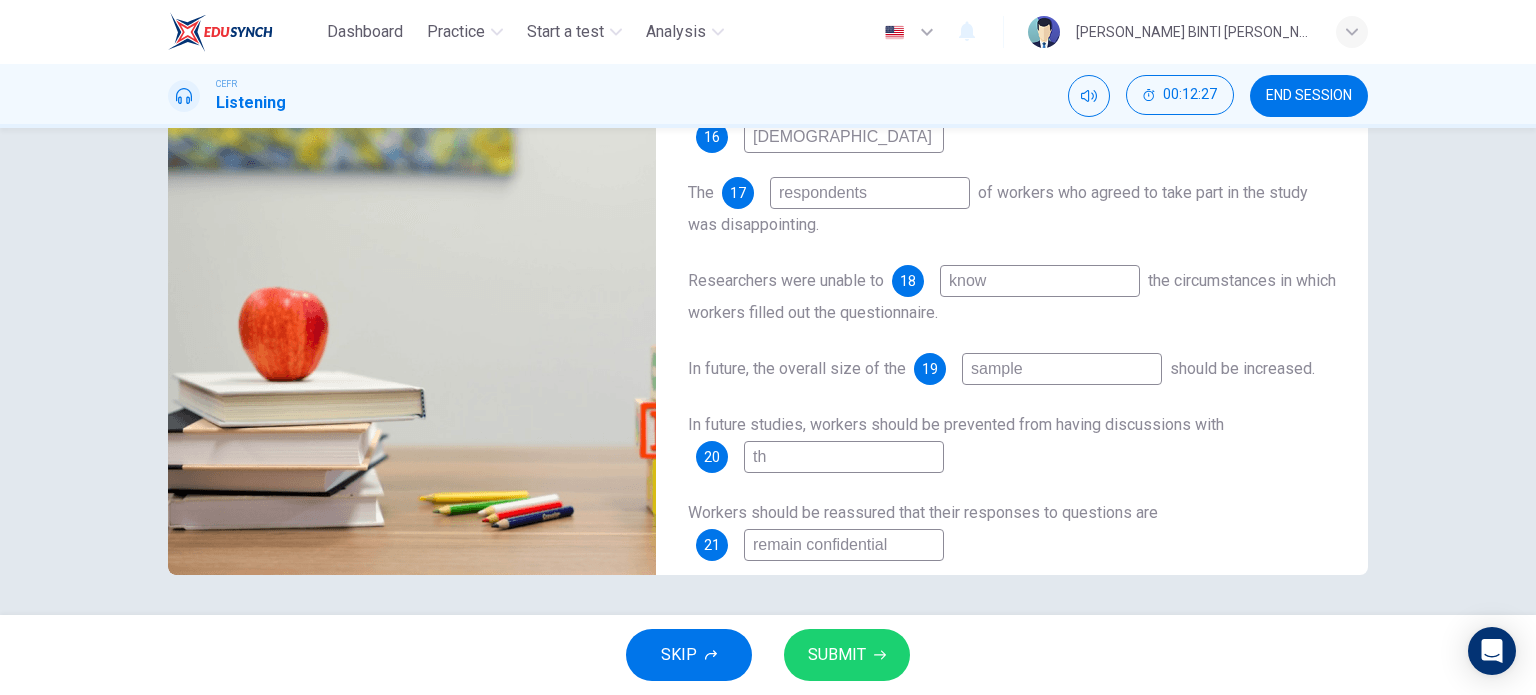 type on "84" 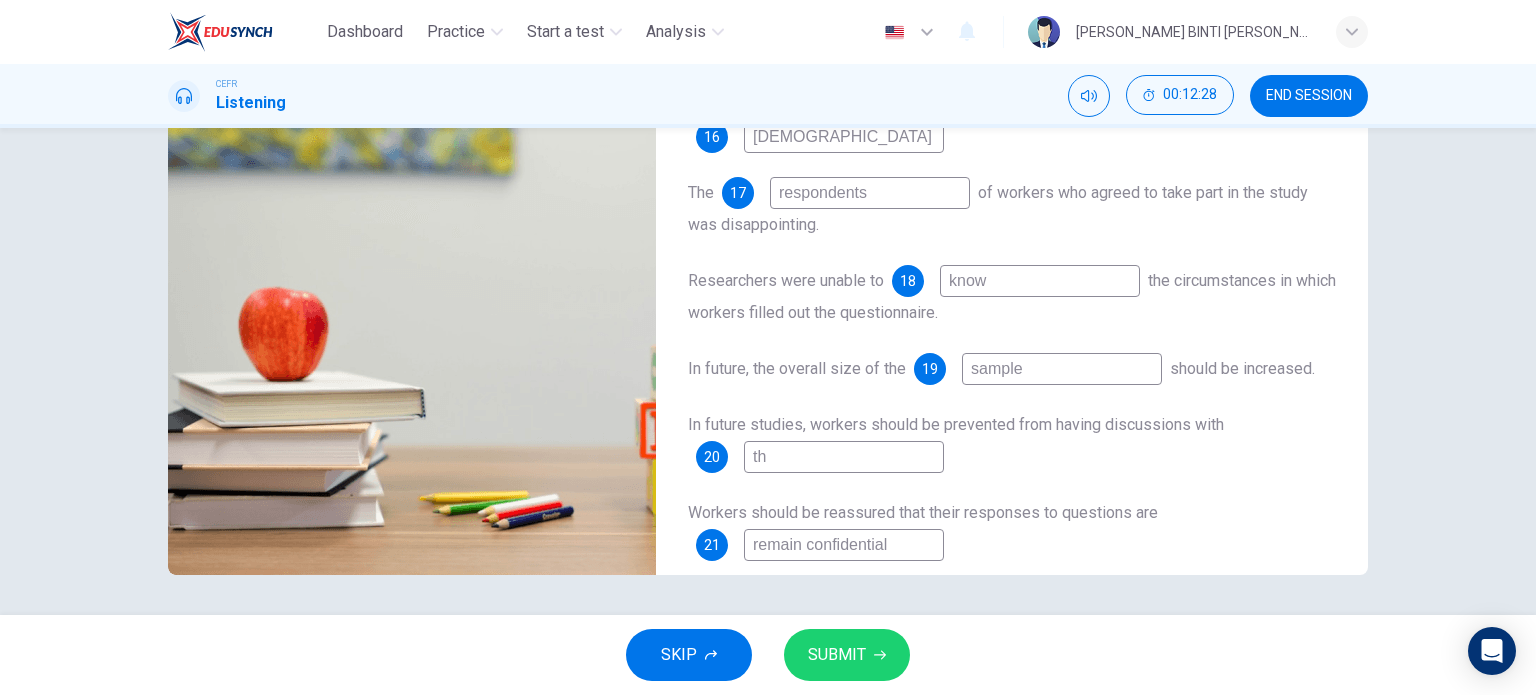 type on "the" 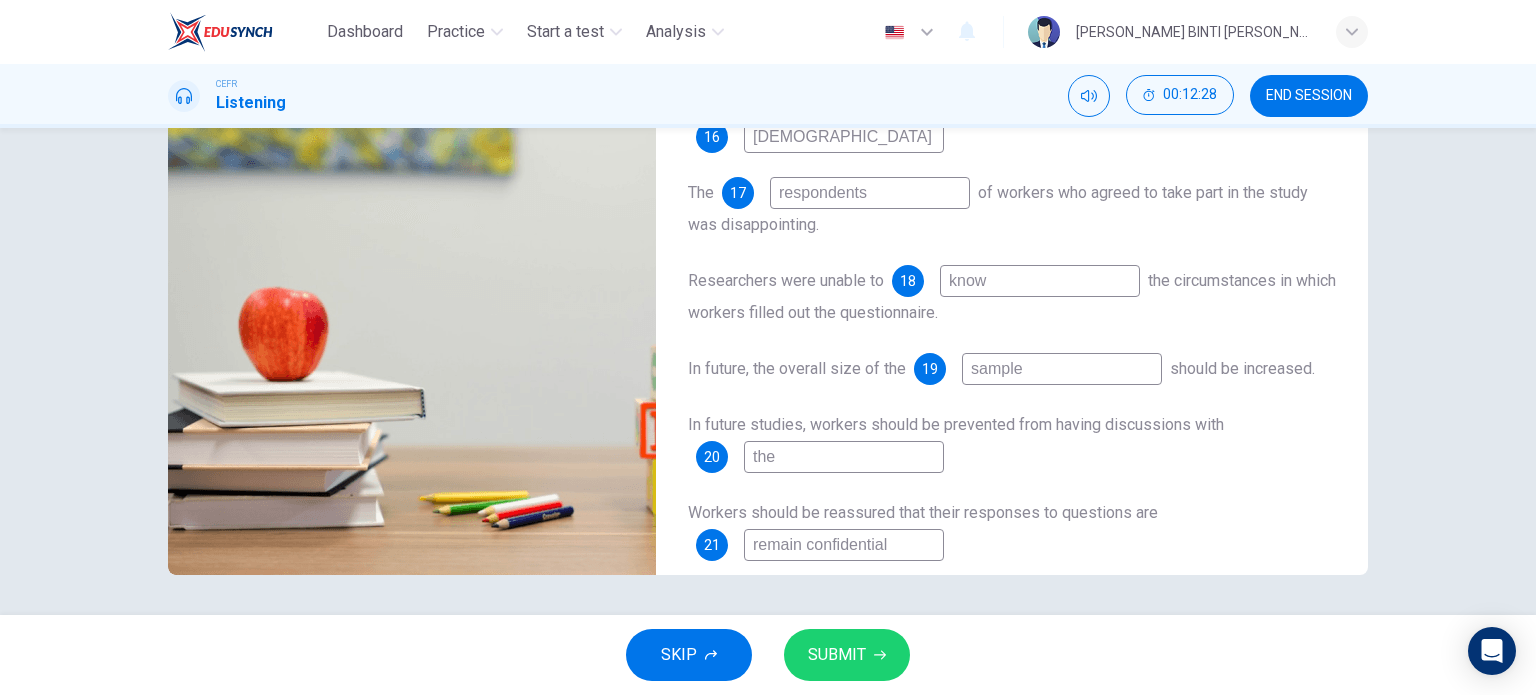 type on "84" 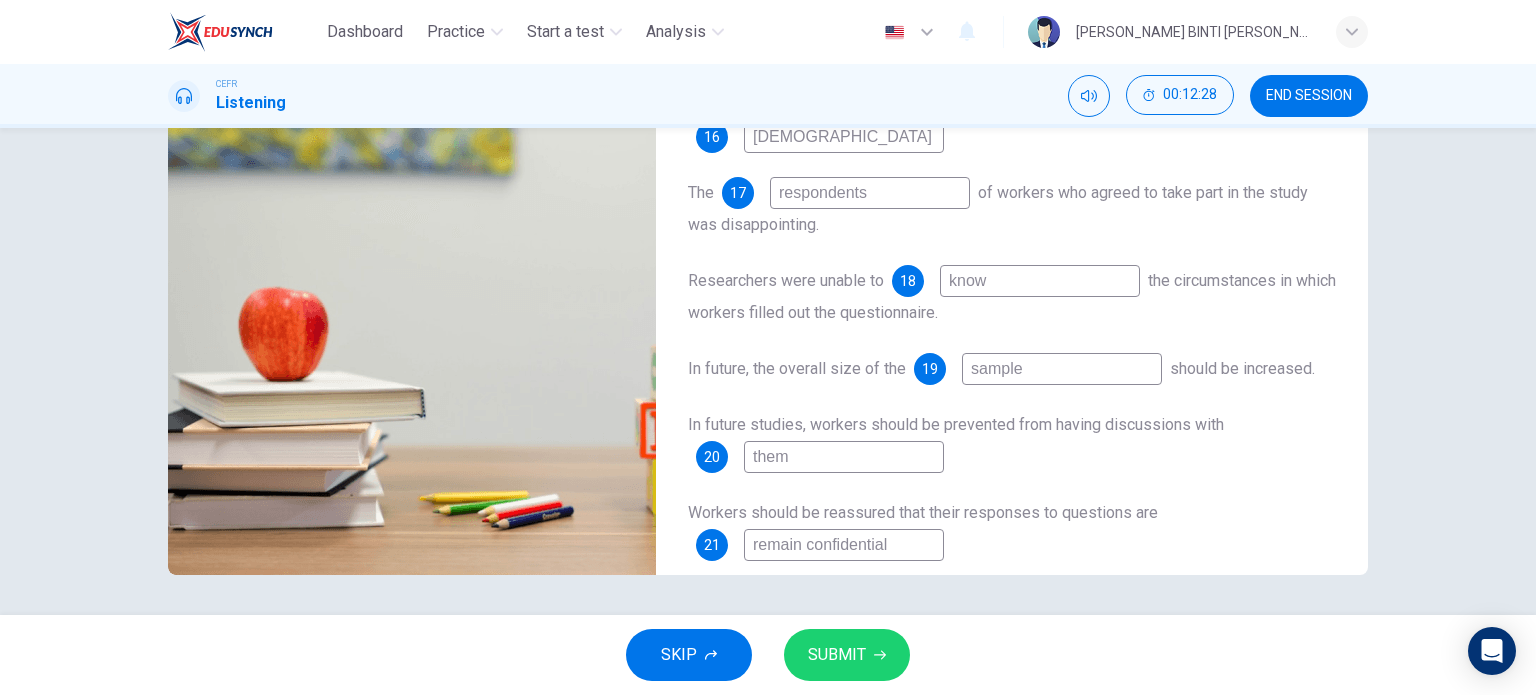 type on "84" 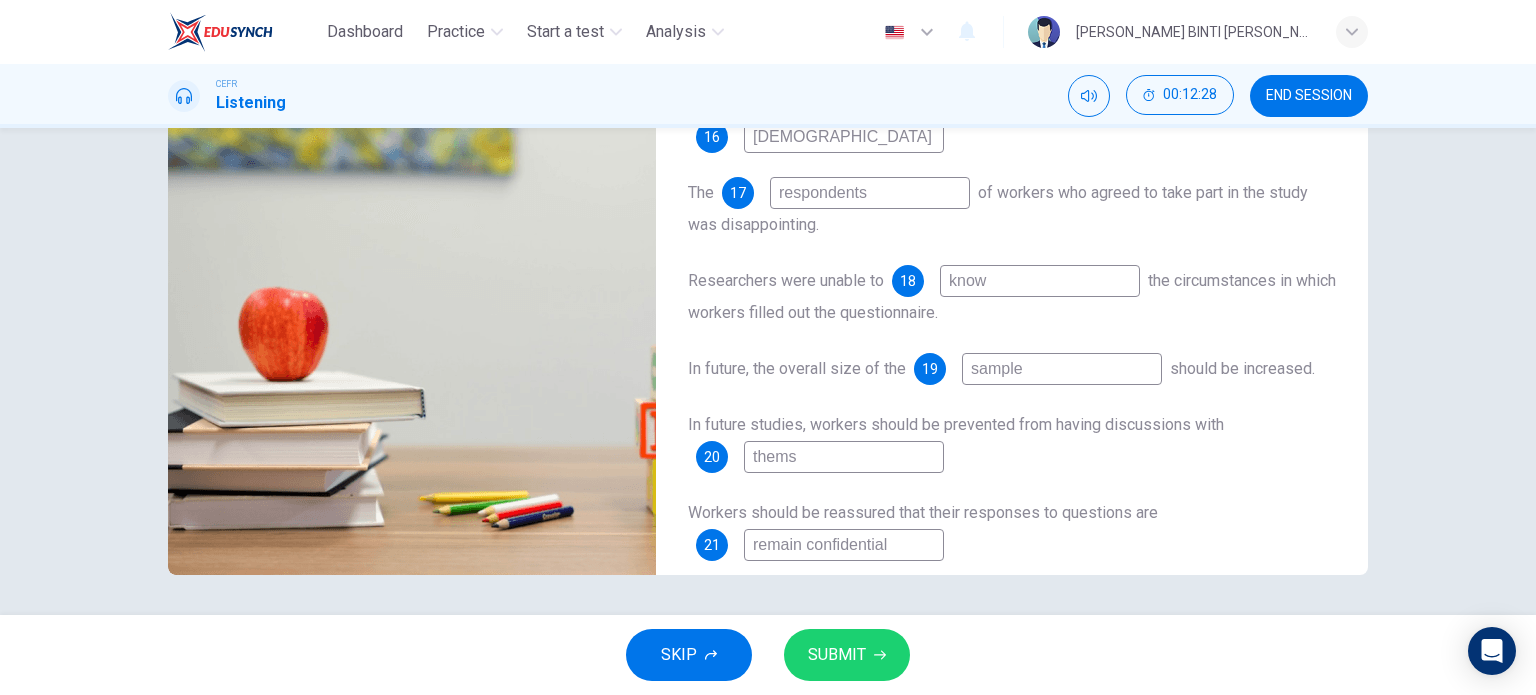 type on "84" 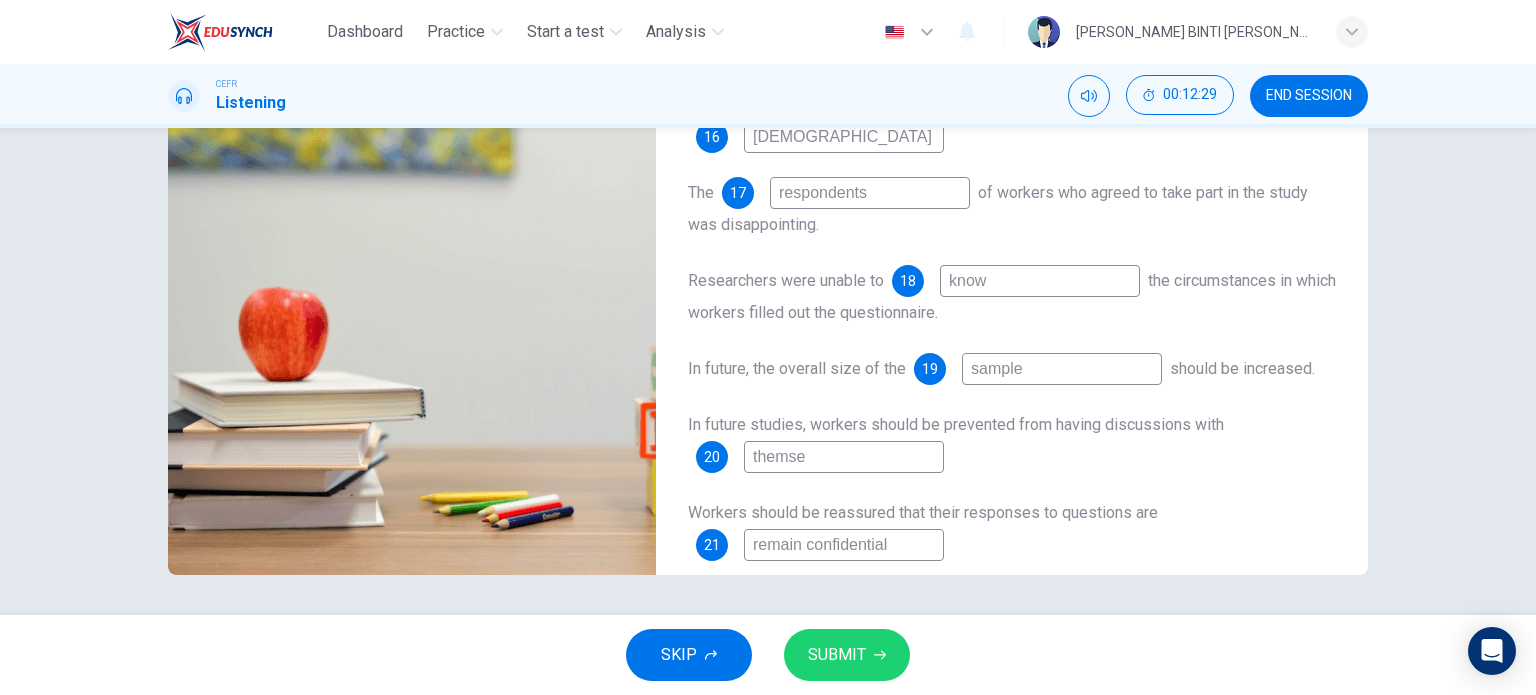 type on "85" 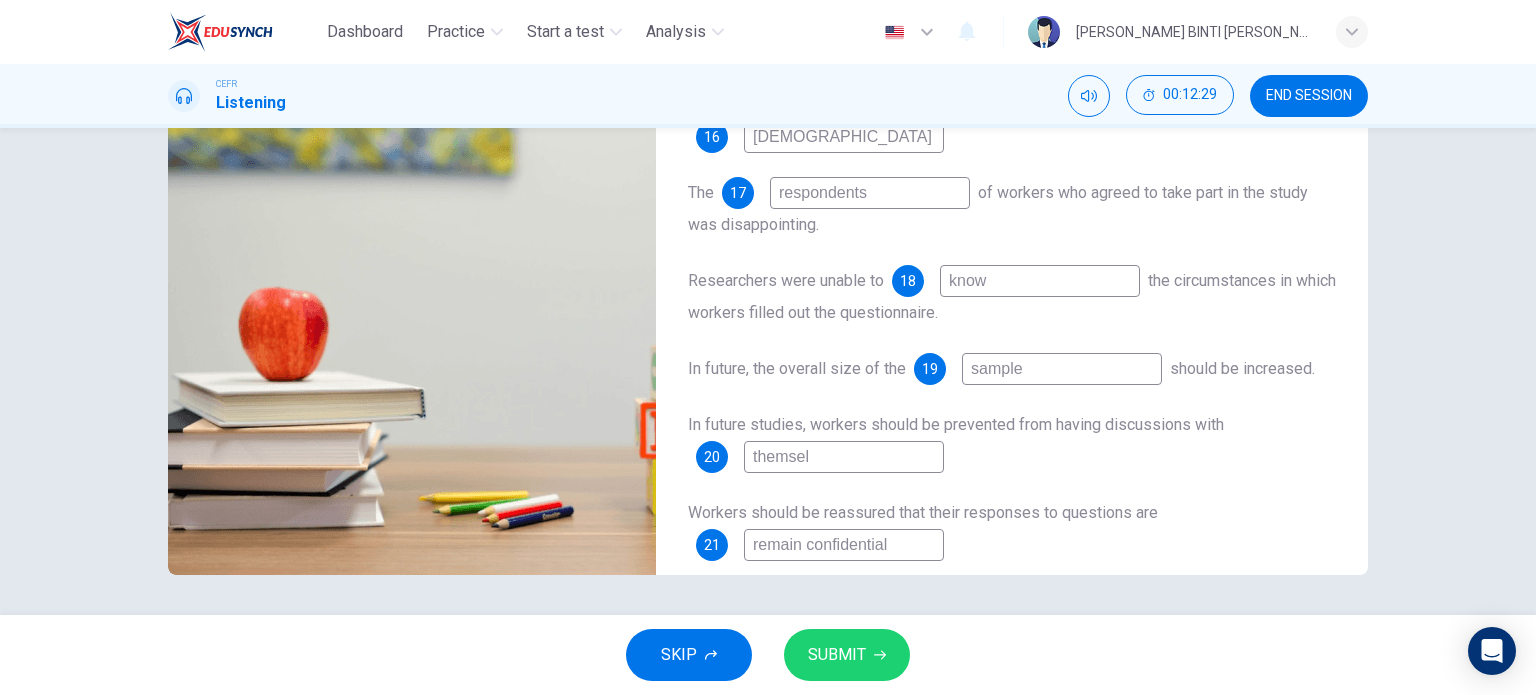 type on "85" 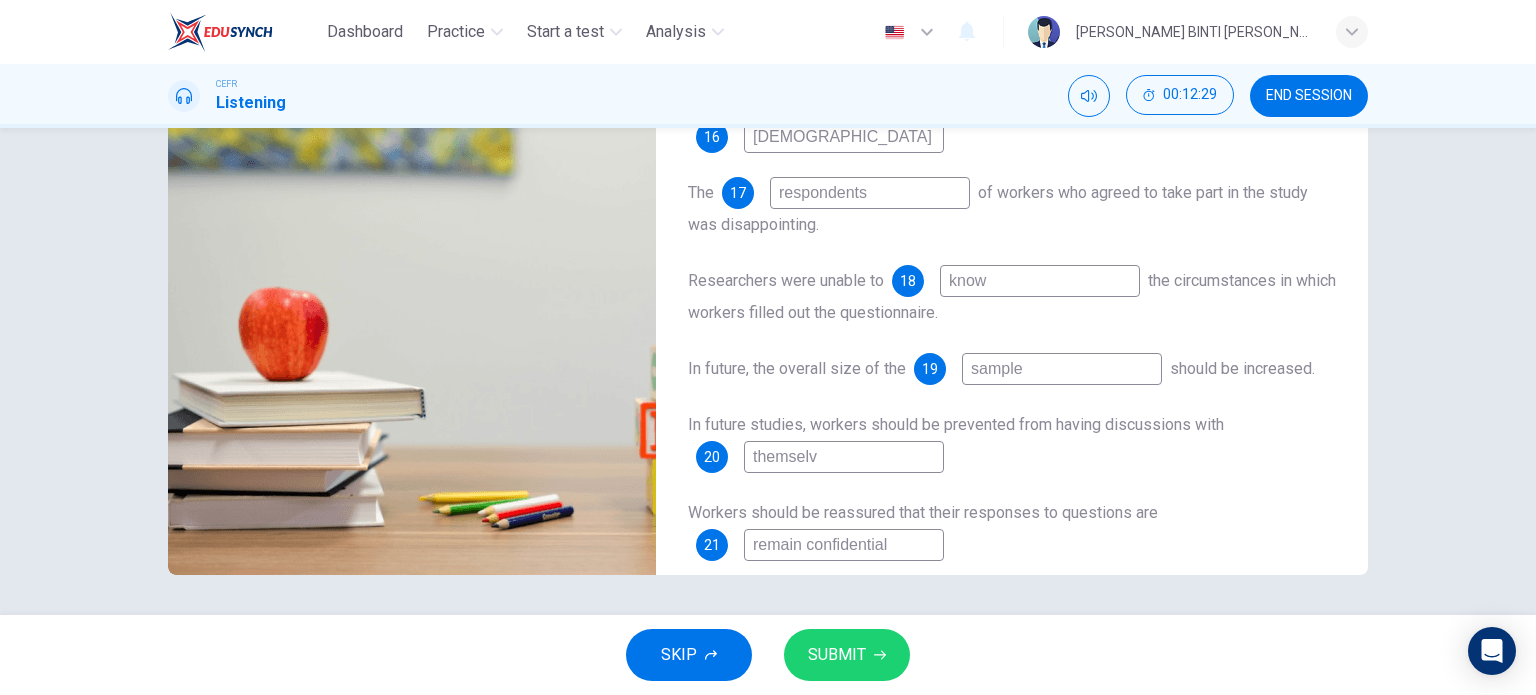 type on "85" 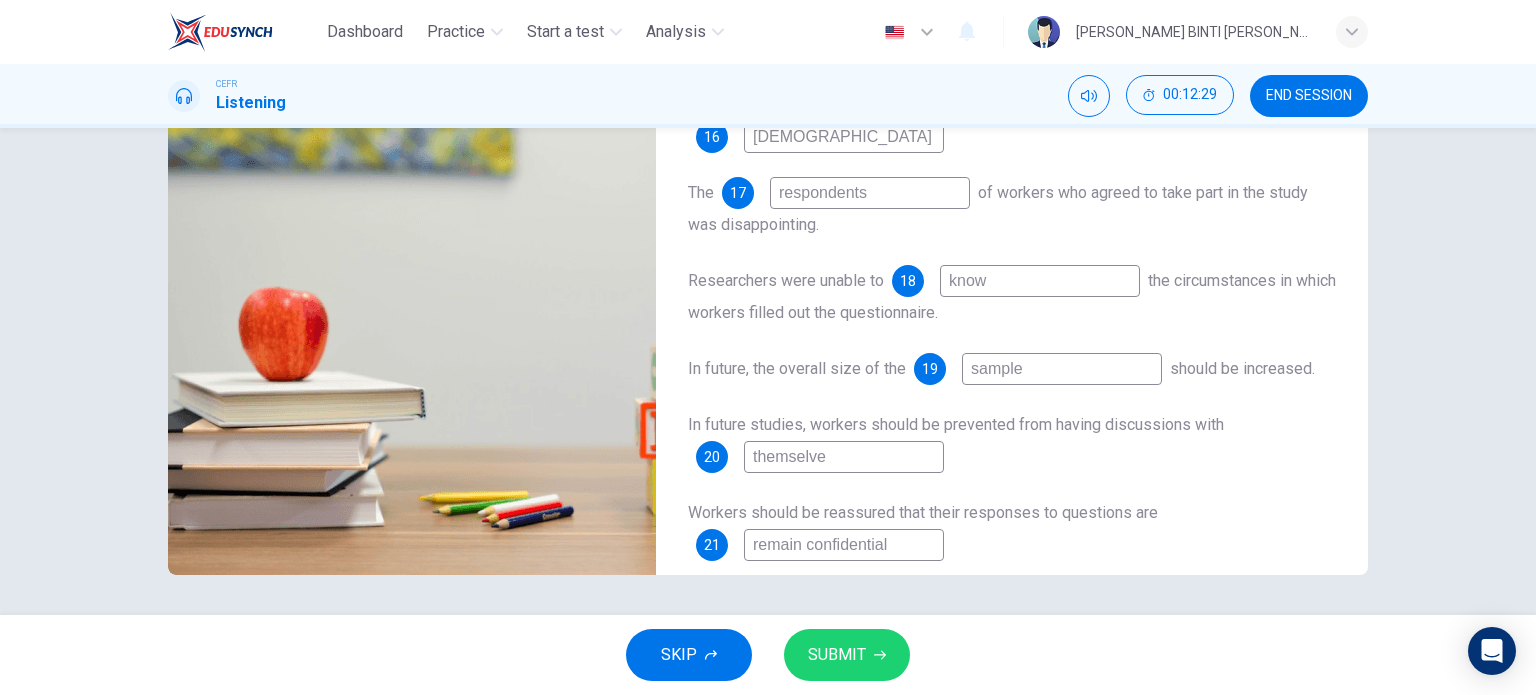 type on "themselves" 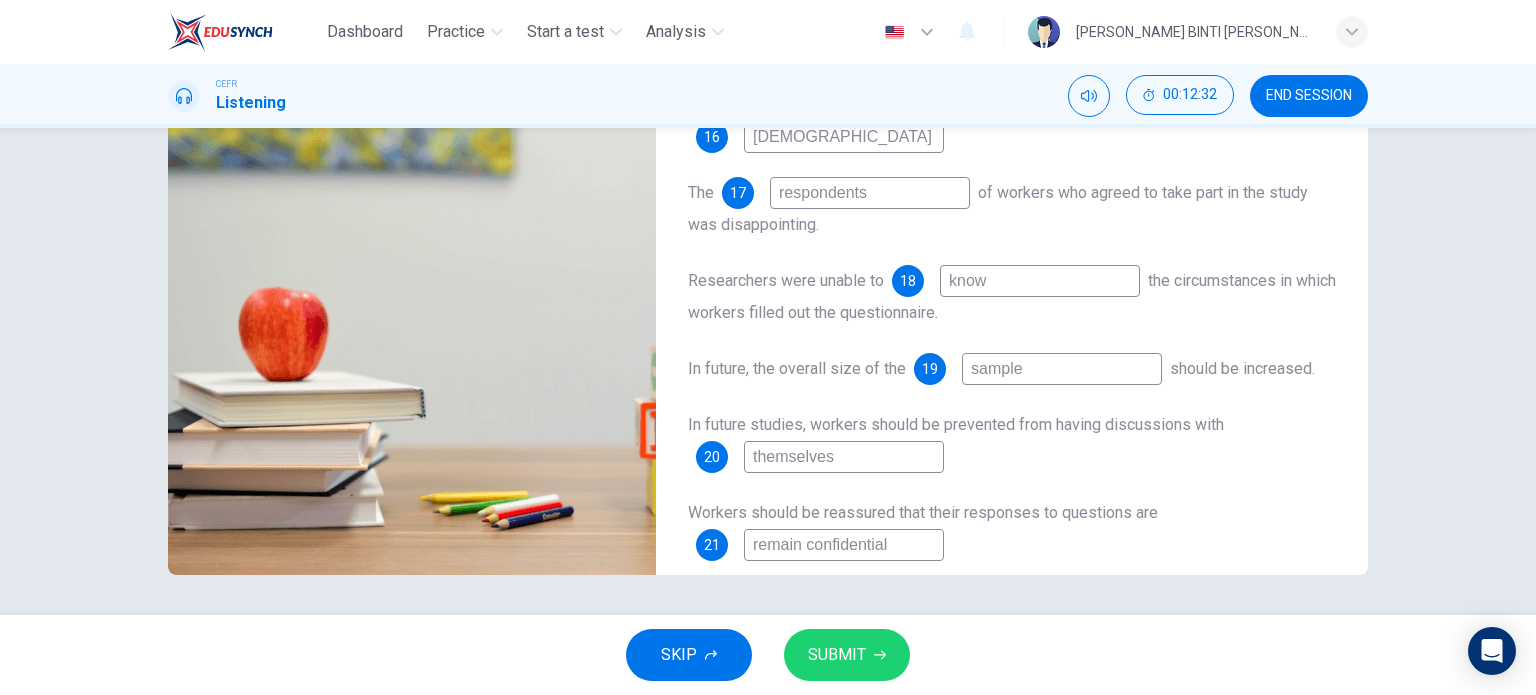 type on "86" 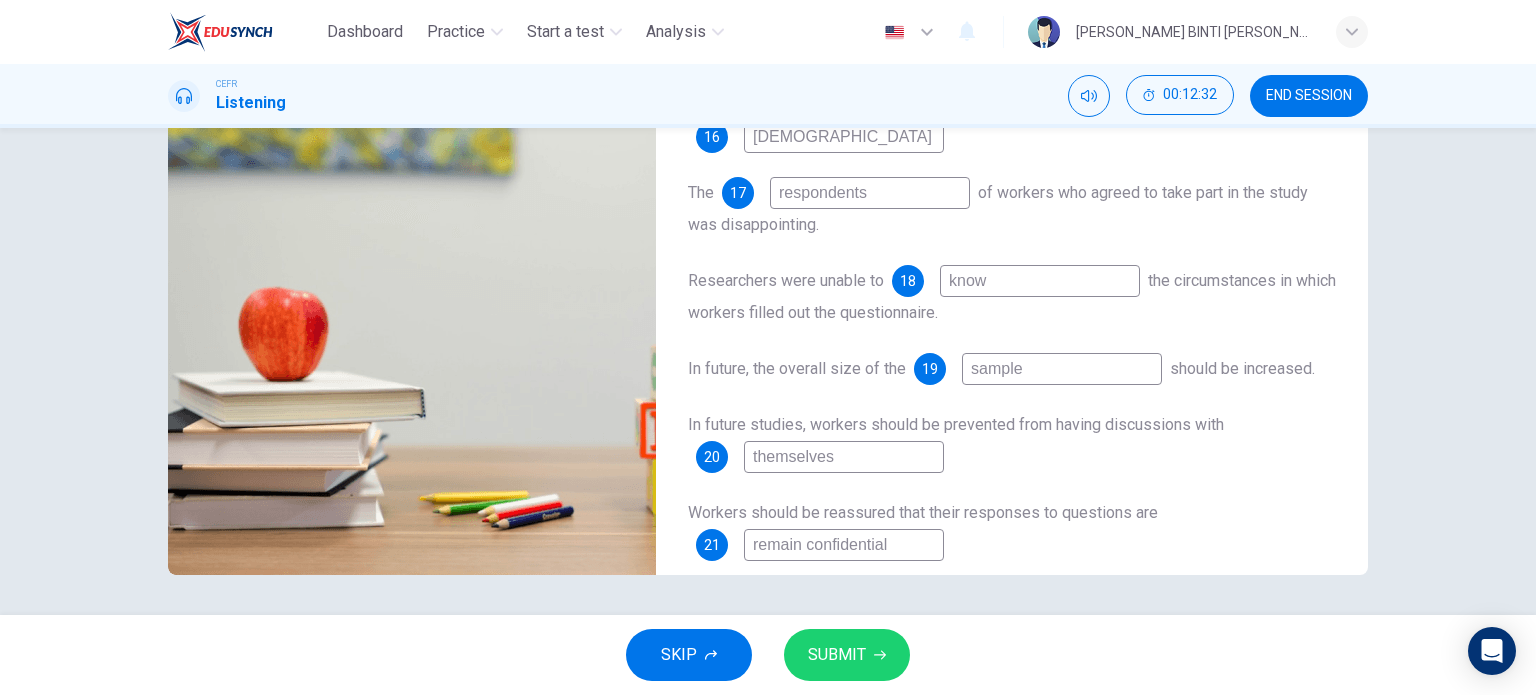 type on "themselve" 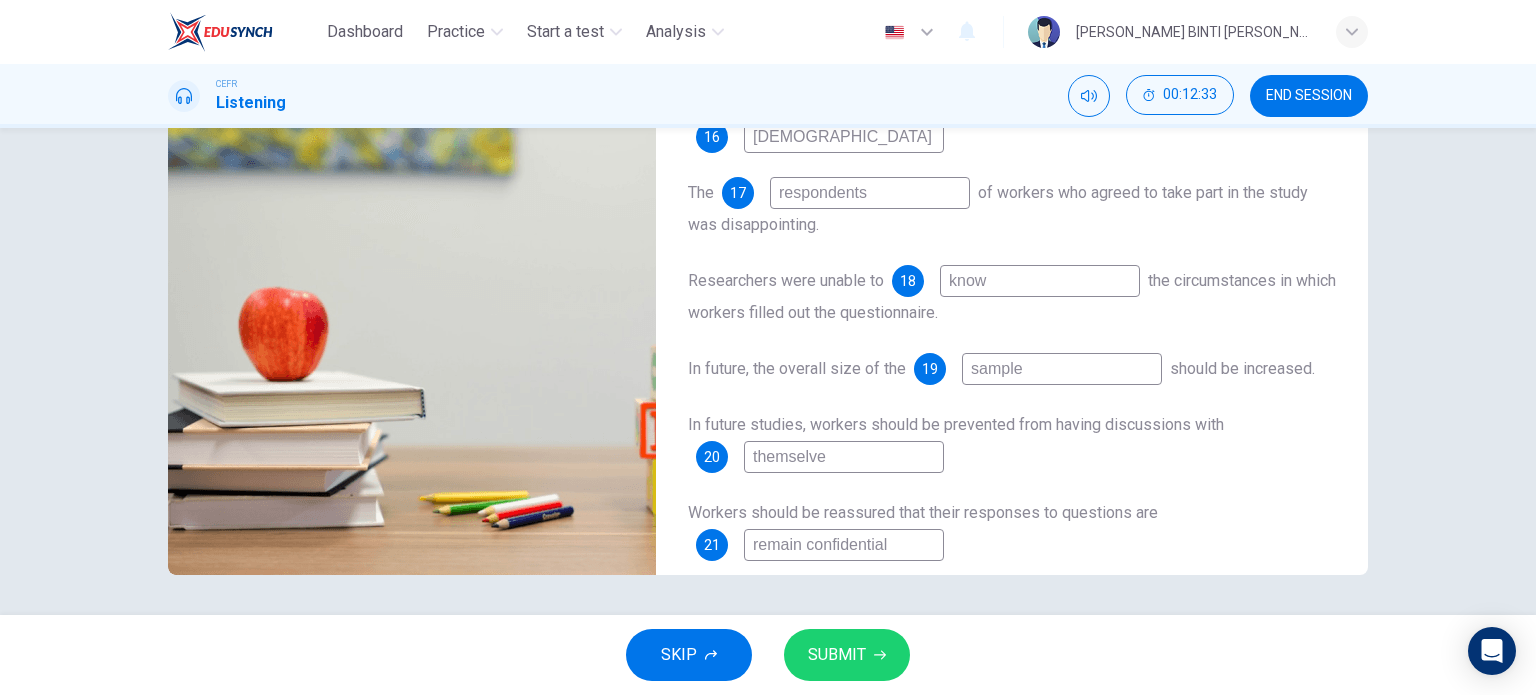 type on "86" 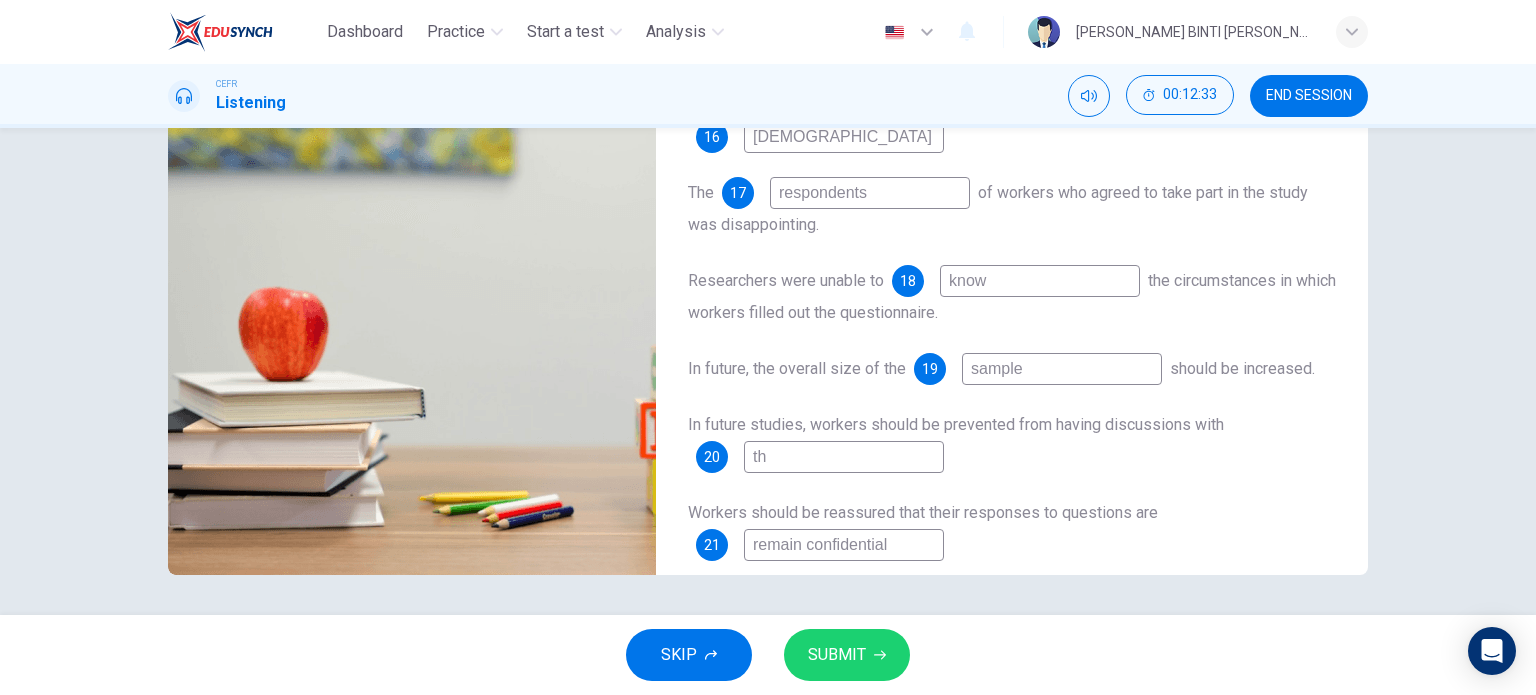 type on "t" 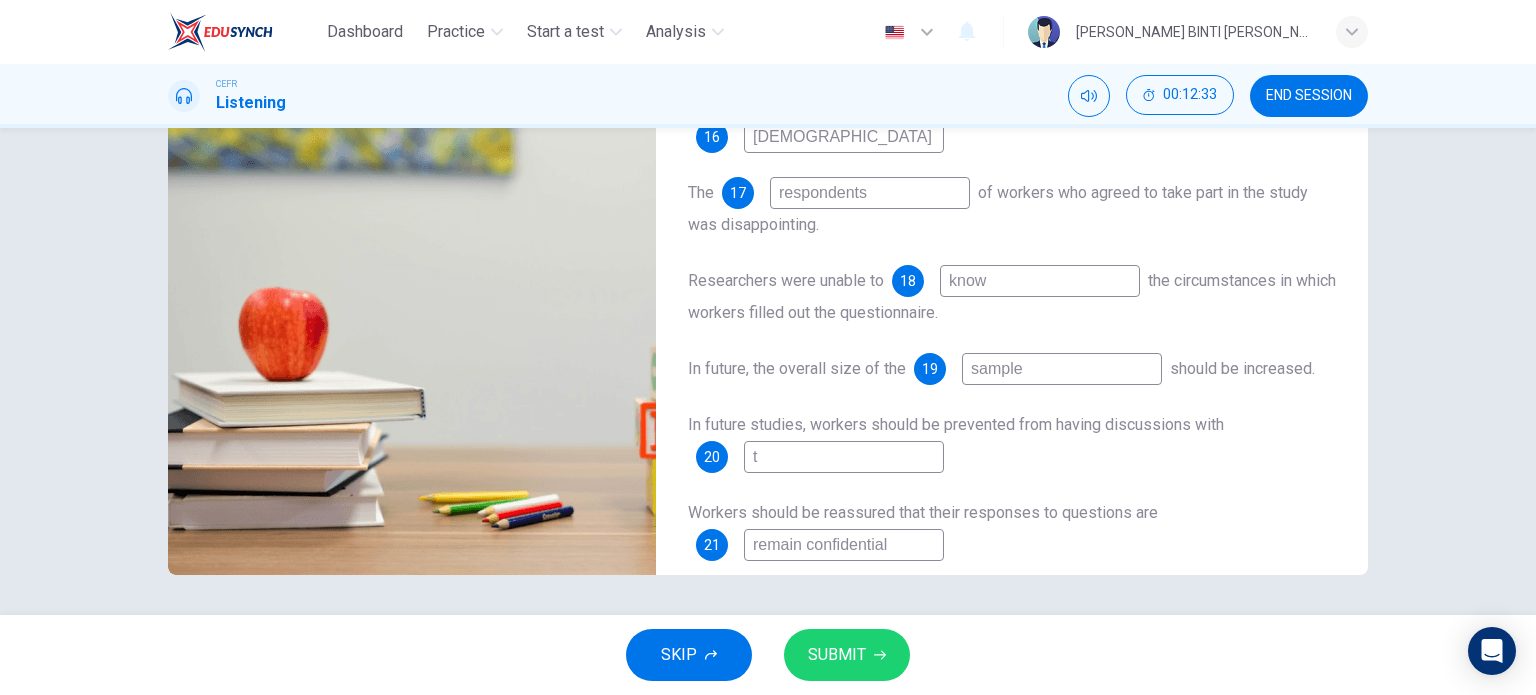 type 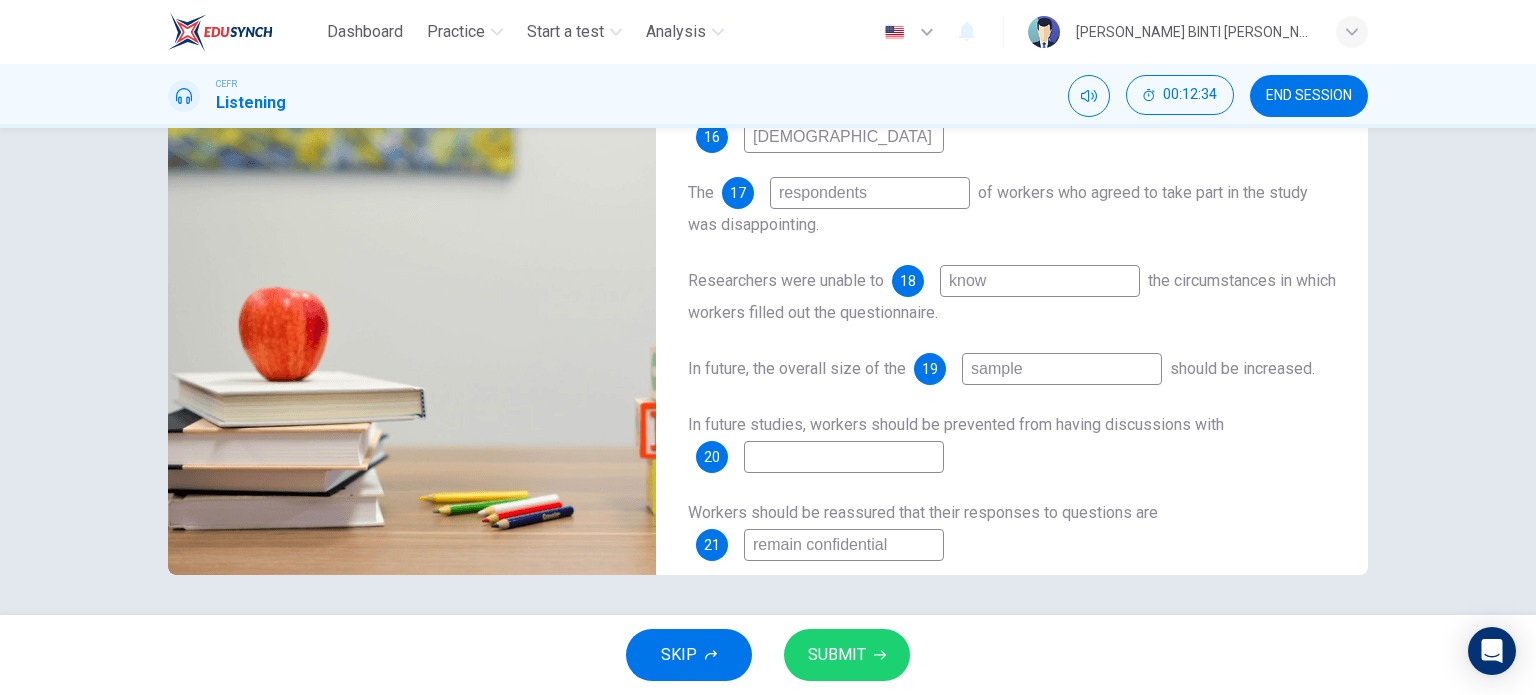 type on "86" 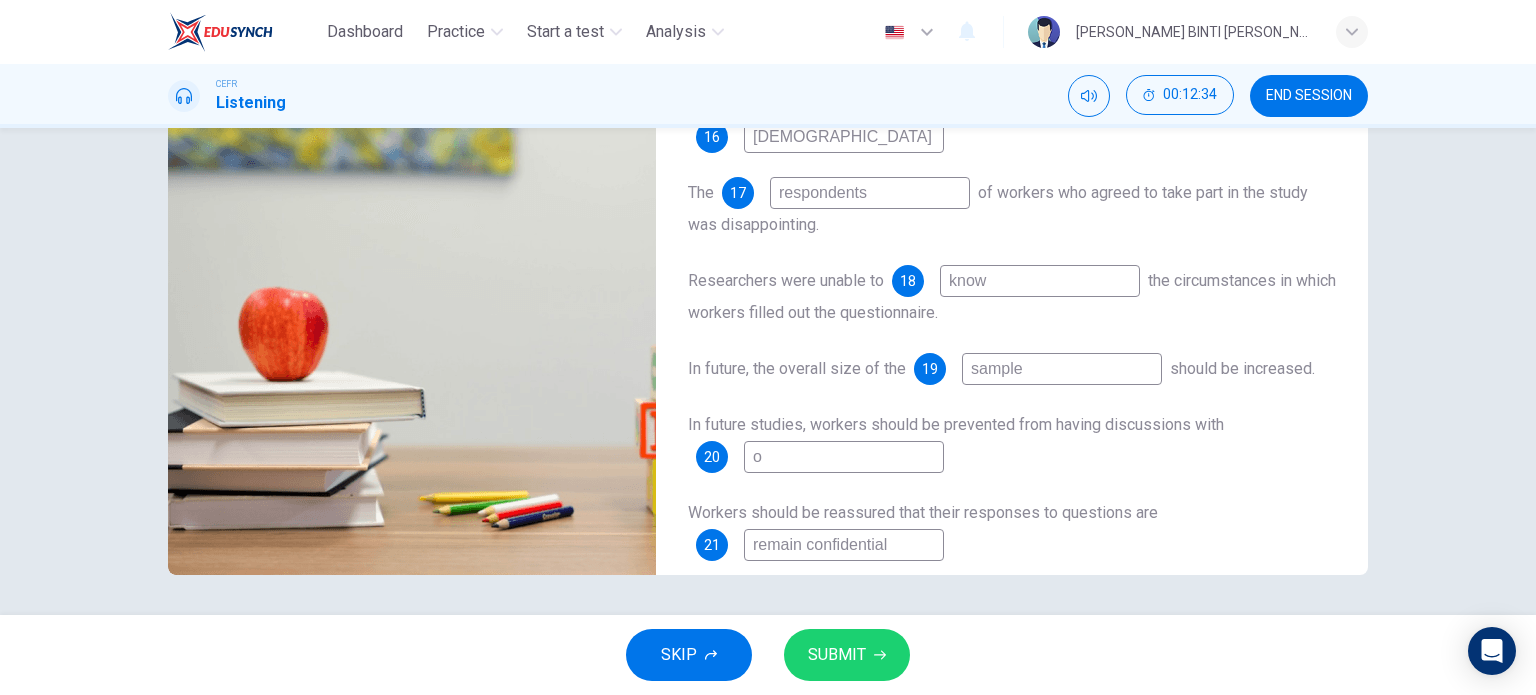 type on "86" 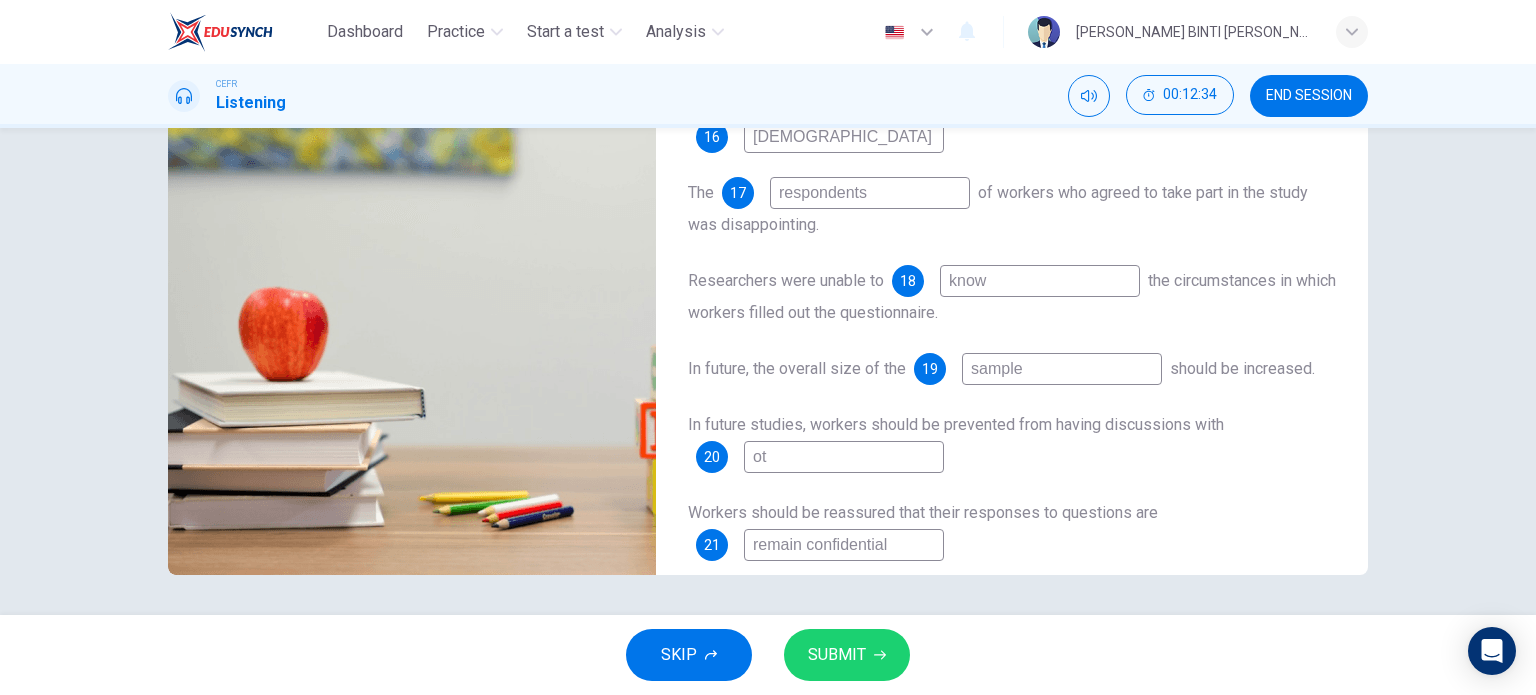 type on "86" 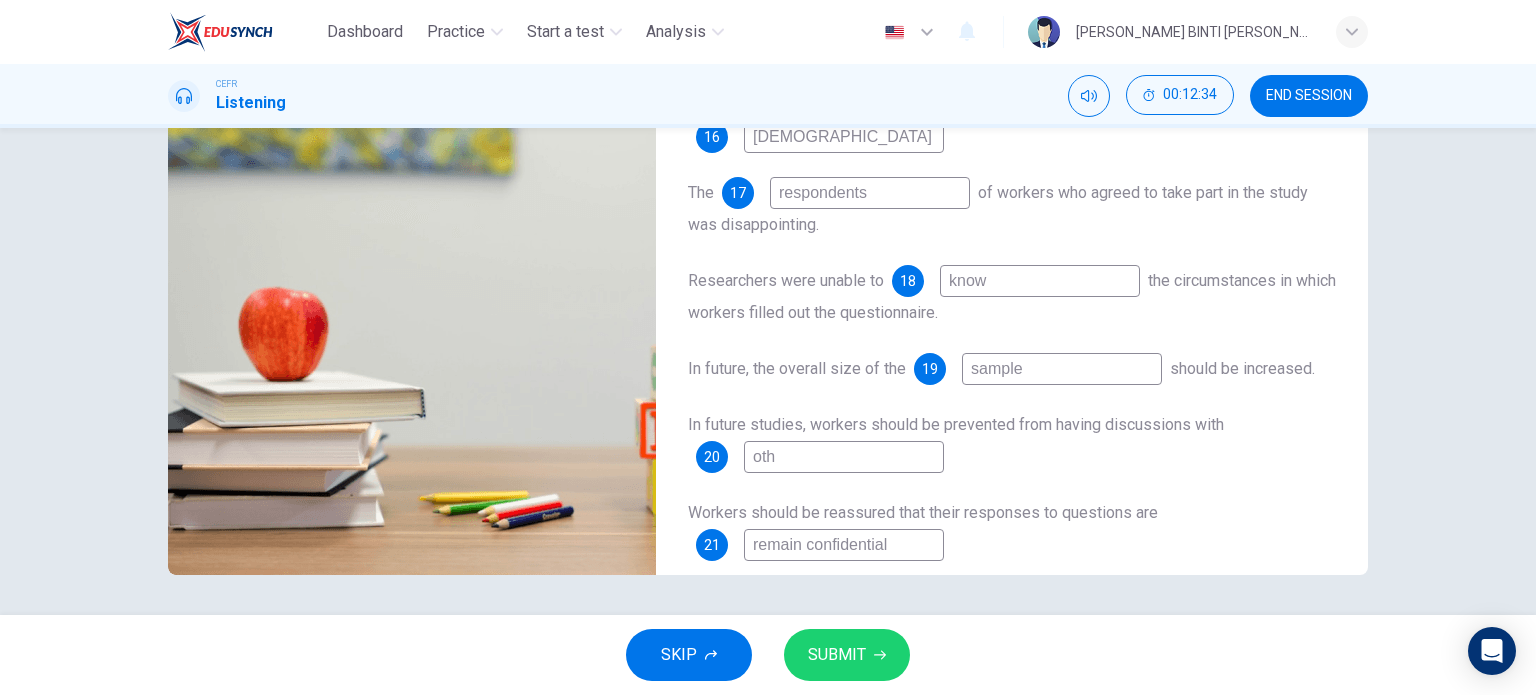 type on "86" 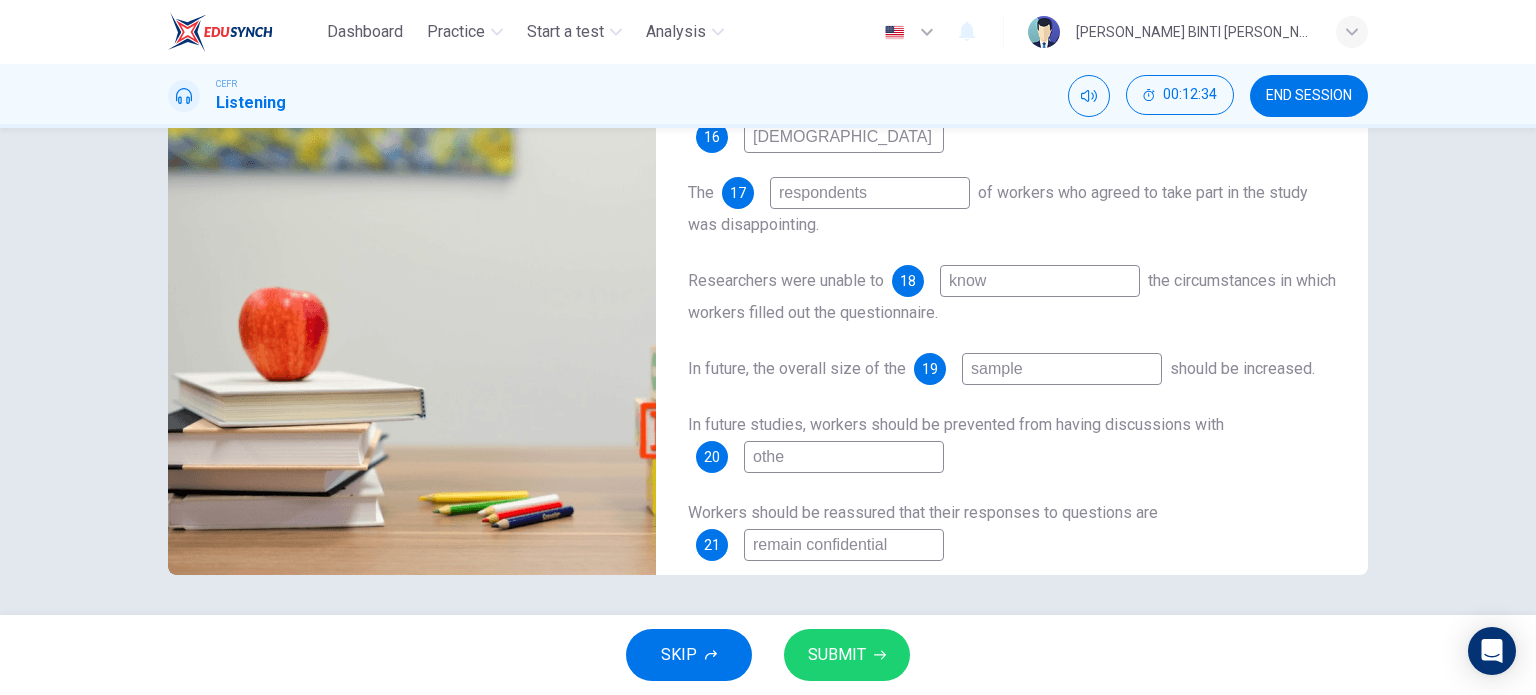 type on "86" 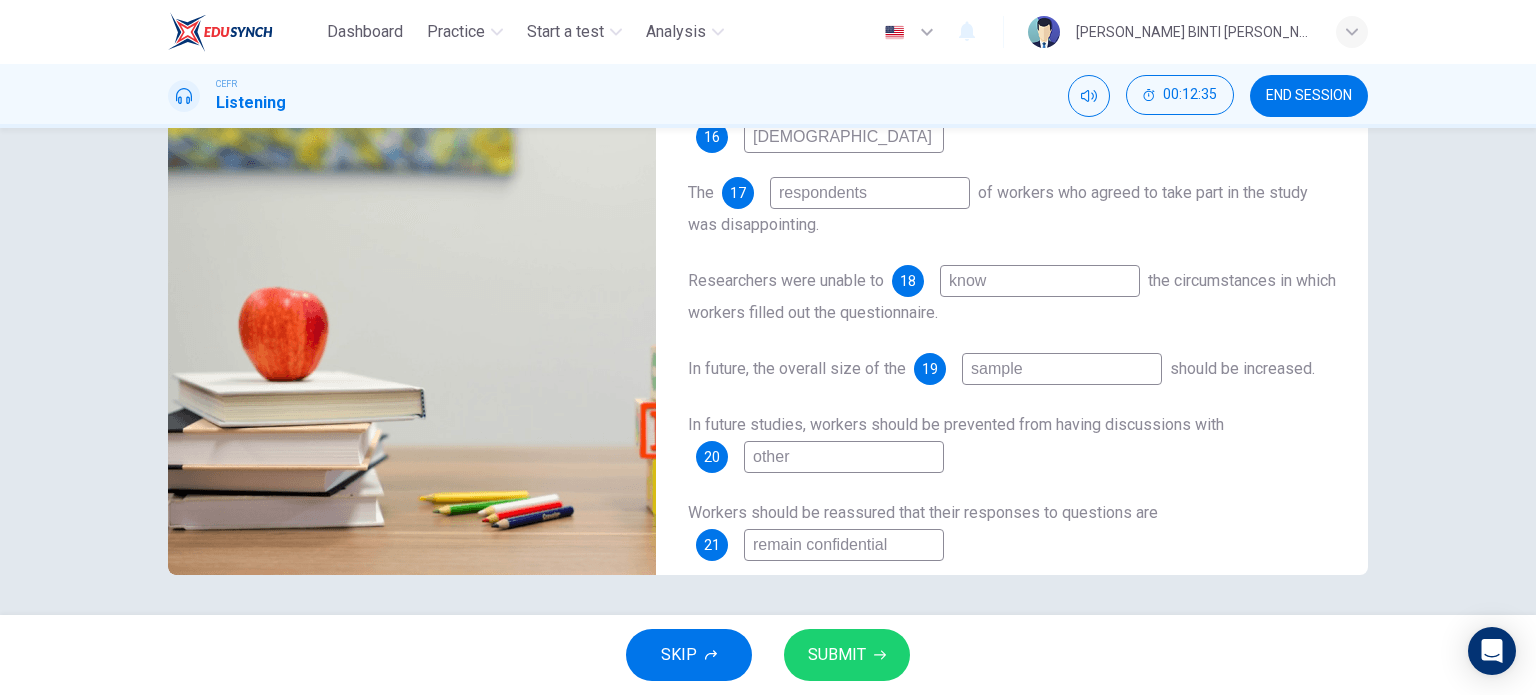 type on "87" 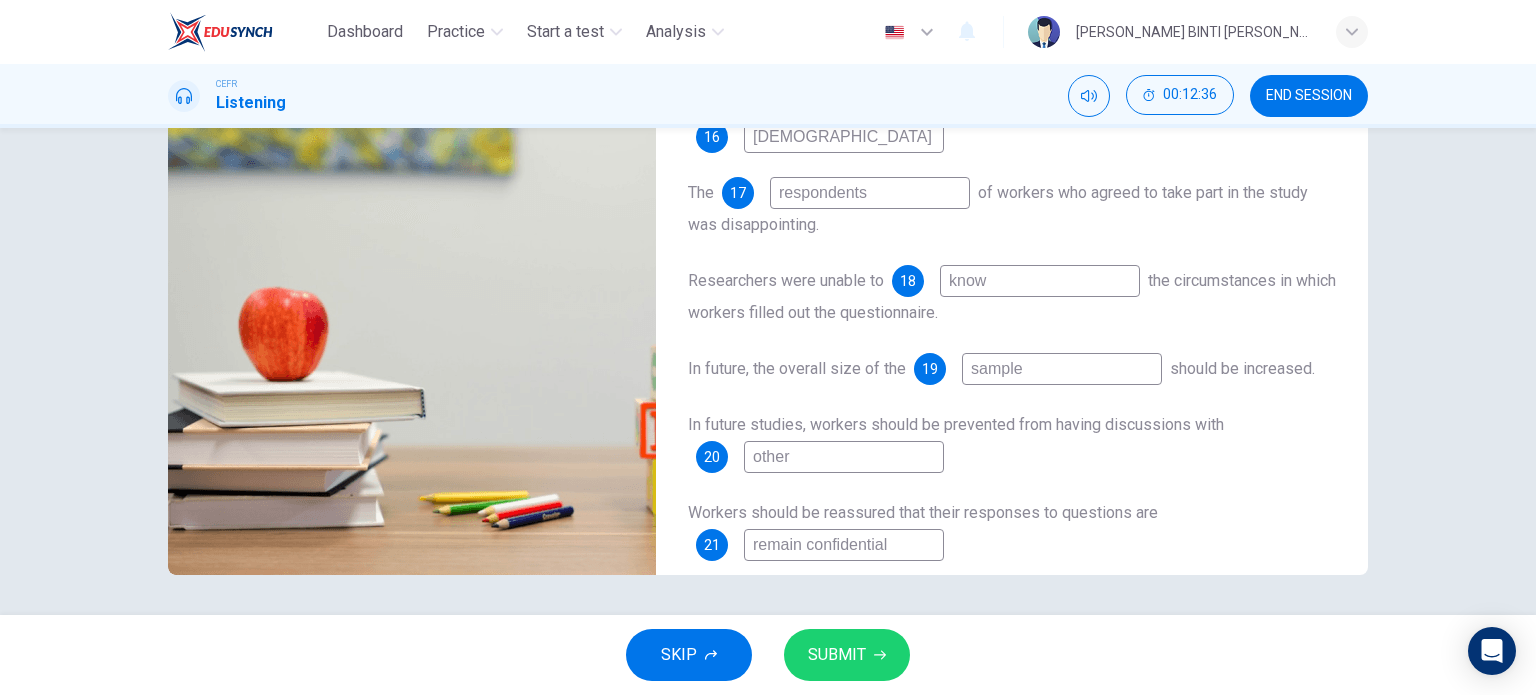type on "other c" 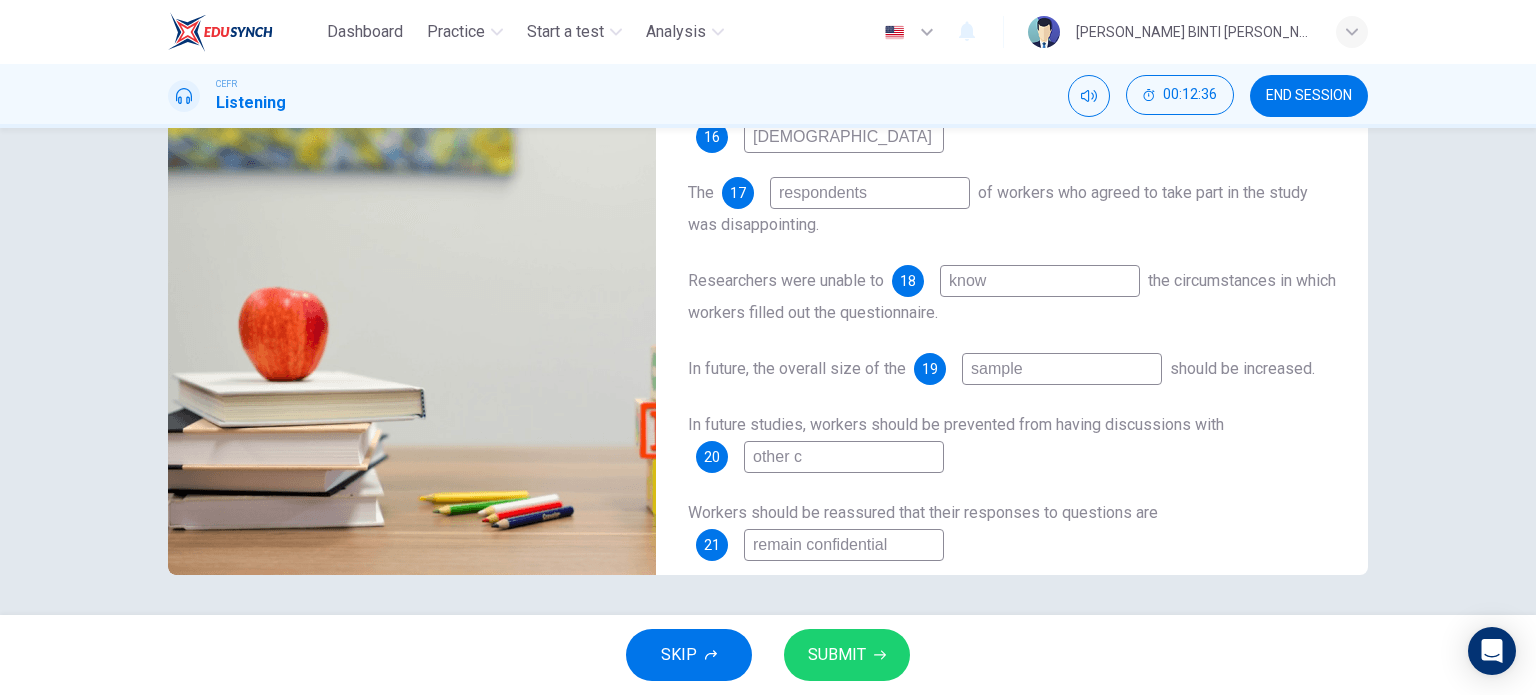 type on "87" 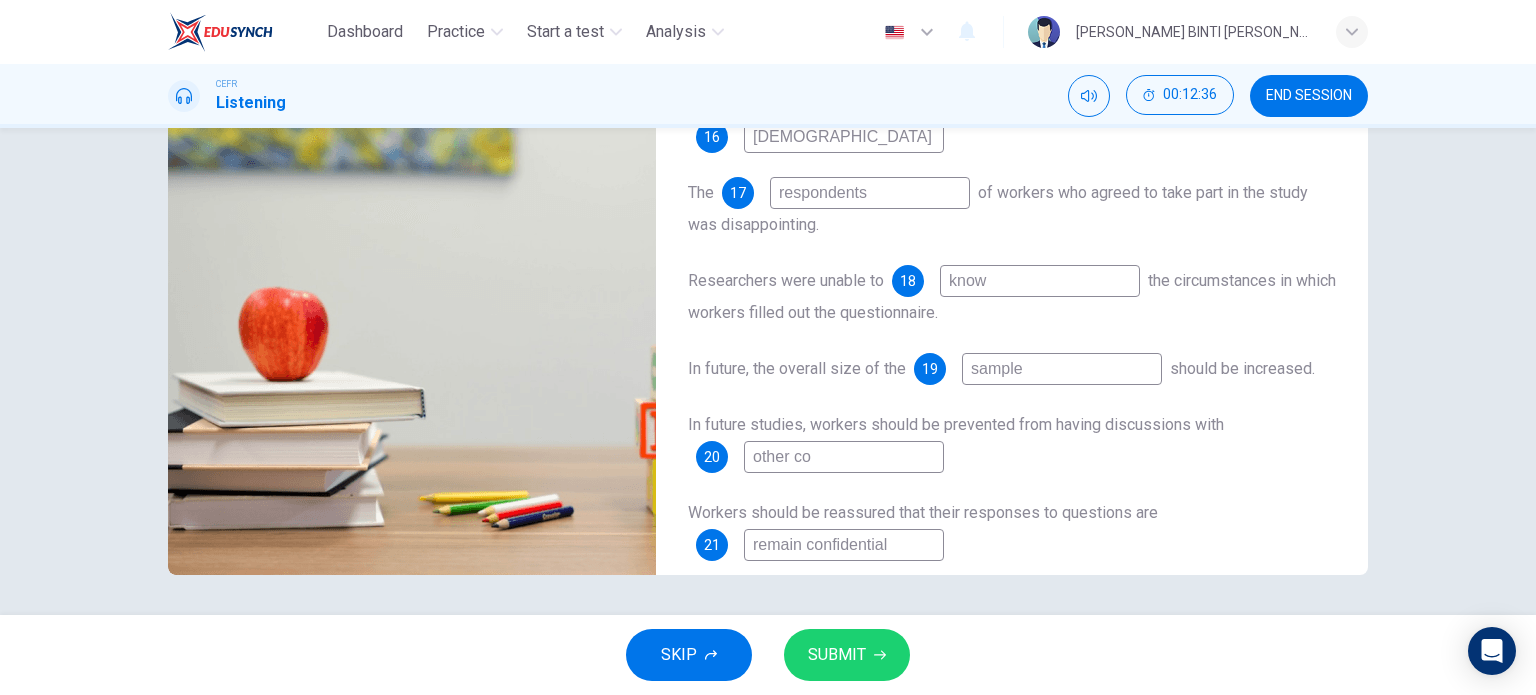 type on "87" 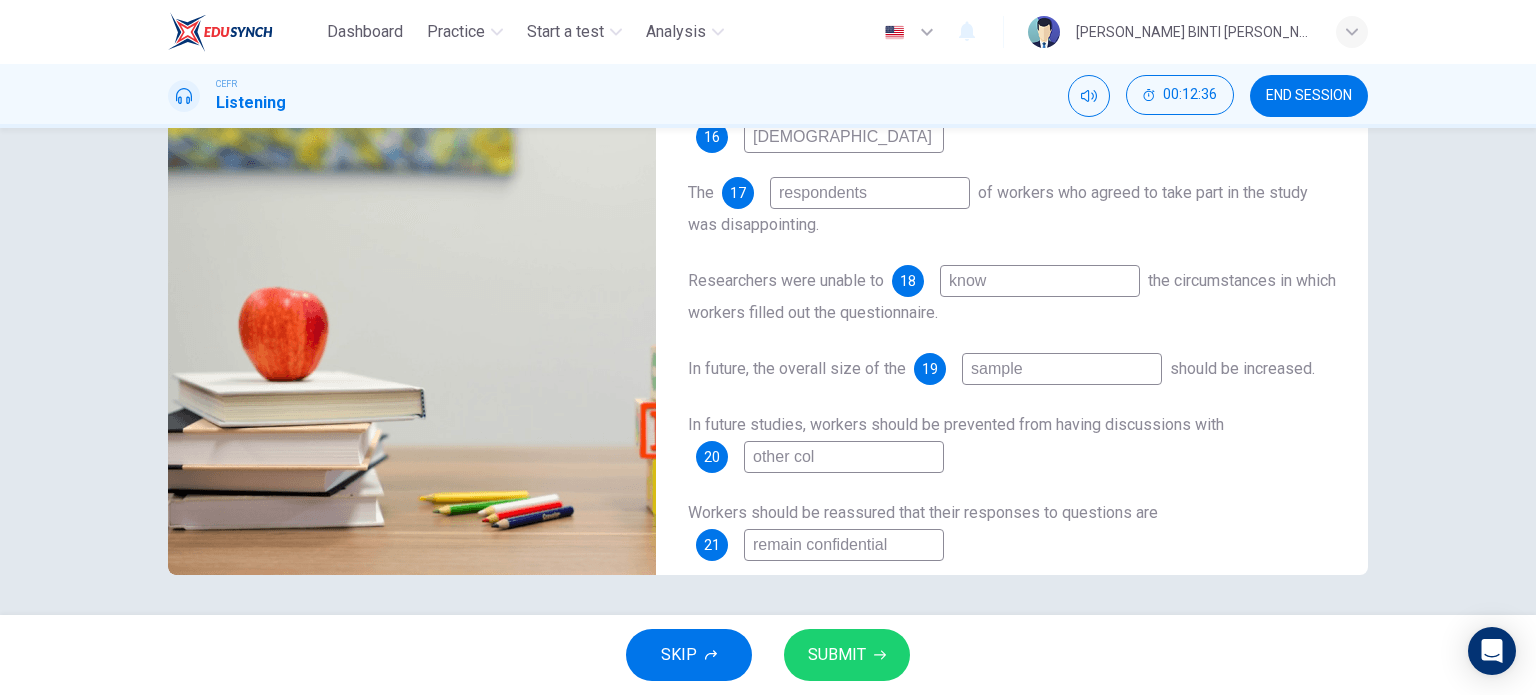 type on "87" 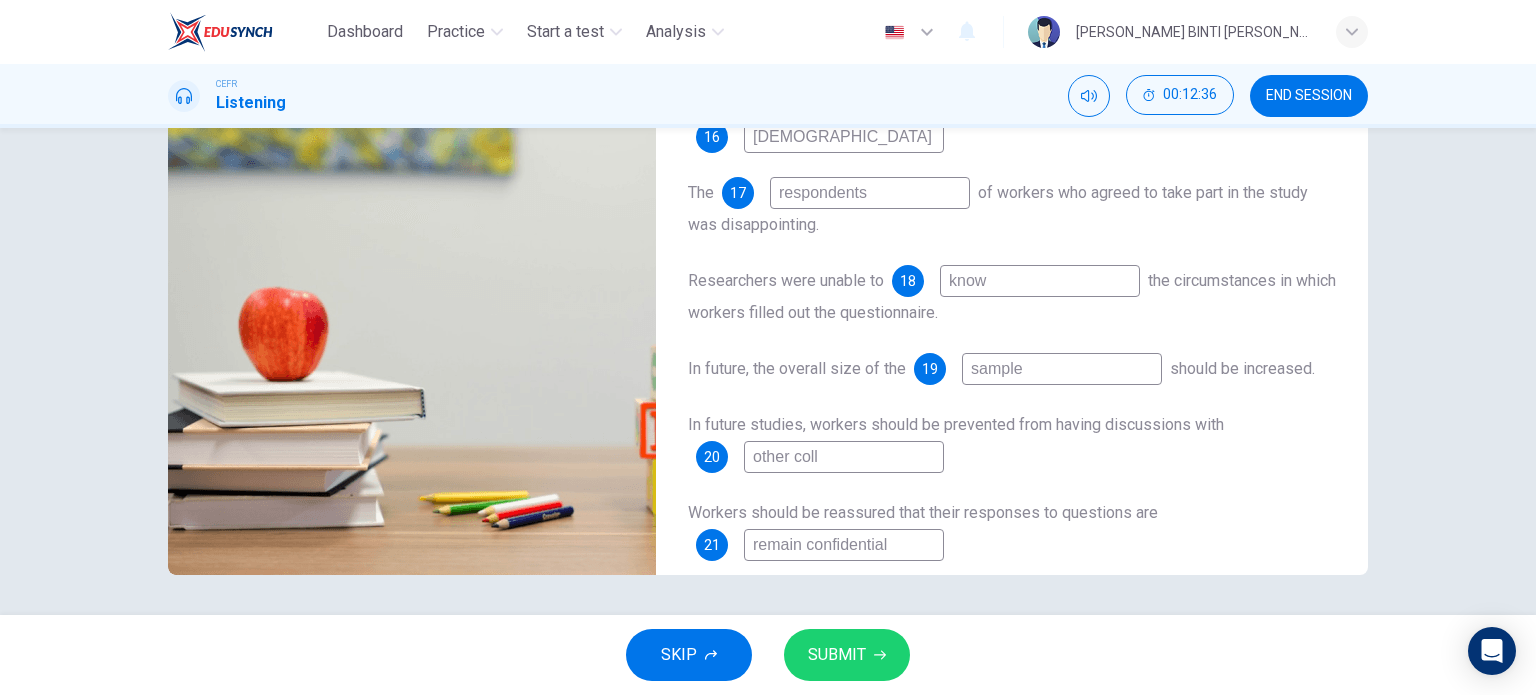 type on "87" 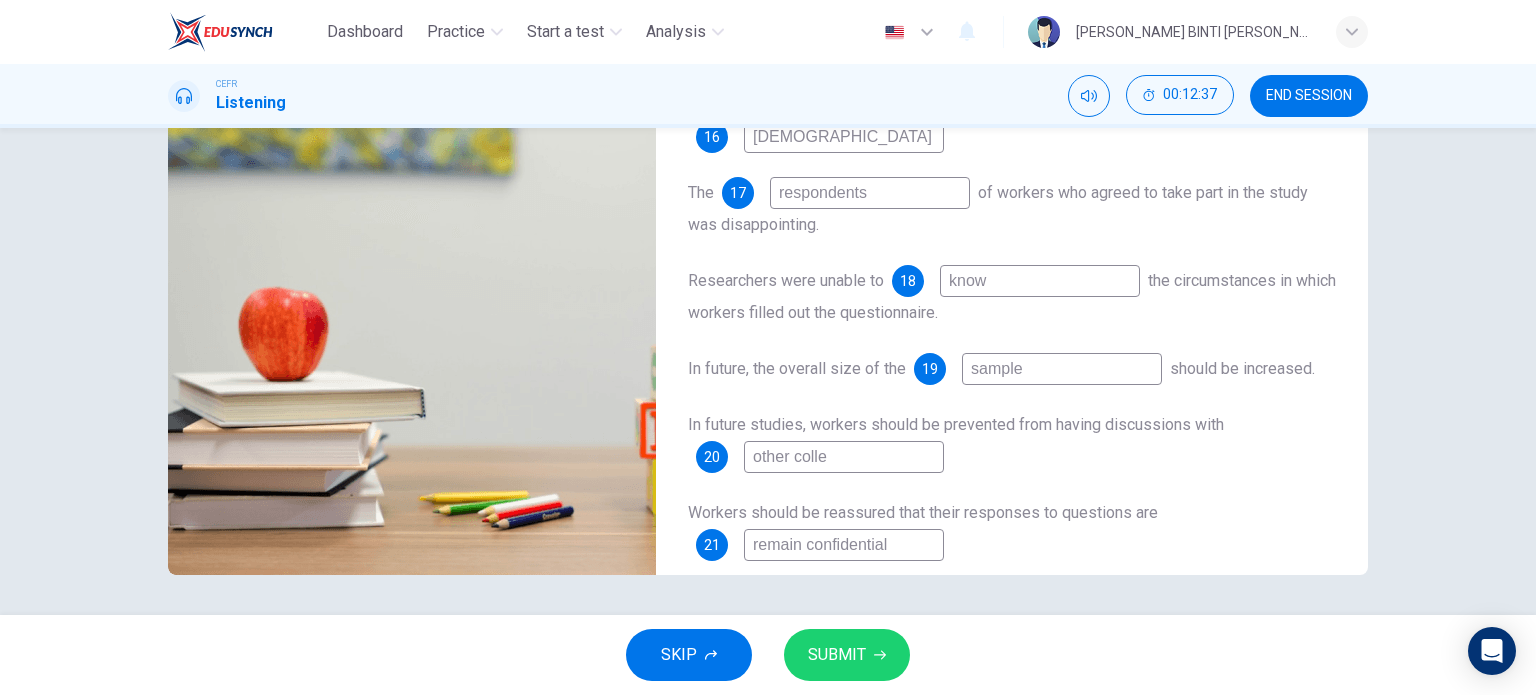type on "87" 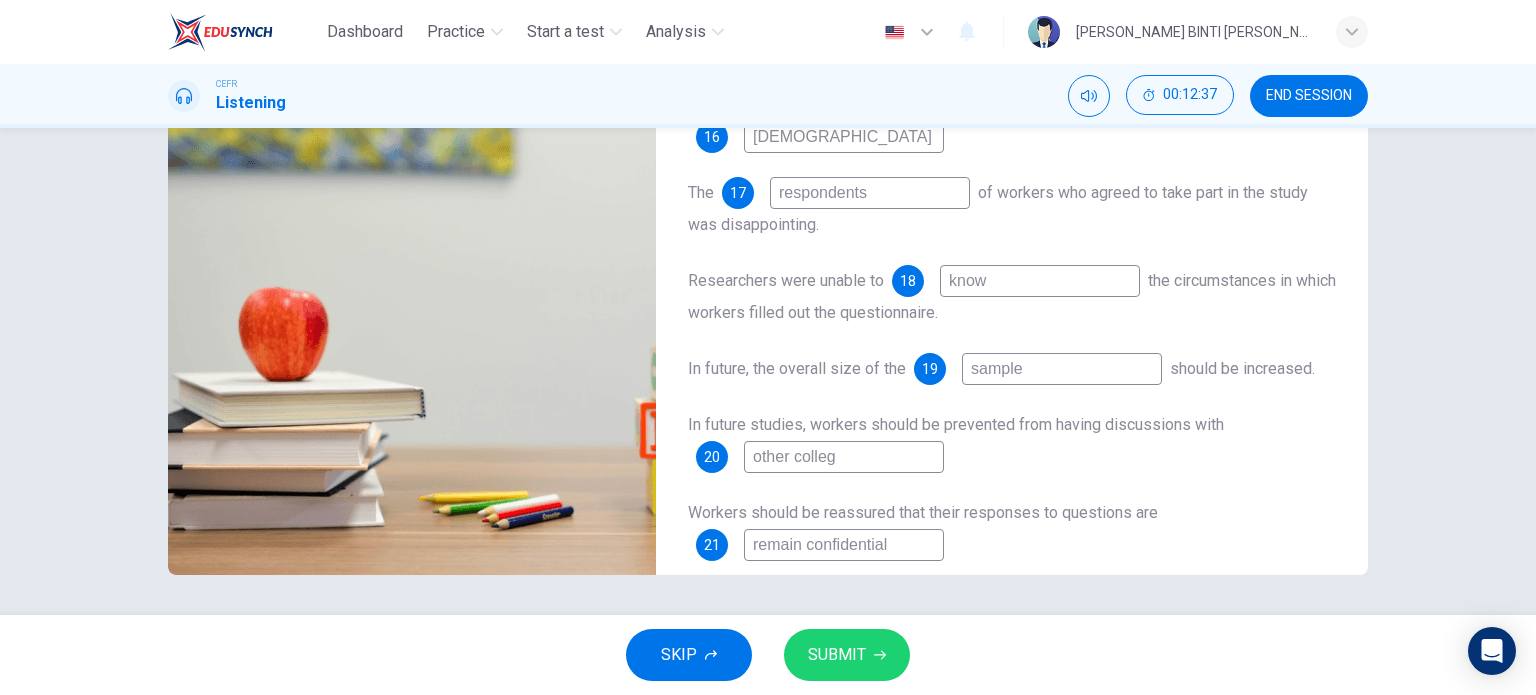 type on "87" 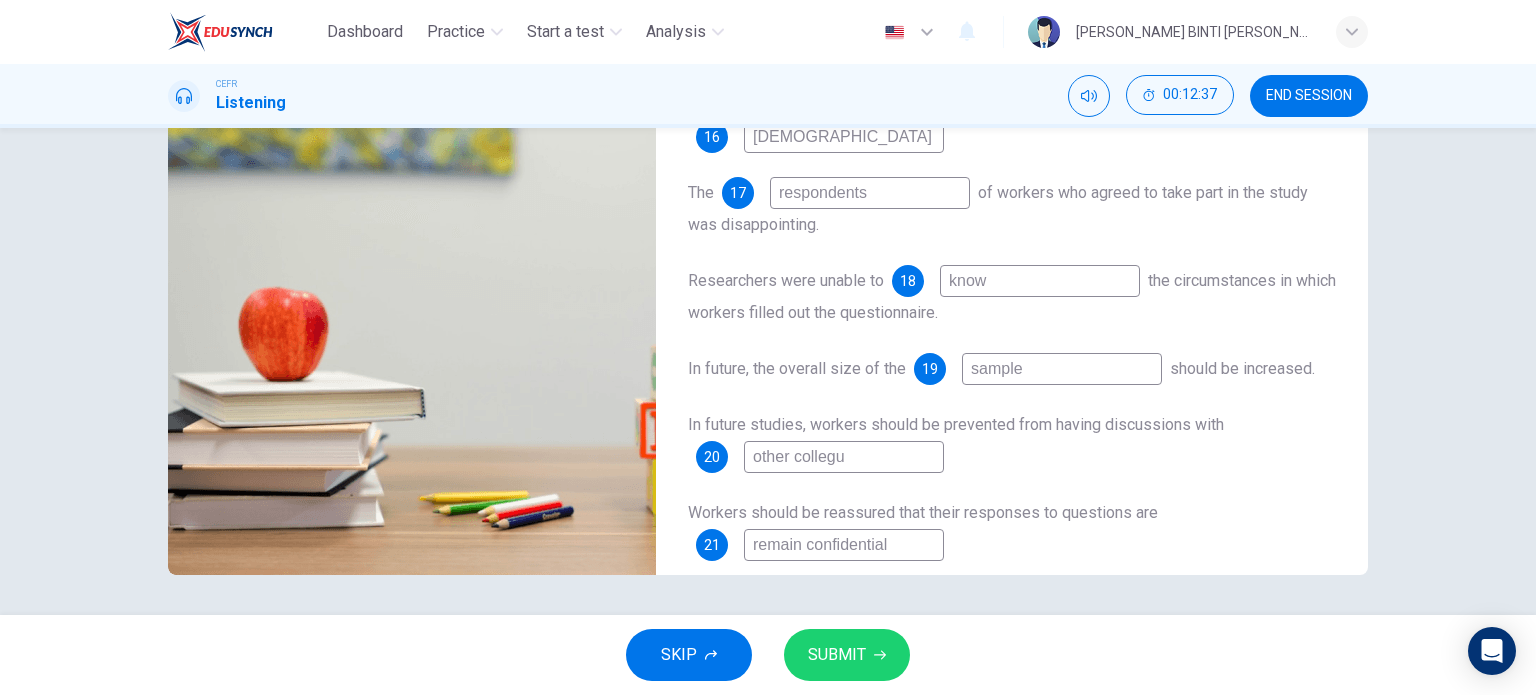 type on "87" 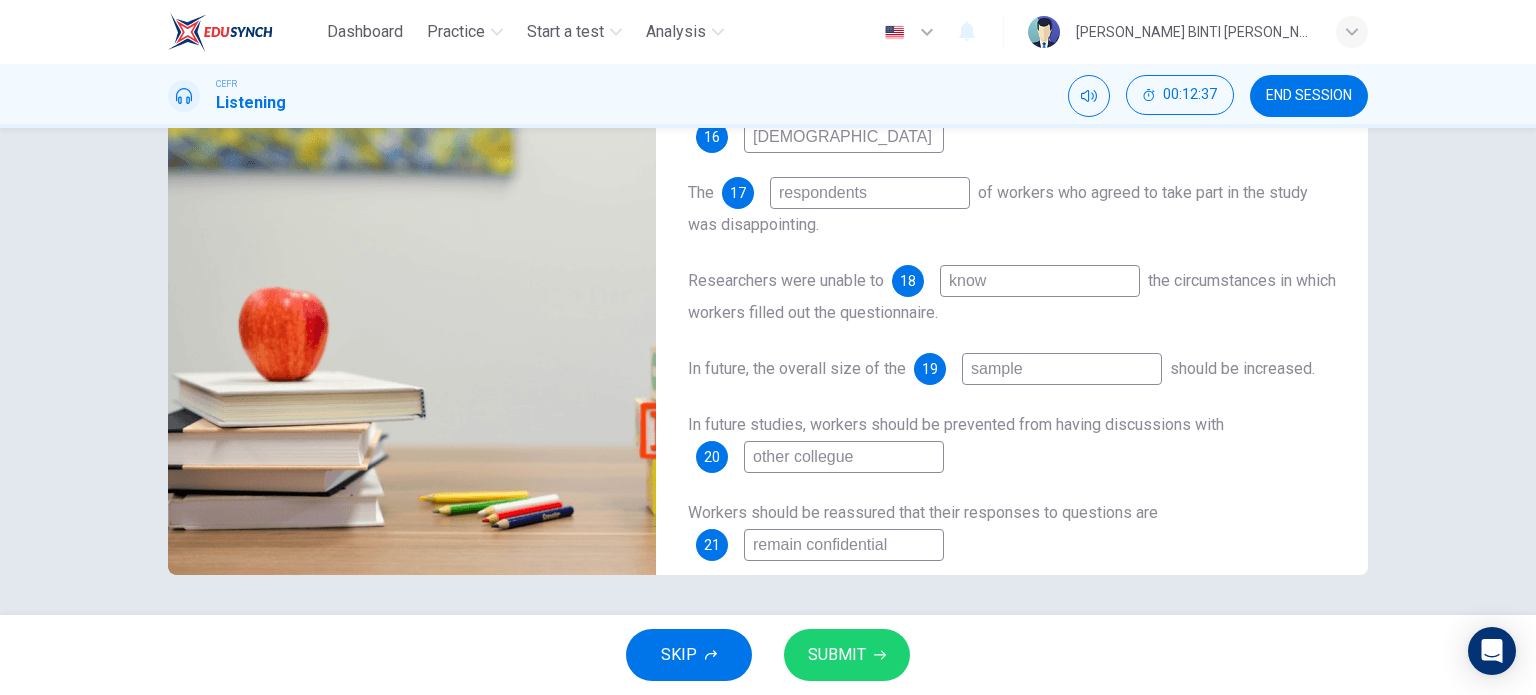 type on "other collegues" 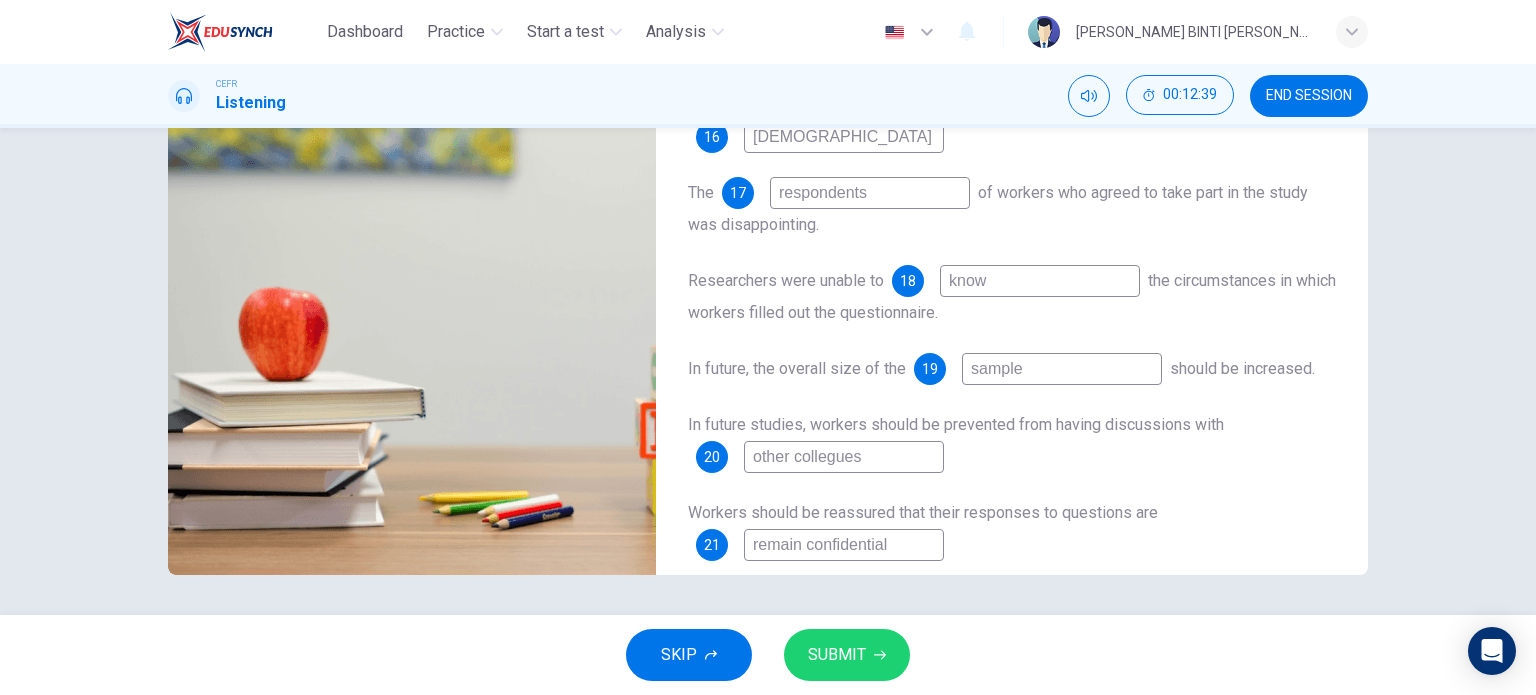 type on "88" 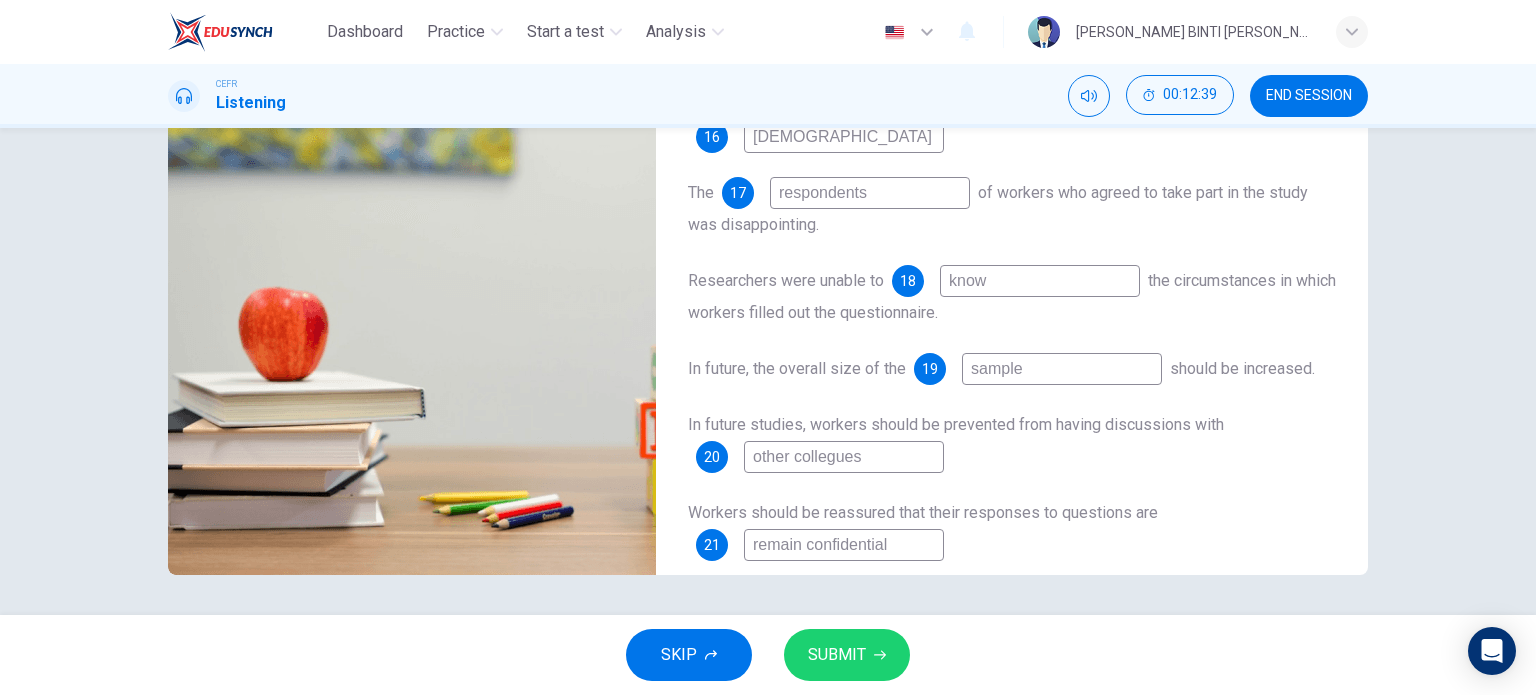 type on "other collegues" 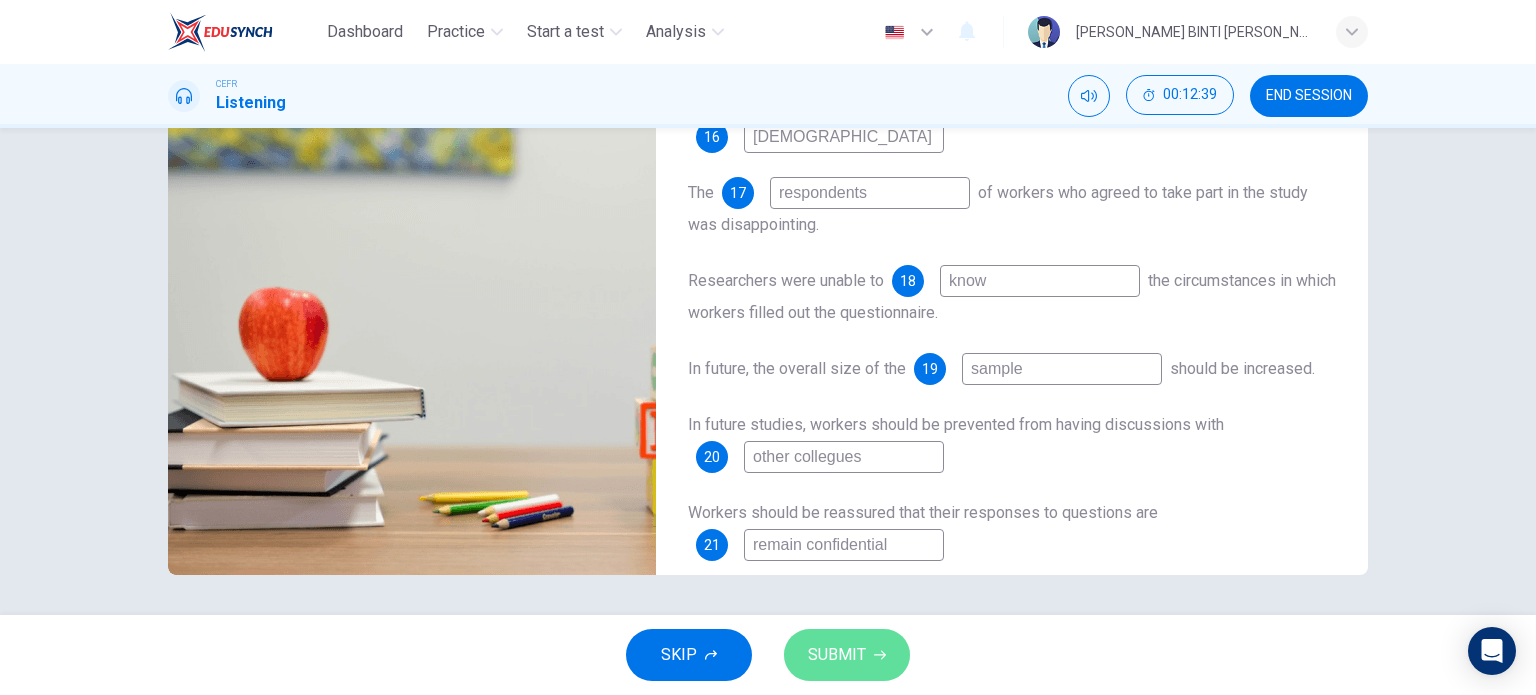 click on "SUBMIT" at bounding box center [847, 655] 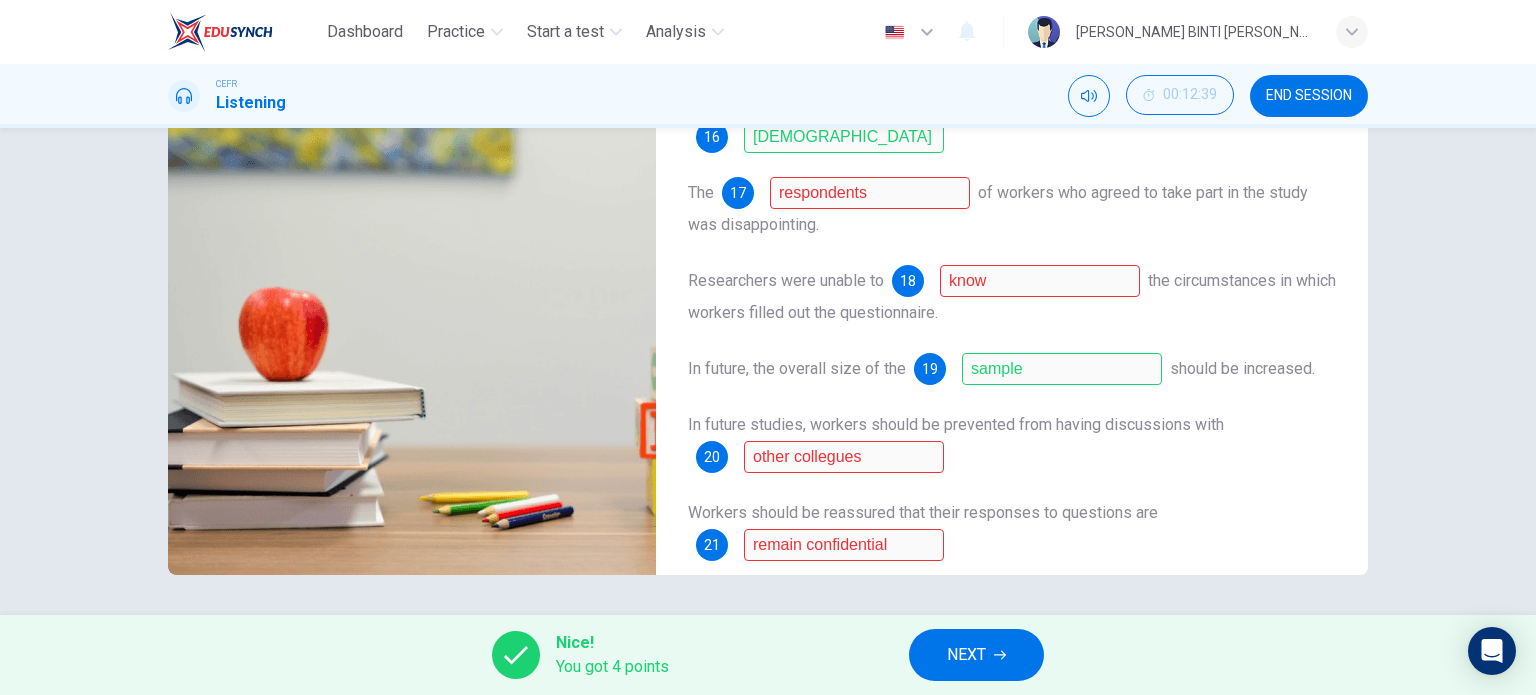 scroll, scrollTop: 0, scrollLeft: 0, axis: both 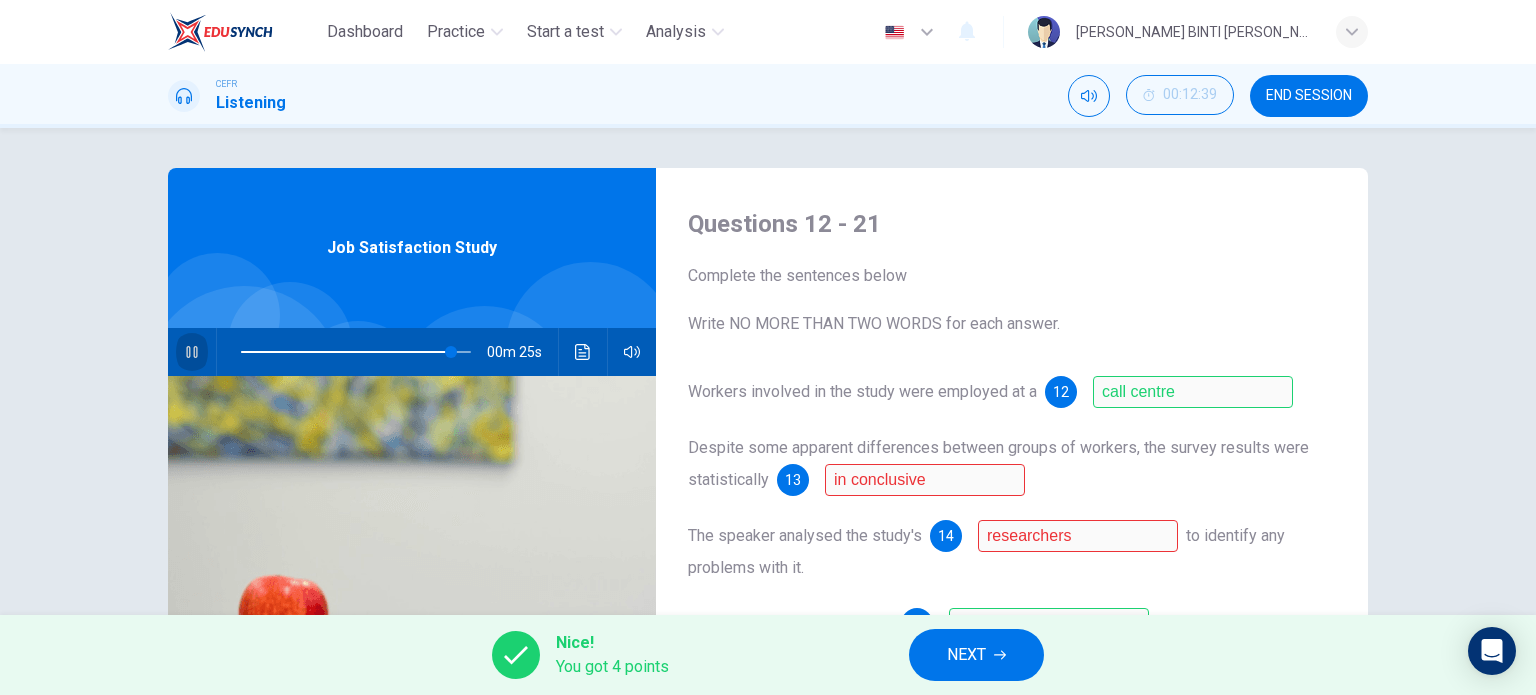 click 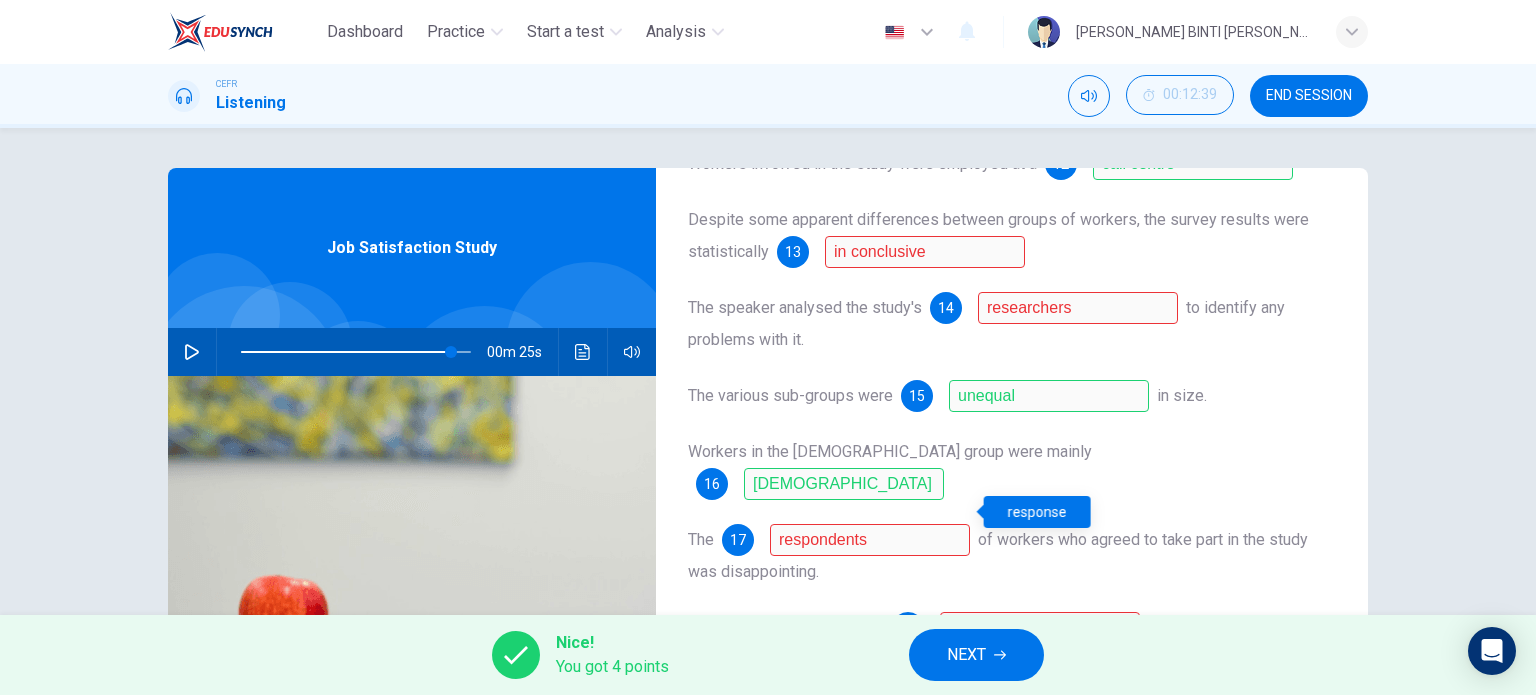 scroll, scrollTop: 287, scrollLeft: 0, axis: vertical 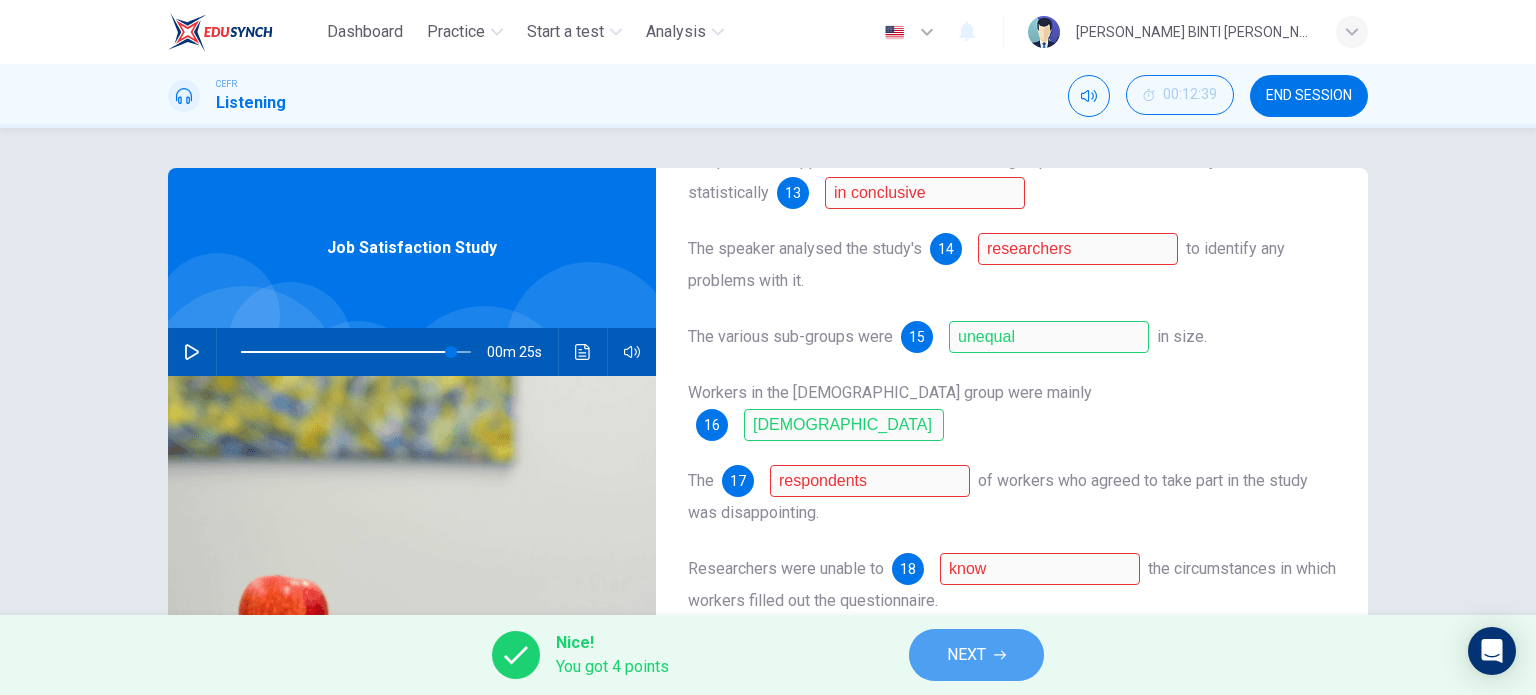 click on "NEXT" at bounding box center (966, 655) 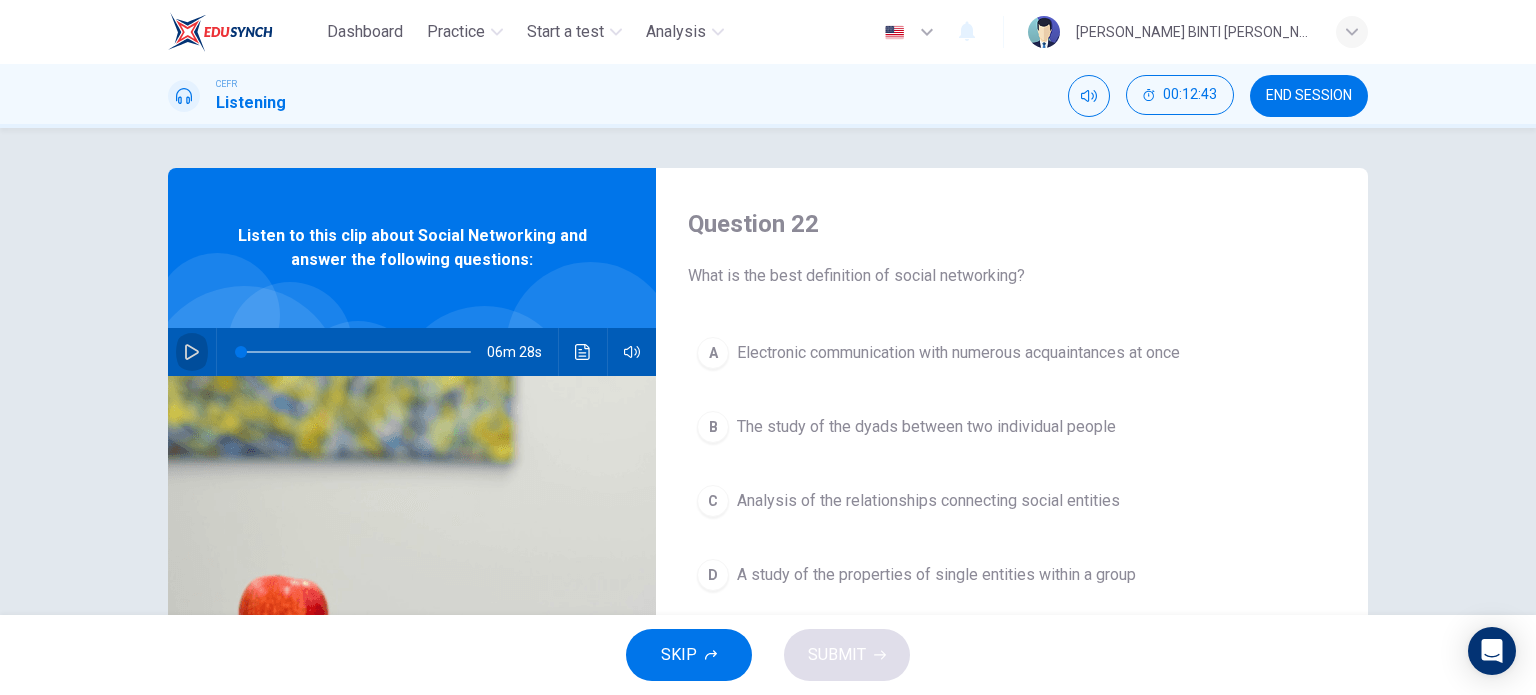 click 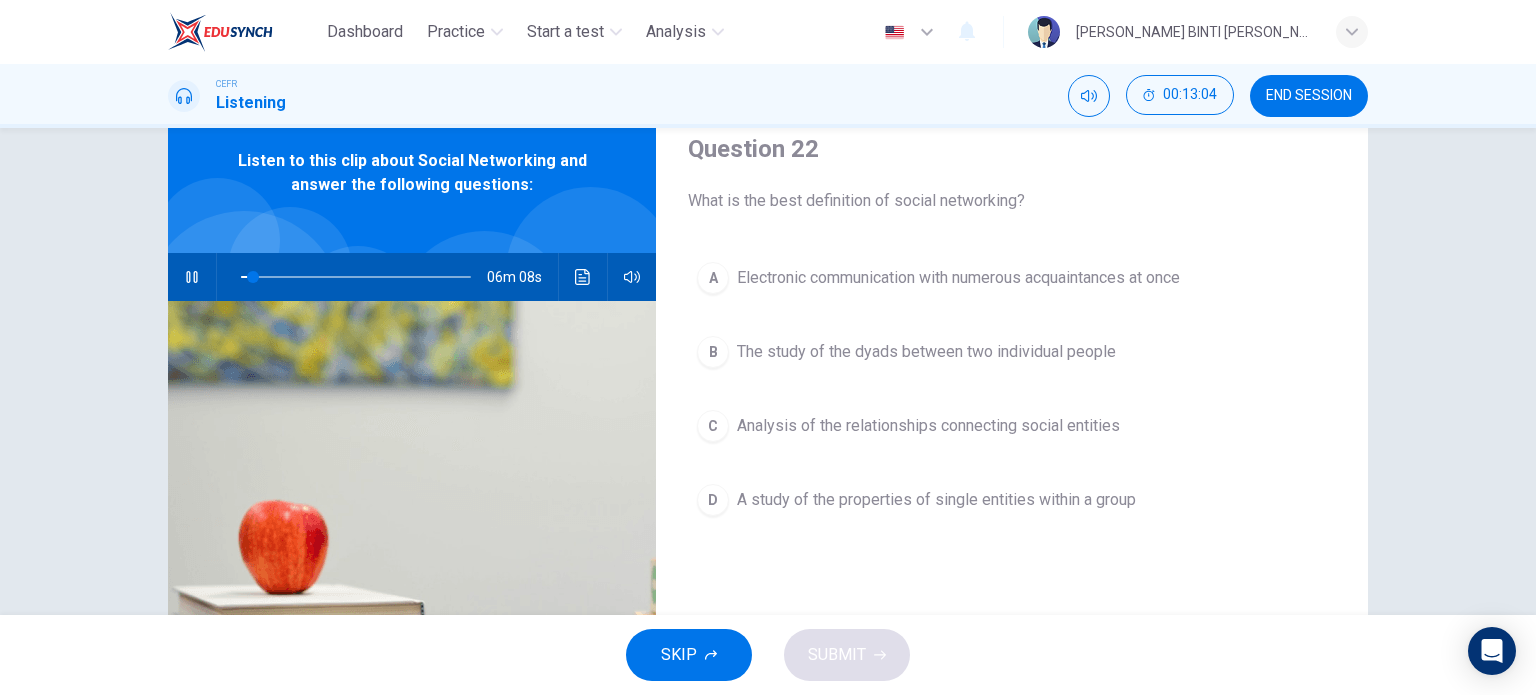 scroll, scrollTop: 72, scrollLeft: 0, axis: vertical 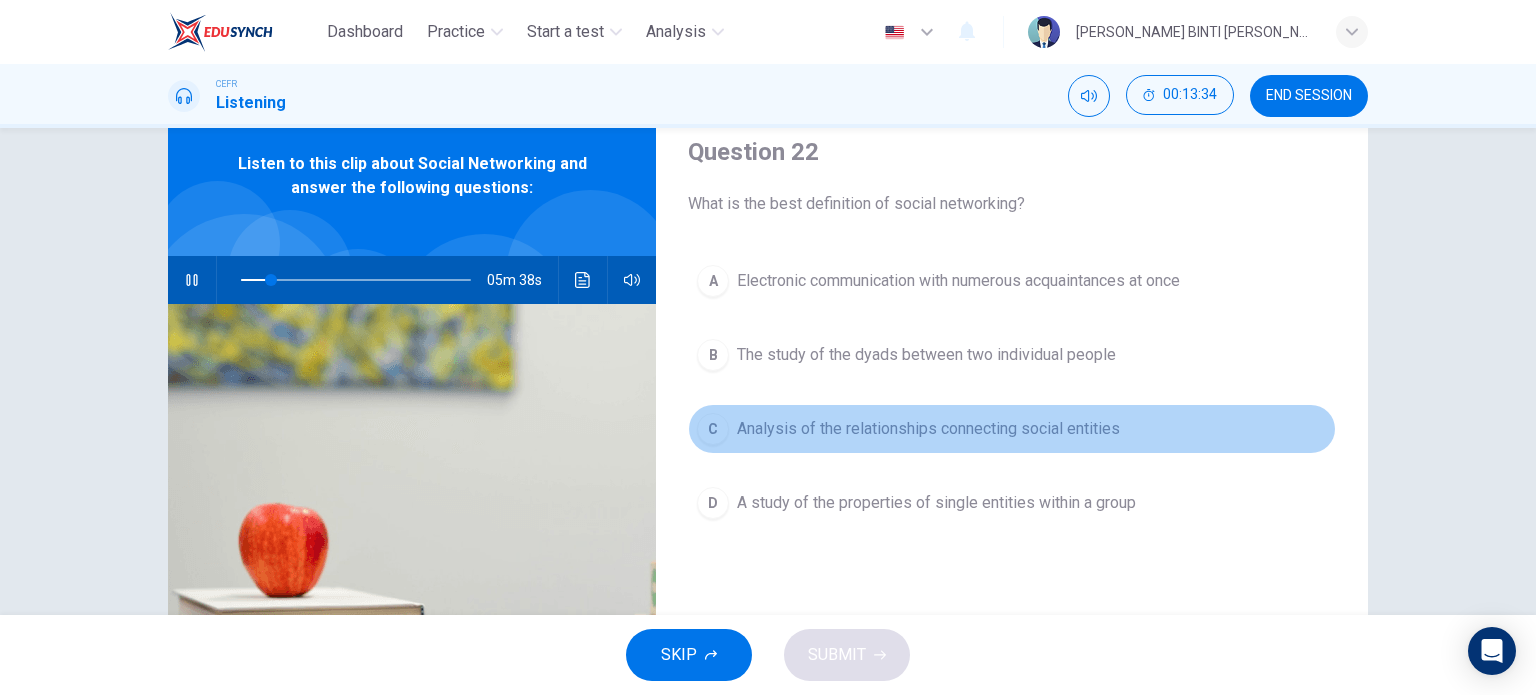 click on "C Analysis of the relationships connecting social entities" at bounding box center (1012, 429) 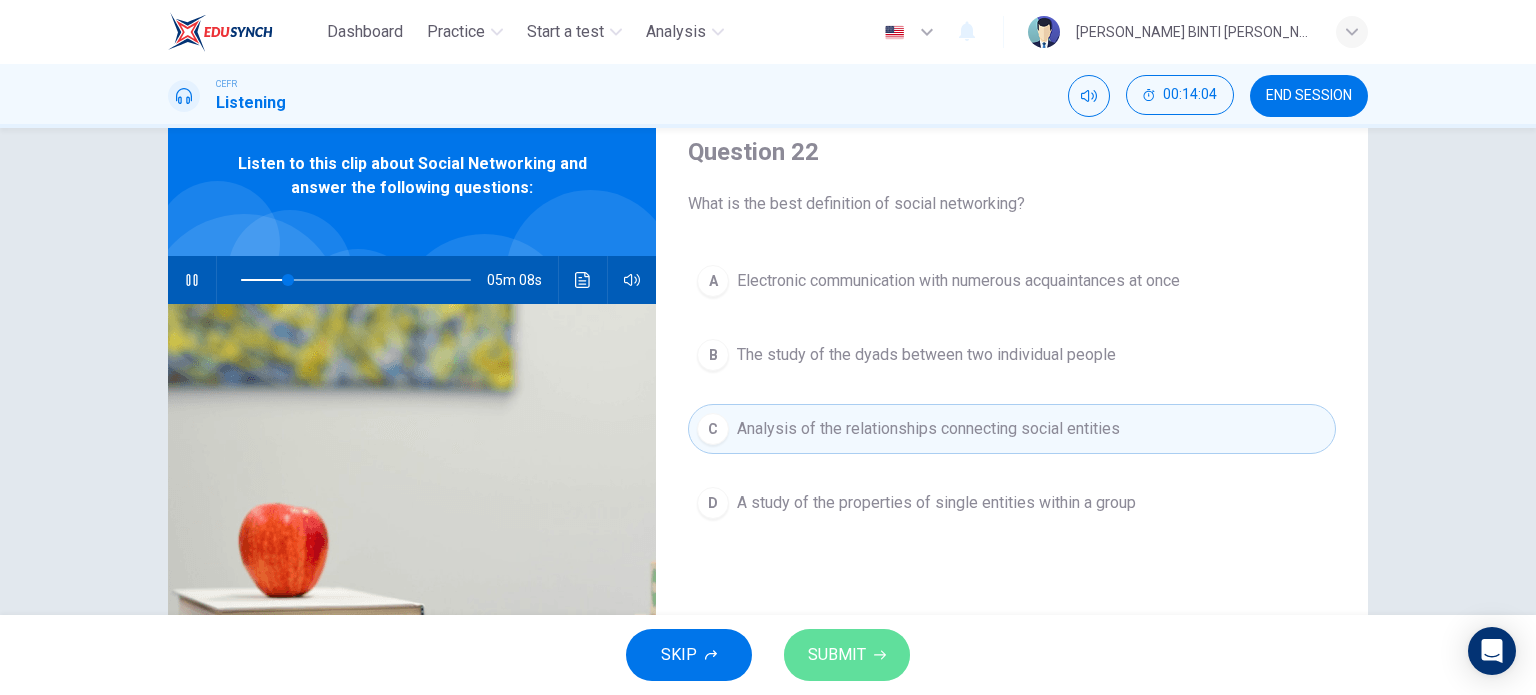 click on "SUBMIT" at bounding box center (837, 655) 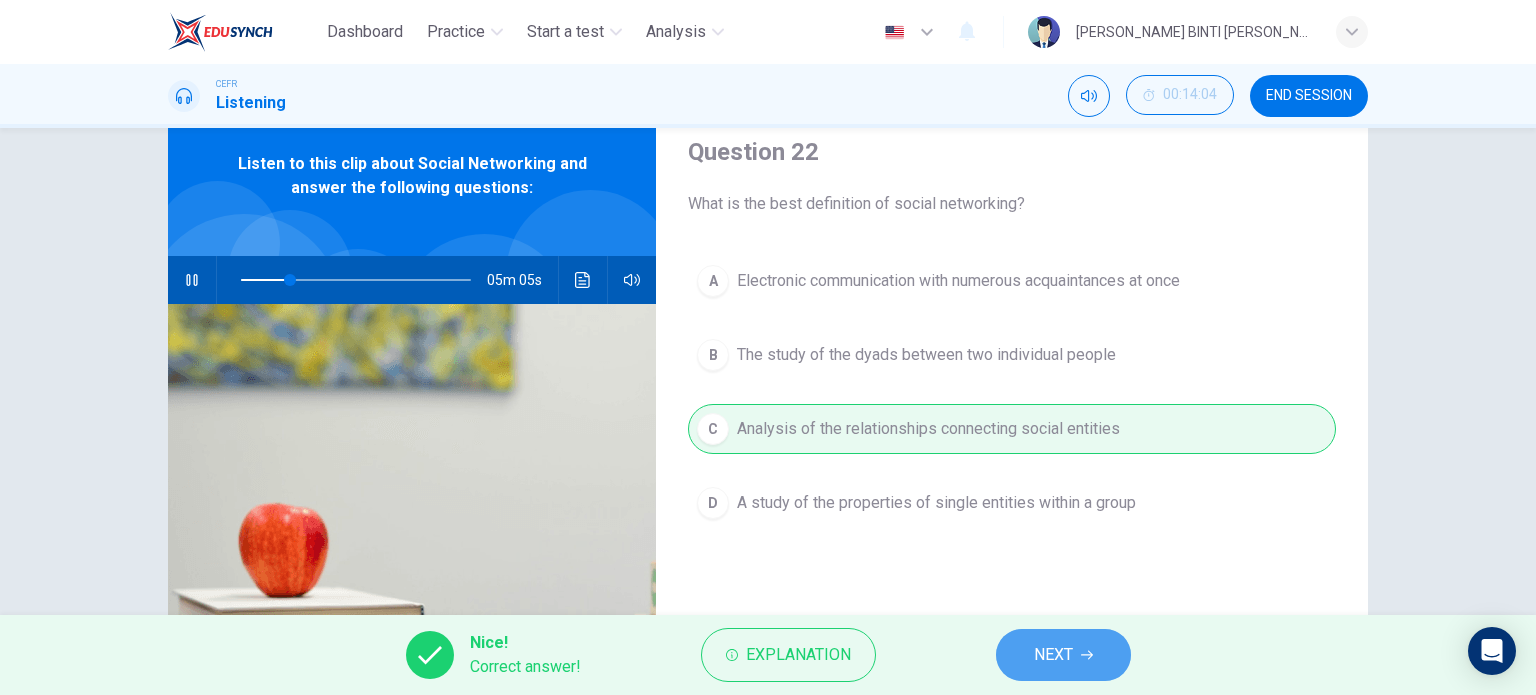 click on "NEXT" at bounding box center (1053, 655) 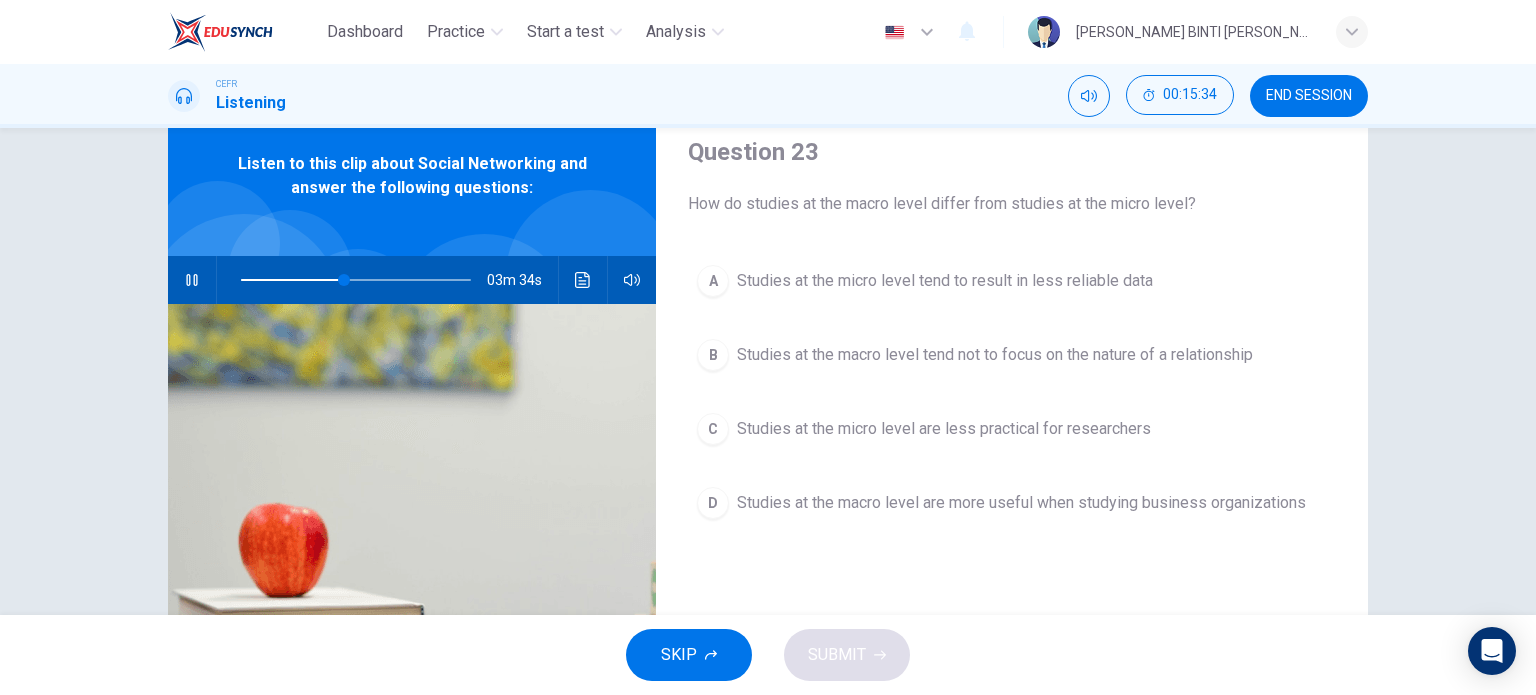 click on "Studies at the micro level are less practical for researchers" at bounding box center [944, 429] 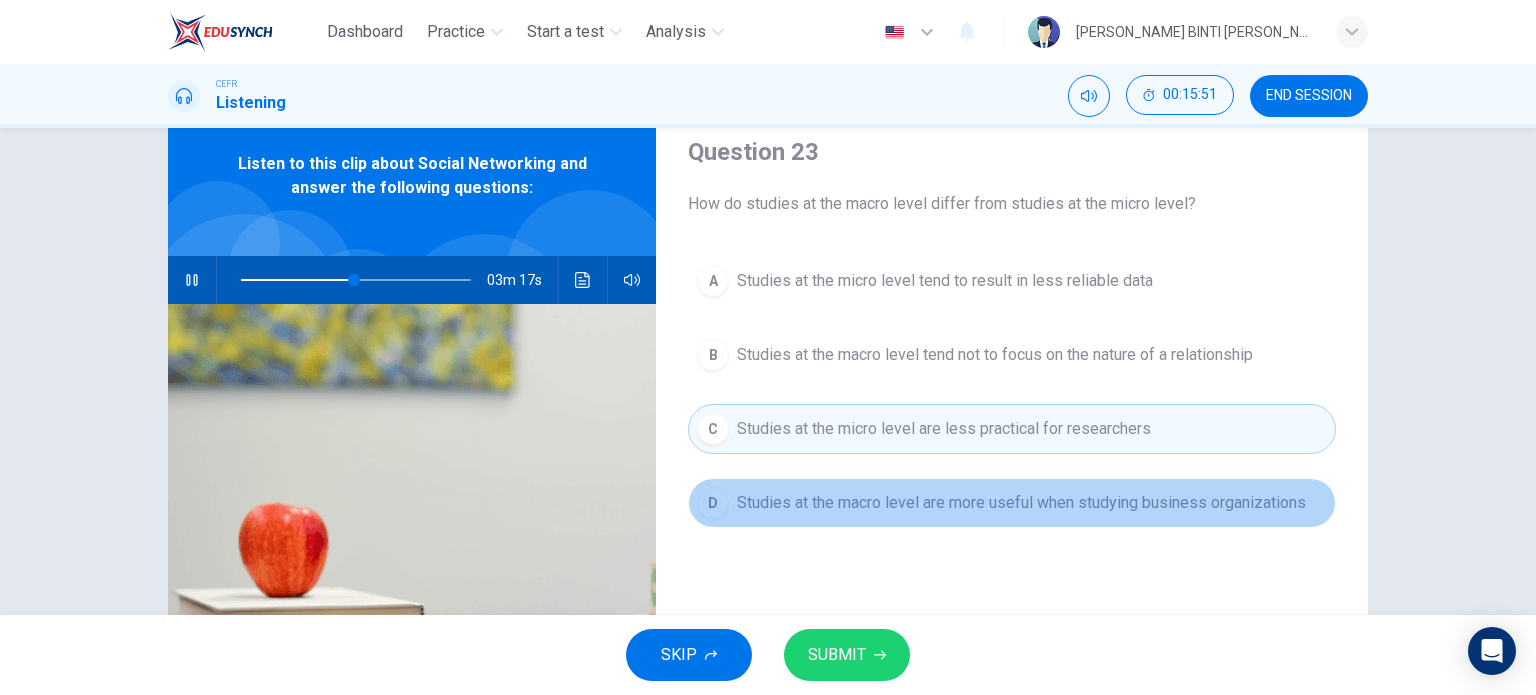 click on "Studies at the macro level are more useful when studying business organizations" at bounding box center [1021, 503] 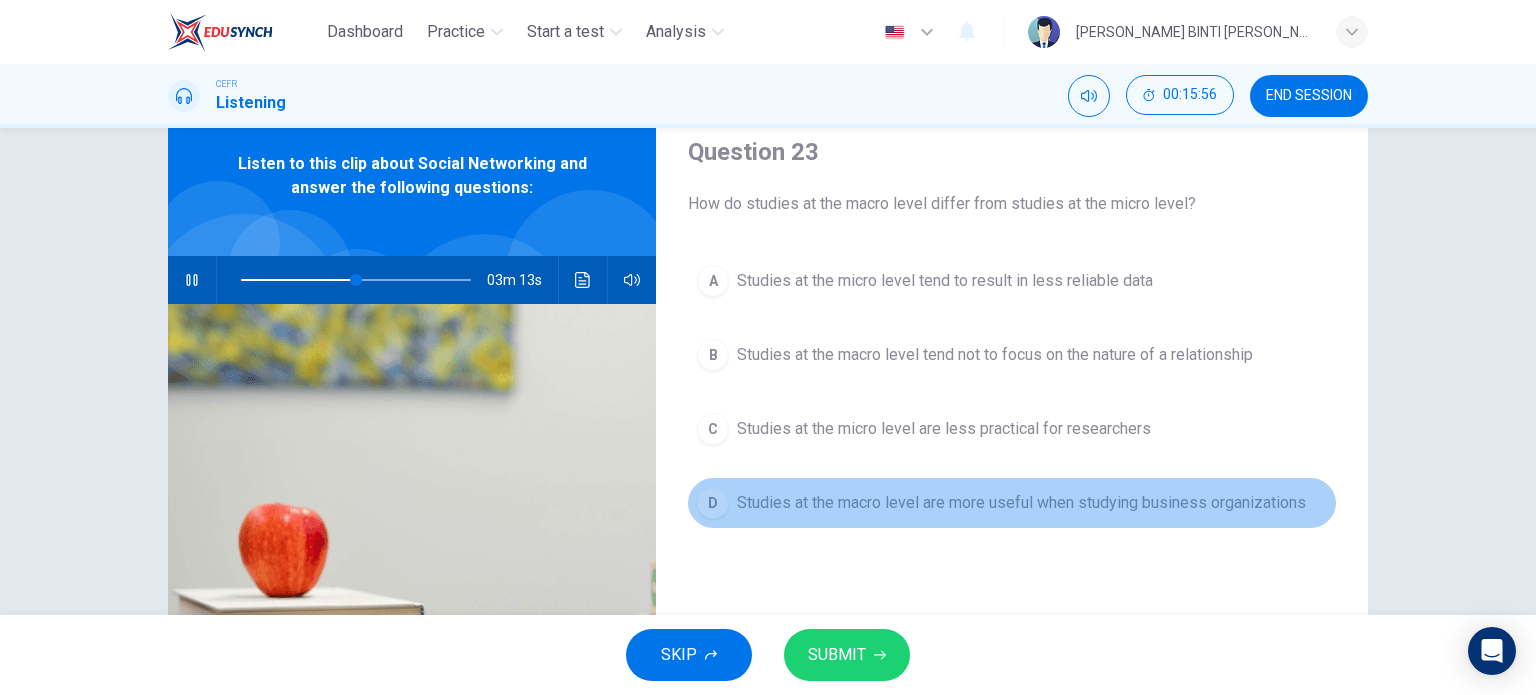 click on "Studies at the macro level are more useful when studying business organizations" at bounding box center [1021, 503] 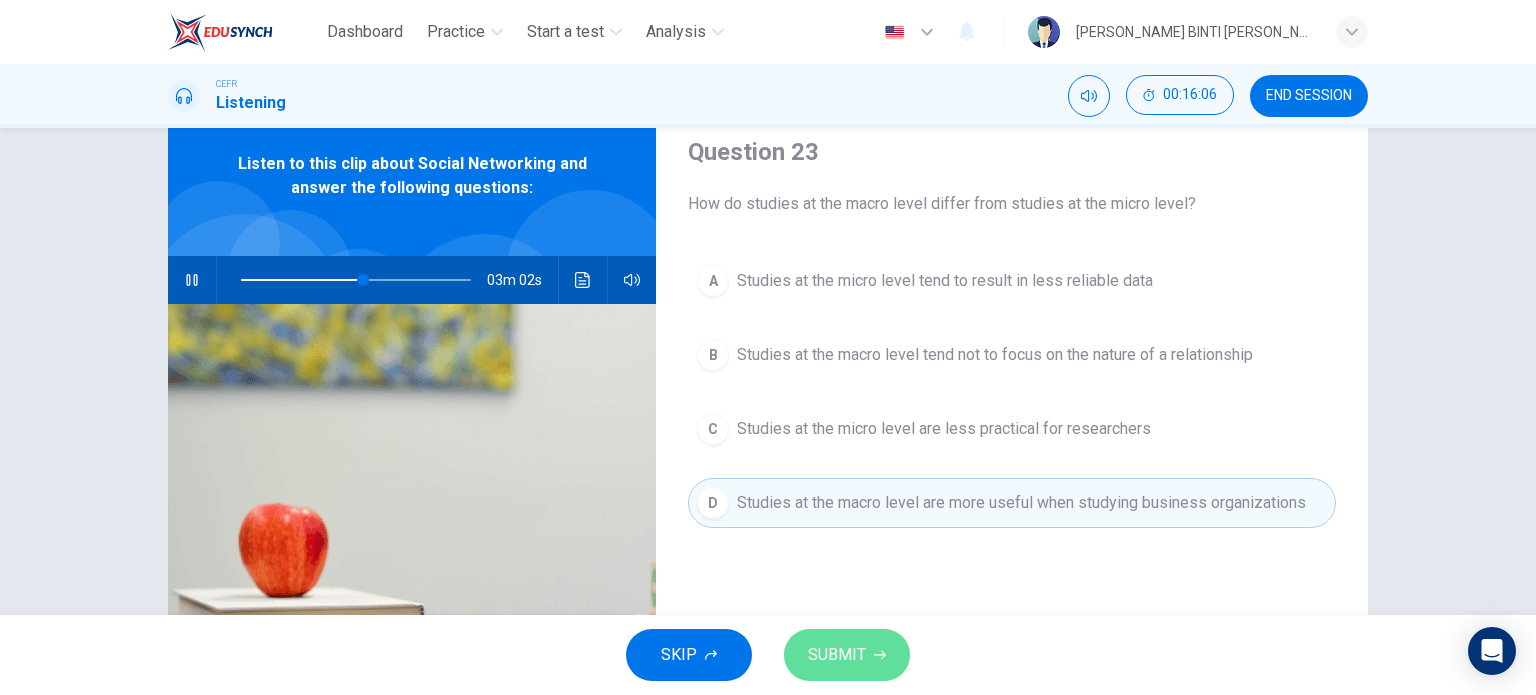 click 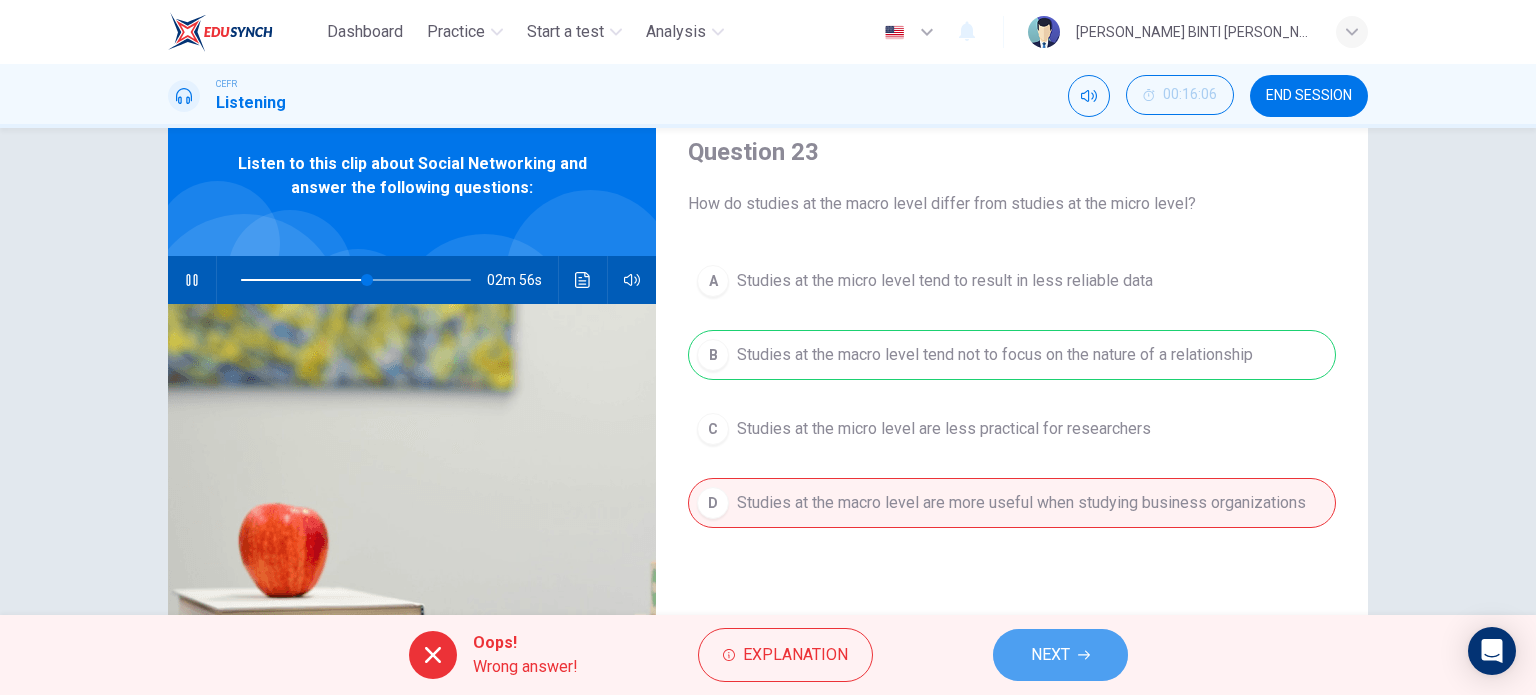 click on "NEXT" at bounding box center (1050, 655) 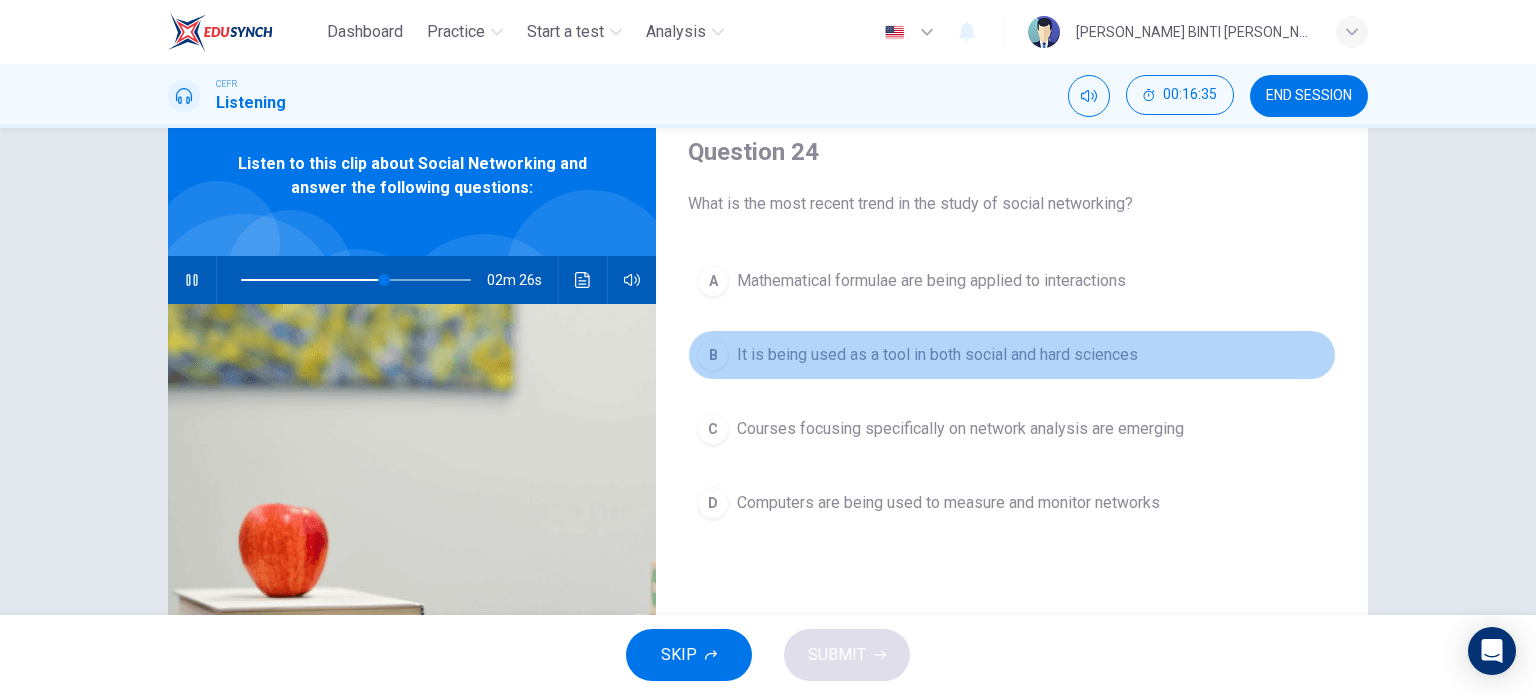click on "It is being used as a tool in both social and hard sciences" at bounding box center [937, 355] 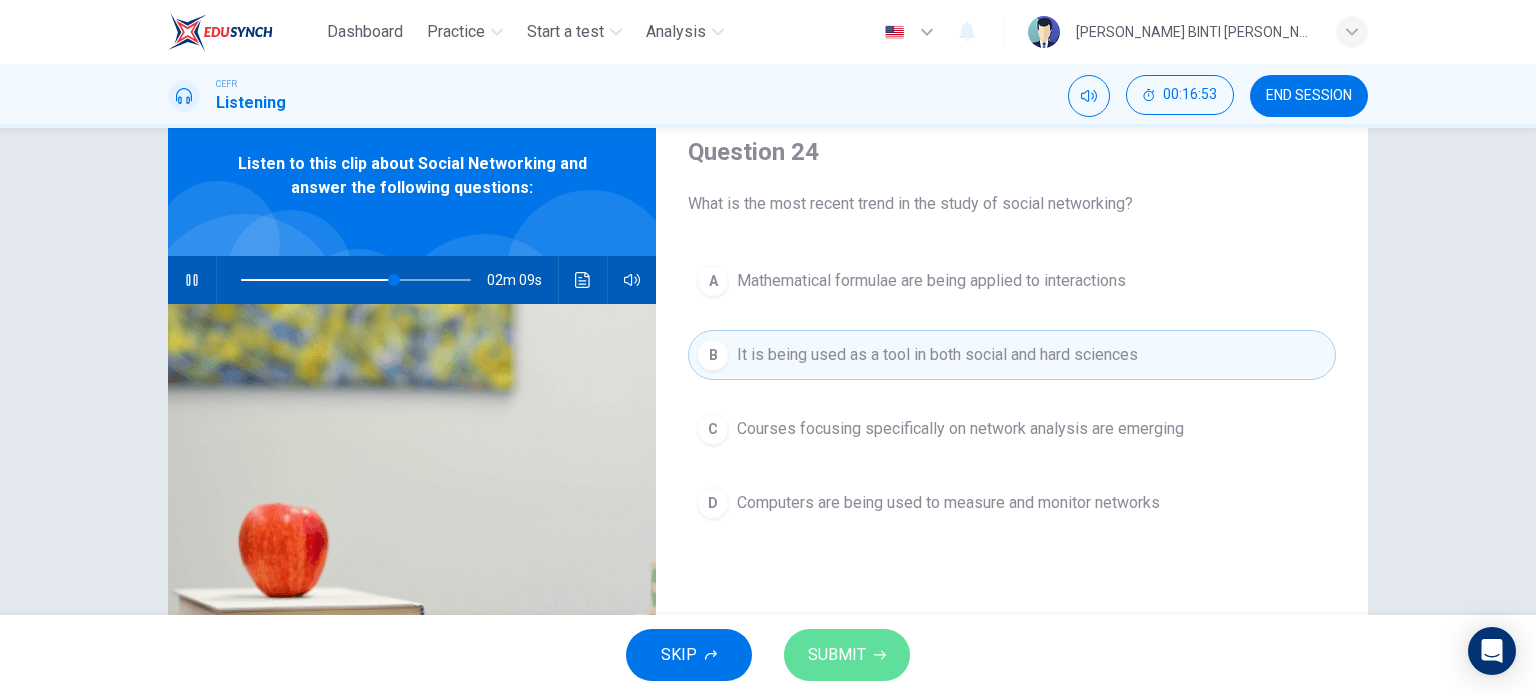 click on "SUBMIT" at bounding box center (837, 655) 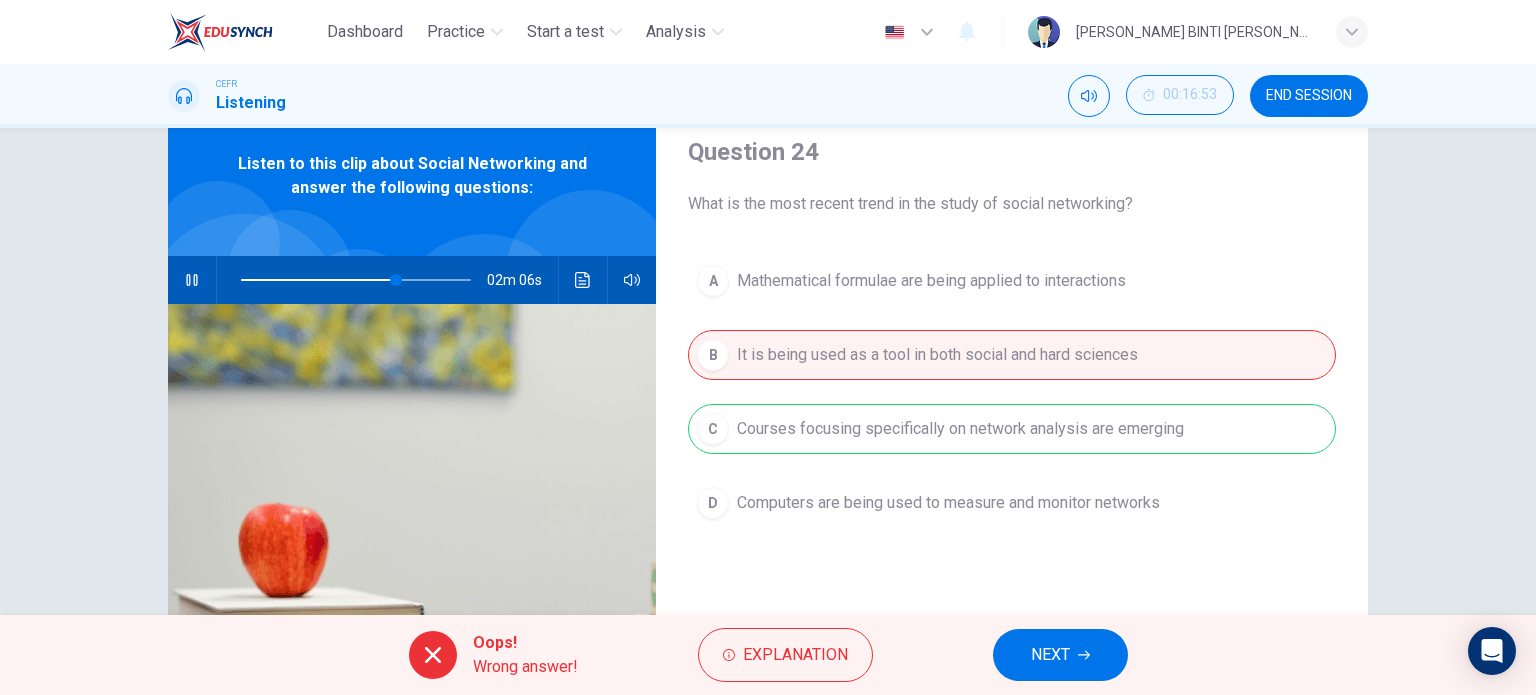 click on "A Mathematical formulae are being applied to interactions B It is being used as a tool in both social and hard sciences C Courses focusing specifically on network analysis are emerging D Computers are being used to measure and monitor networks" at bounding box center [1012, 412] 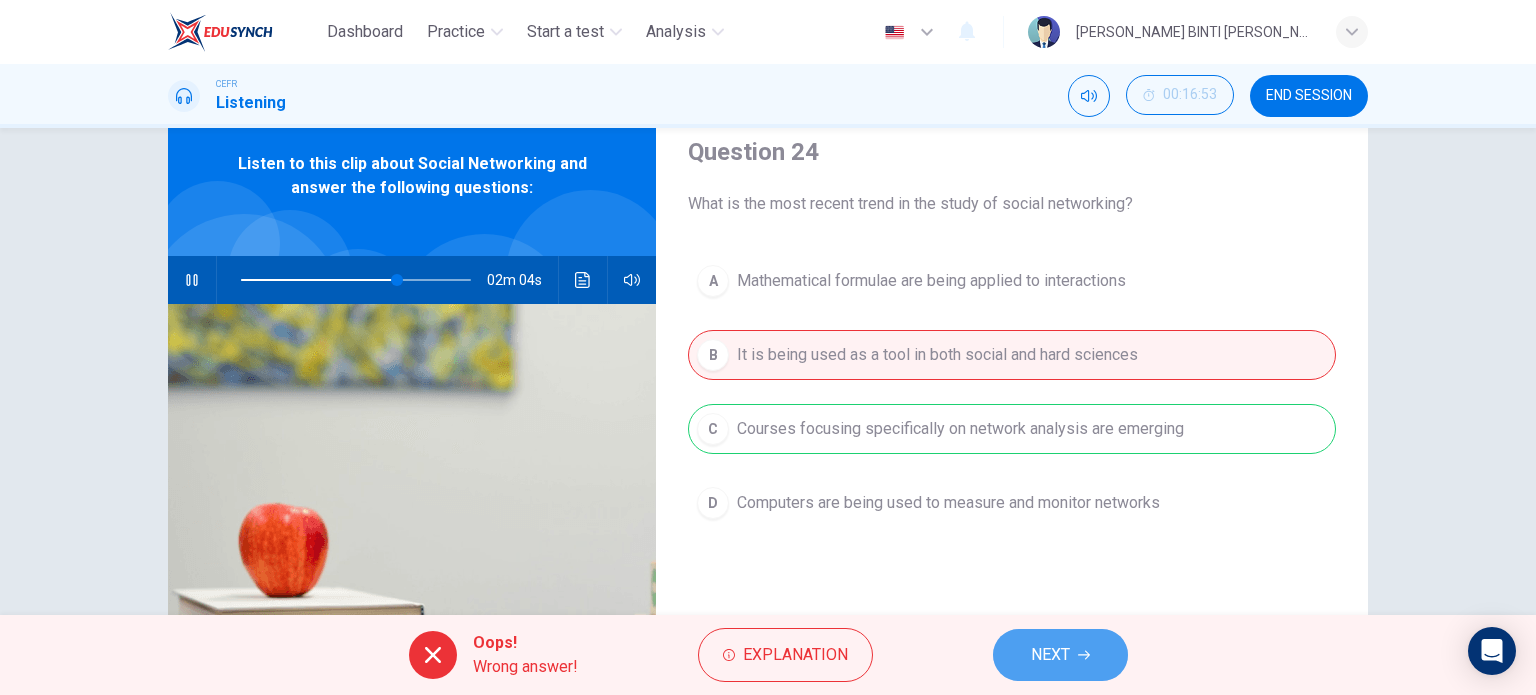click on "NEXT" at bounding box center [1050, 655] 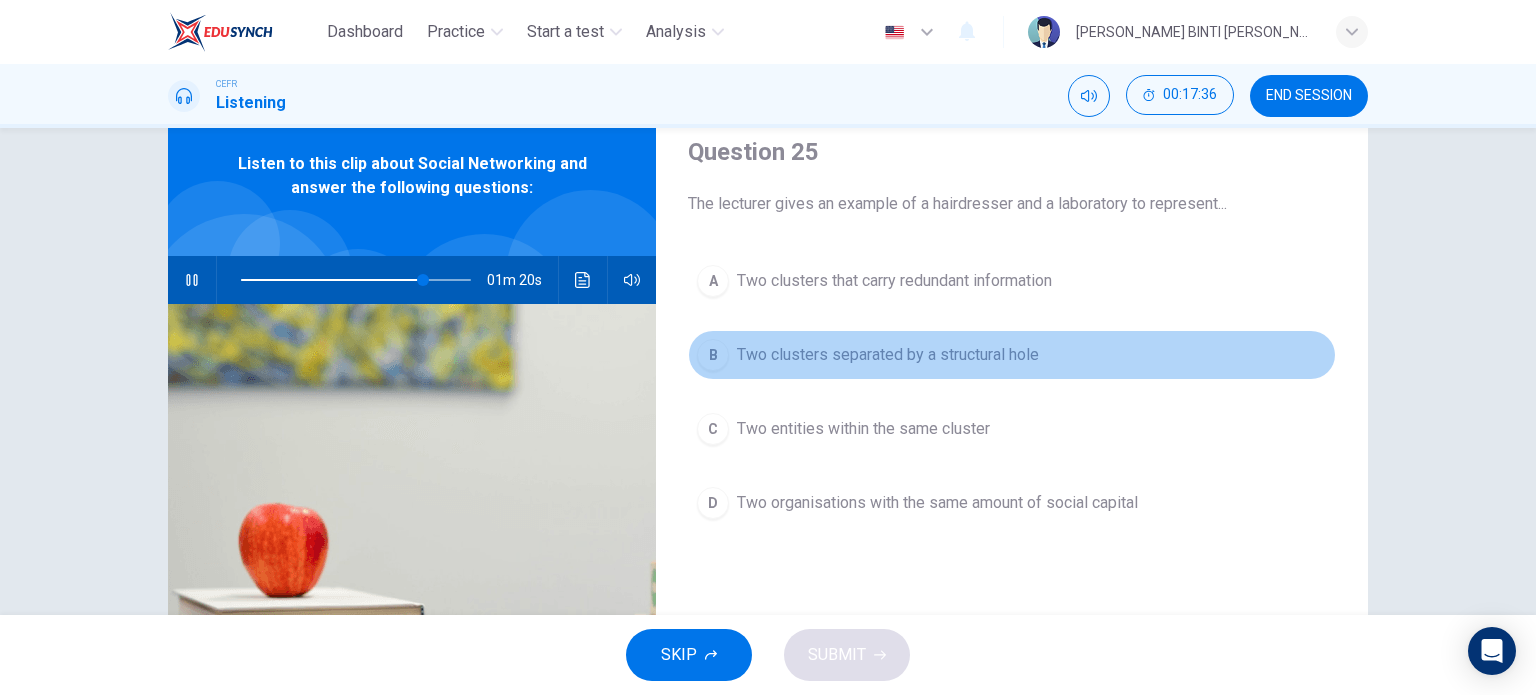 click on "B Two clusters separated by a structural hole" at bounding box center [1012, 355] 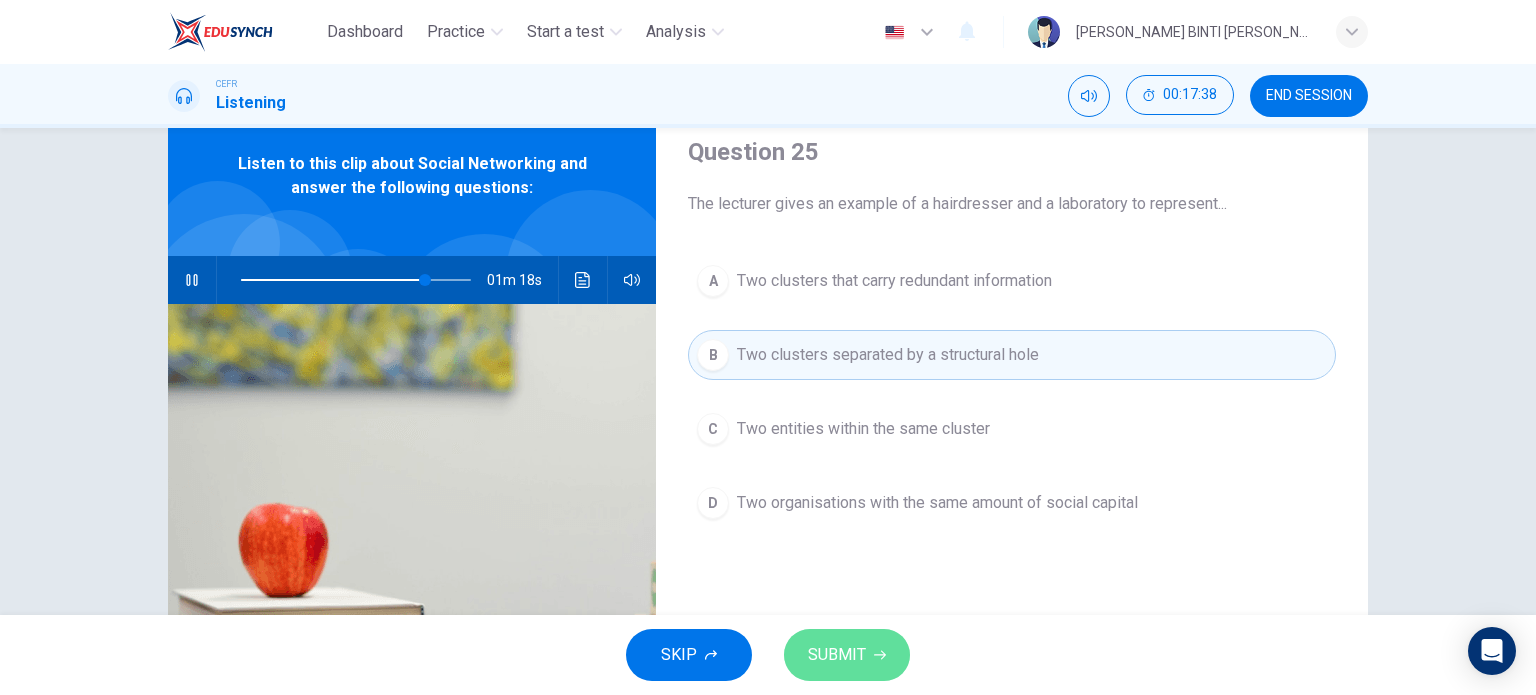 click 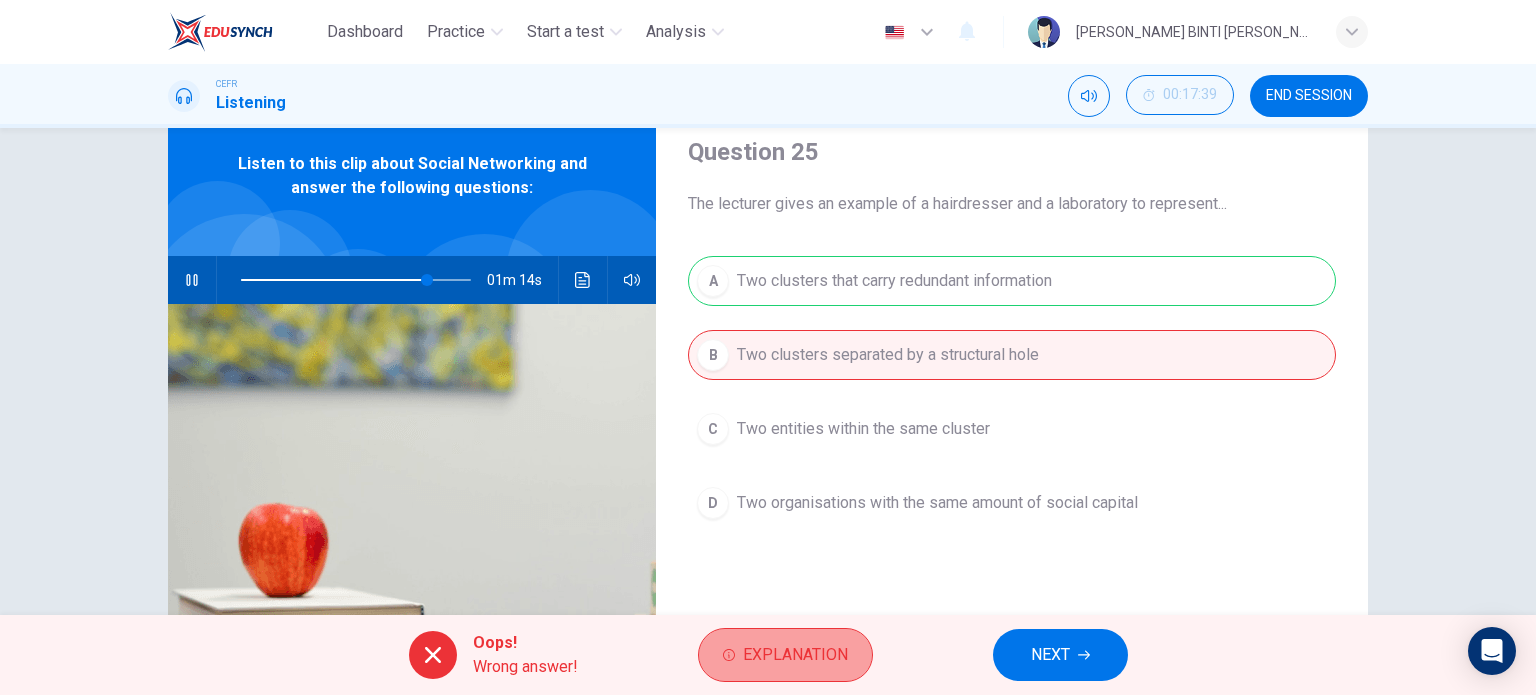 click on "Explanation" at bounding box center (795, 655) 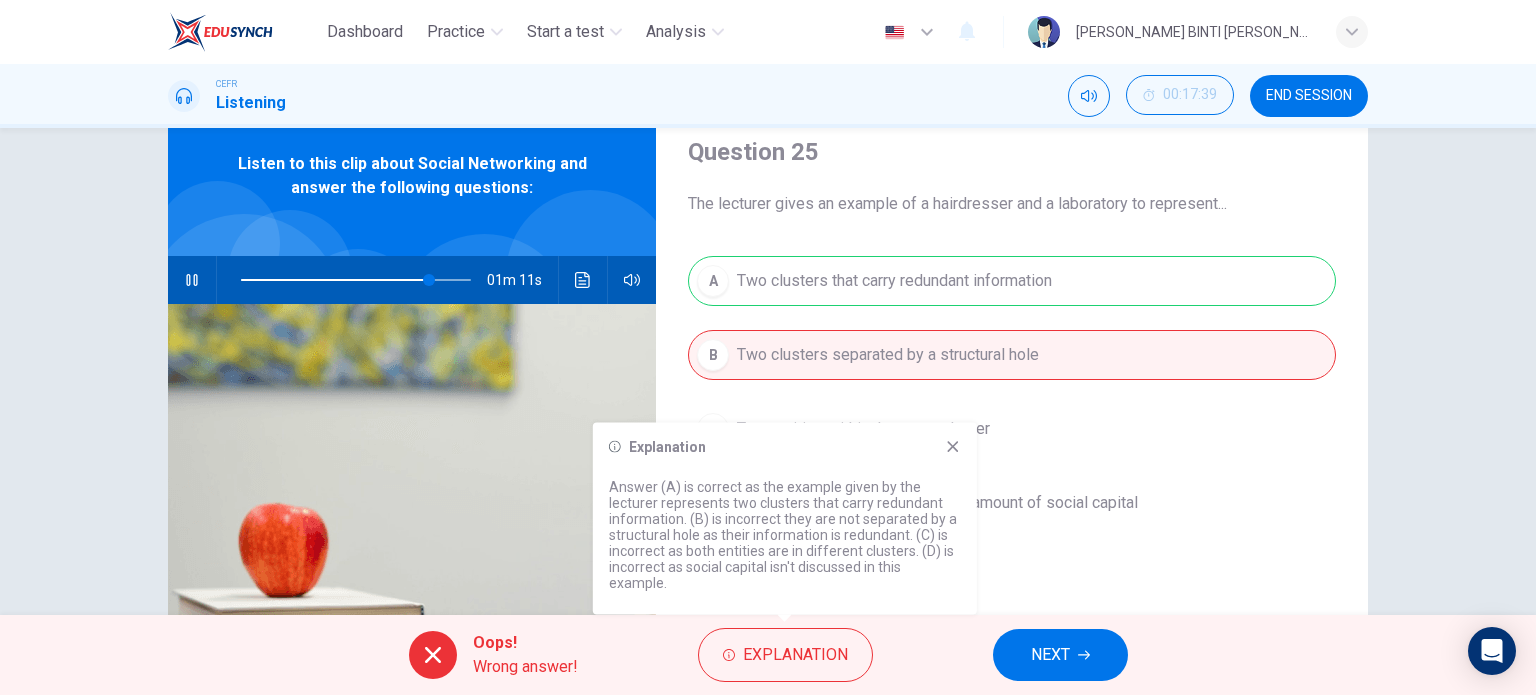 click on "Explanation Answer (A) is correct as the example given by the lecturer represents two clusters that carry redundant information. (B) is incorrect they are not separated by a structural hole as their information is redundant. (C) is incorrect as both entities are in different clusters. (D) is incorrect as social capital isn't discussed in this example." at bounding box center [785, 519] 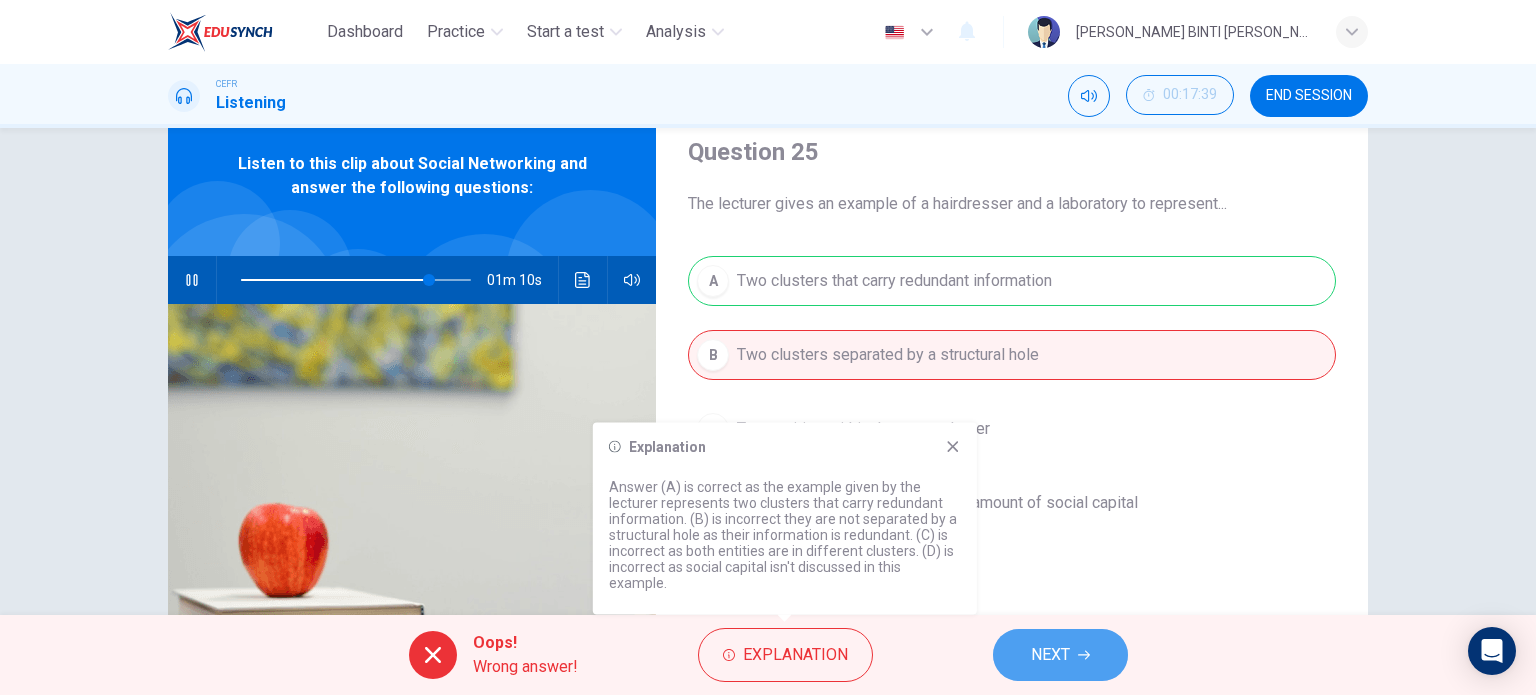 click on "NEXT" at bounding box center (1060, 655) 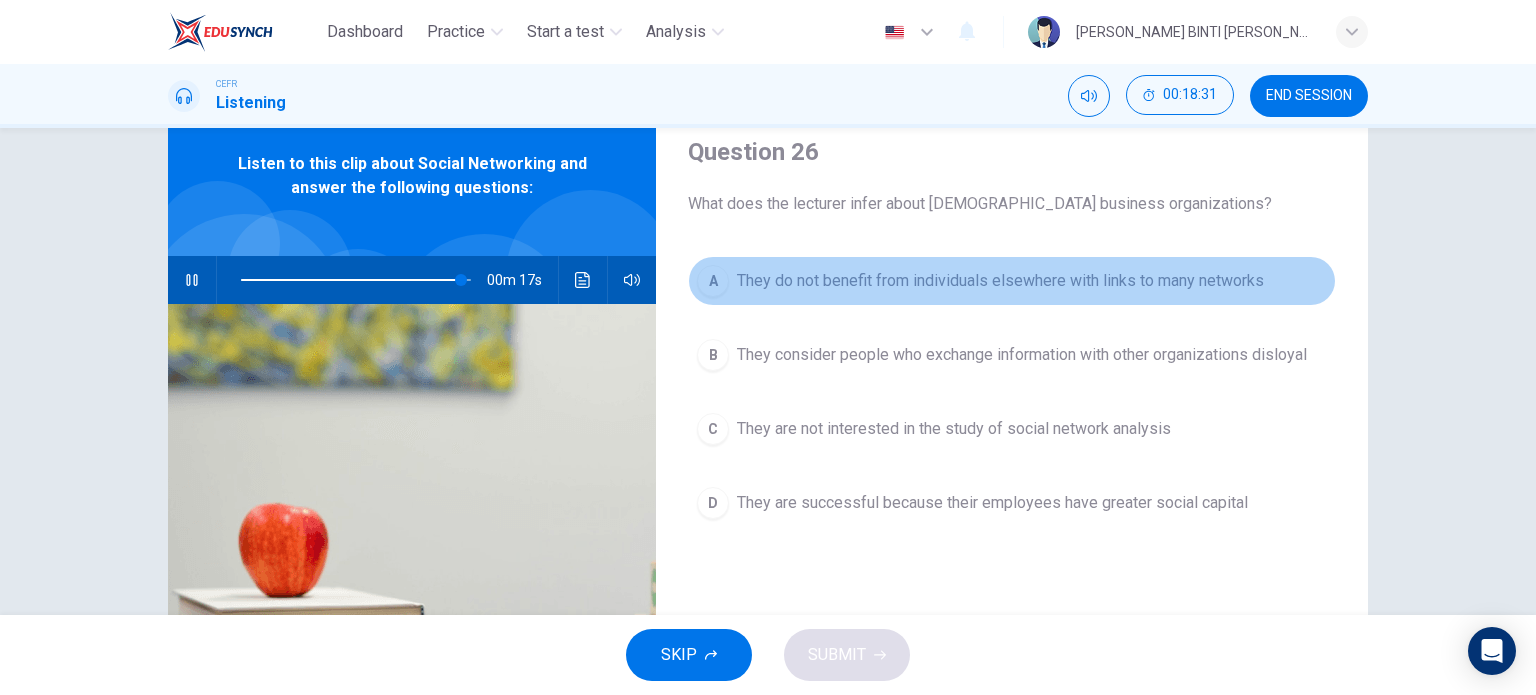 click on "They do not benefit from individuals elsewhere with links to many networks" at bounding box center (1000, 281) 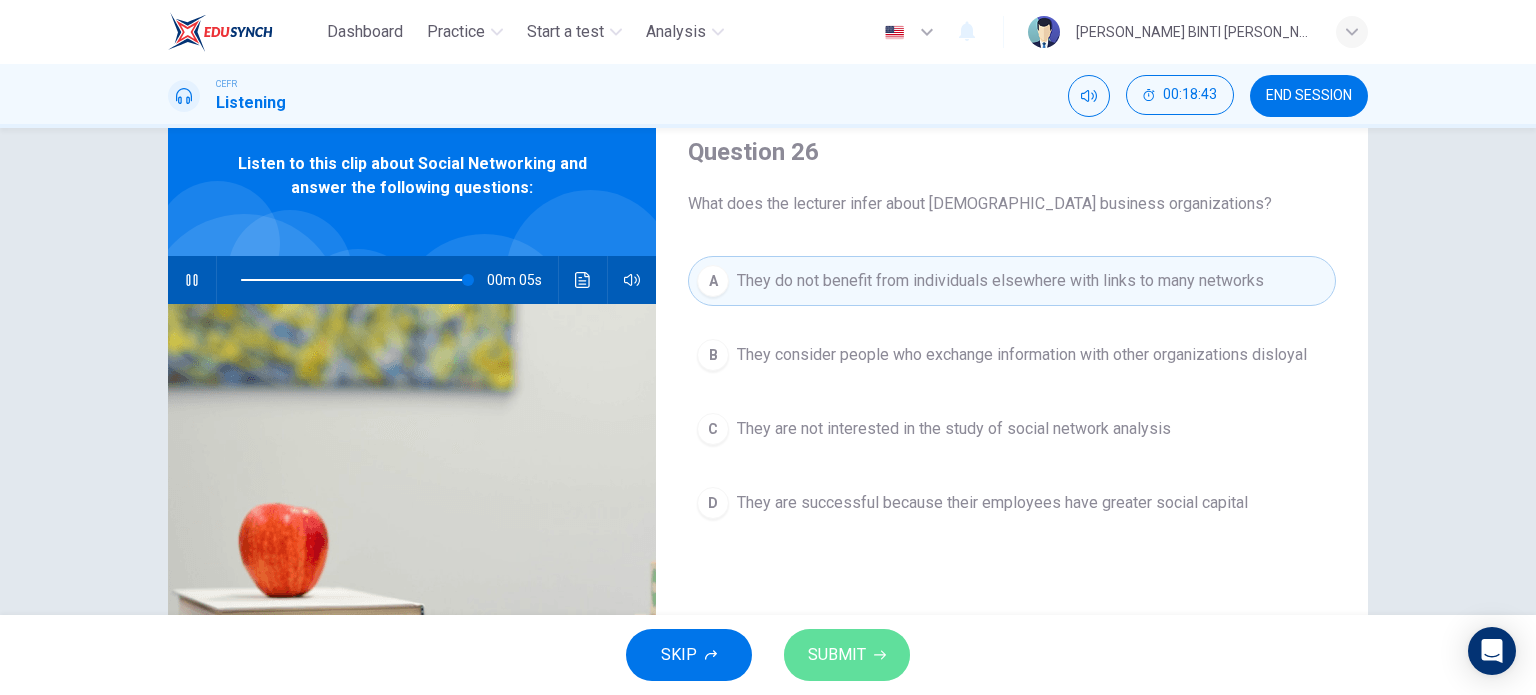 click on "SUBMIT" at bounding box center [847, 655] 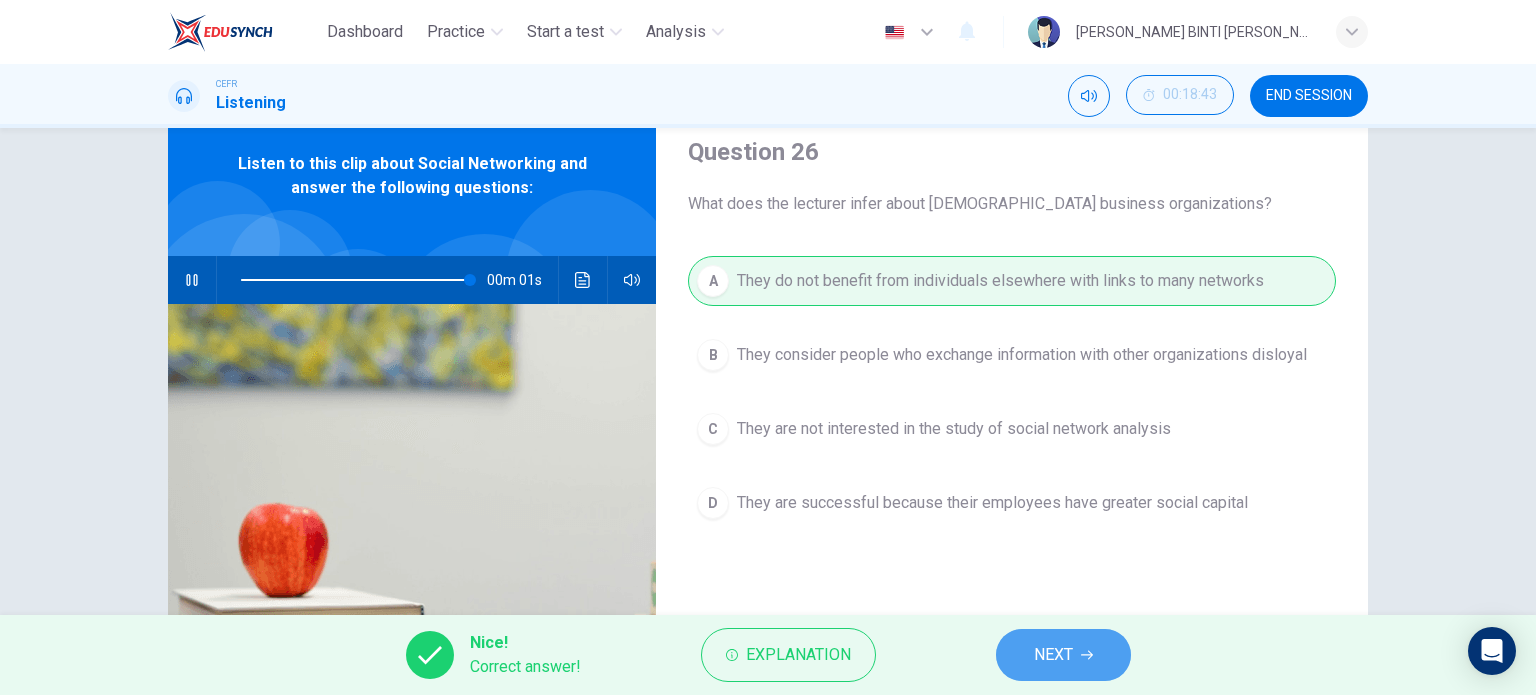 click on "NEXT" at bounding box center [1053, 655] 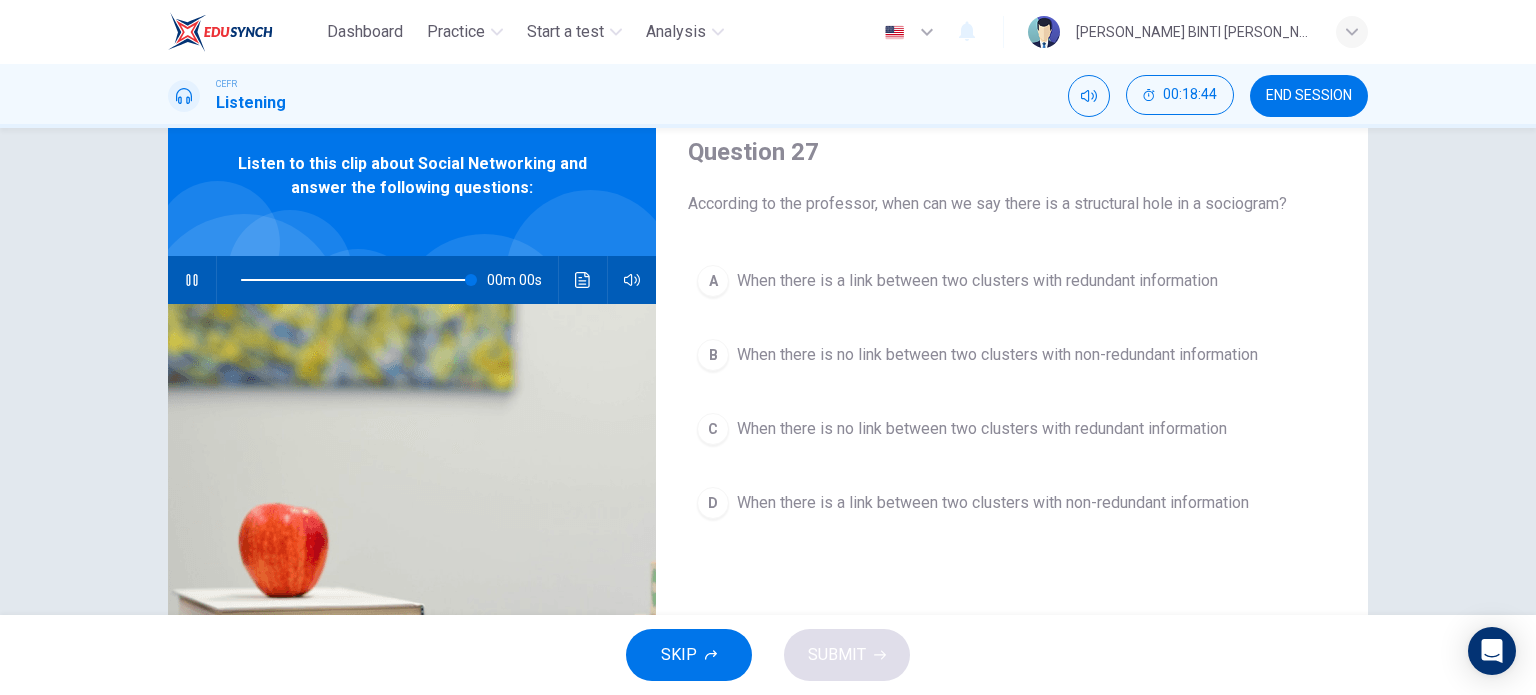 type on "0" 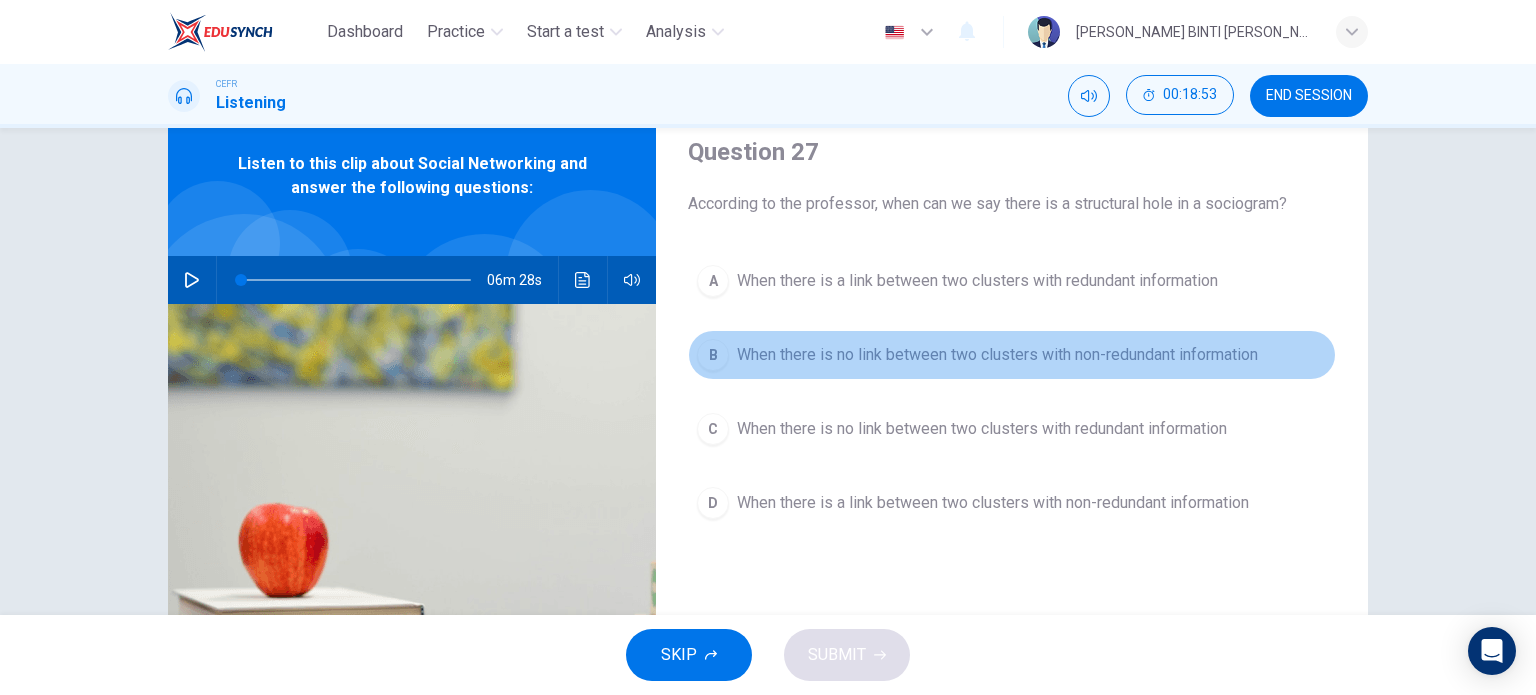 click on "When there is no link between two clusters with non-redundant information" at bounding box center [997, 355] 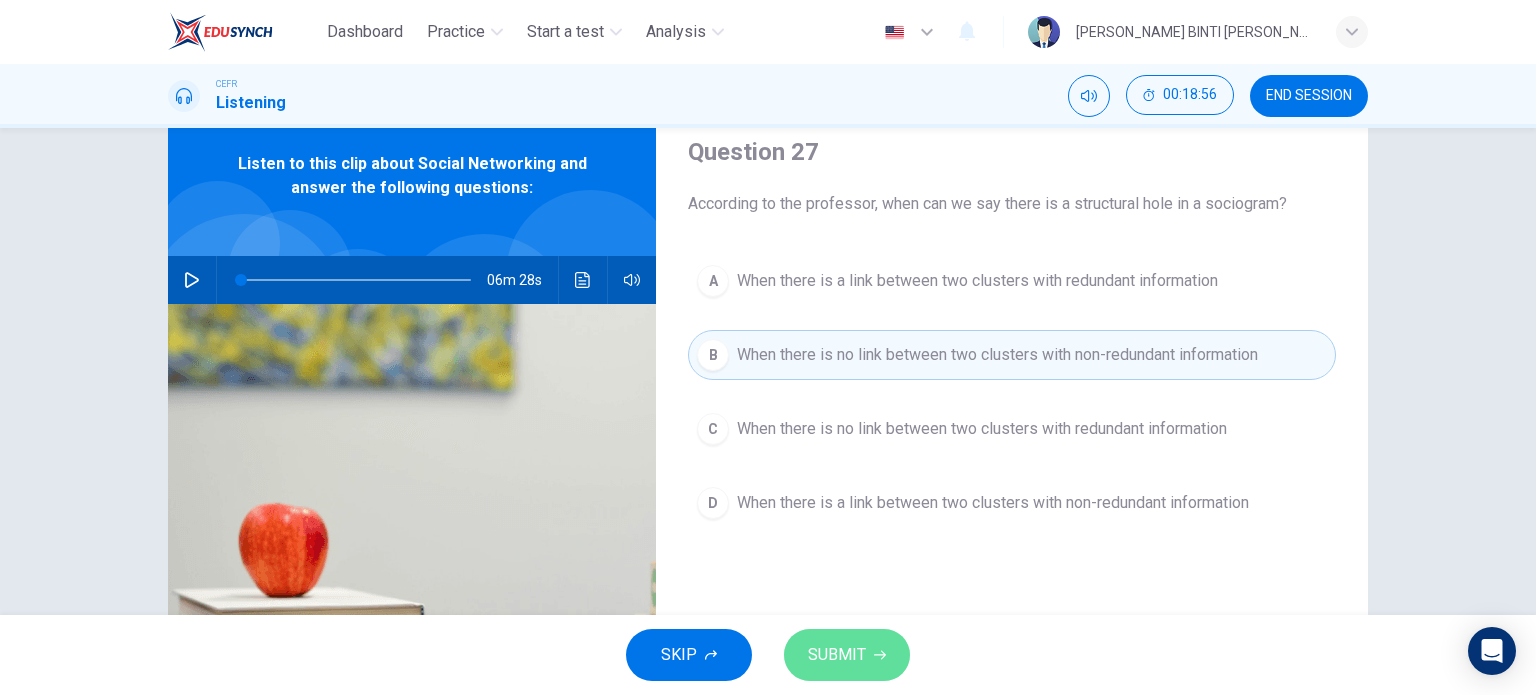 click on "SUBMIT" at bounding box center (837, 655) 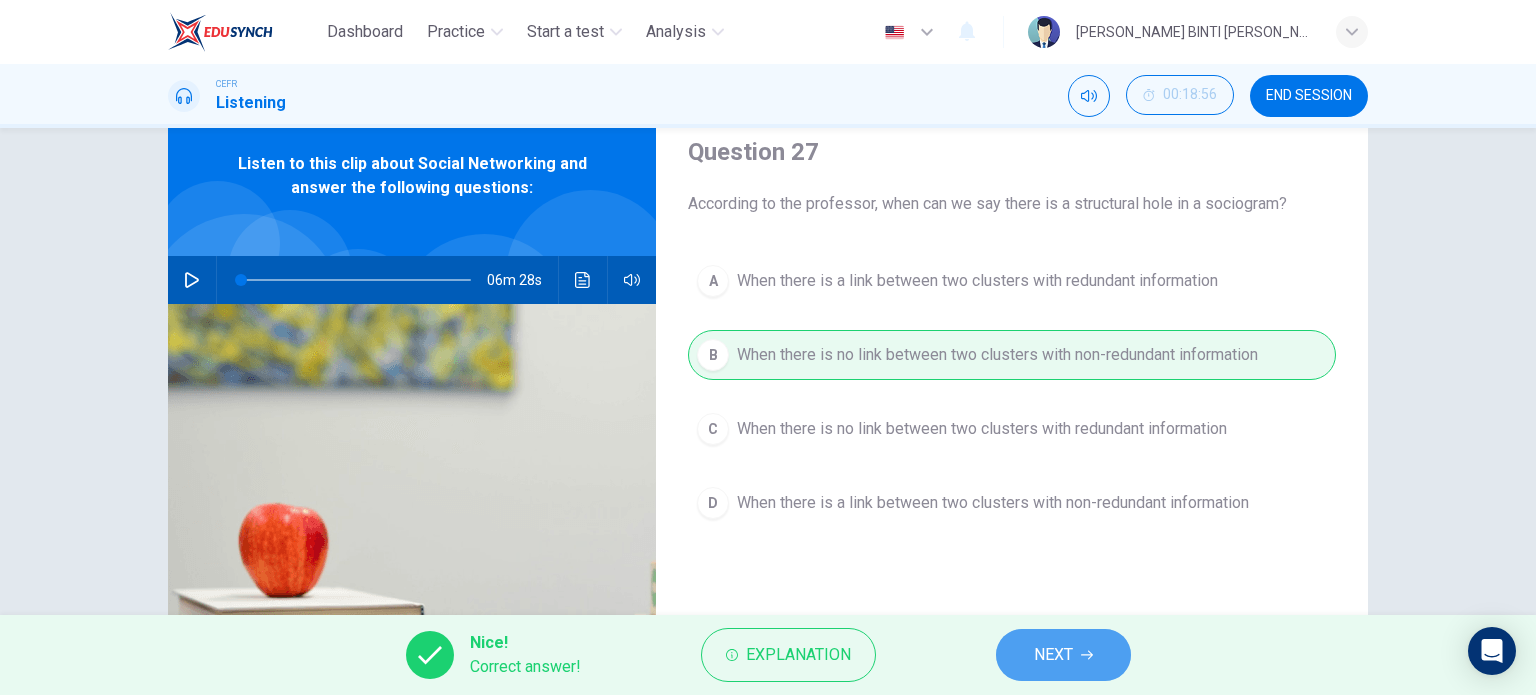 click on "NEXT" at bounding box center [1053, 655] 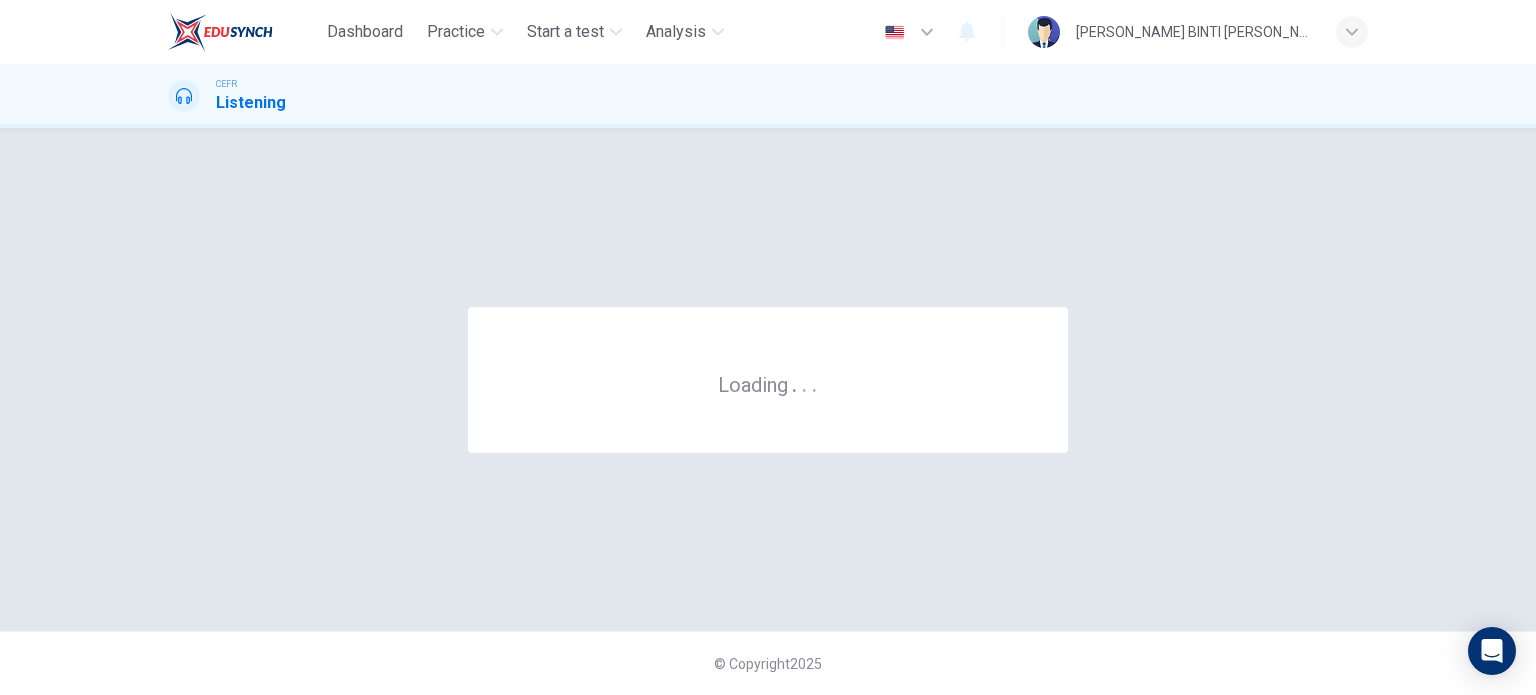 scroll, scrollTop: 0, scrollLeft: 0, axis: both 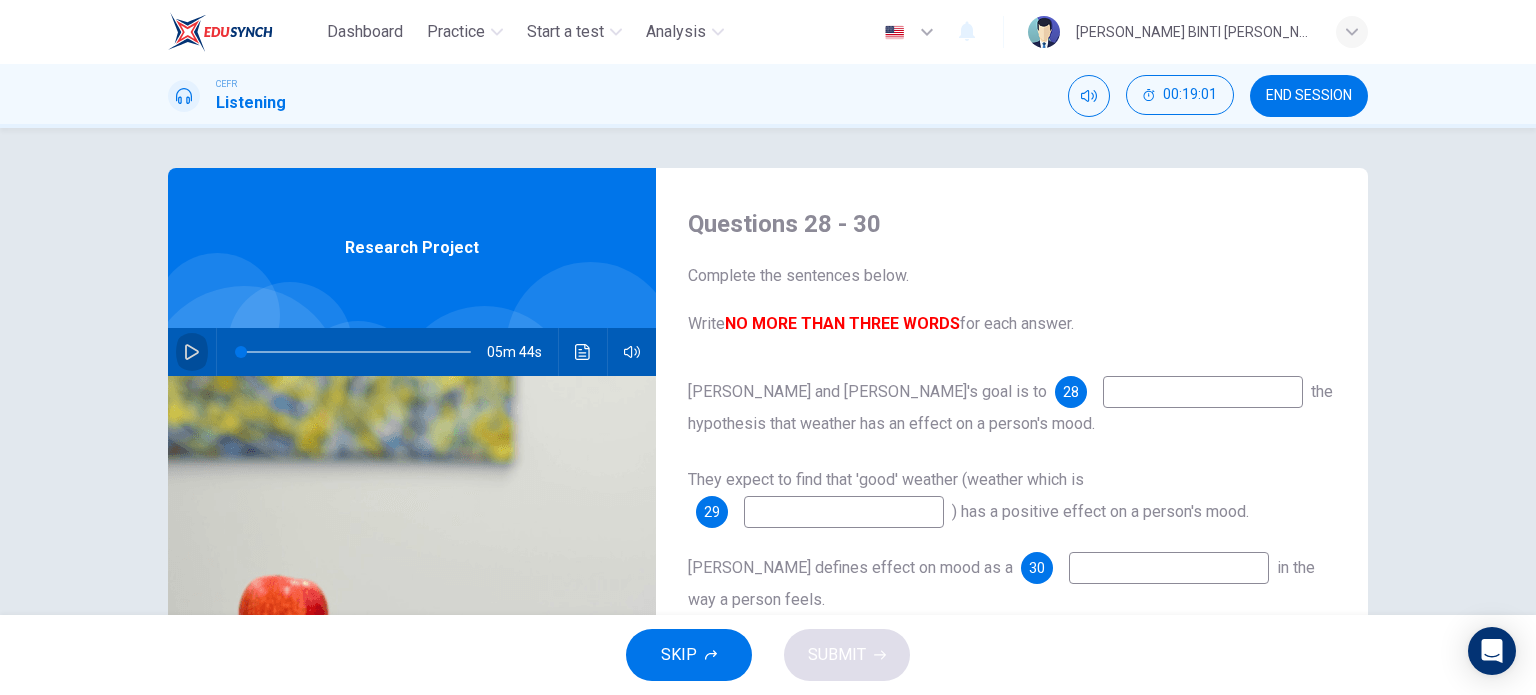 click 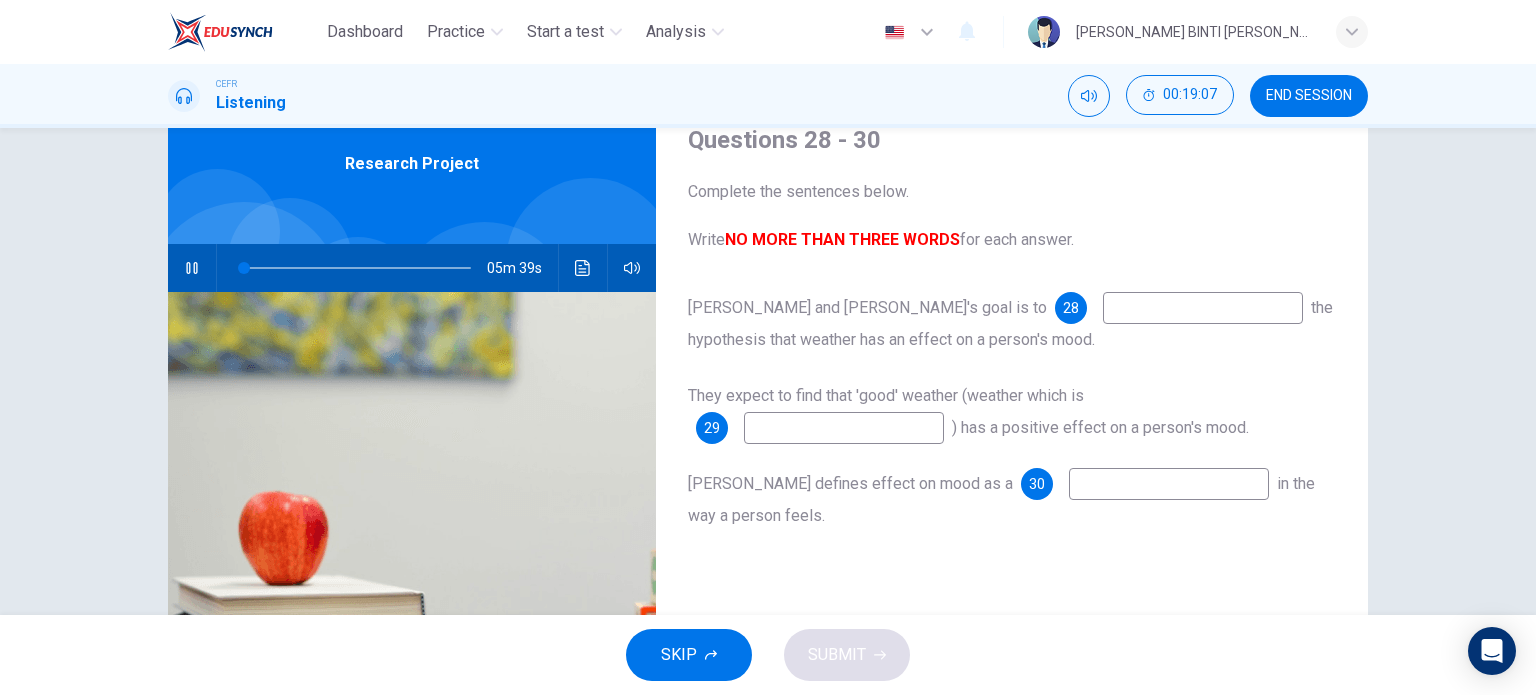 scroll, scrollTop: 84, scrollLeft: 0, axis: vertical 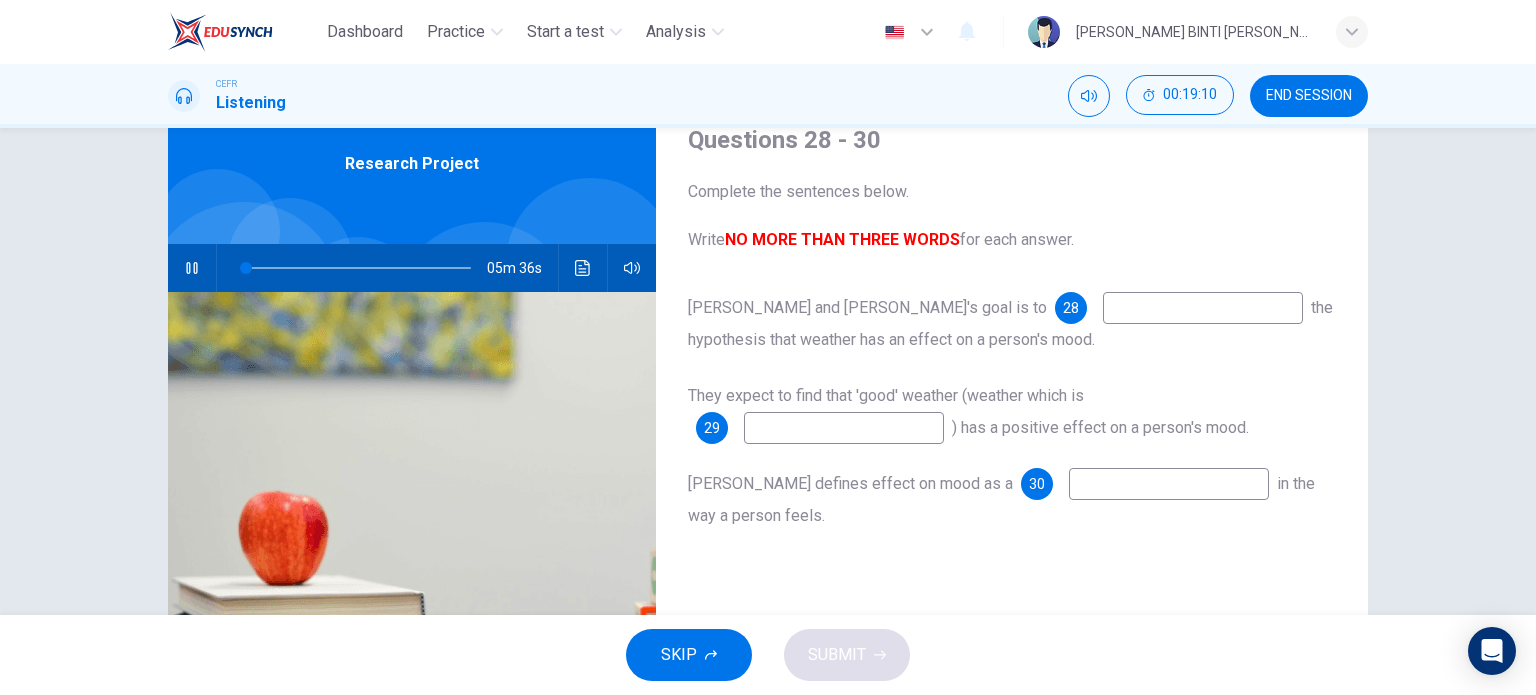 click at bounding box center (1203, 308) 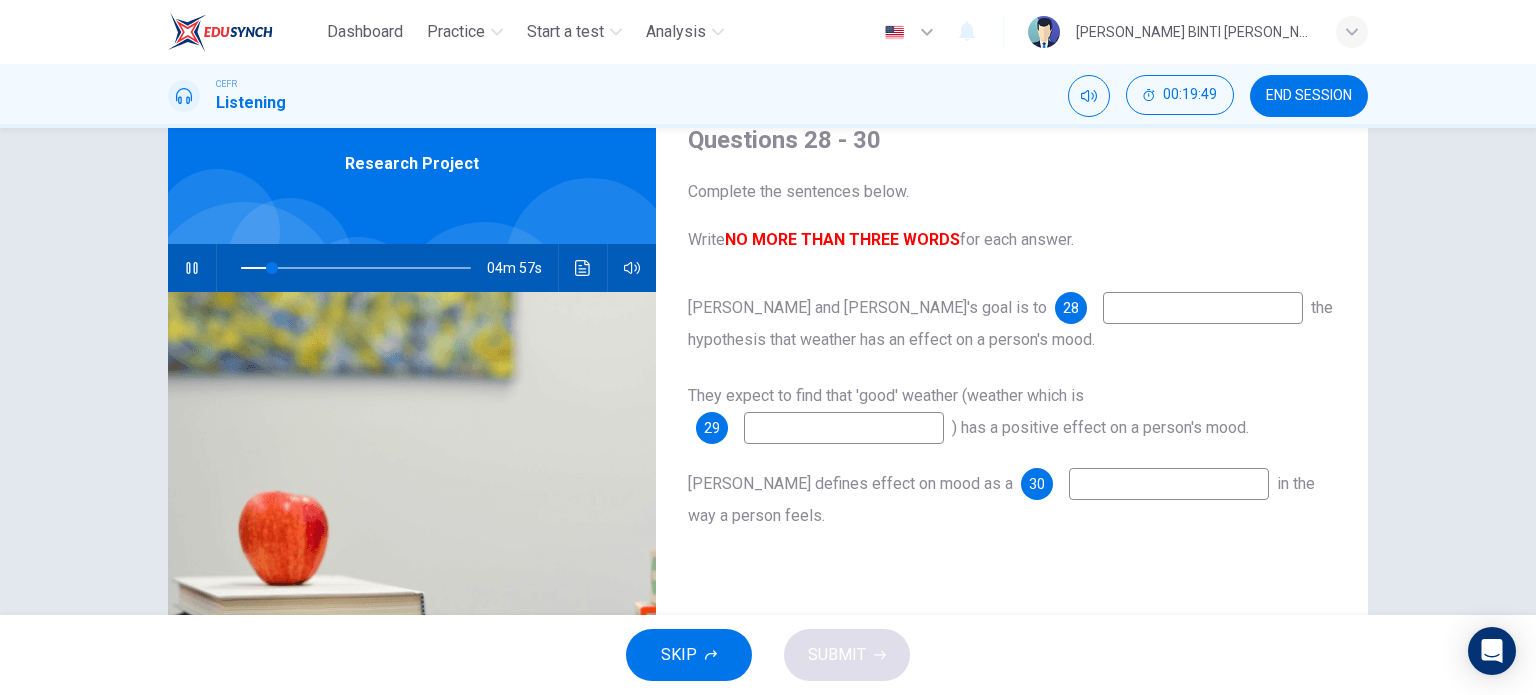 type on "14" 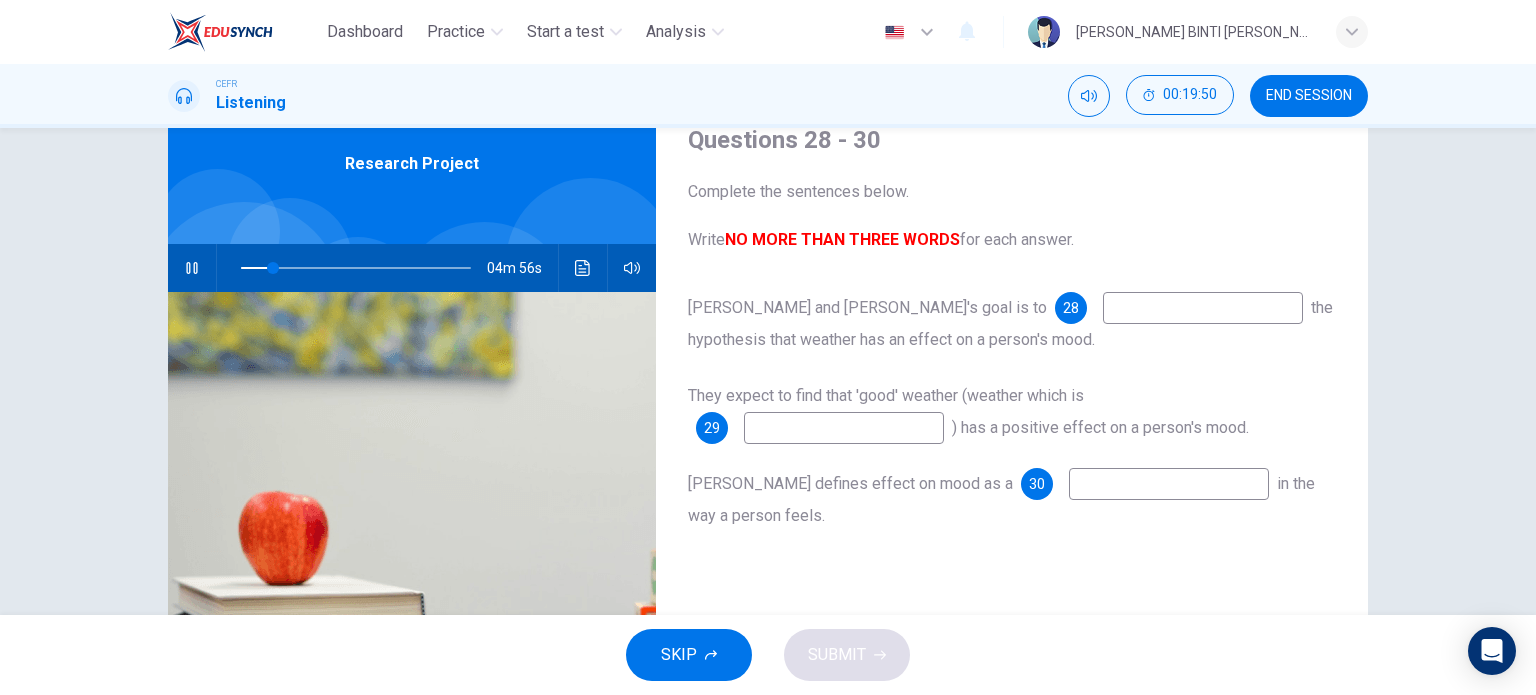 type on "p" 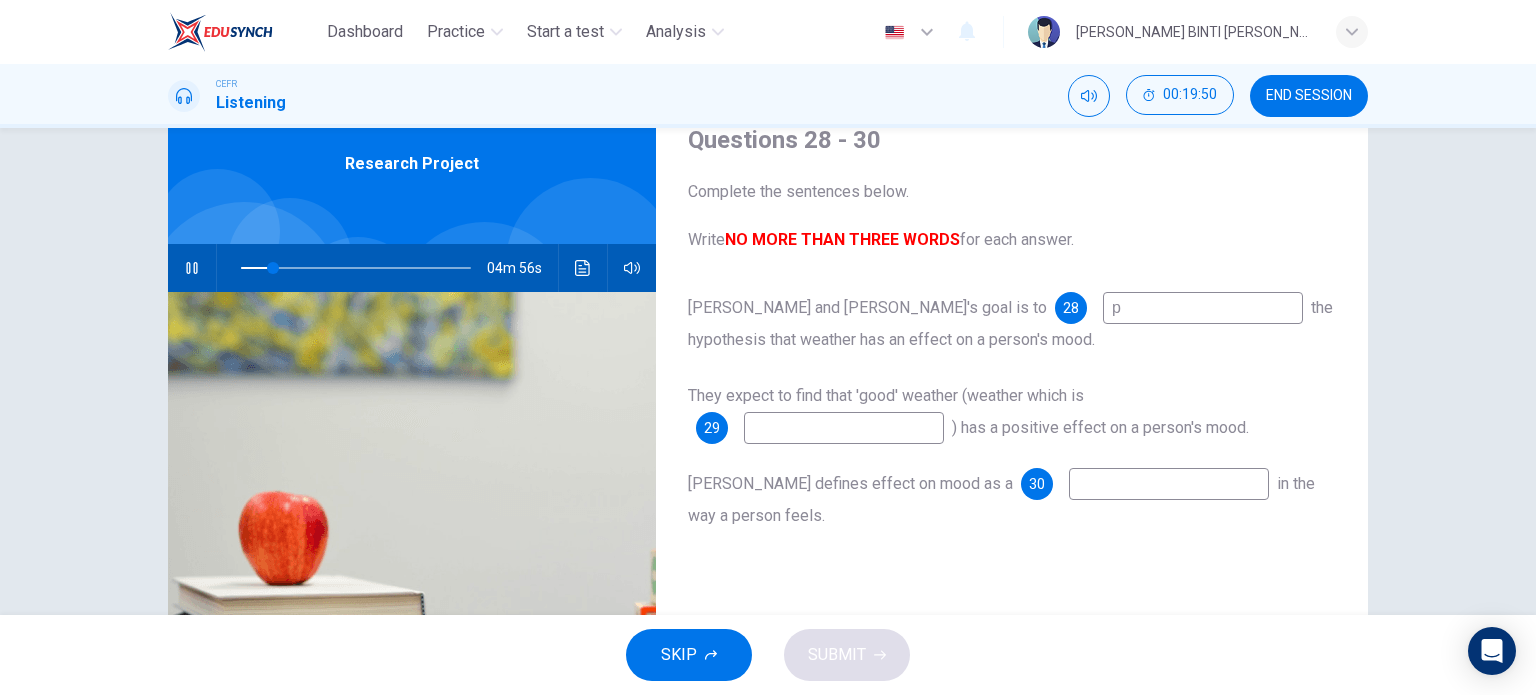 type on "14" 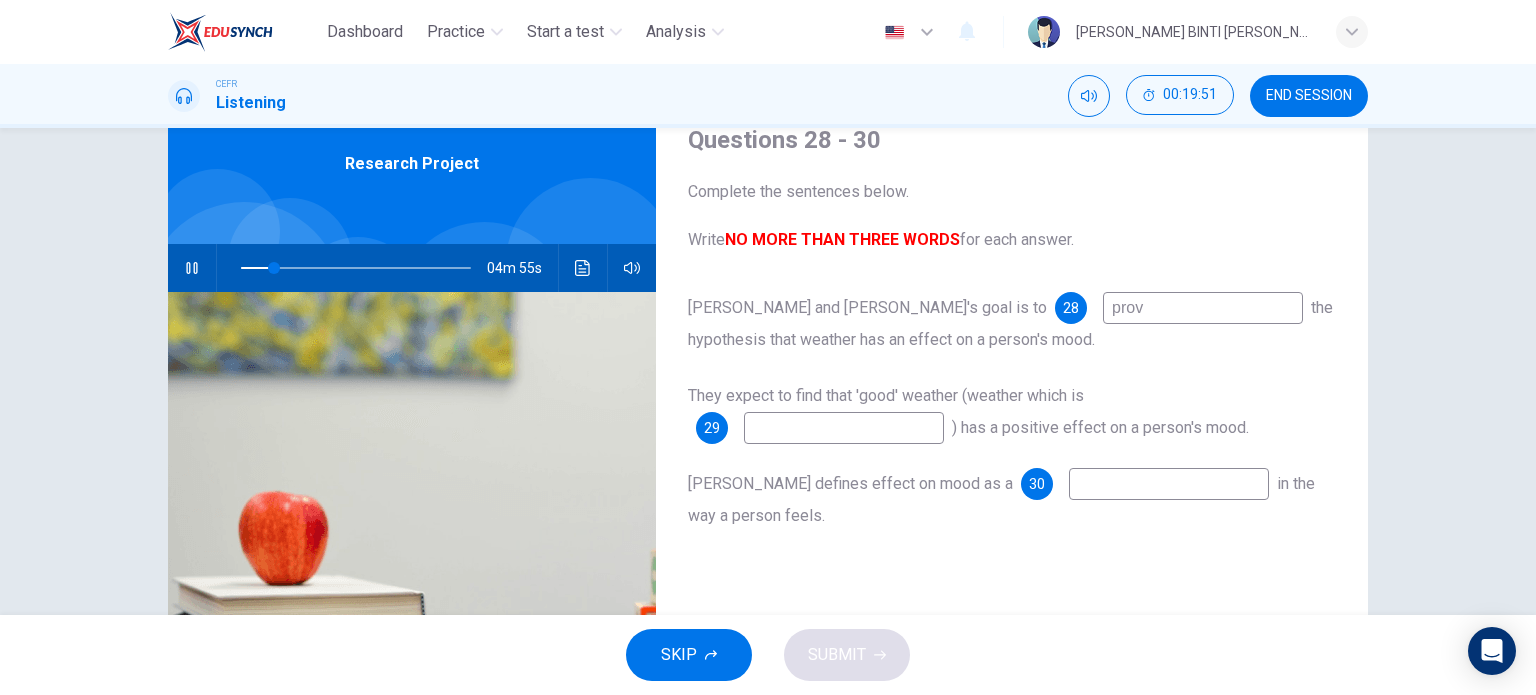 type on "prove" 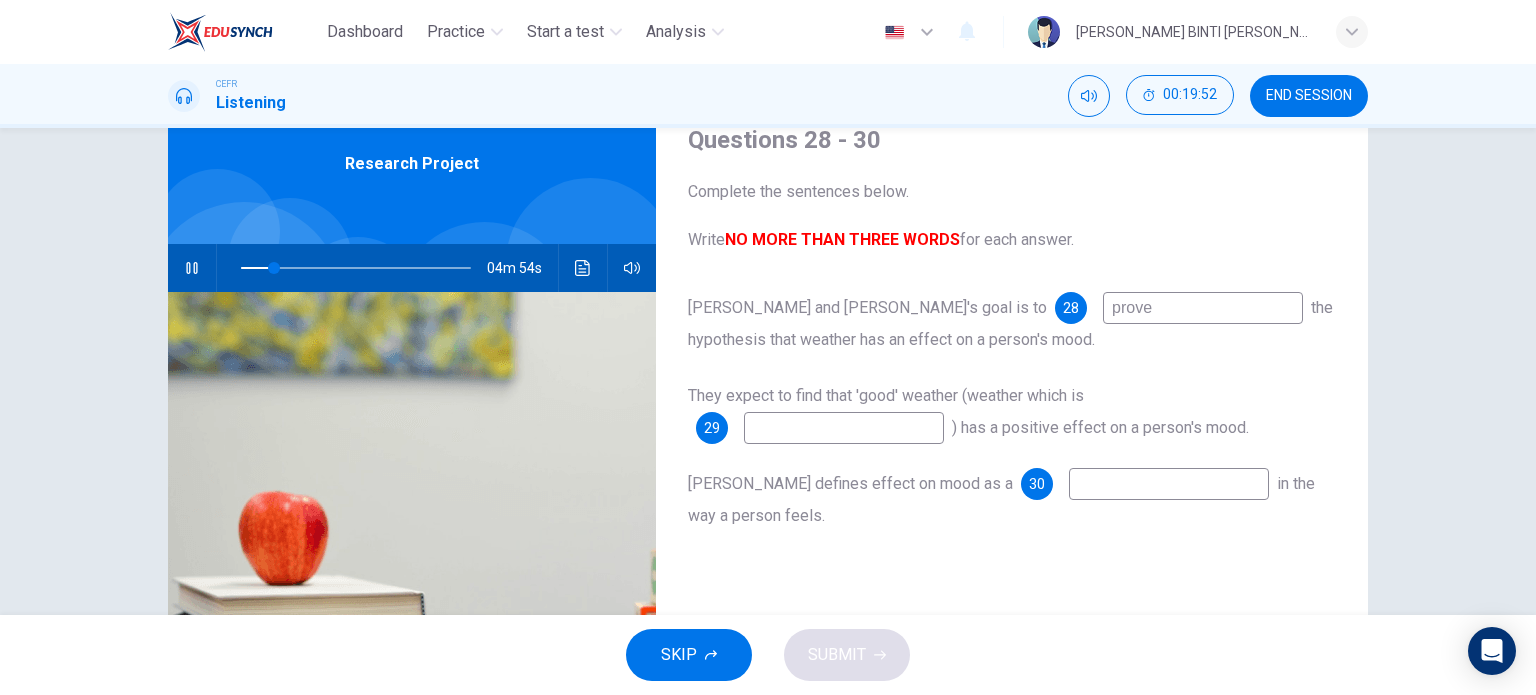 type on "15" 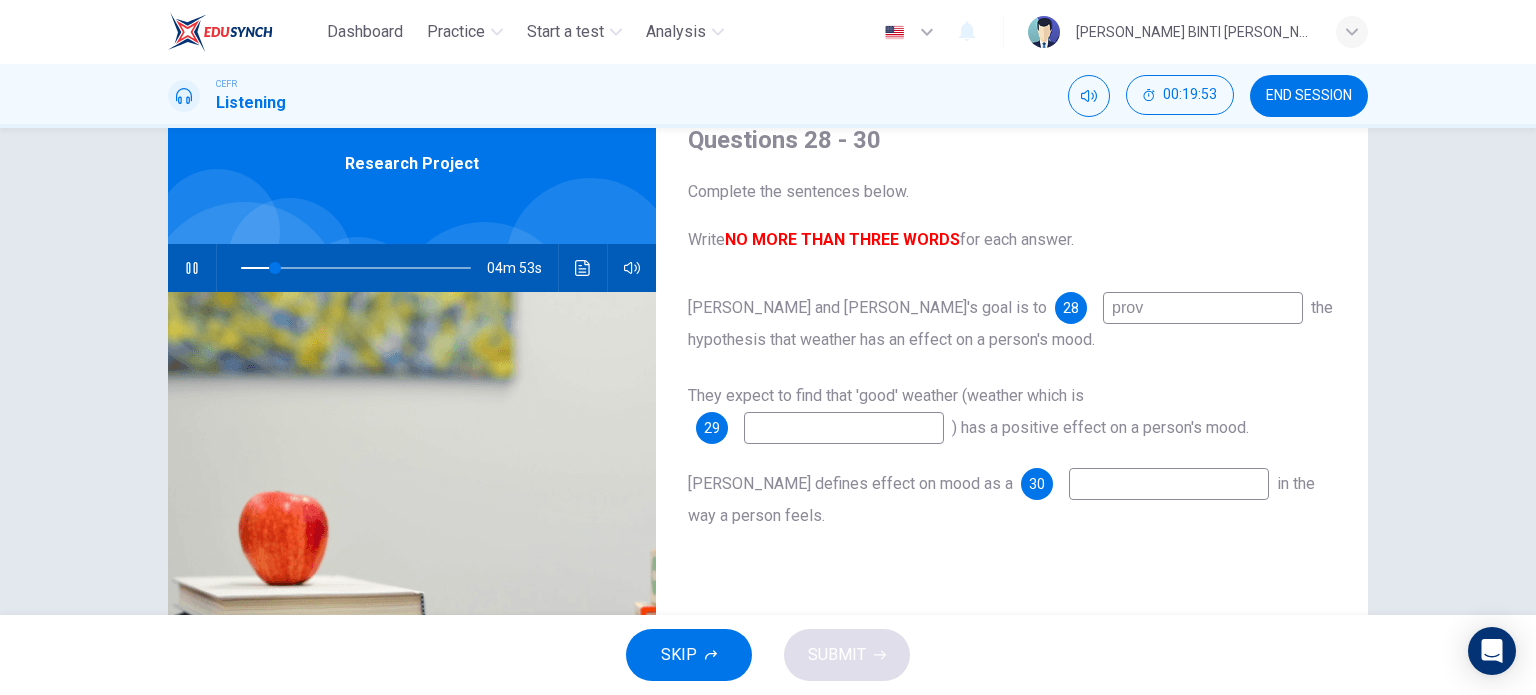 type on "pro" 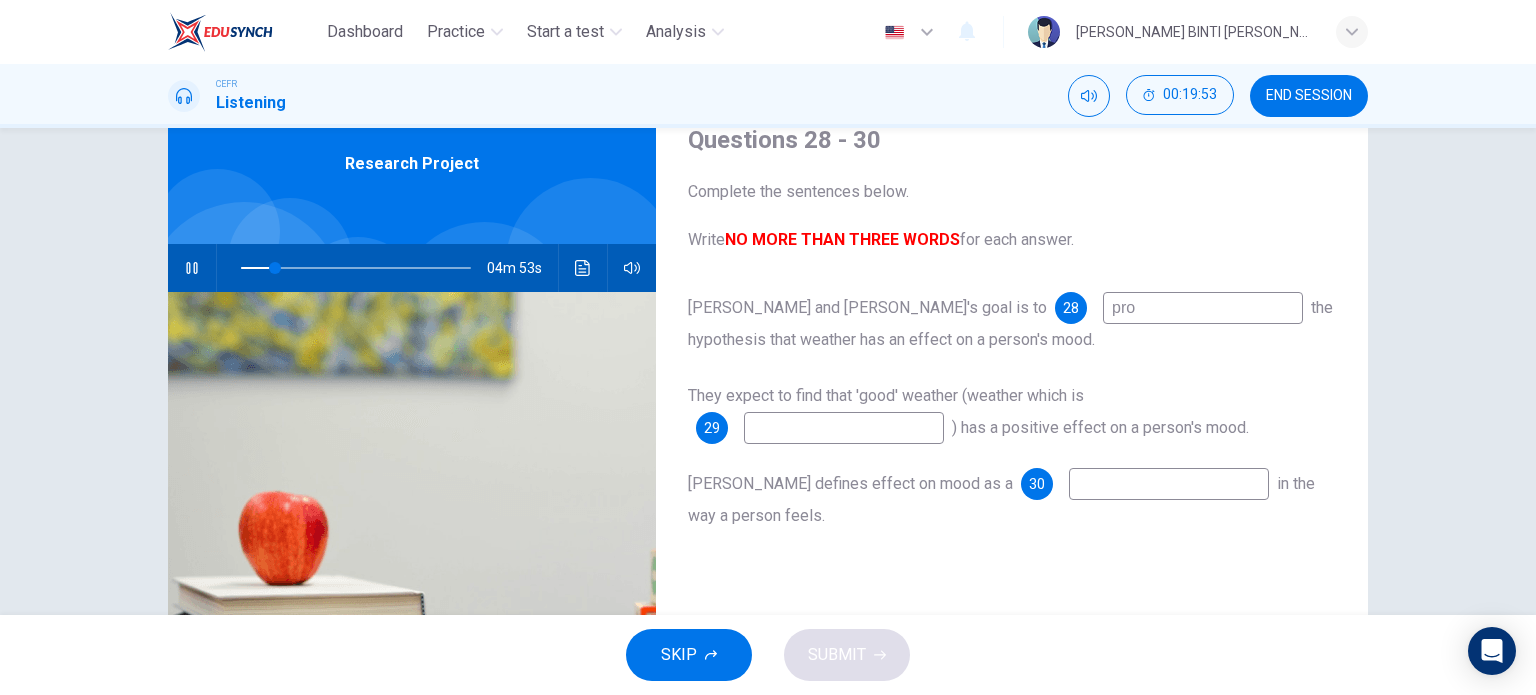 type on "15" 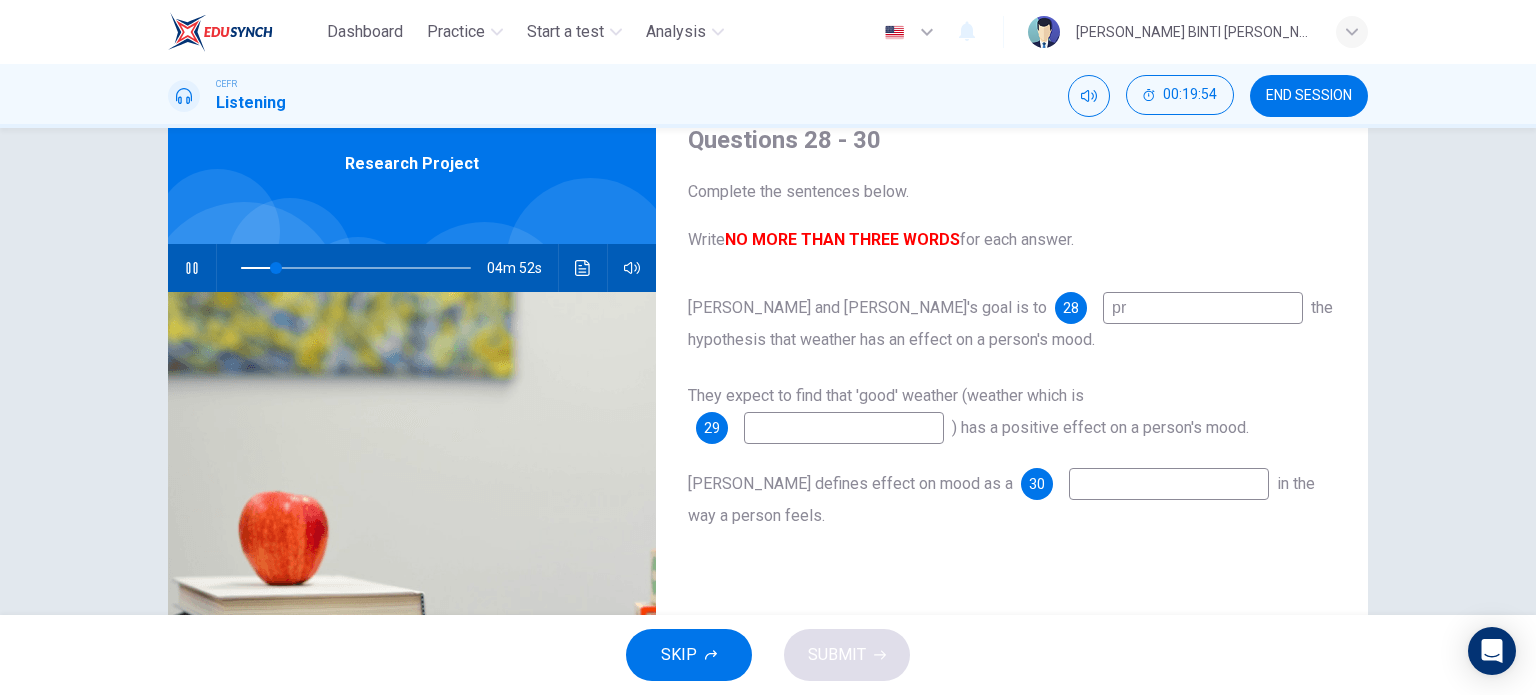 type on "p" 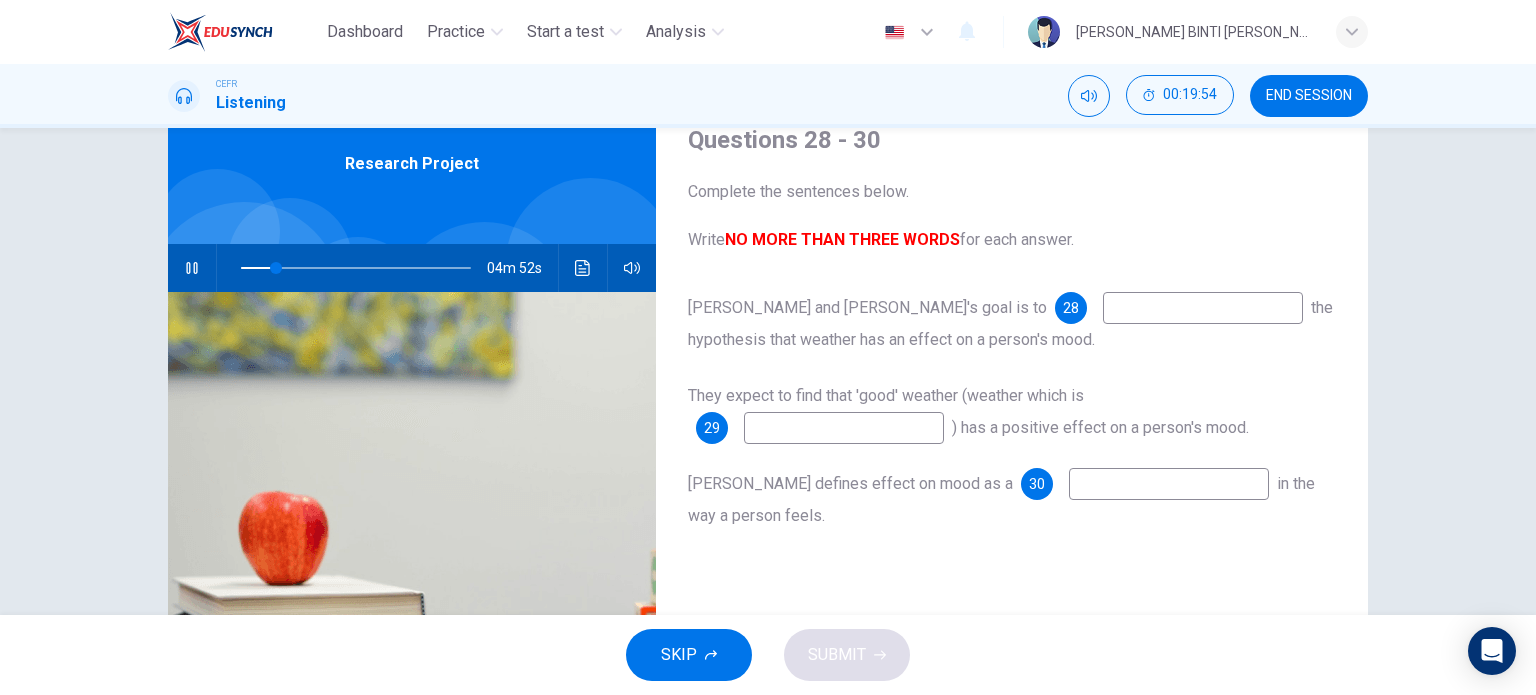 type on "i" 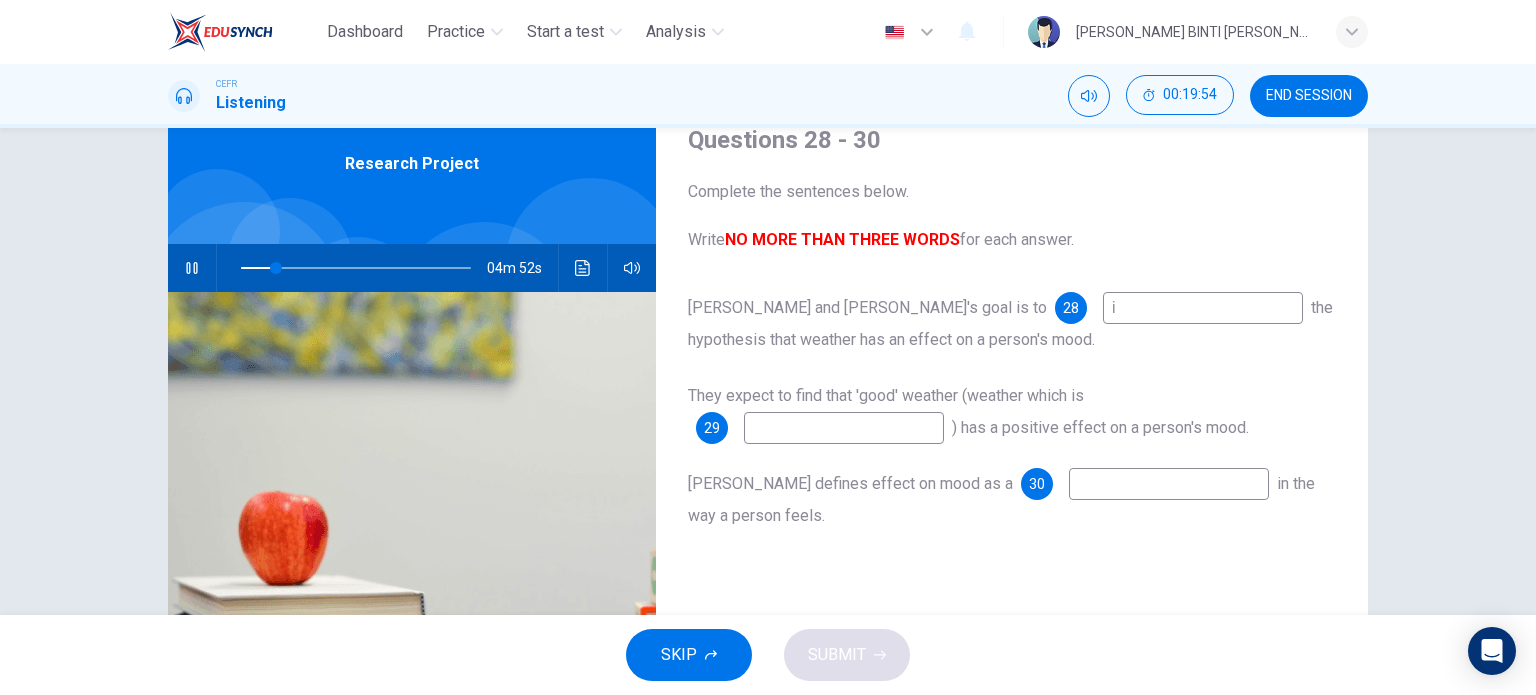 type on "15" 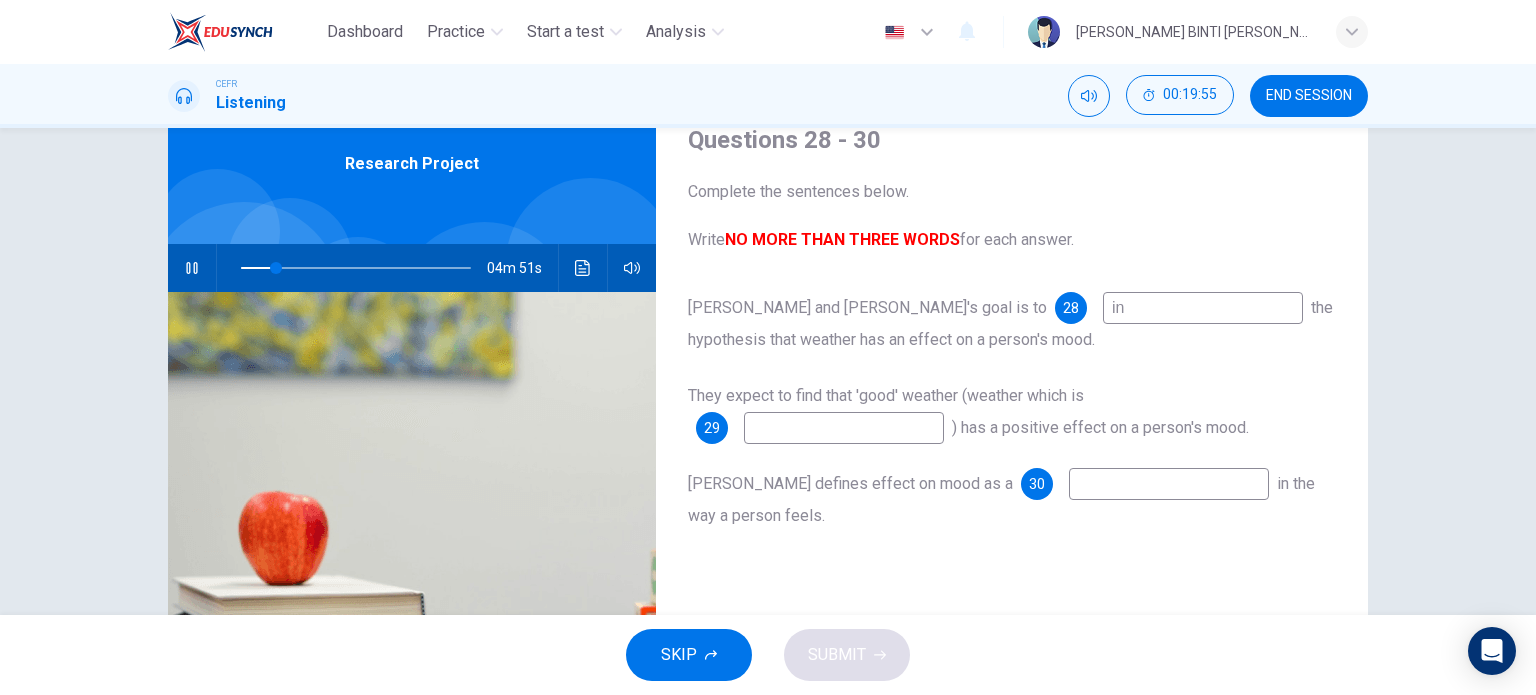 type on "inv" 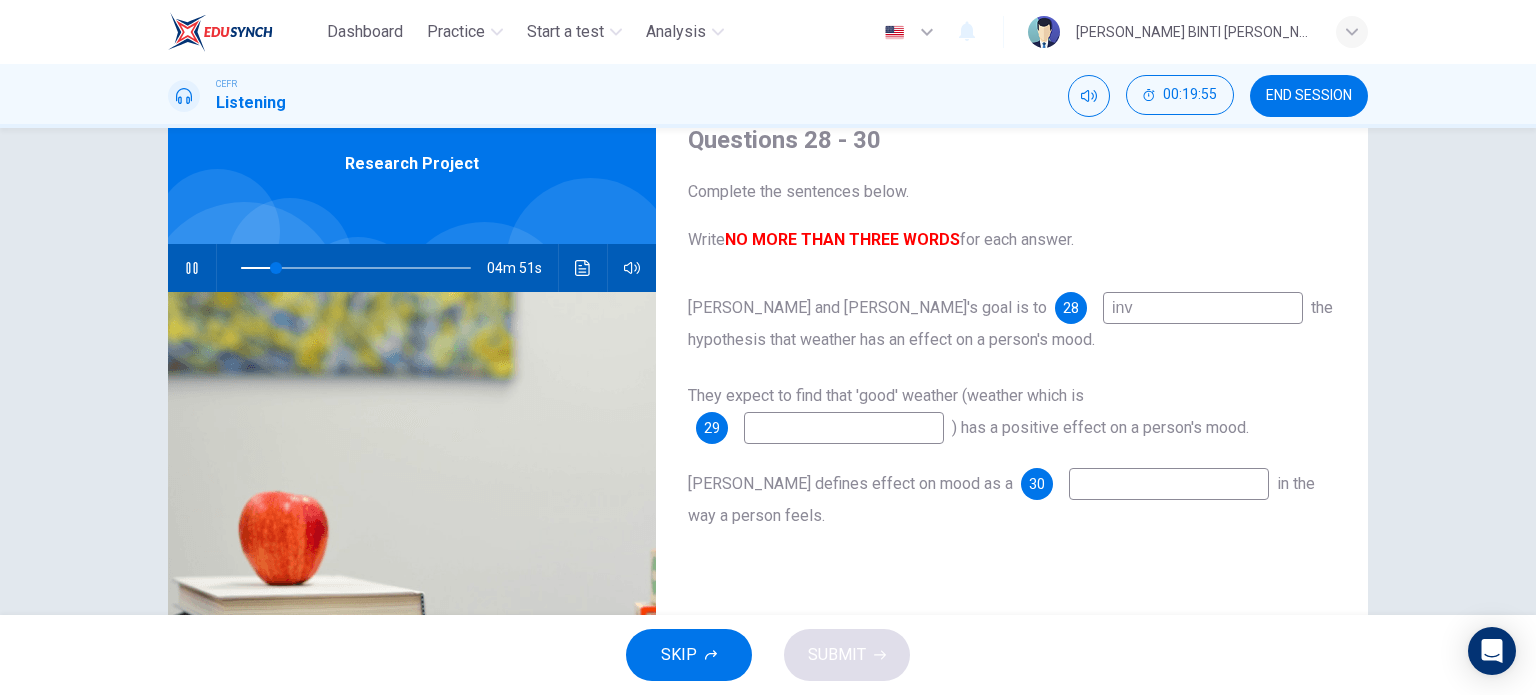 type on "16" 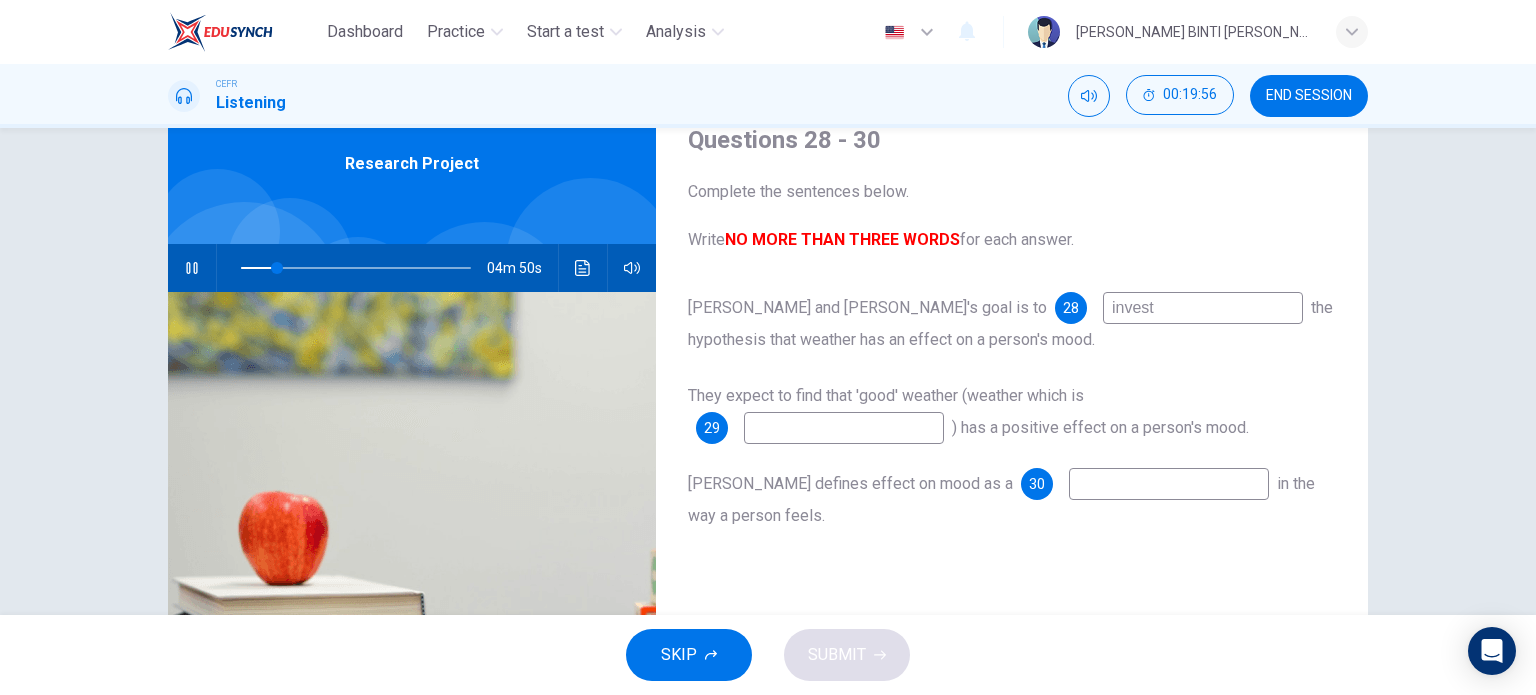 type on "investi" 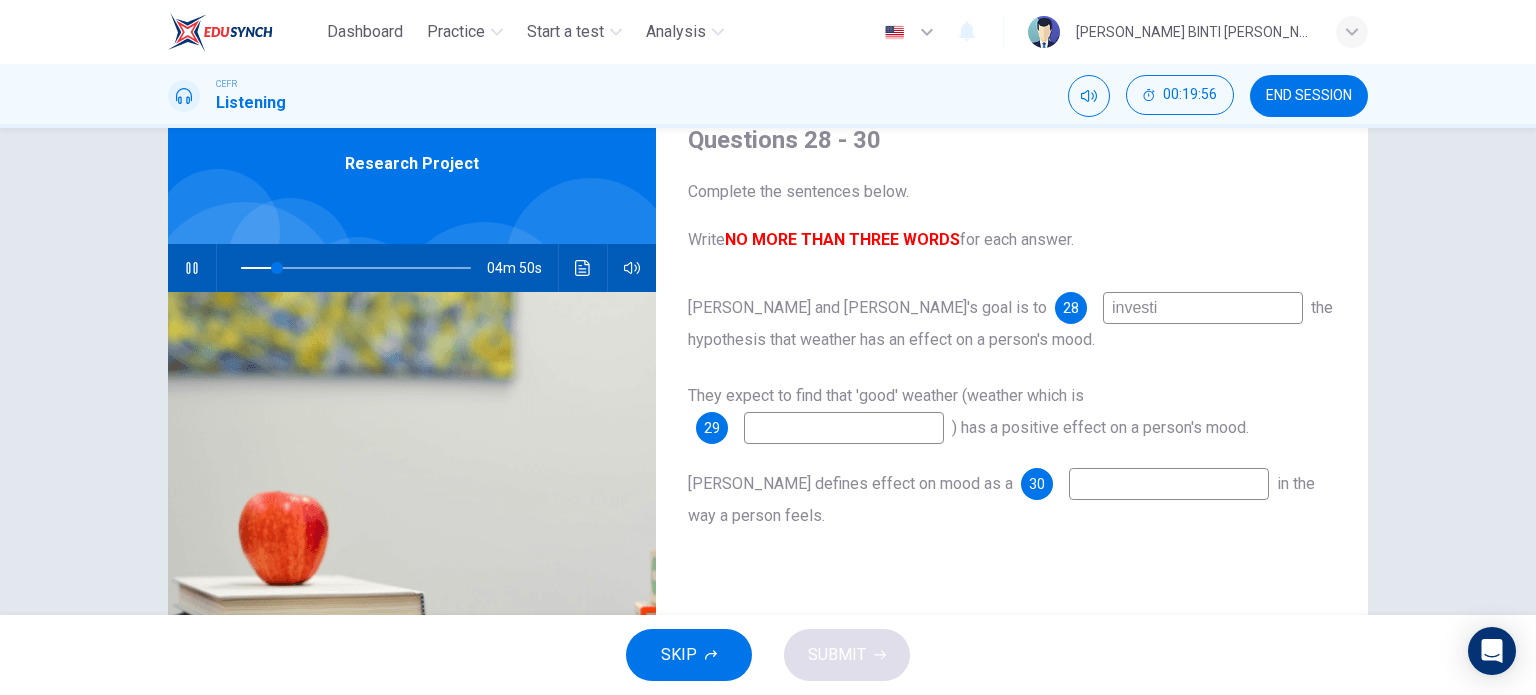 type on "16" 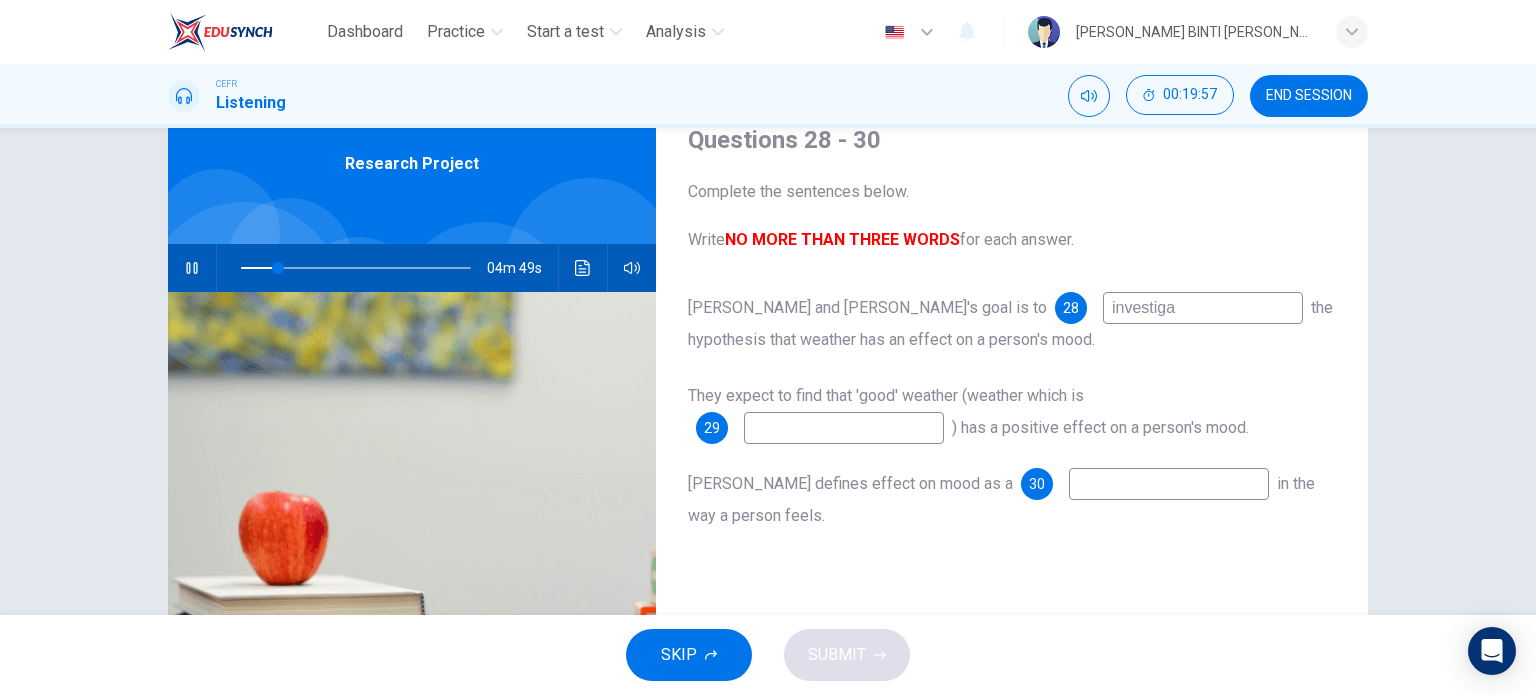 type on "investigat" 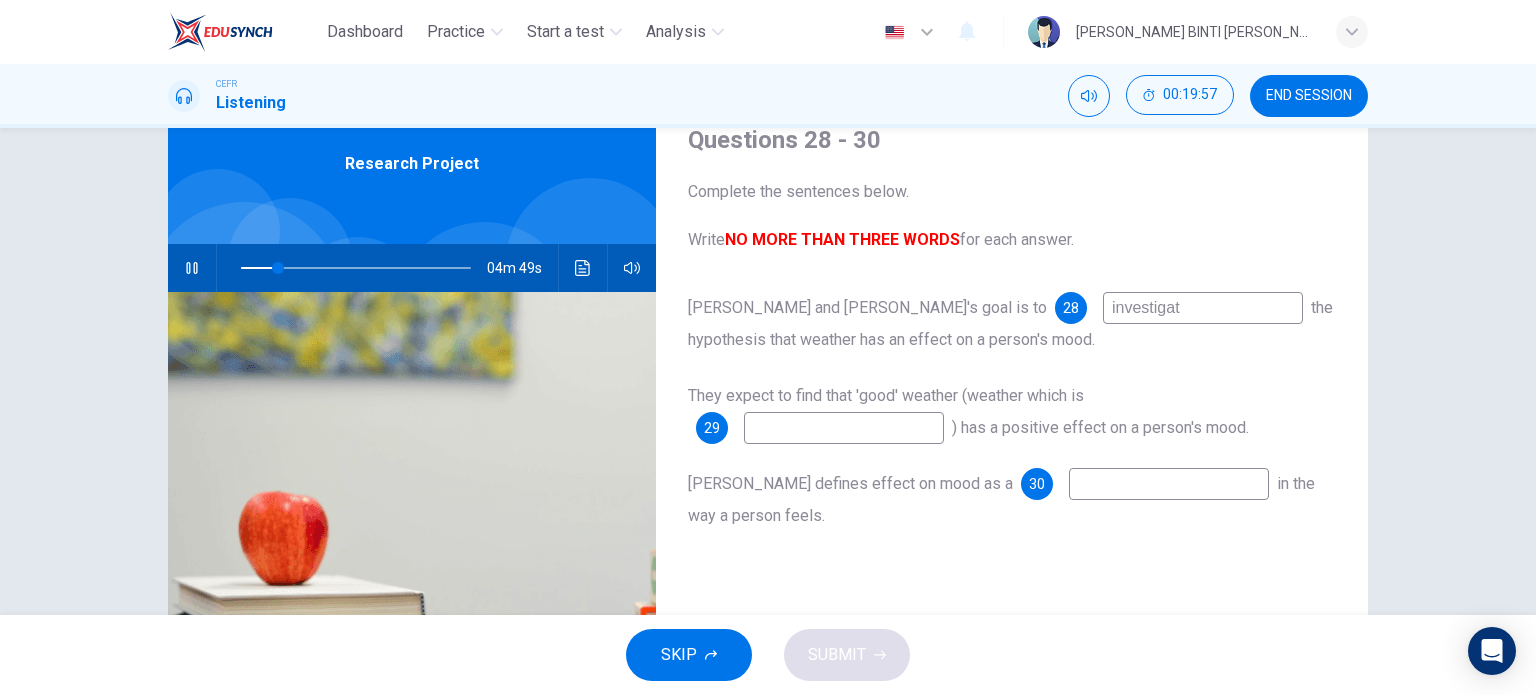 type on "16" 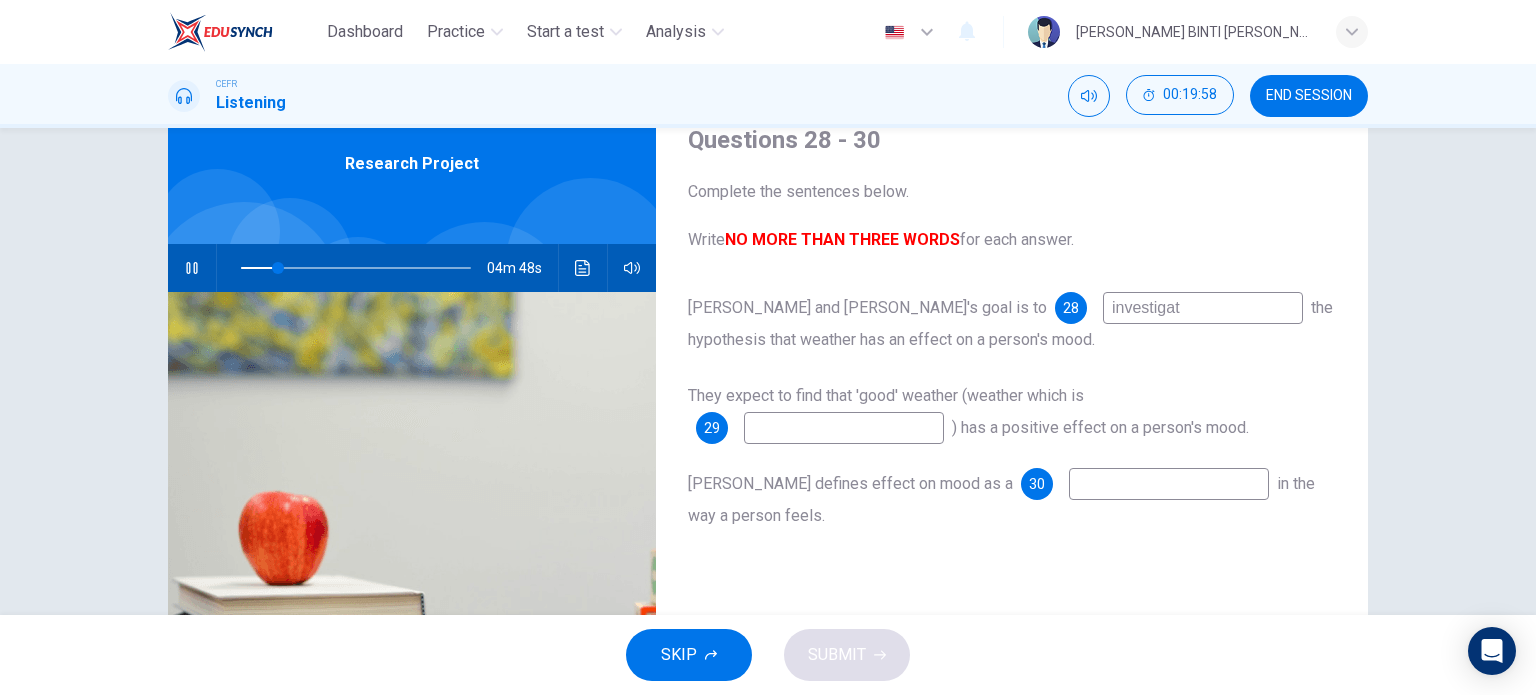 type on "investigate" 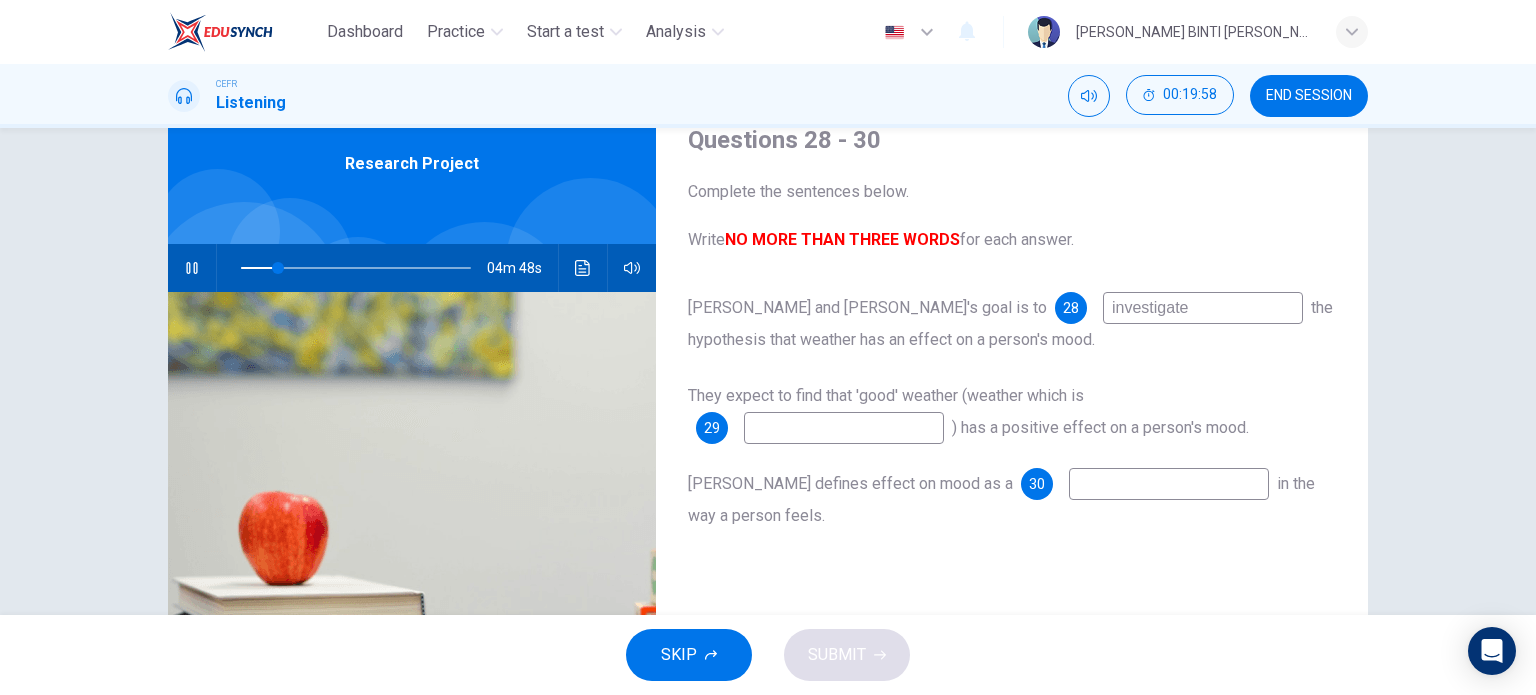 type on "17" 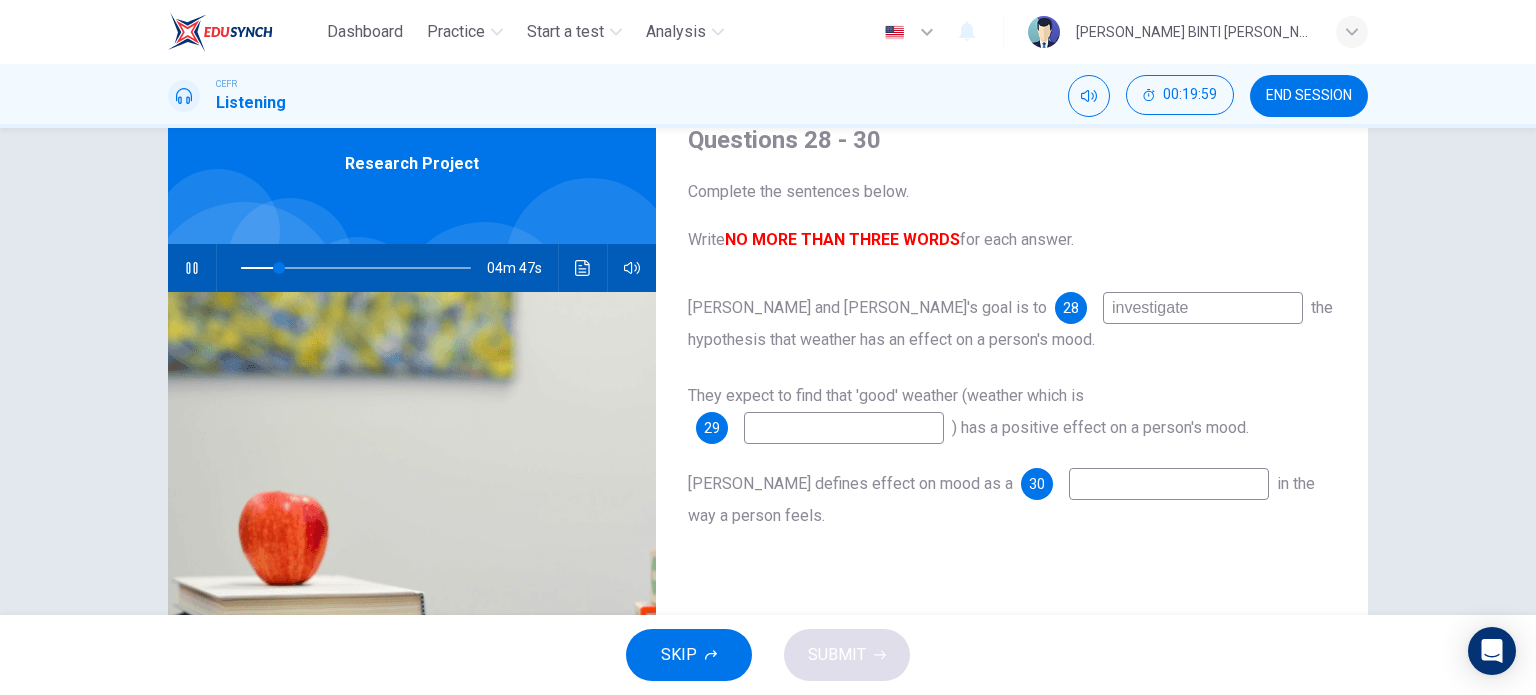 type on "investigate" 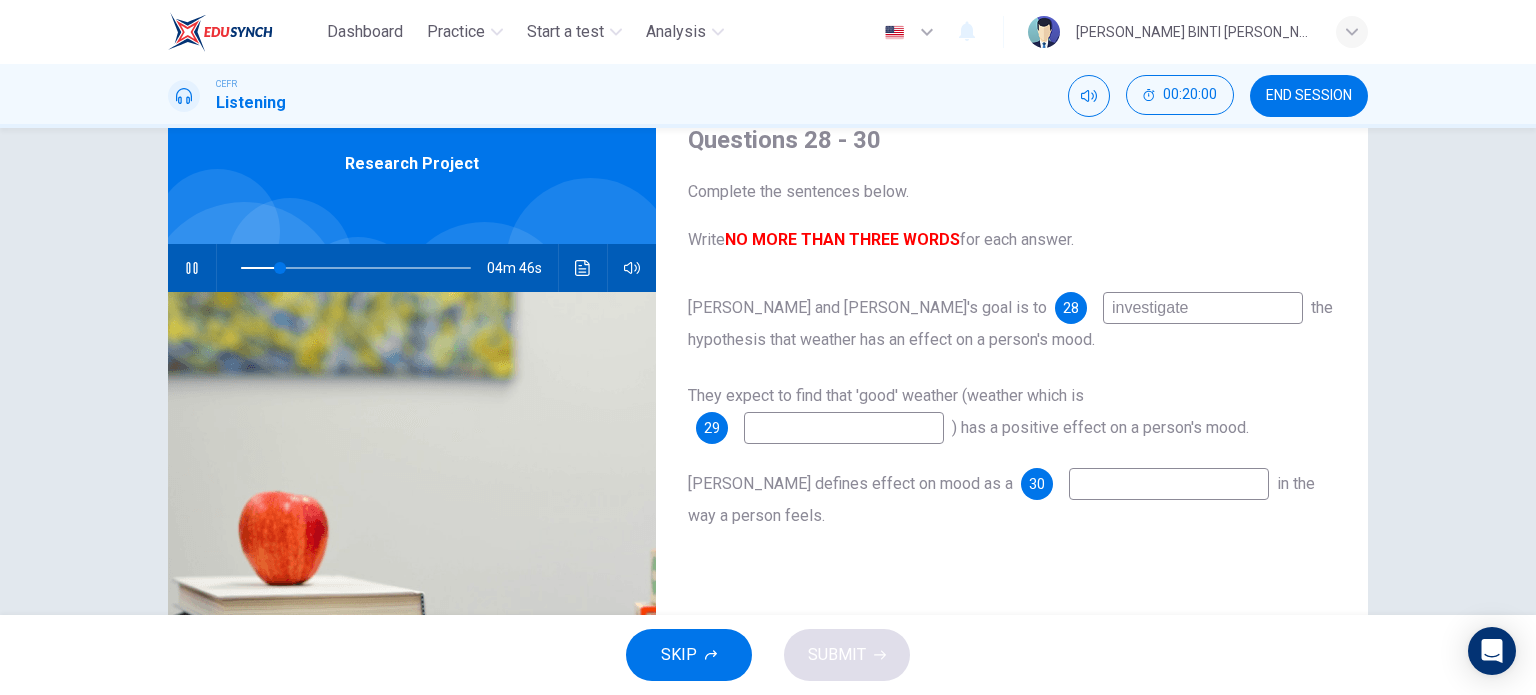 click at bounding box center (844, 428) 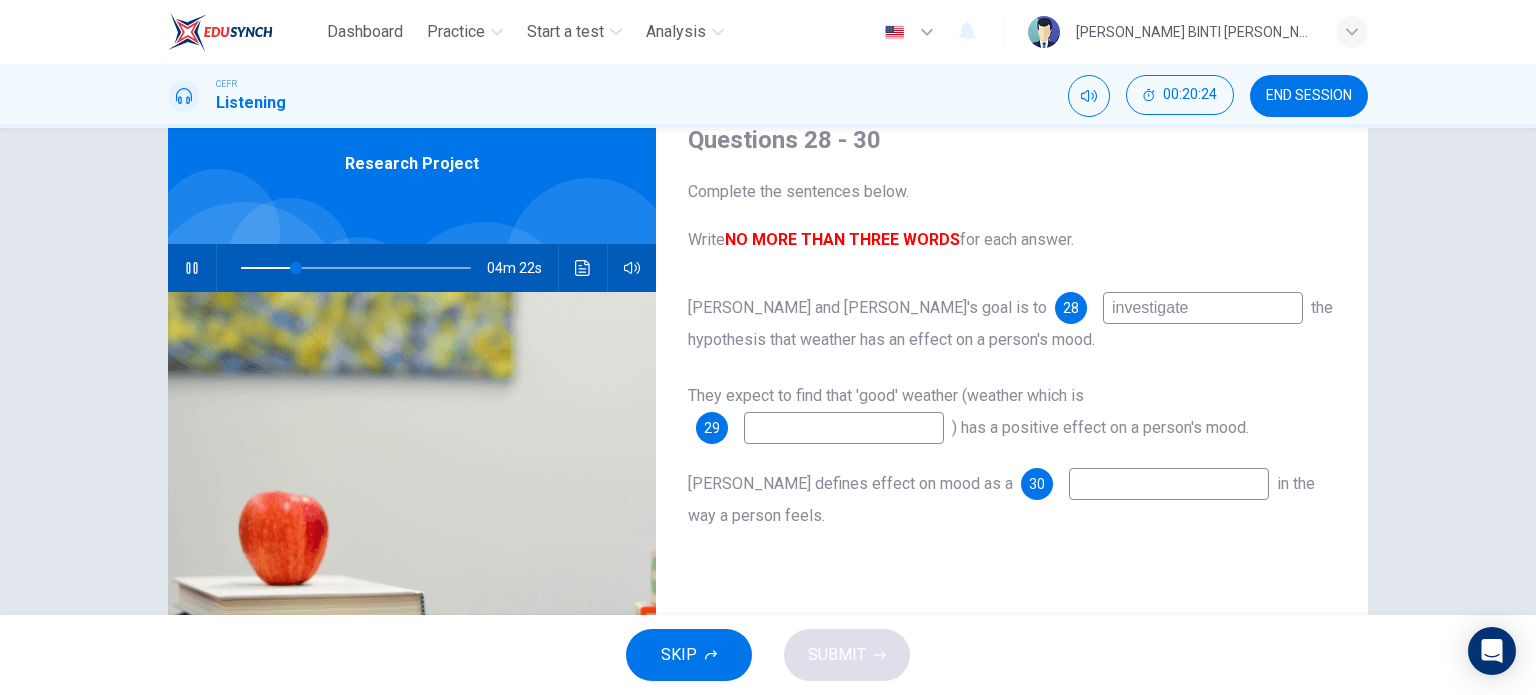 type on "24" 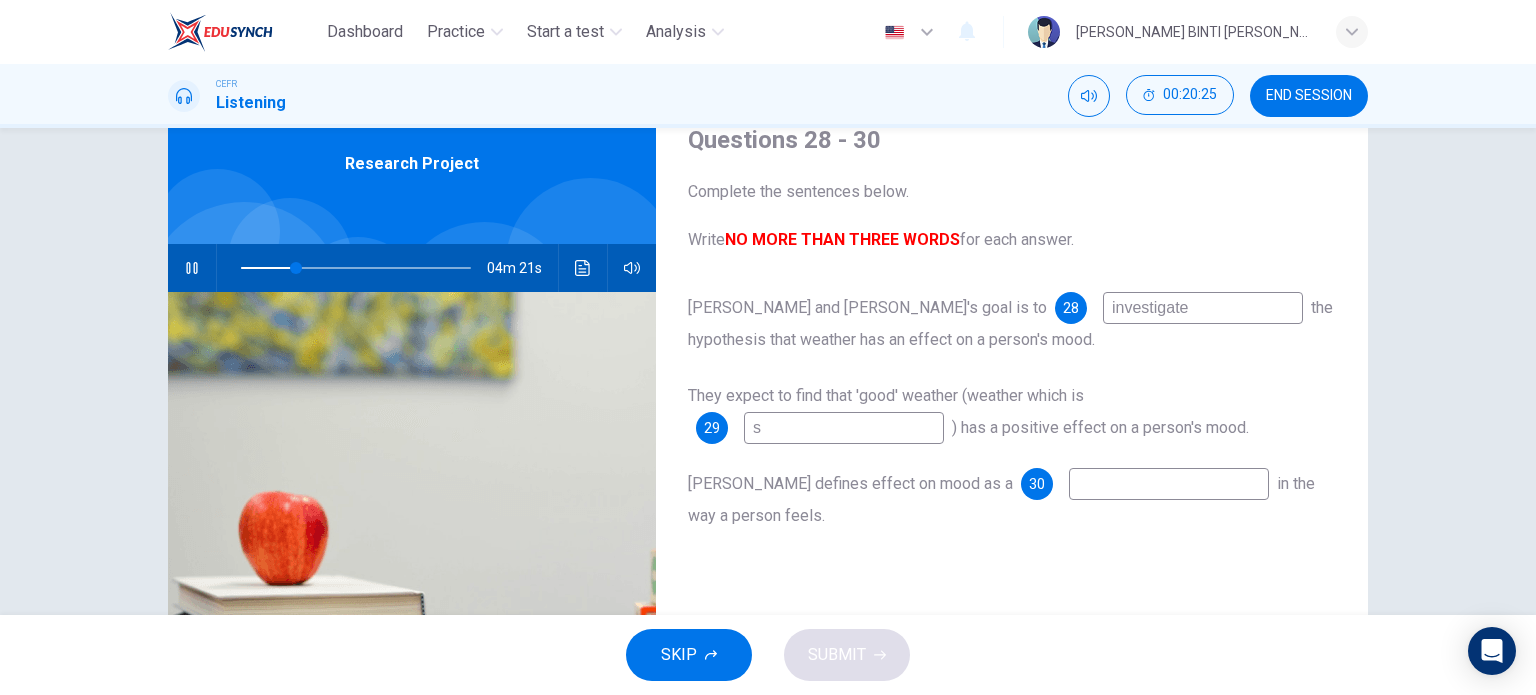 type 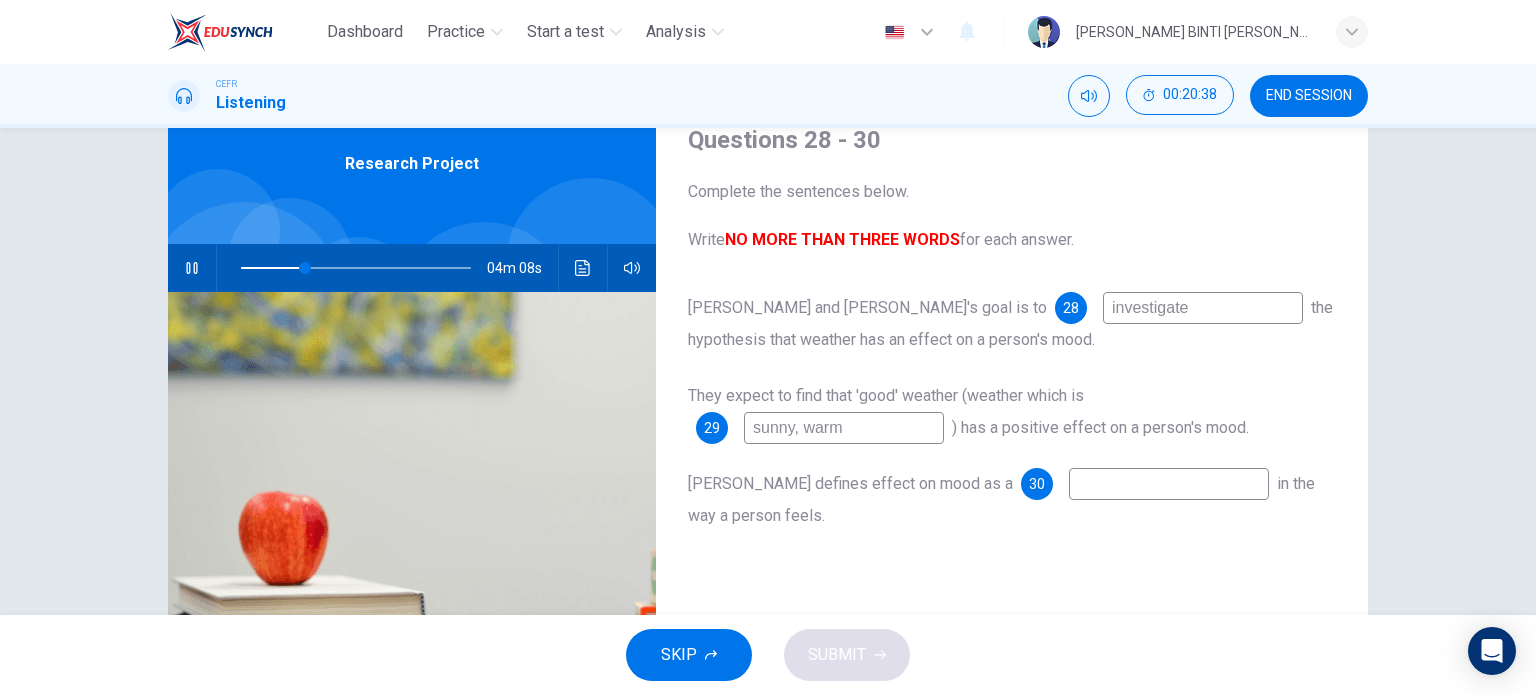 click at bounding box center [1169, 484] 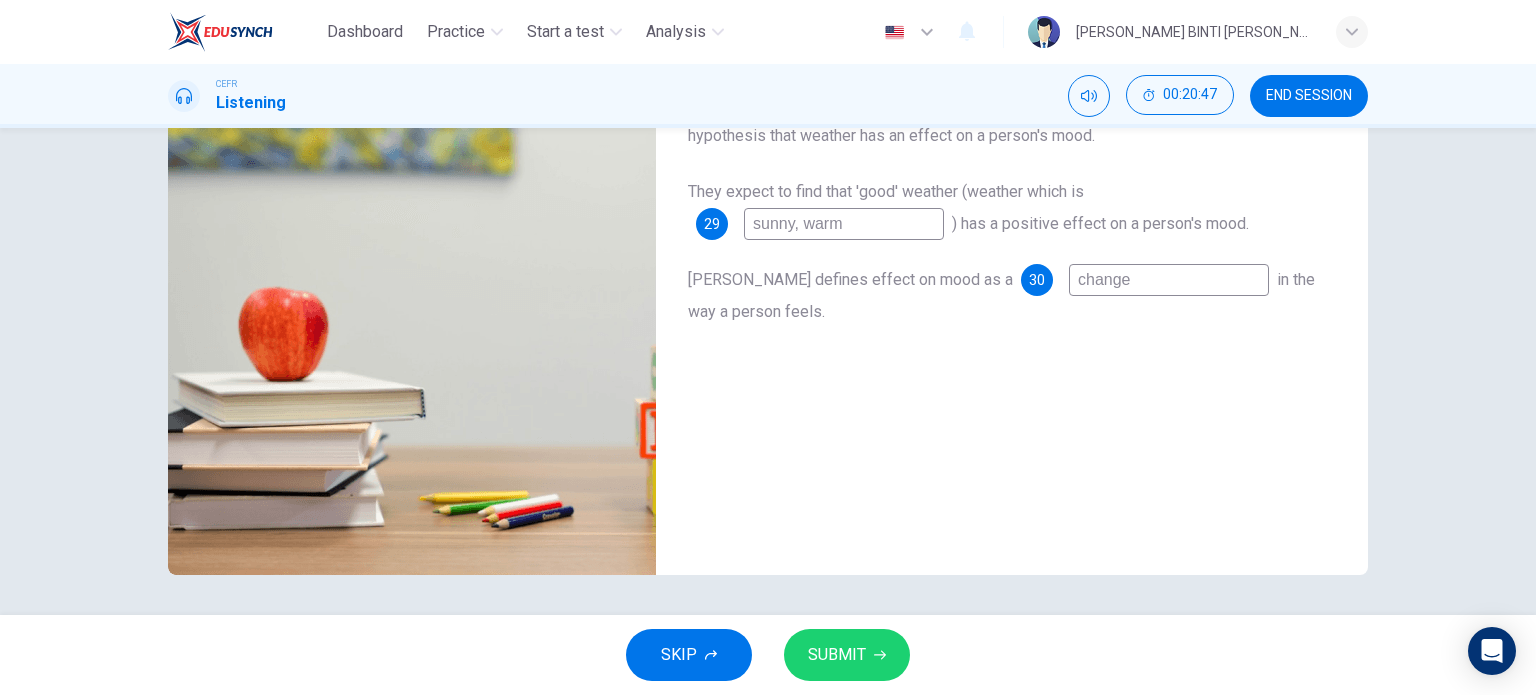 scroll, scrollTop: 0, scrollLeft: 0, axis: both 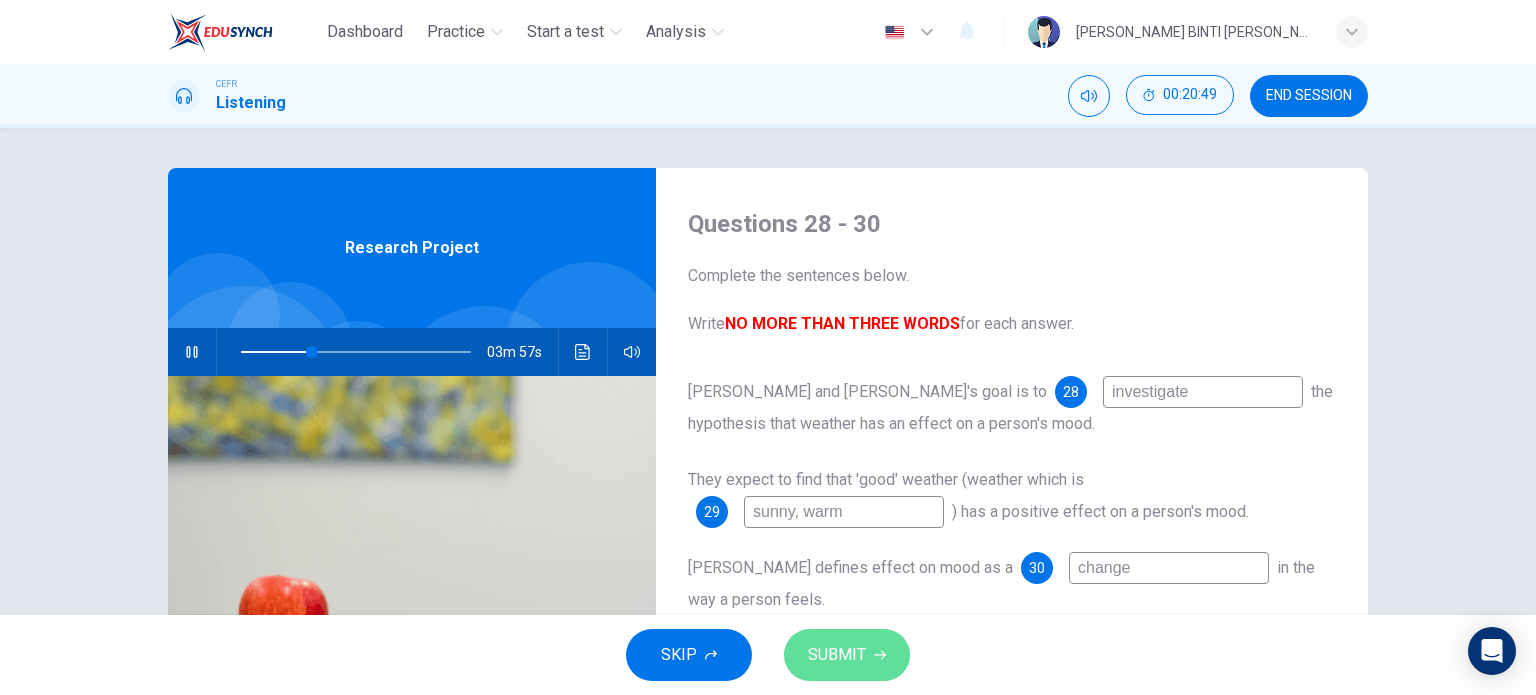 click on "SUBMIT" at bounding box center (837, 655) 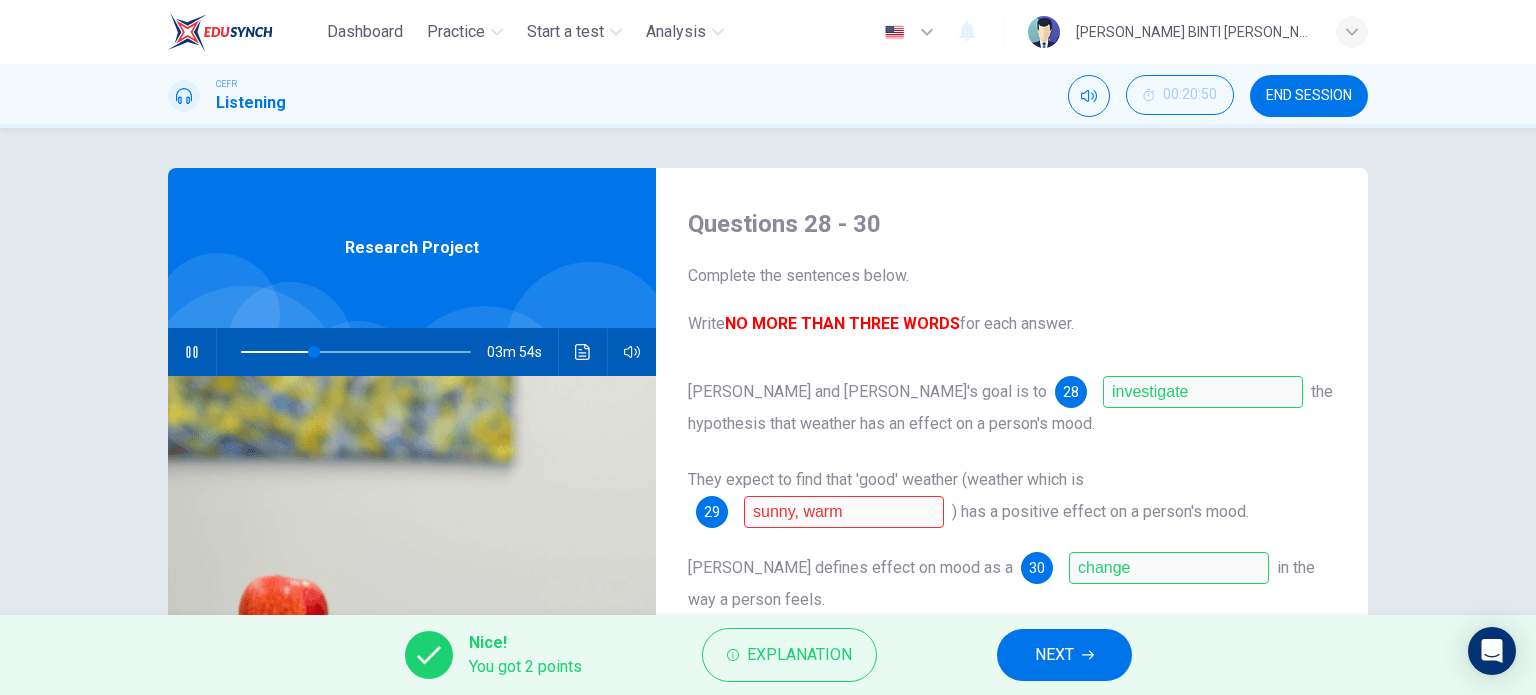 scroll, scrollTop: 168, scrollLeft: 0, axis: vertical 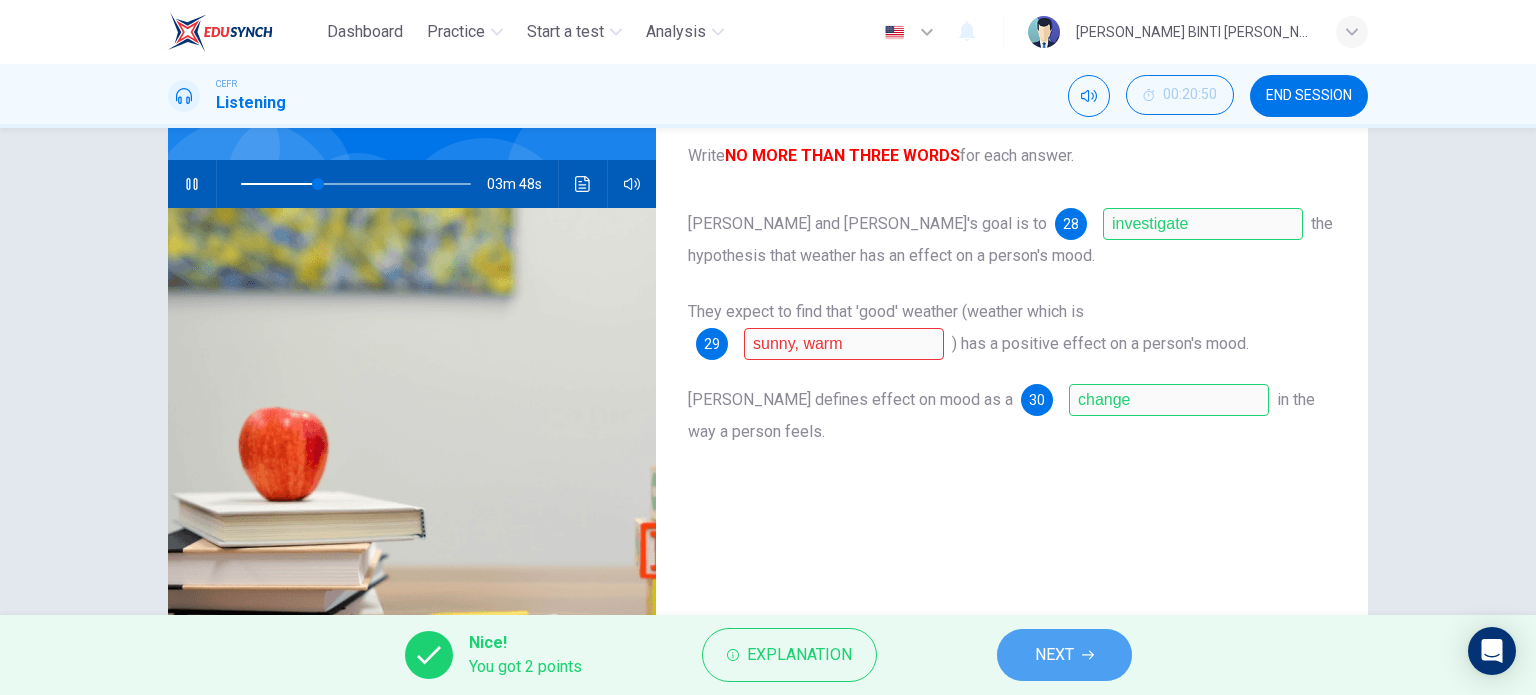 click on "NEXT" at bounding box center (1064, 655) 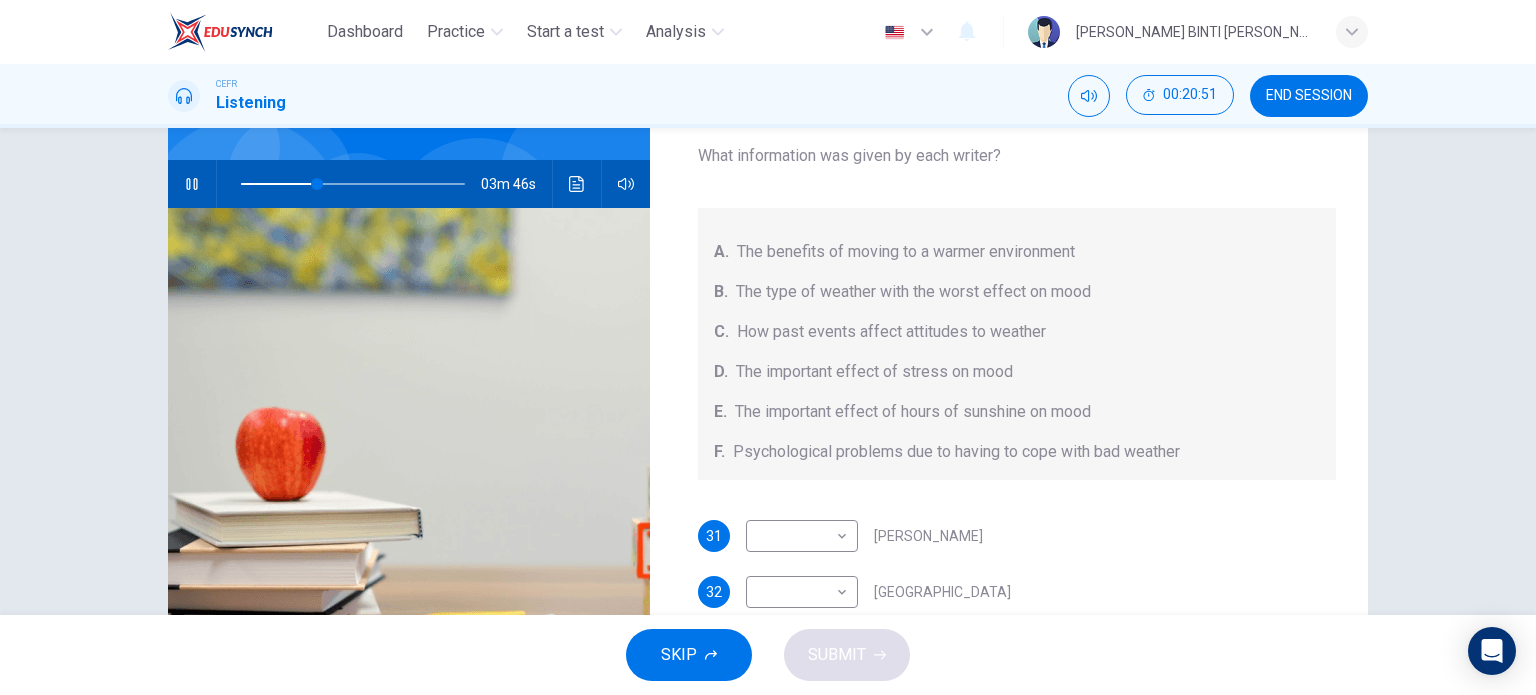 scroll, scrollTop: 0, scrollLeft: 0, axis: both 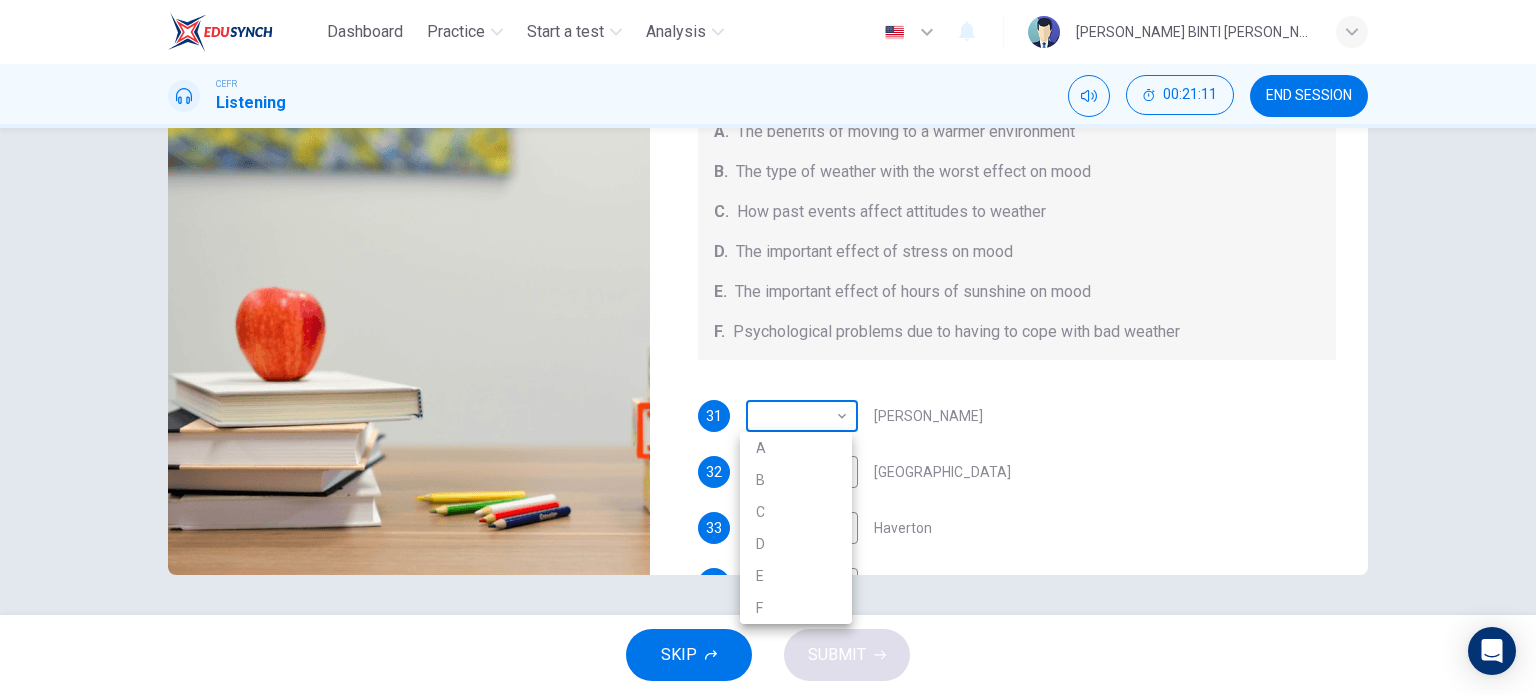 click on "Dashboard Practice Start a test Analysis English en ​ [PERSON_NAME] BINTI [PERSON_NAME] CEFR Listening 00:21:11 END SESSION Questions 31 - 34 Choose your answers from the box and write the letters  A-F  next to the questions below. What information was given by each writer? A. The benefits of moving to a warmer environment B. The type of weather with the worst effect on mood C. How past events affect attitudes to weather D. The important effect of stress on mood E. The important effect of hours of sunshine on mood F. Psychological problems due to having to cope with bad weather 31 ​ ​ [PERSON_NAME] 32 ​ ​ [GEOGRAPHIC_DATA] 33 ​ ​ [GEOGRAPHIC_DATA] 34 ​ ​ [PERSON_NAME] Research Project 03m 26s SKIP SUBMIT EduSynch - Online Language Proficiency Testing
Dashboard Practice Start a test Analysis Notifications © Copyright  2025 A B C D E F" at bounding box center [768, 347] 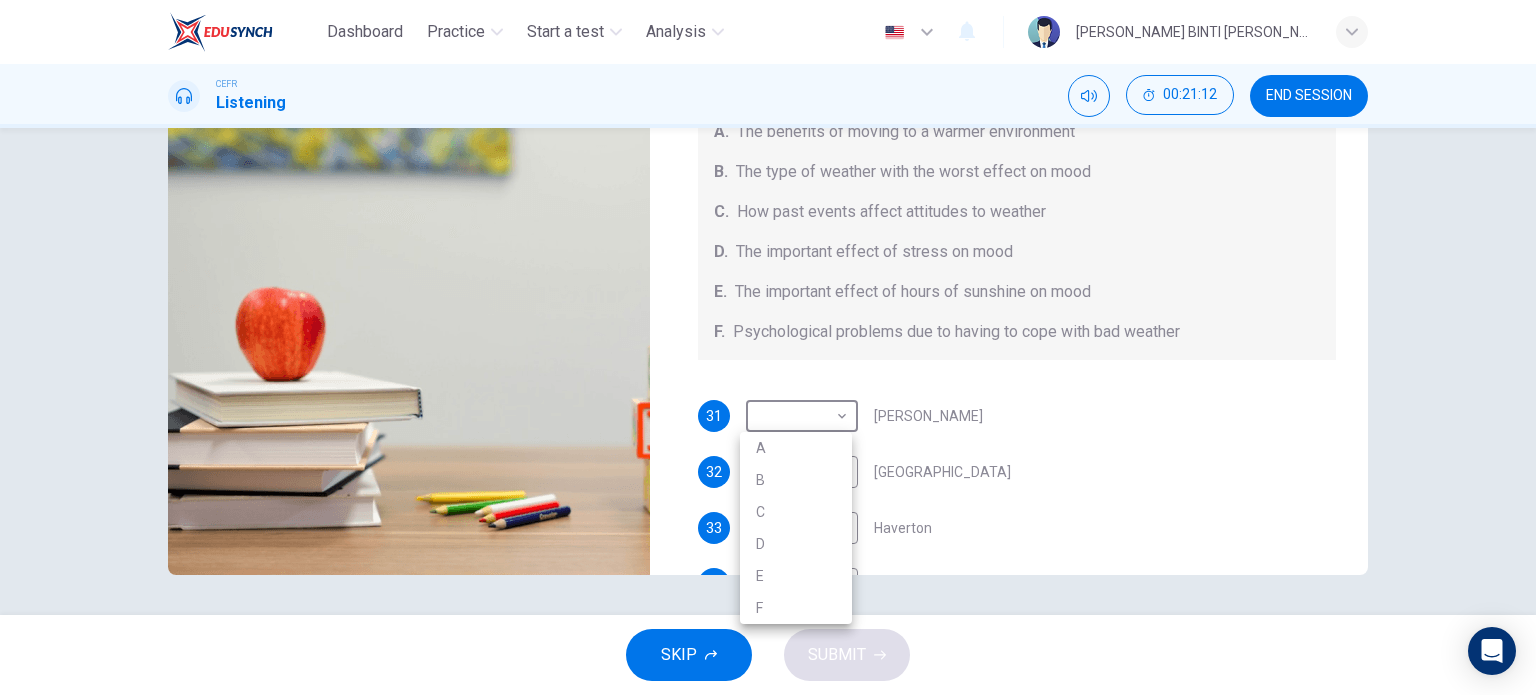 click at bounding box center (768, 347) 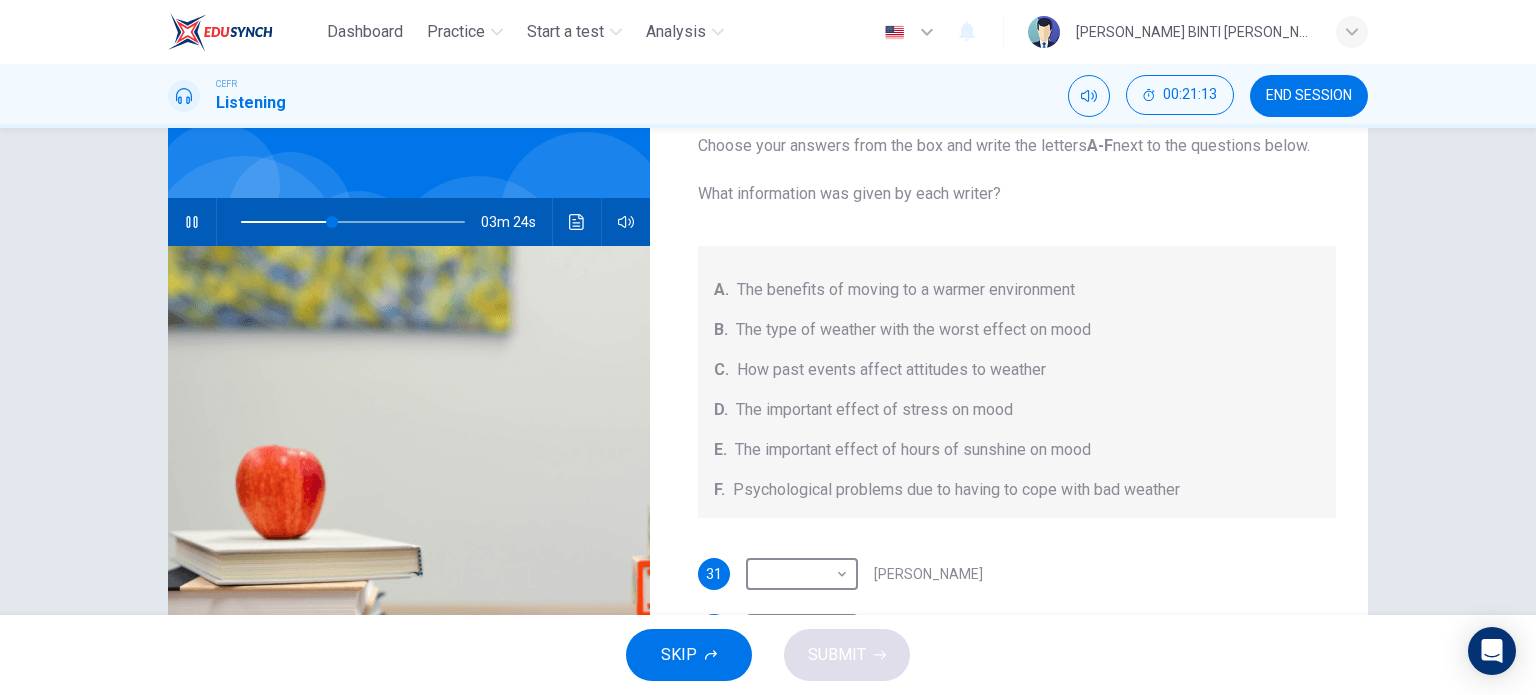 scroll, scrollTop: 116, scrollLeft: 0, axis: vertical 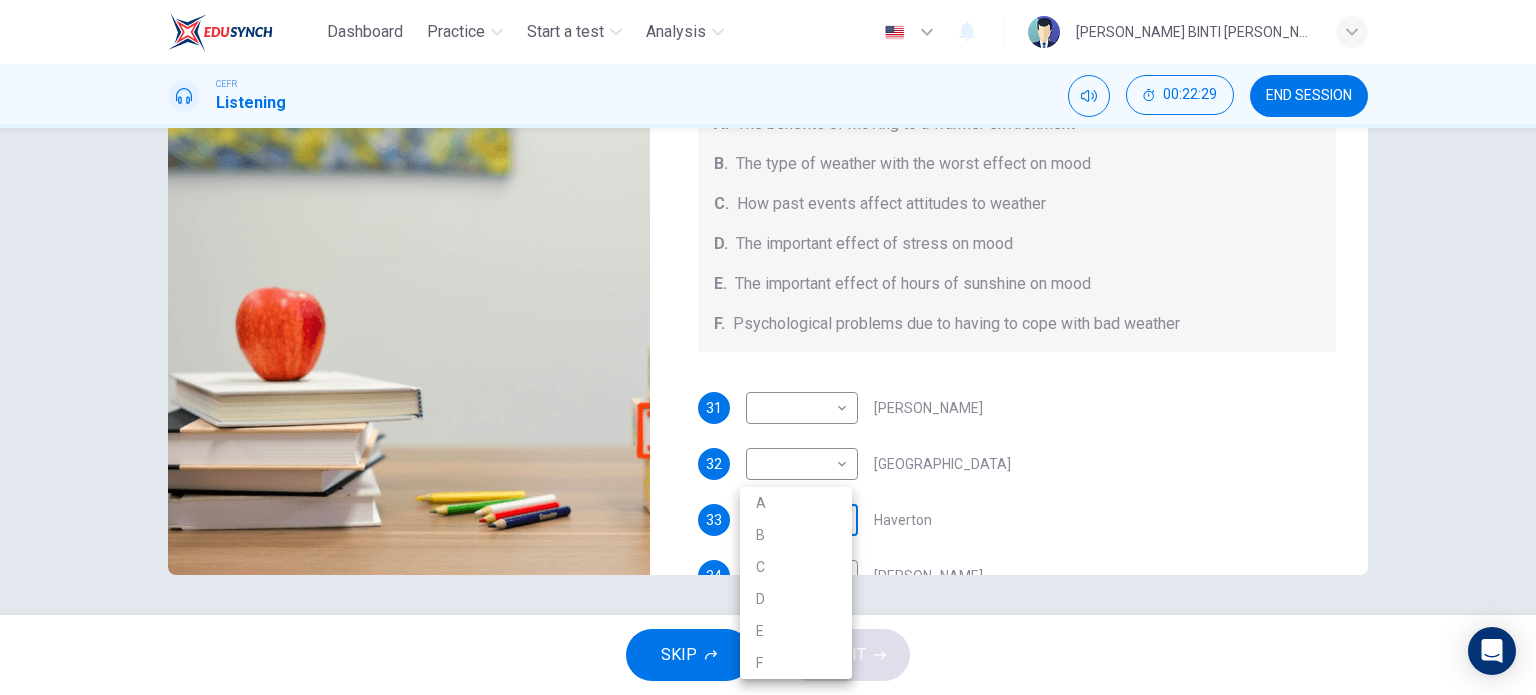 click on "Dashboard Practice Start a test Analysis English en ​ [PERSON_NAME] BINTI [PERSON_NAME] CEFR Listening 00:22:29 END SESSION Questions 31 - 34 Choose your answers from the box and write the letters  A-F  next to the questions below. What information was given by each writer? A. The benefits of moving to a warmer environment B. The type of weather with the worst effect on mood C. How past events affect attitudes to weather D. The important effect of stress on mood E. The important effect of hours of sunshine on mood F. Psychological problems due to having to cope with bad weather 31 ​ ​ [PERSON_NAME] 32 ​ ​ [GEOGRAPHIC_DATA] 33 ​ ​ [GEOGRAPHIC_DATA] 34 ​ ​ [PERSON_NAME] Research Project 02m 08s SKIP SUBMIT EduSynch - Online Language Proficiency Testing
Dashboard Practice Start a test Analysis Notifications © Copyright  2025 A B C D E F" at bounding box center [768, 347] 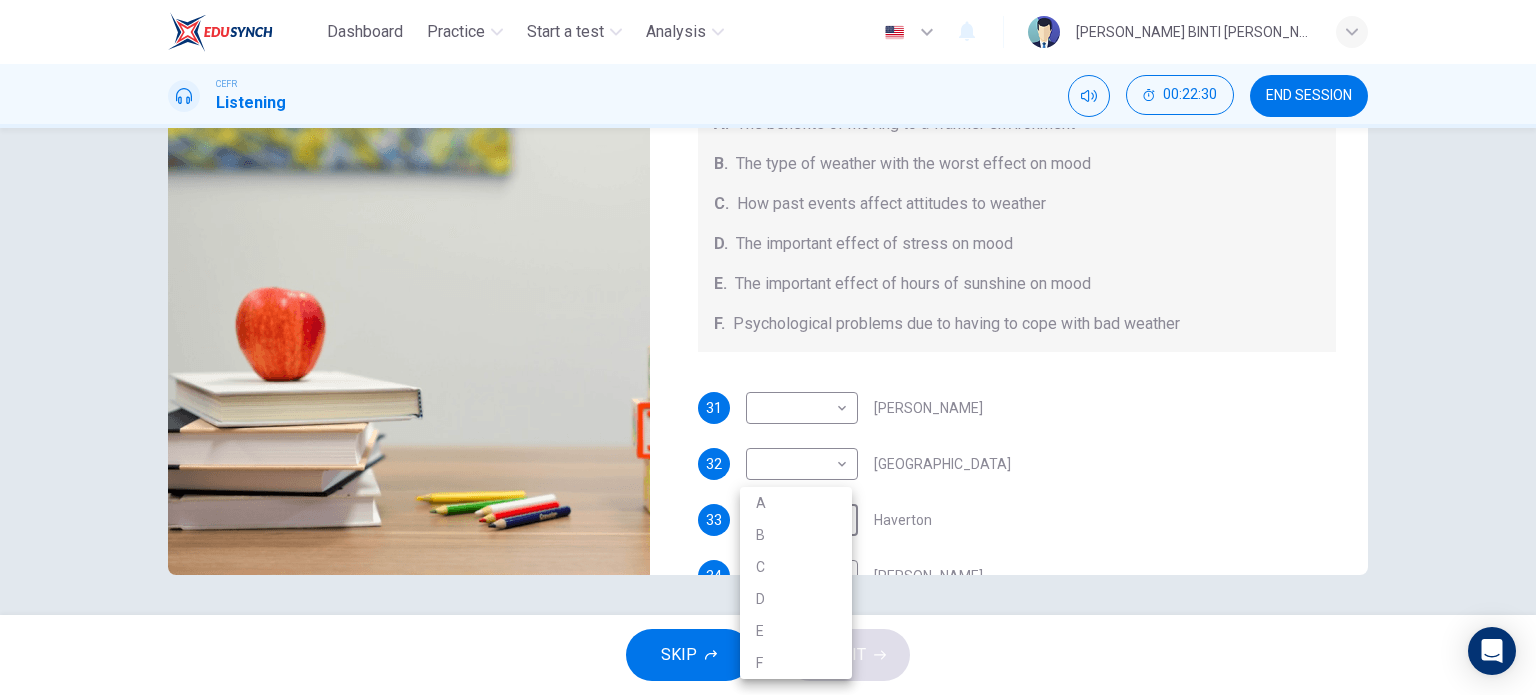 click on "C" at bounding box center [796, 567] 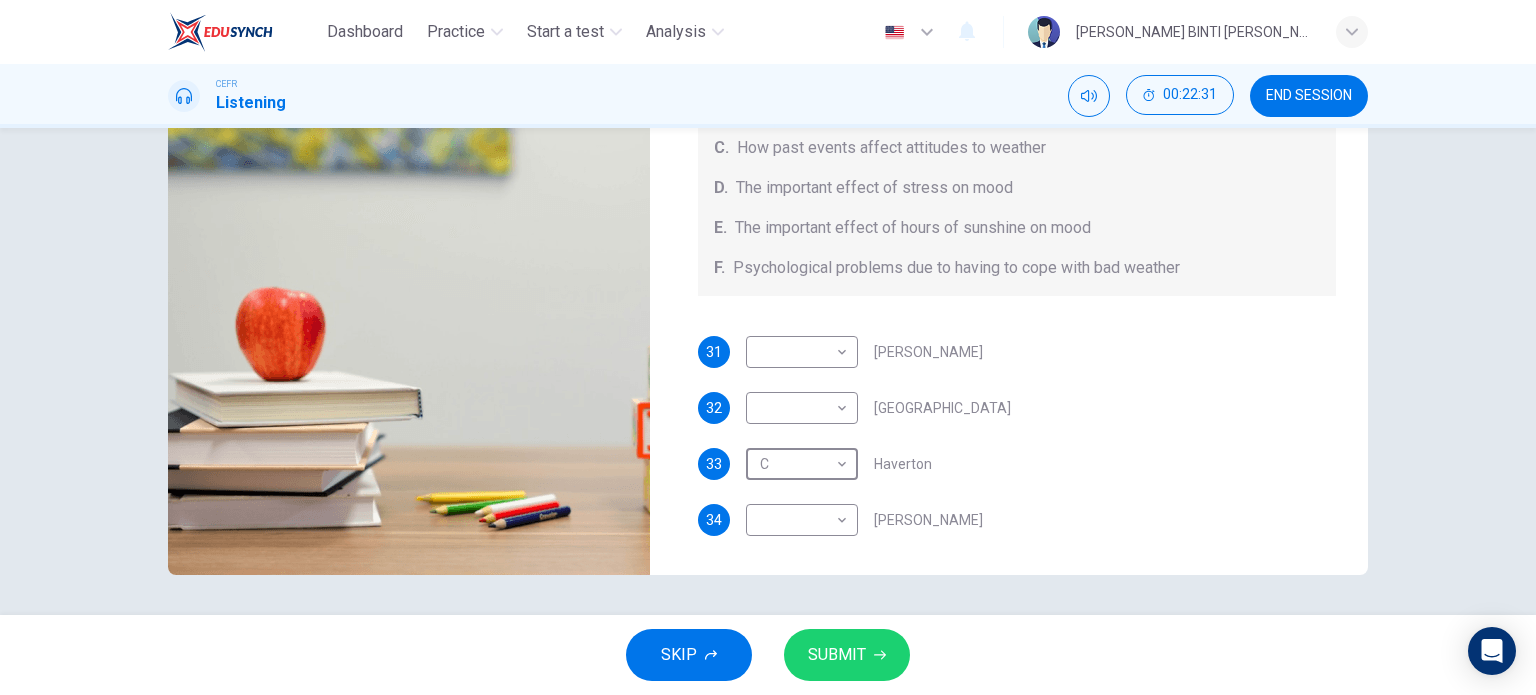 scroll, scrollTop: 0, scrollLeft: 0, axis: both 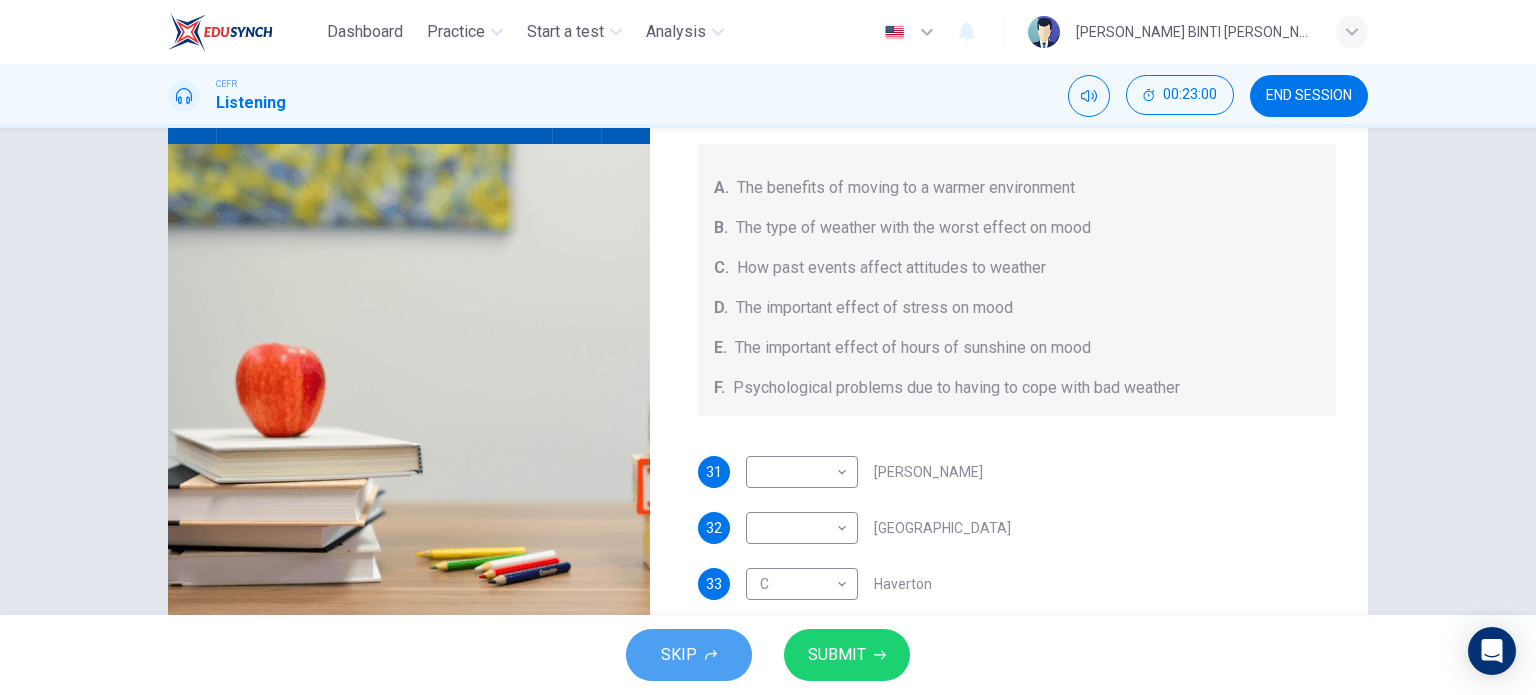 click 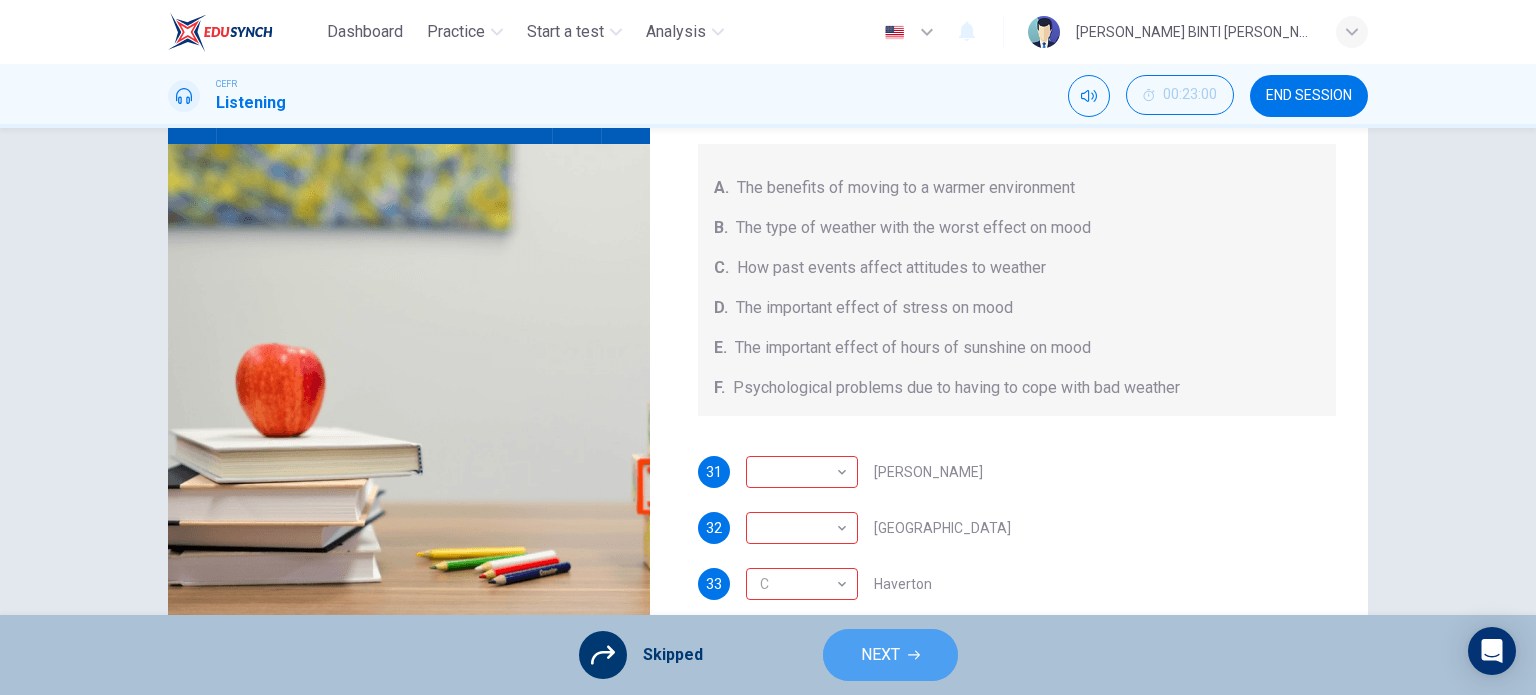 click on "NEXT" at bounding box center (880, 655) 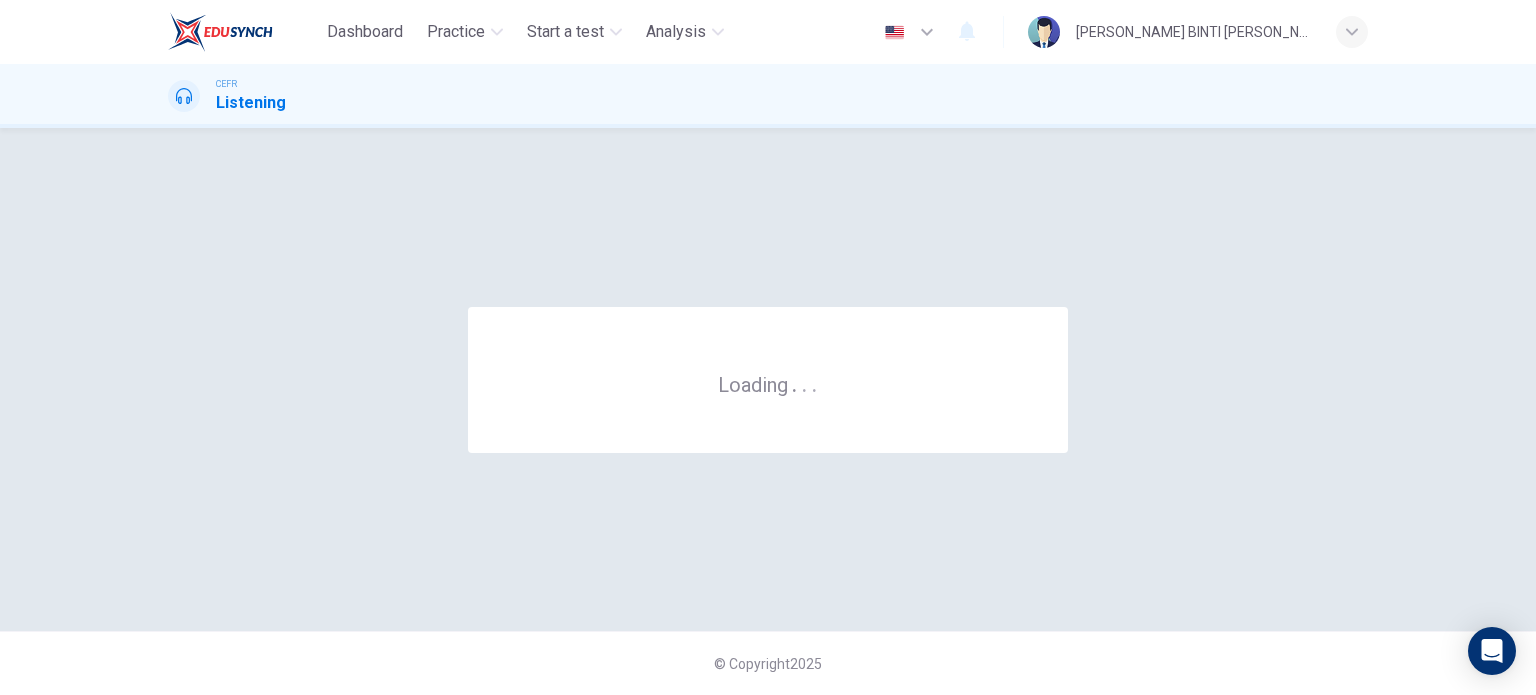 scroll, scrollTop: 0, scrollLeft: 0, axis: both 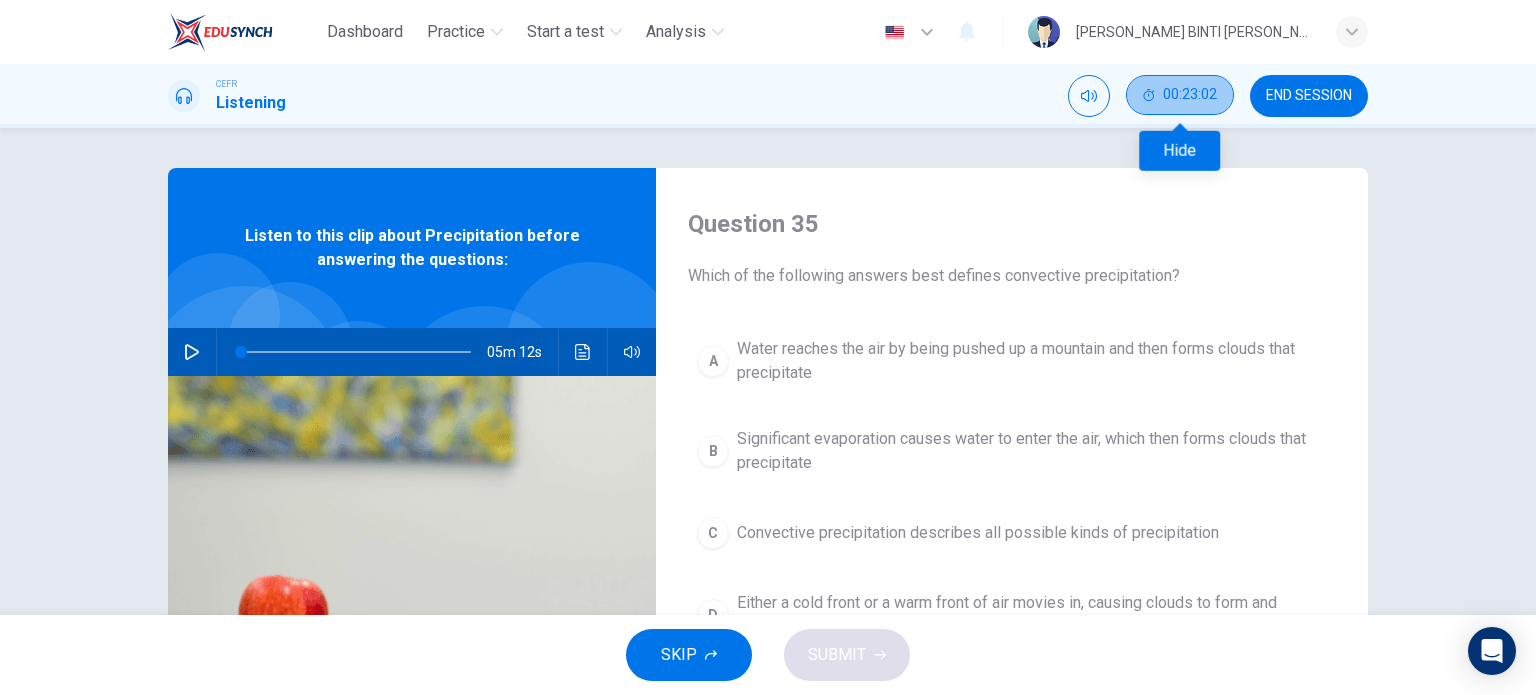 click 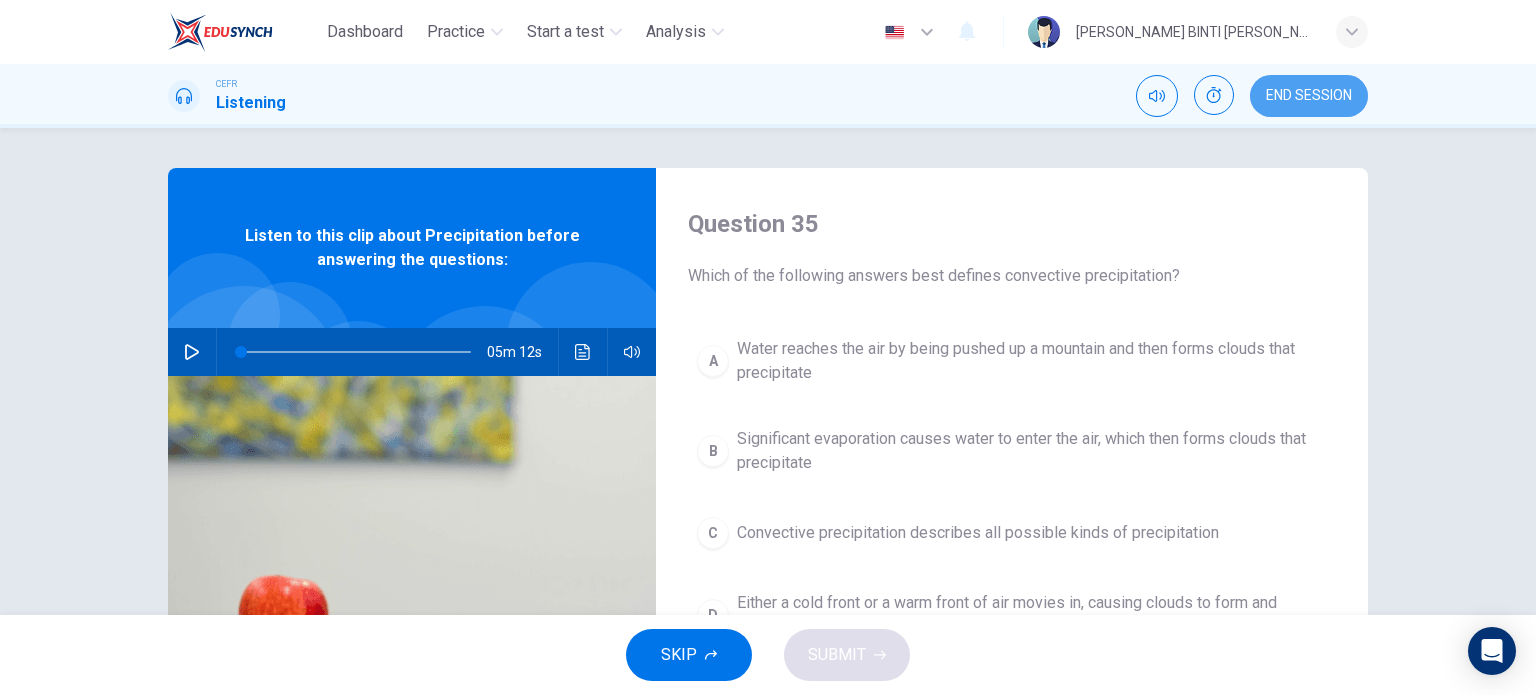 click on "END SESSION" at bounding box center (1309, 96) 